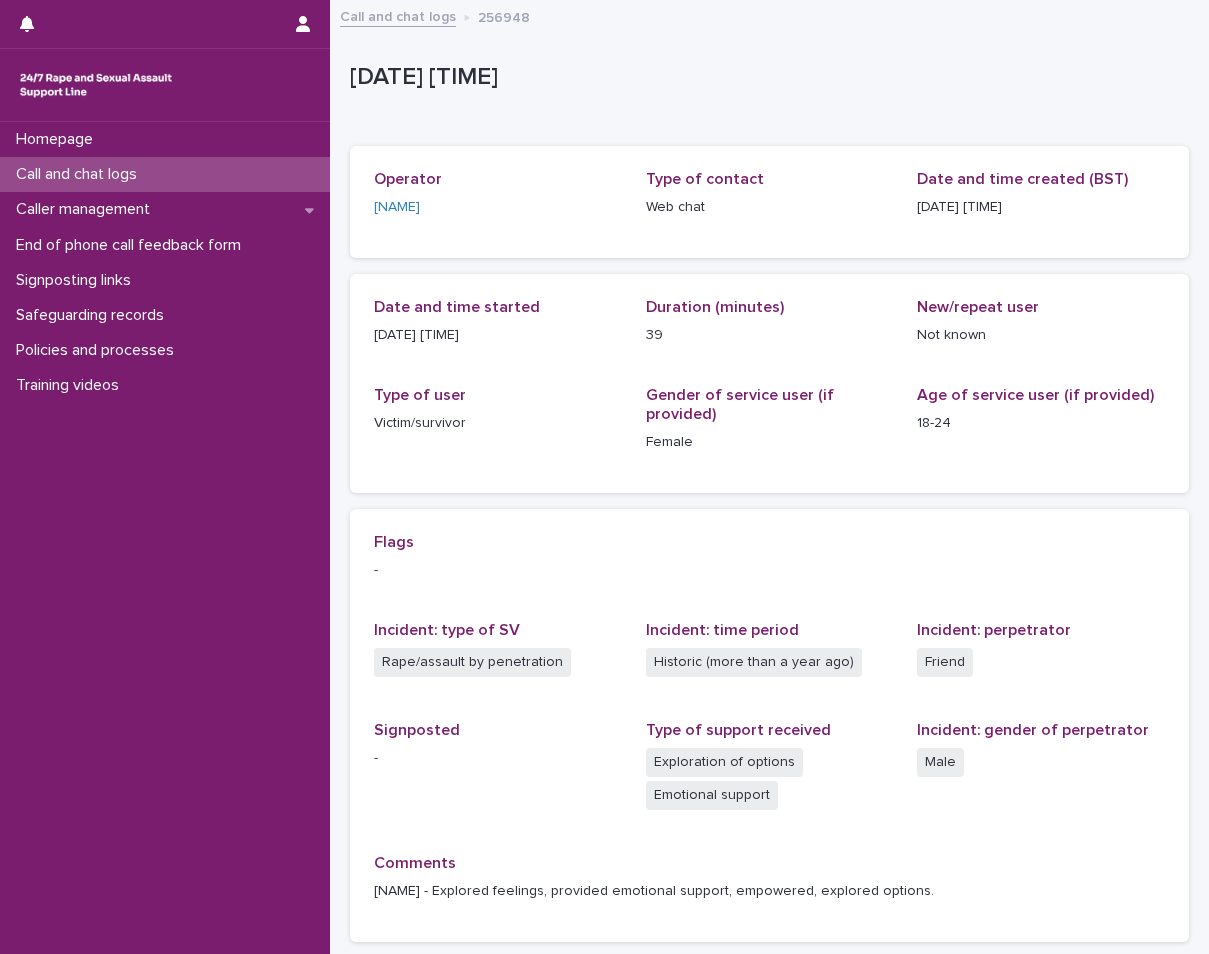 scroll, scrollTop: 0, scrollLeft: 0, axis: both 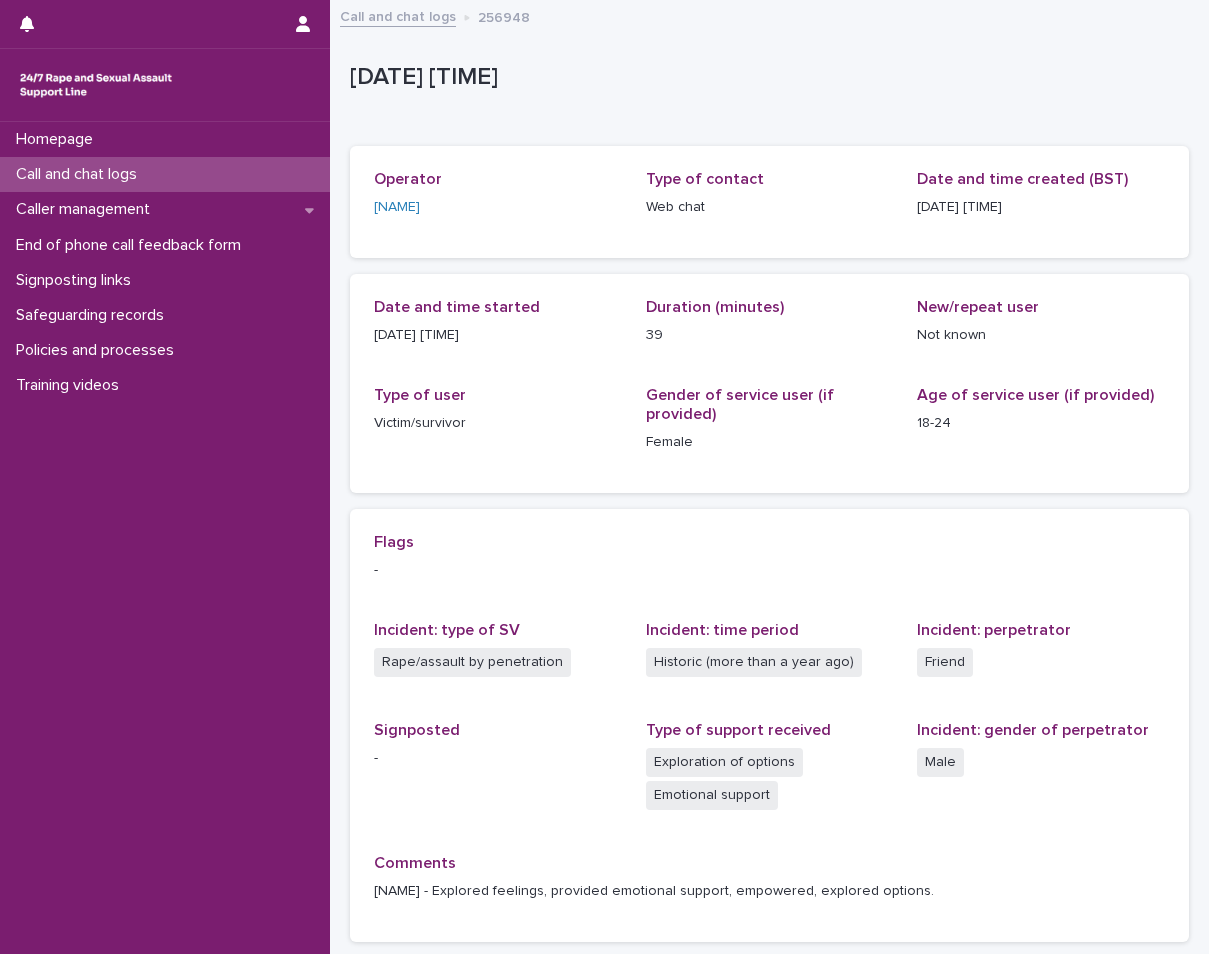 click on "Call and chat logs" at bounding box center (80, 174) 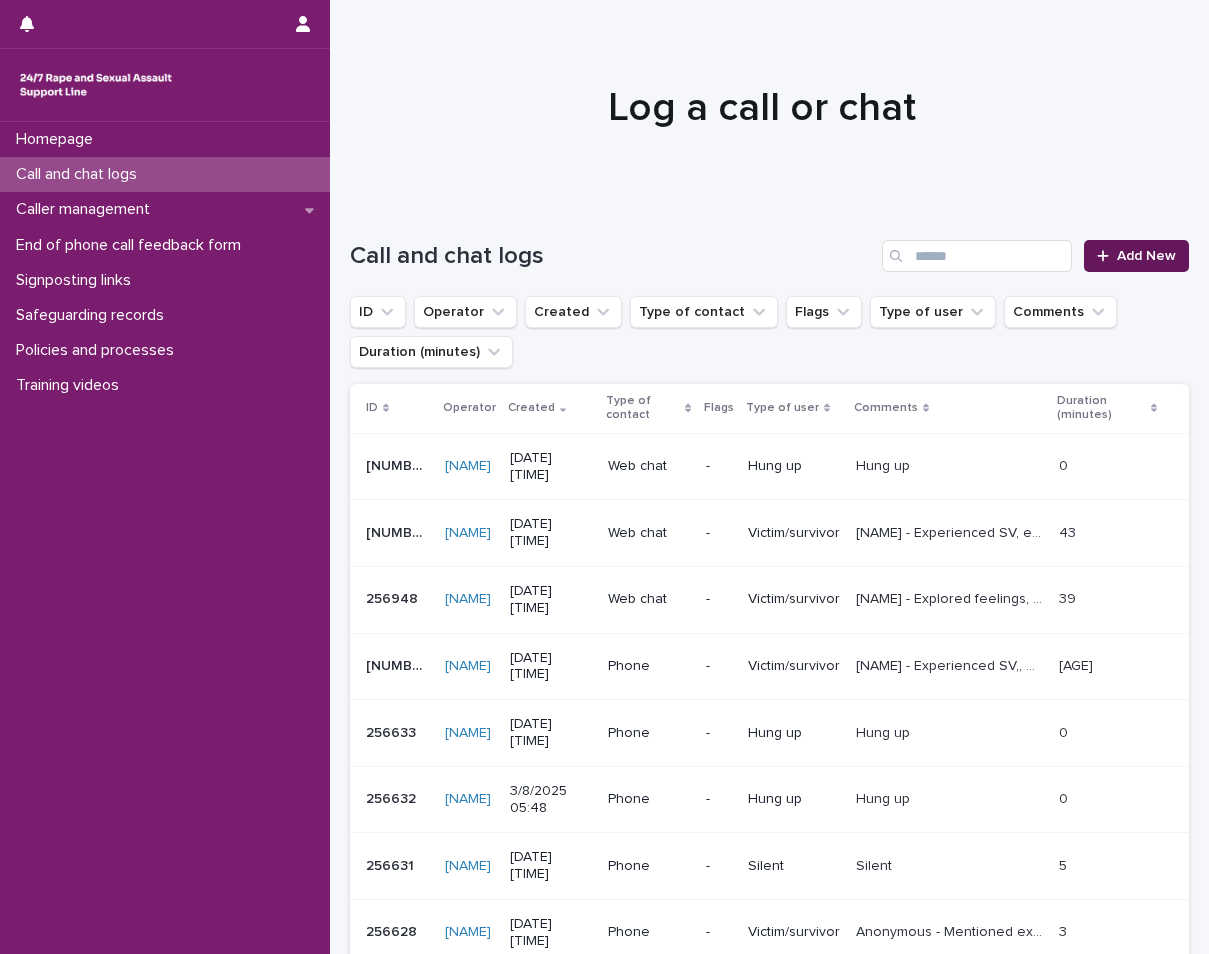 click on "Add New" at bounding box center [1136, 256] 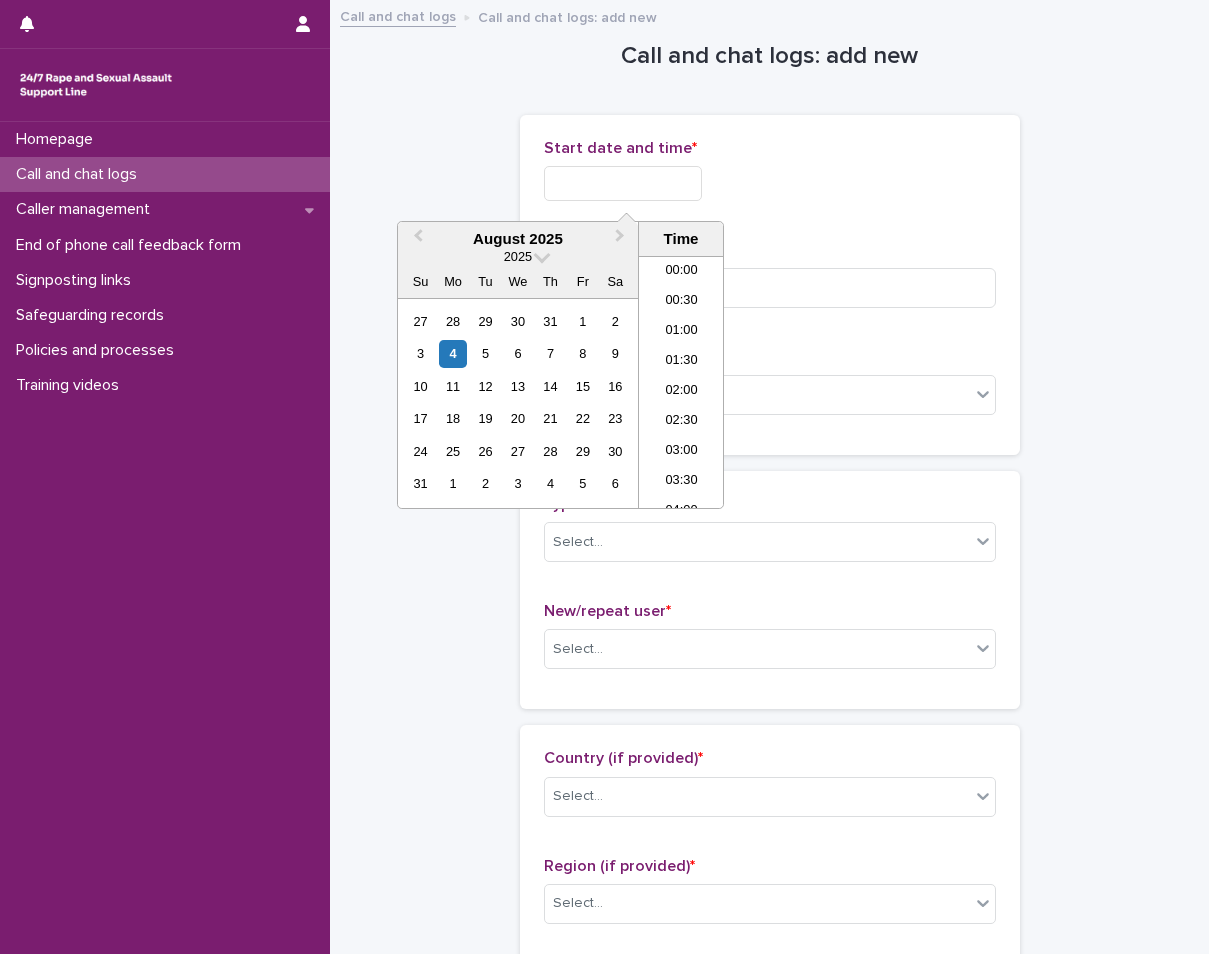 click at bounding box center [623, 183] 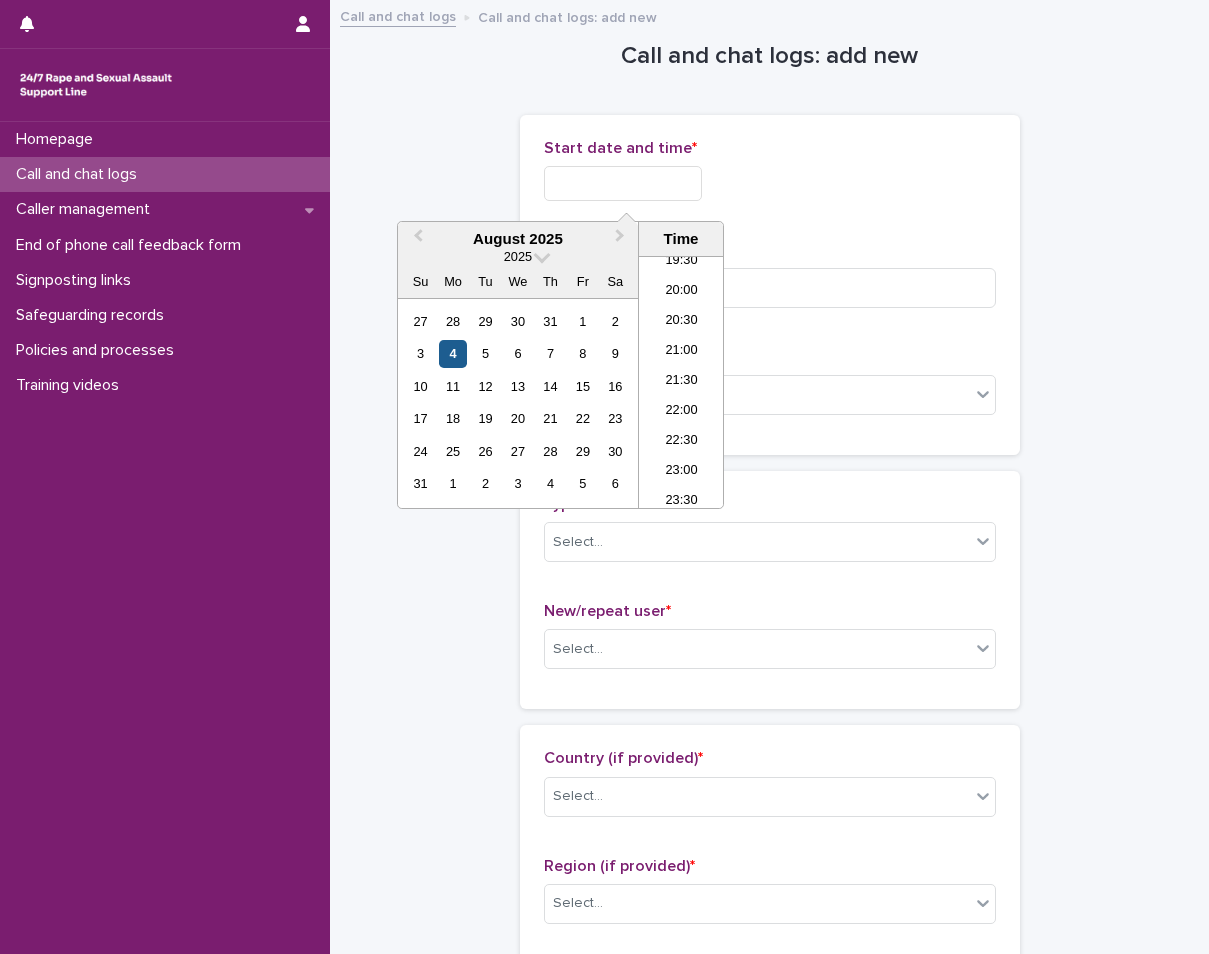 click on "4" at bounding box center [452, 353] 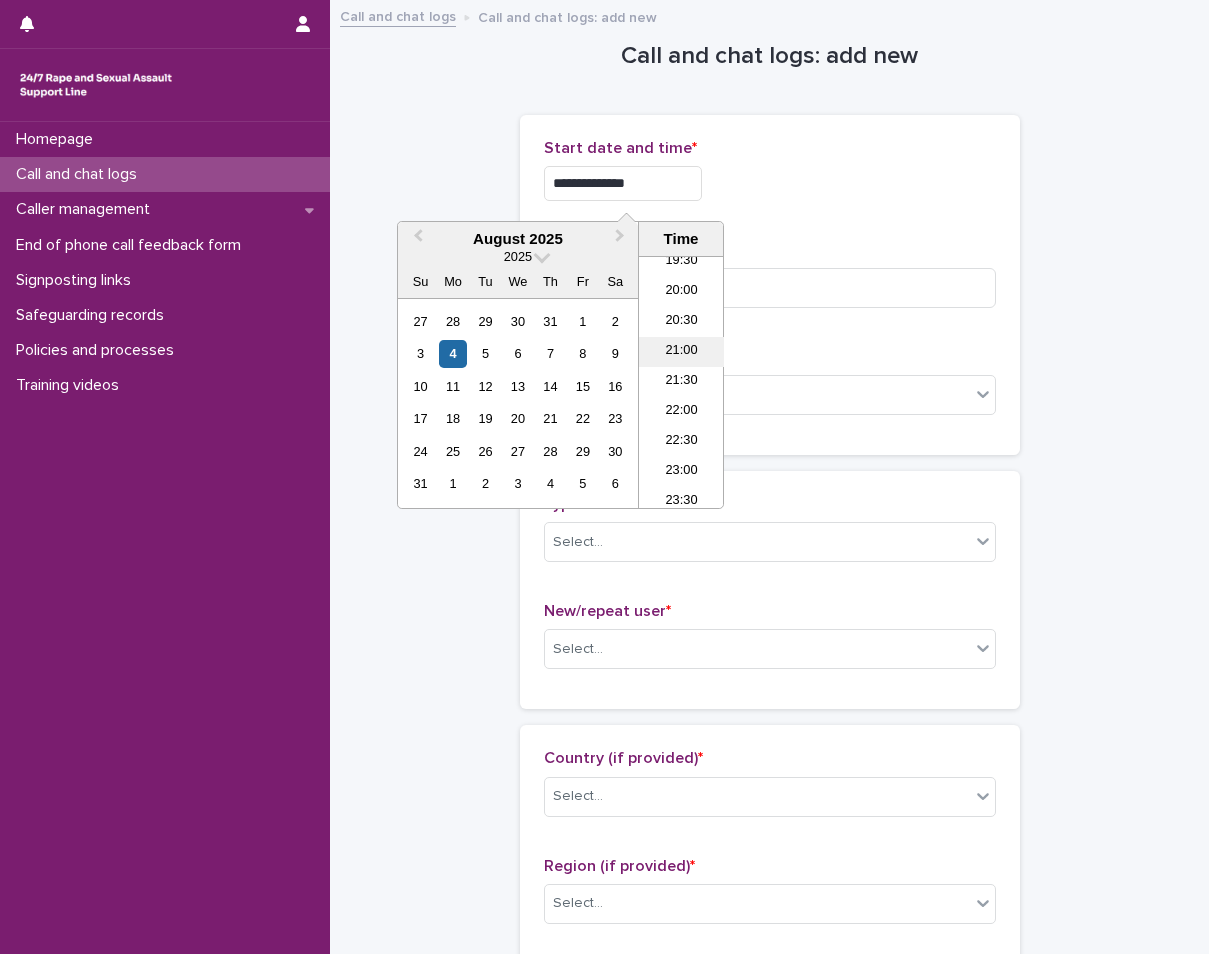 click on "21:00" at bounding box center [681, 352] 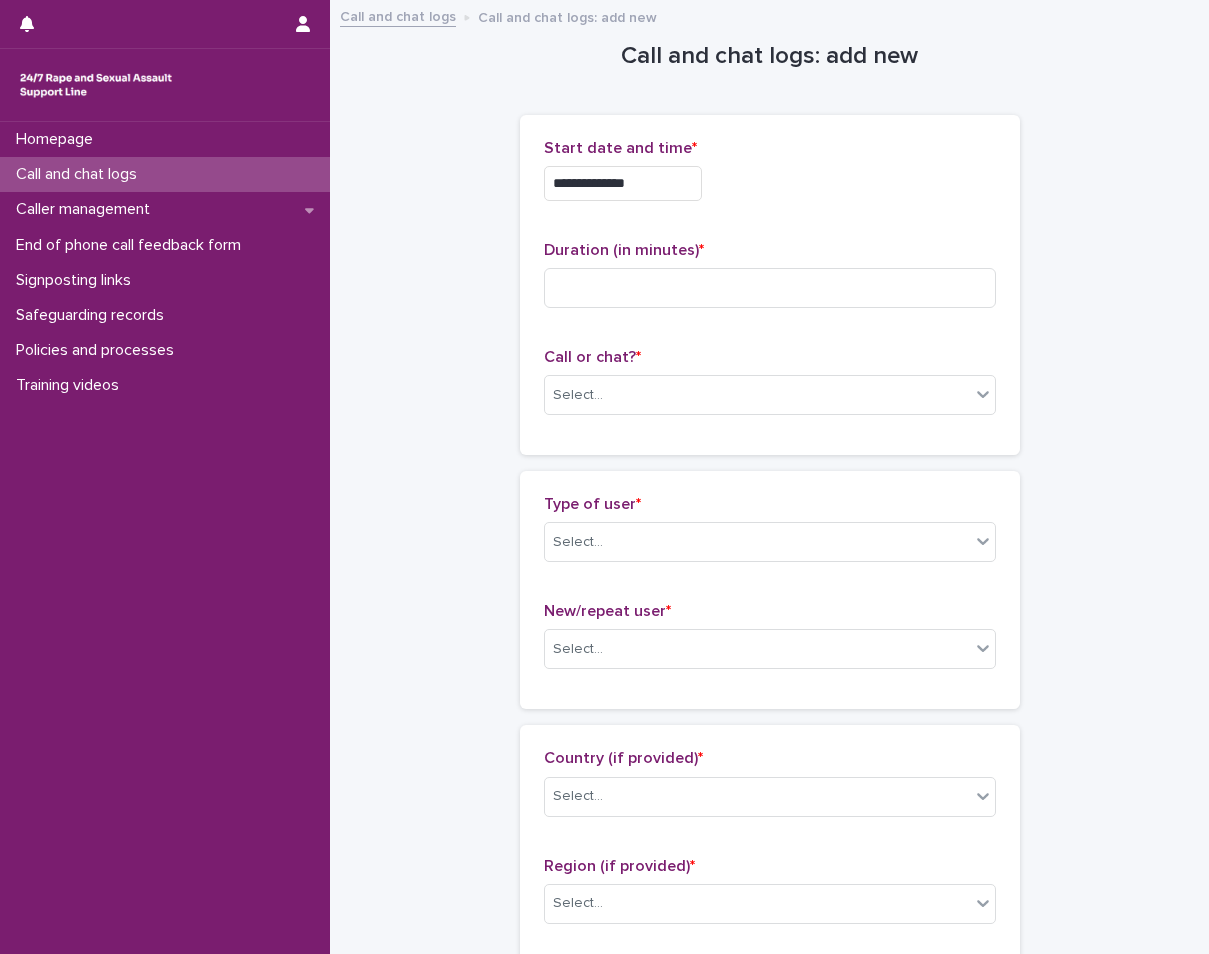click on "**********" at bounding box center (623, 183) 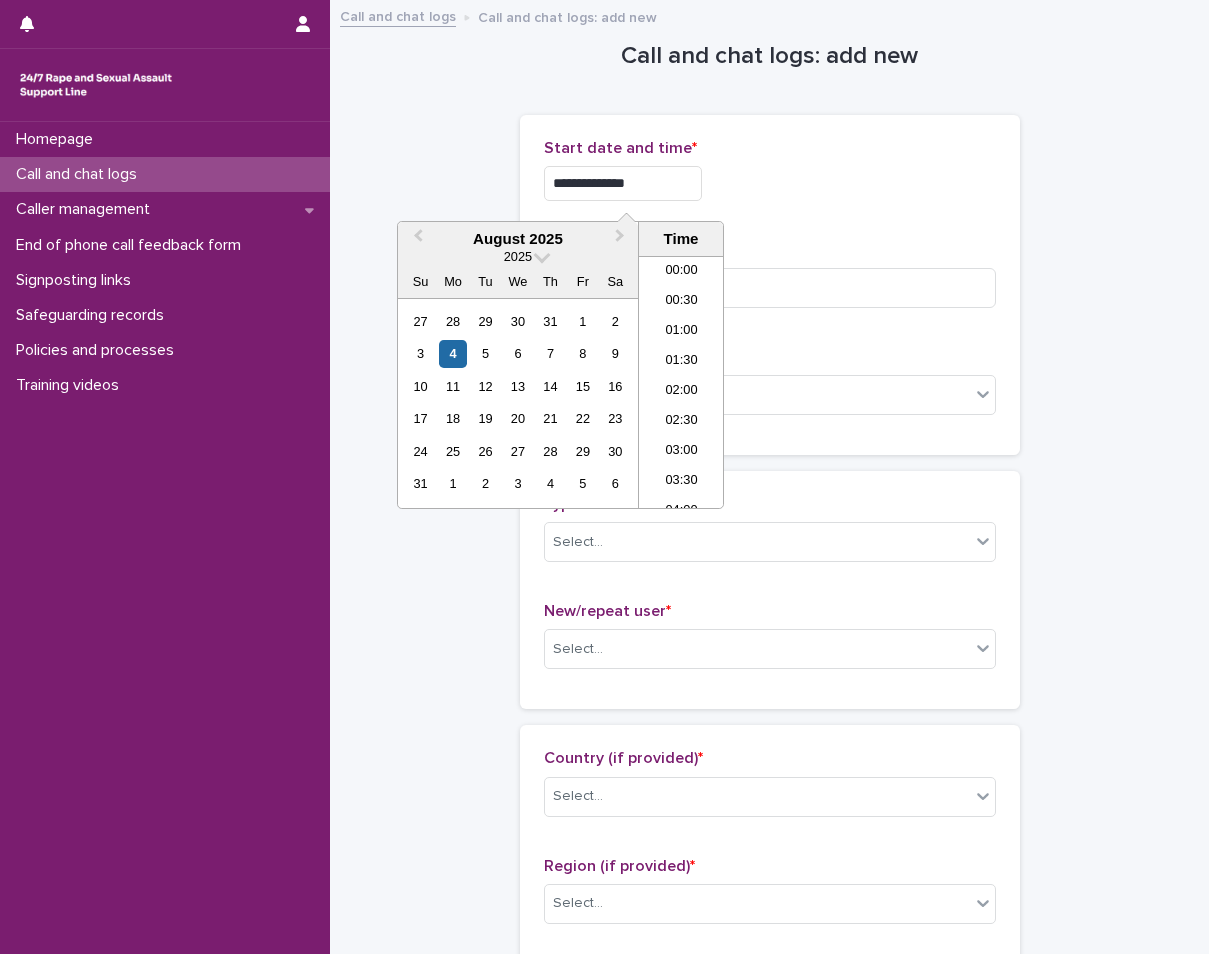 scroll, scrollTop: 1150, scrollLeft: 0, axis: vertical 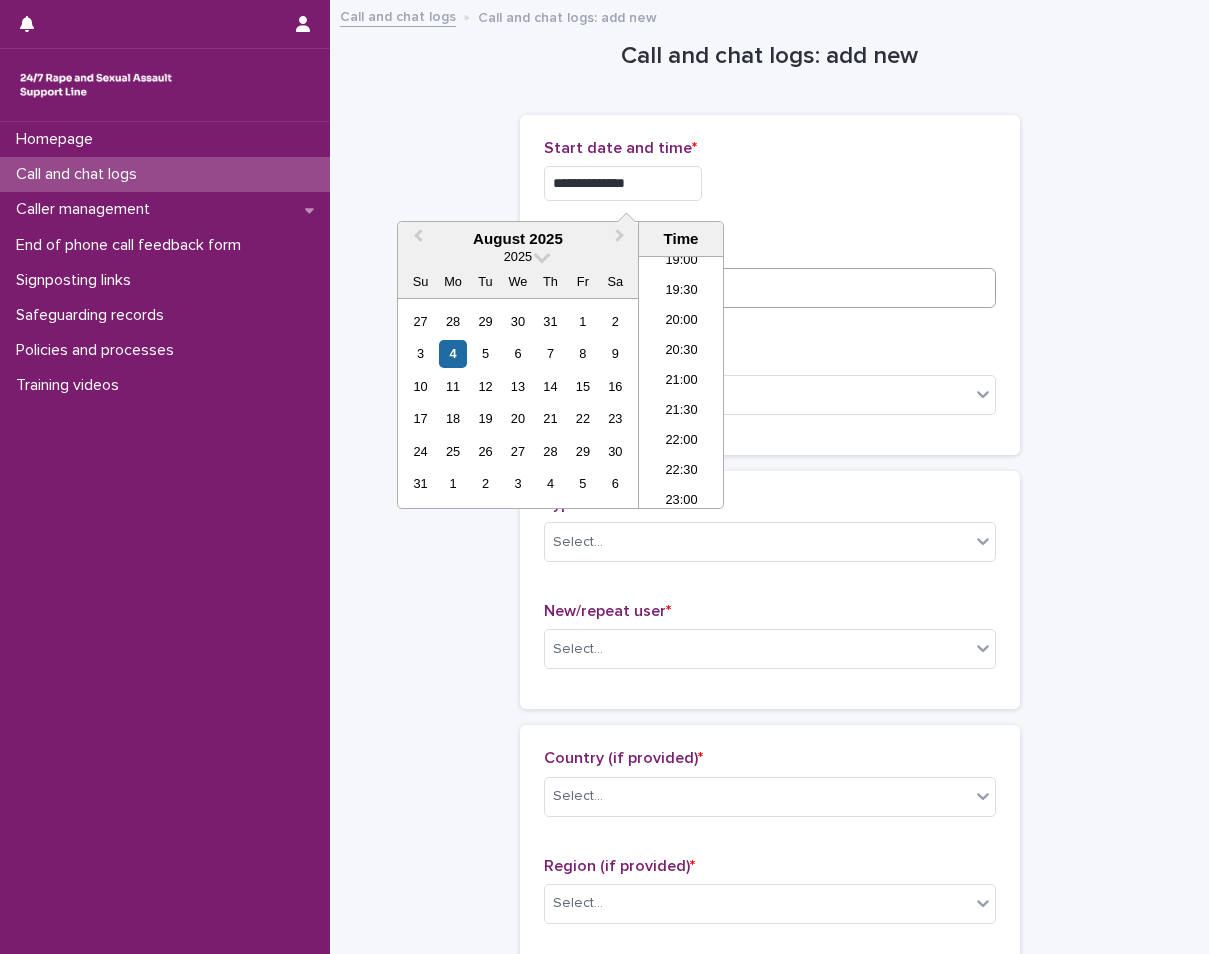 type on "**********" 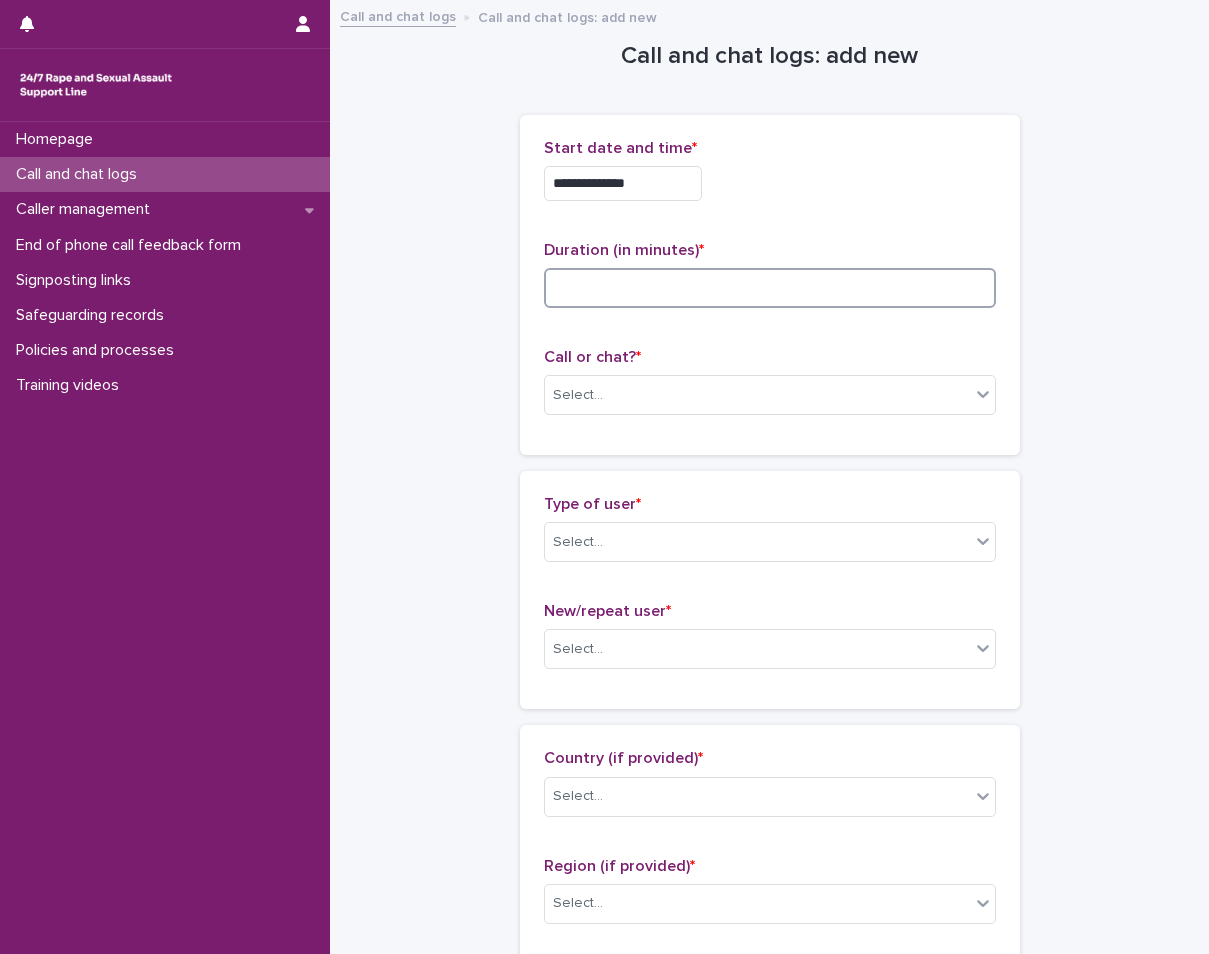 click at bounding box center (770, 288) 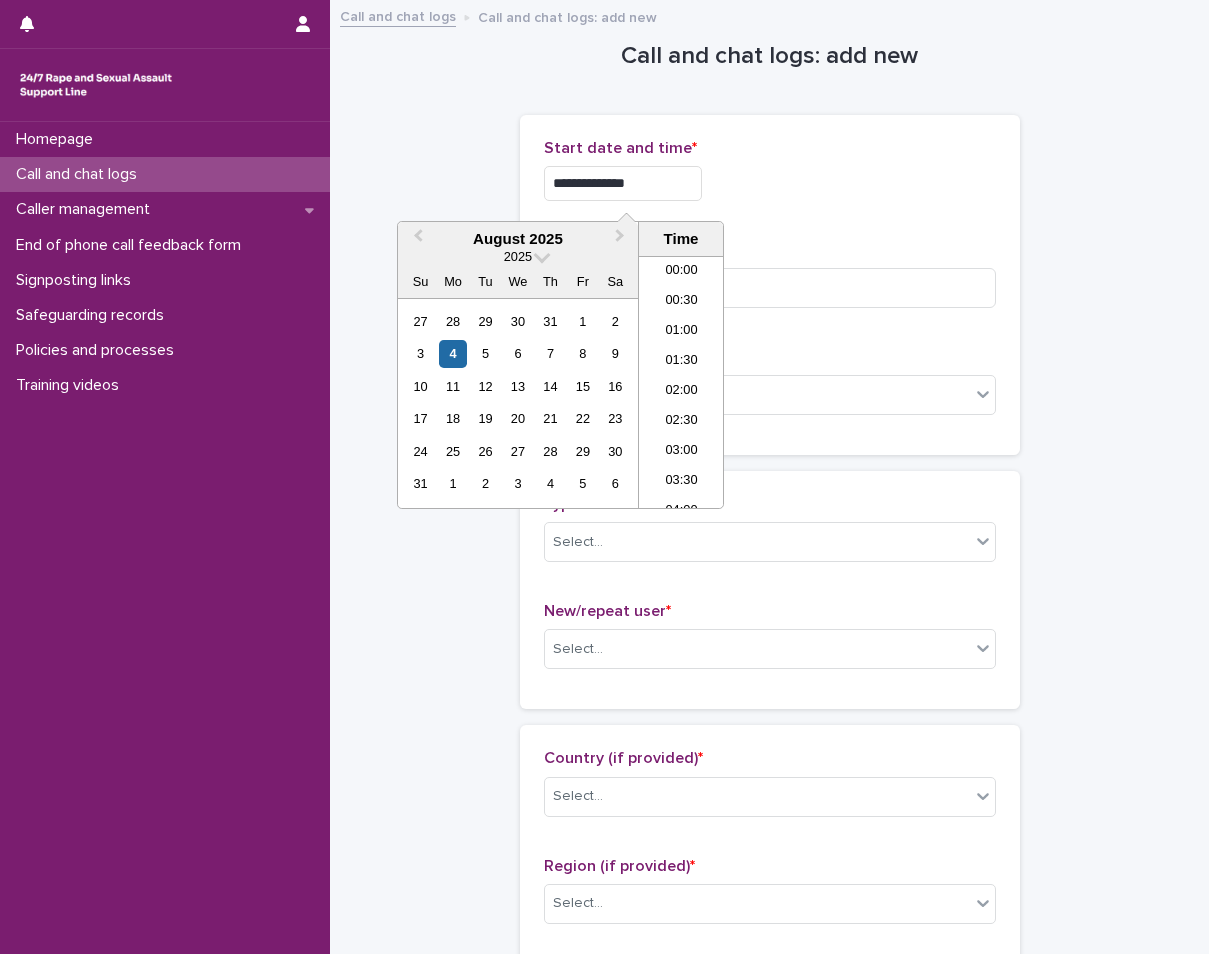scroll, scrollTop: 1150, scrollLeft: 0, axis: vertical 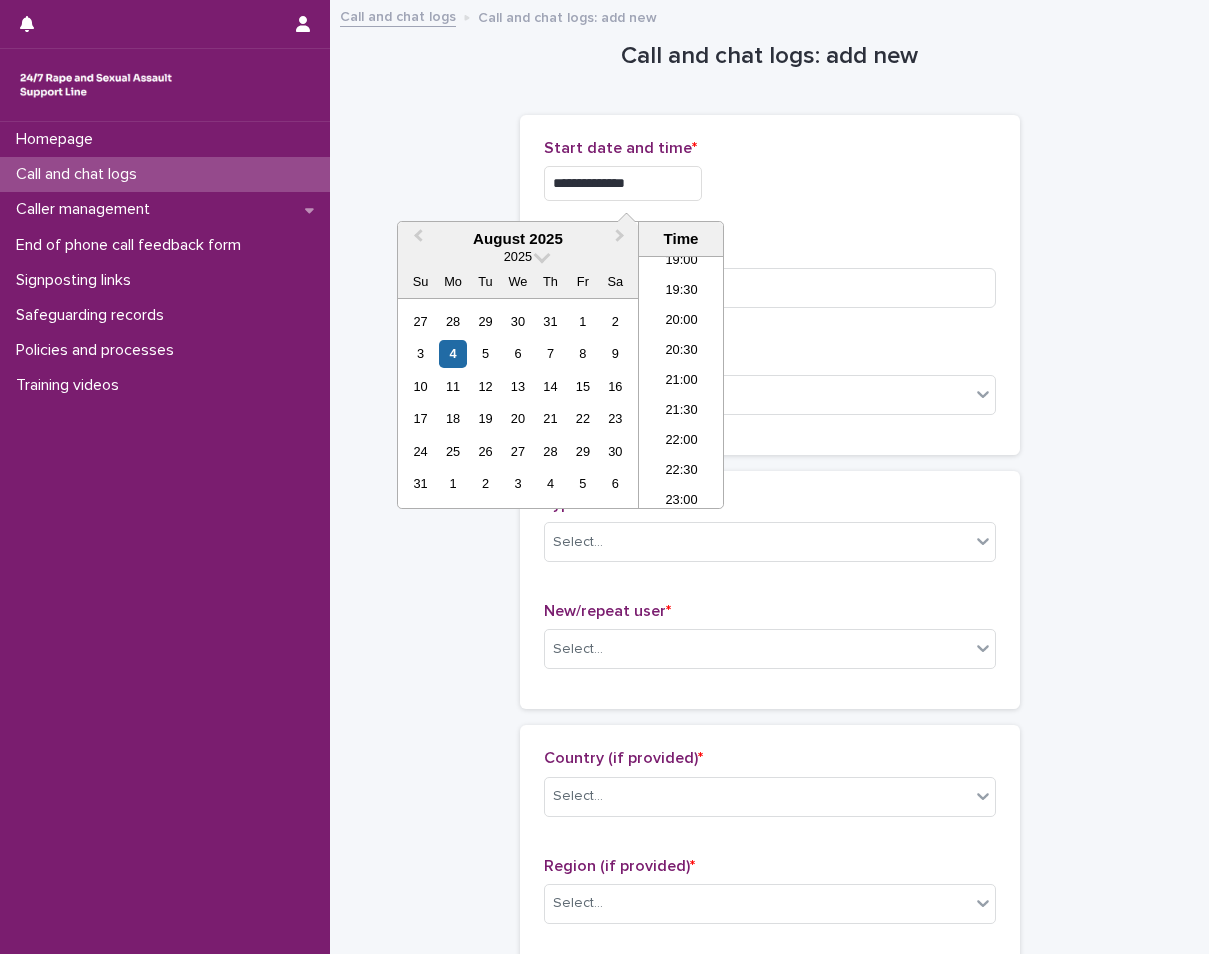 click on "**********" at bounding box center (623, 183) 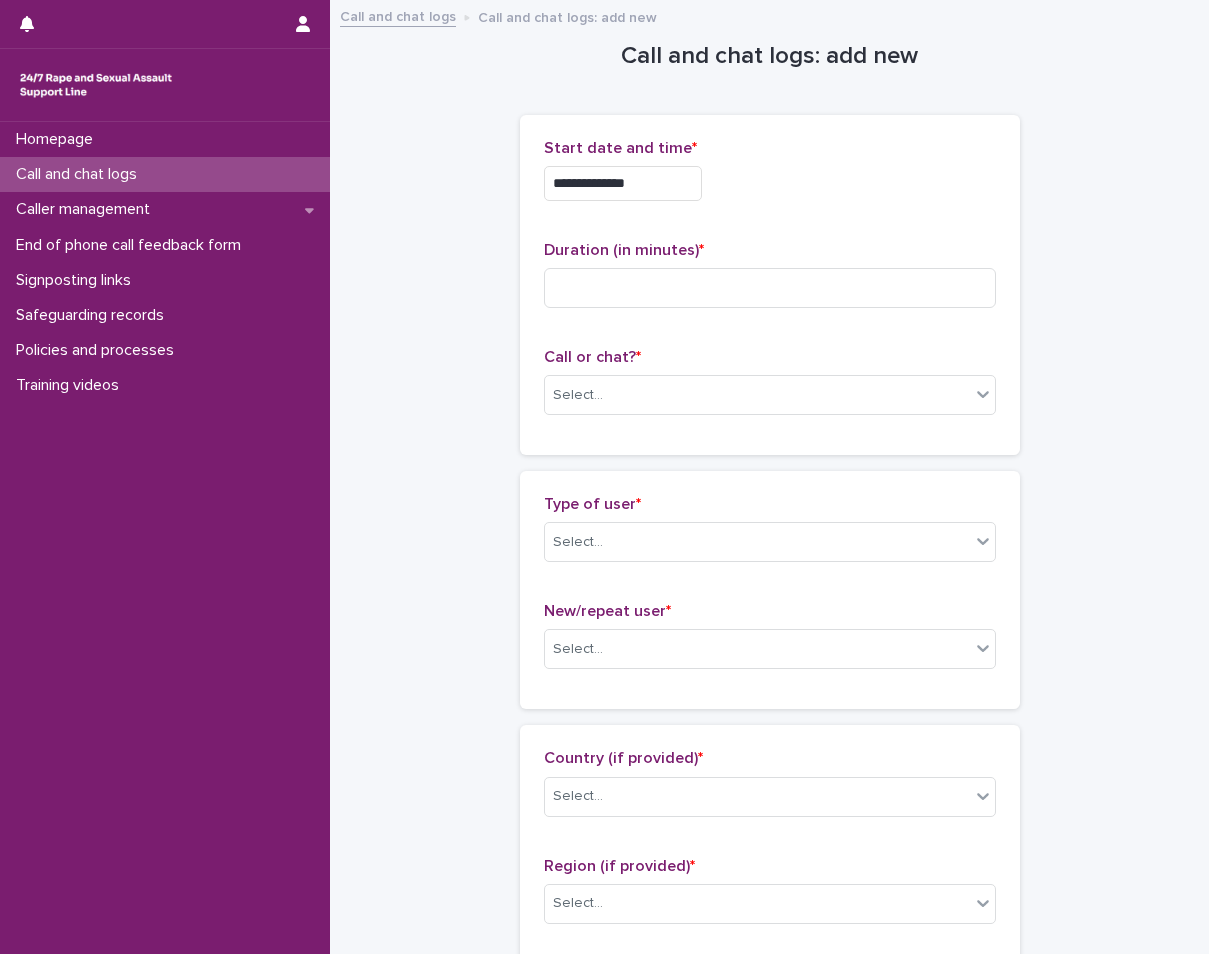 click on "**********" at bounding box center [770, 183] 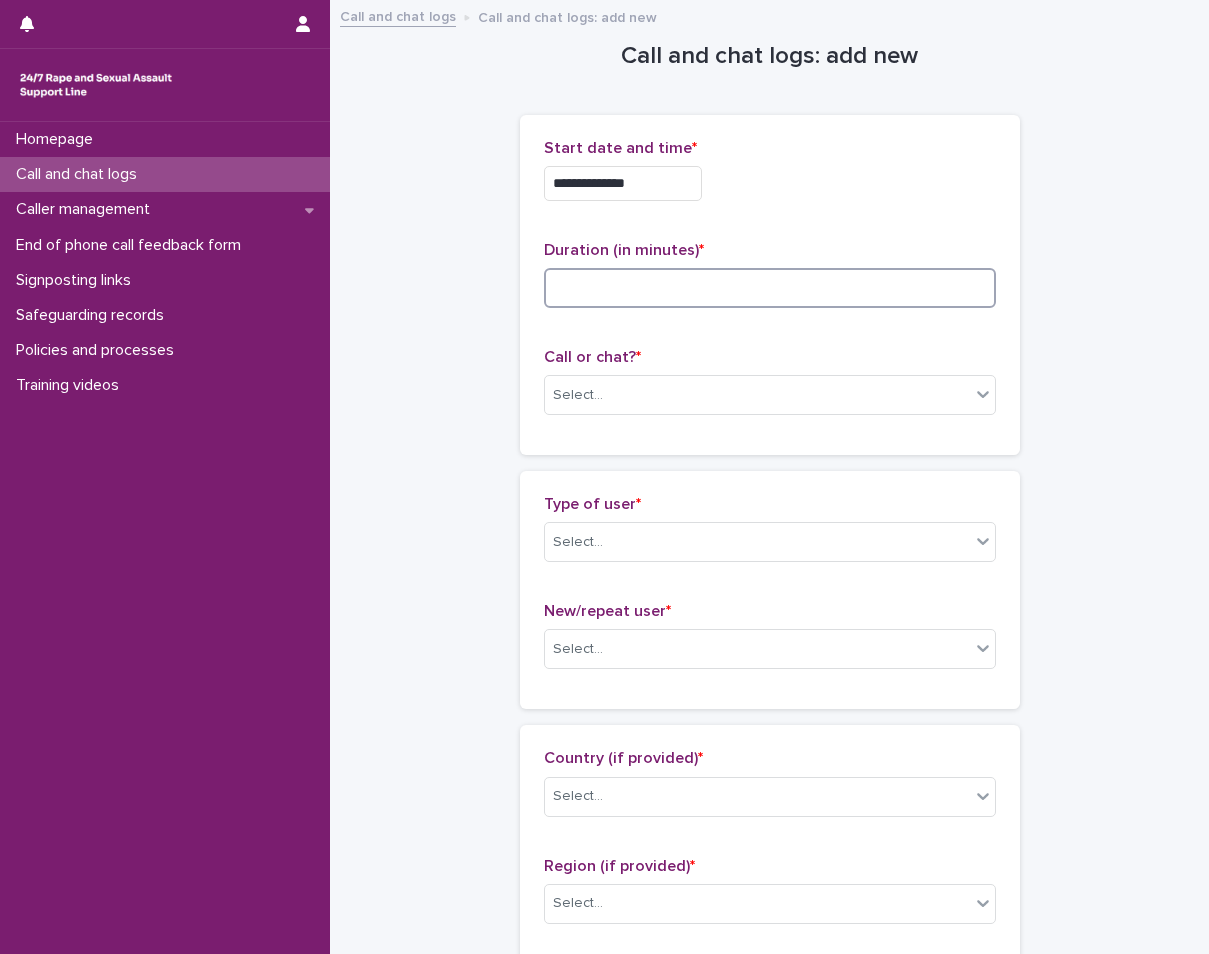 click at bounding box center [770, 288] 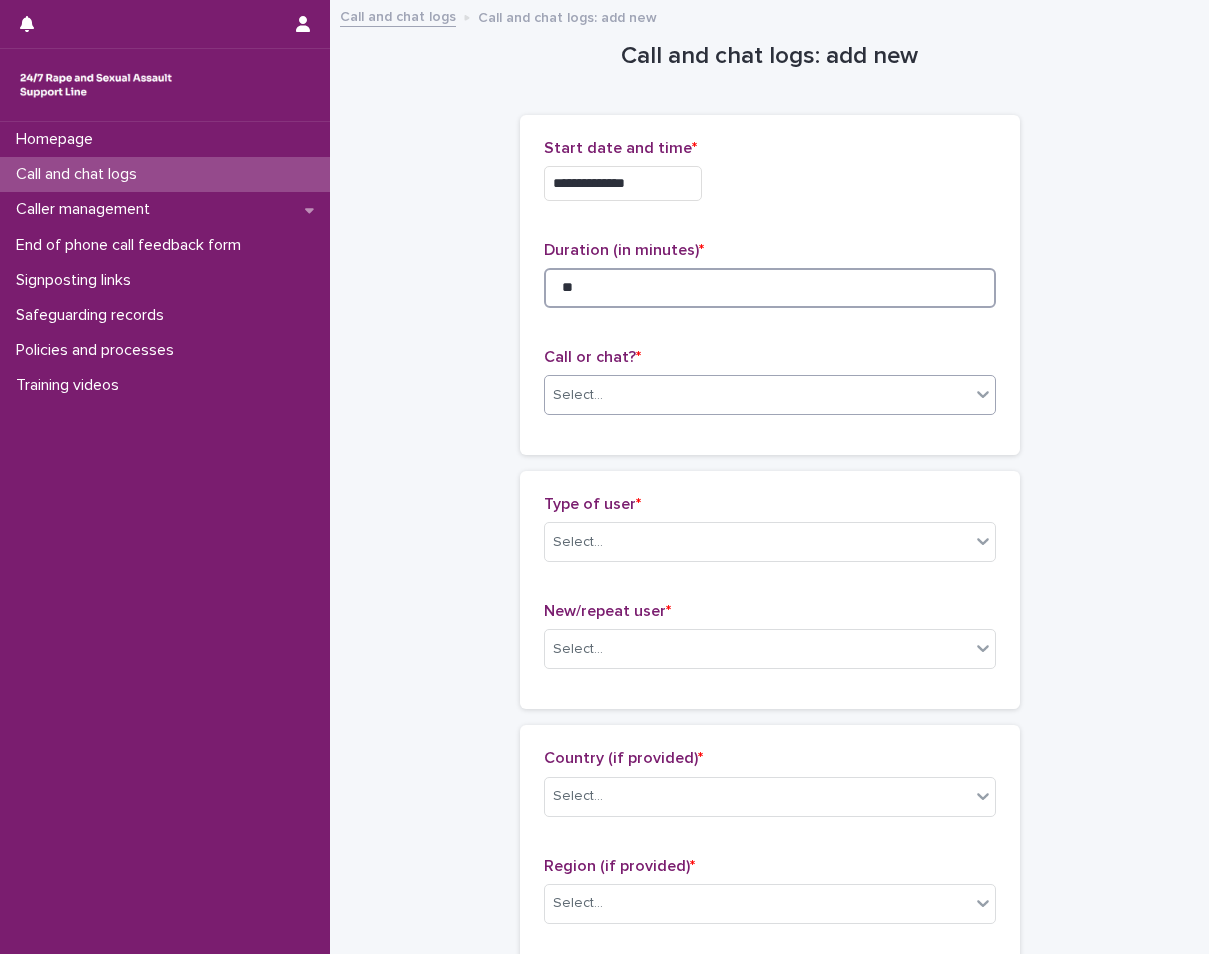 type on "**" 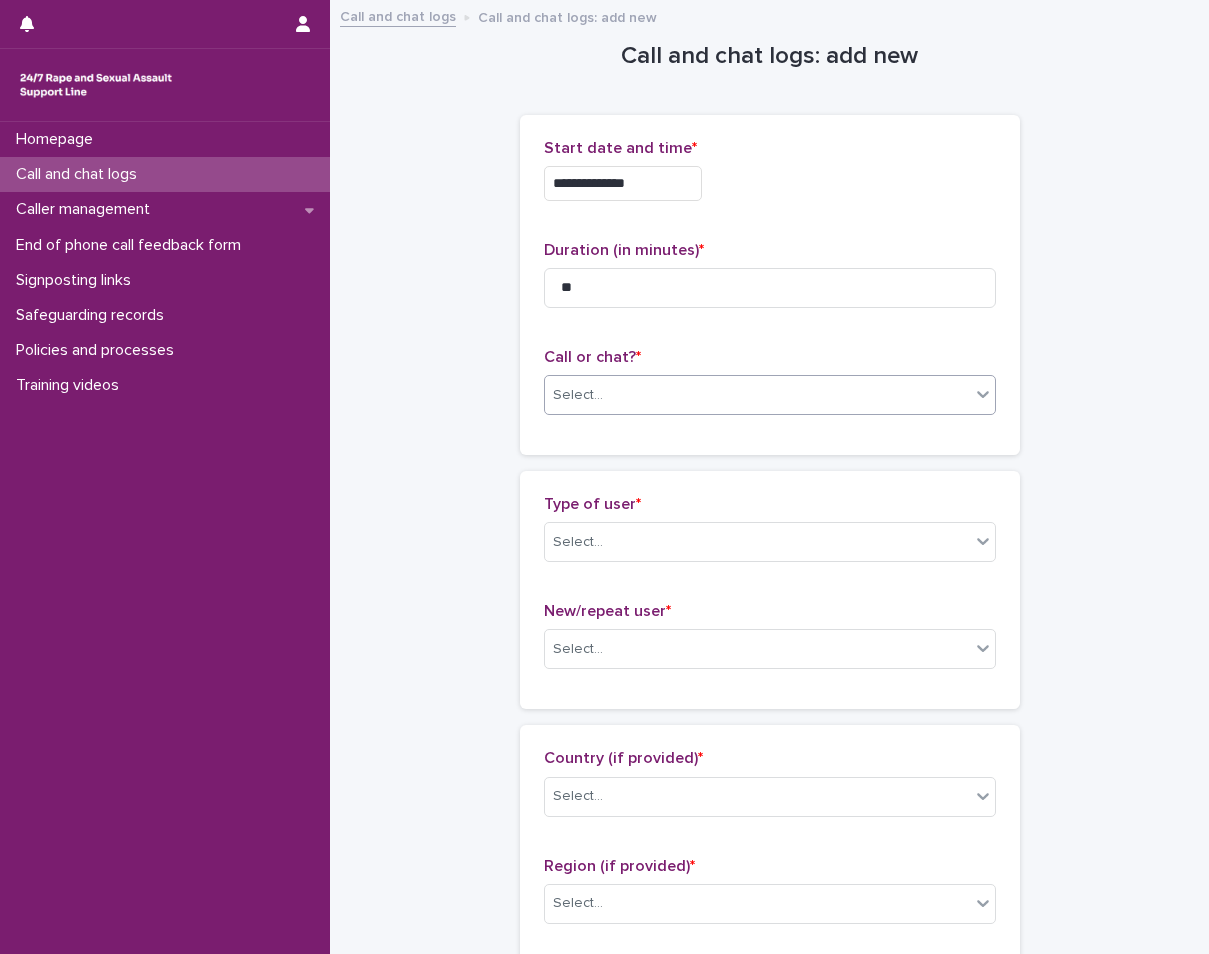 click on "Select..." at bounding box center [757, 395] 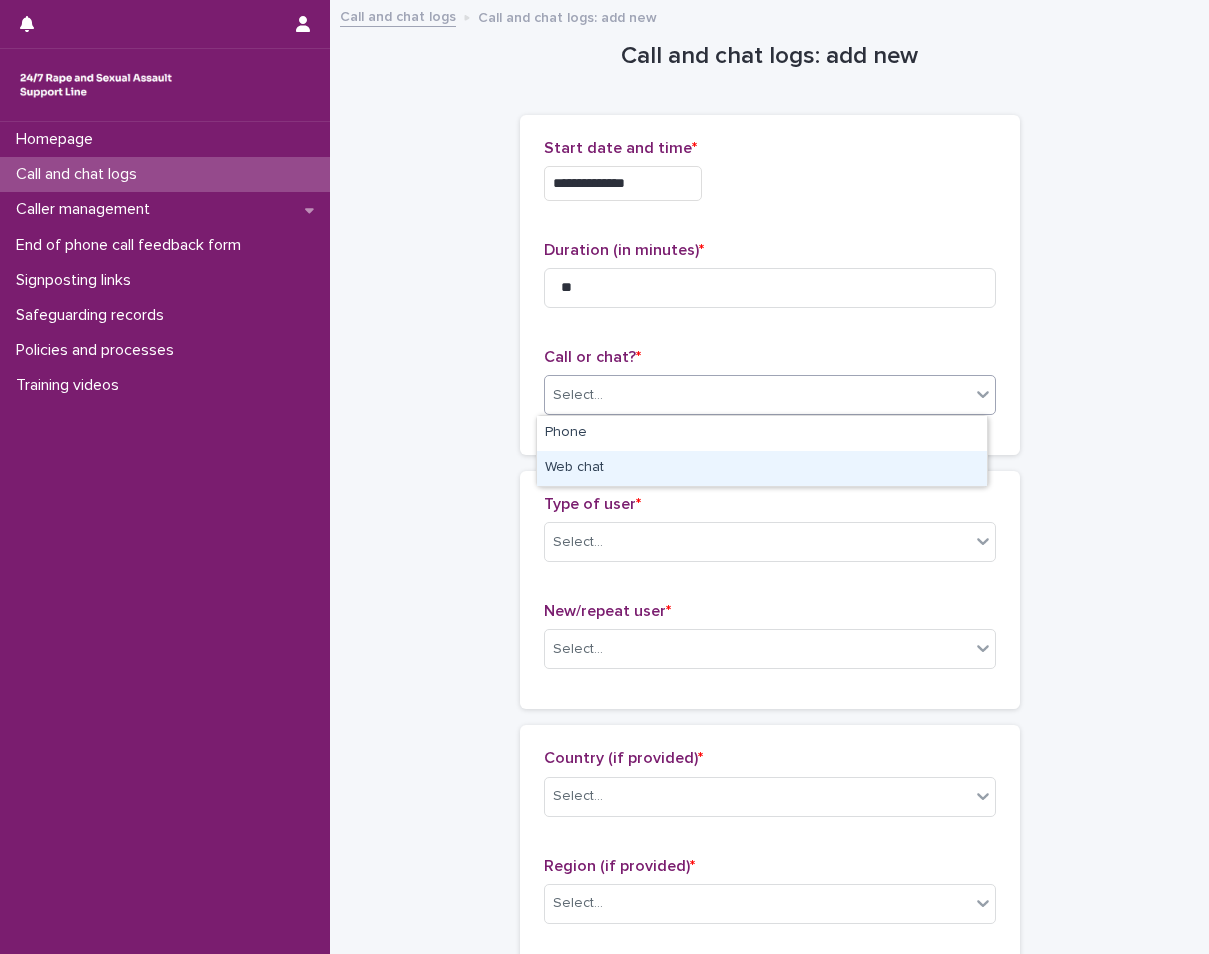 click on "Web chat" at bounding box center [762, 468] 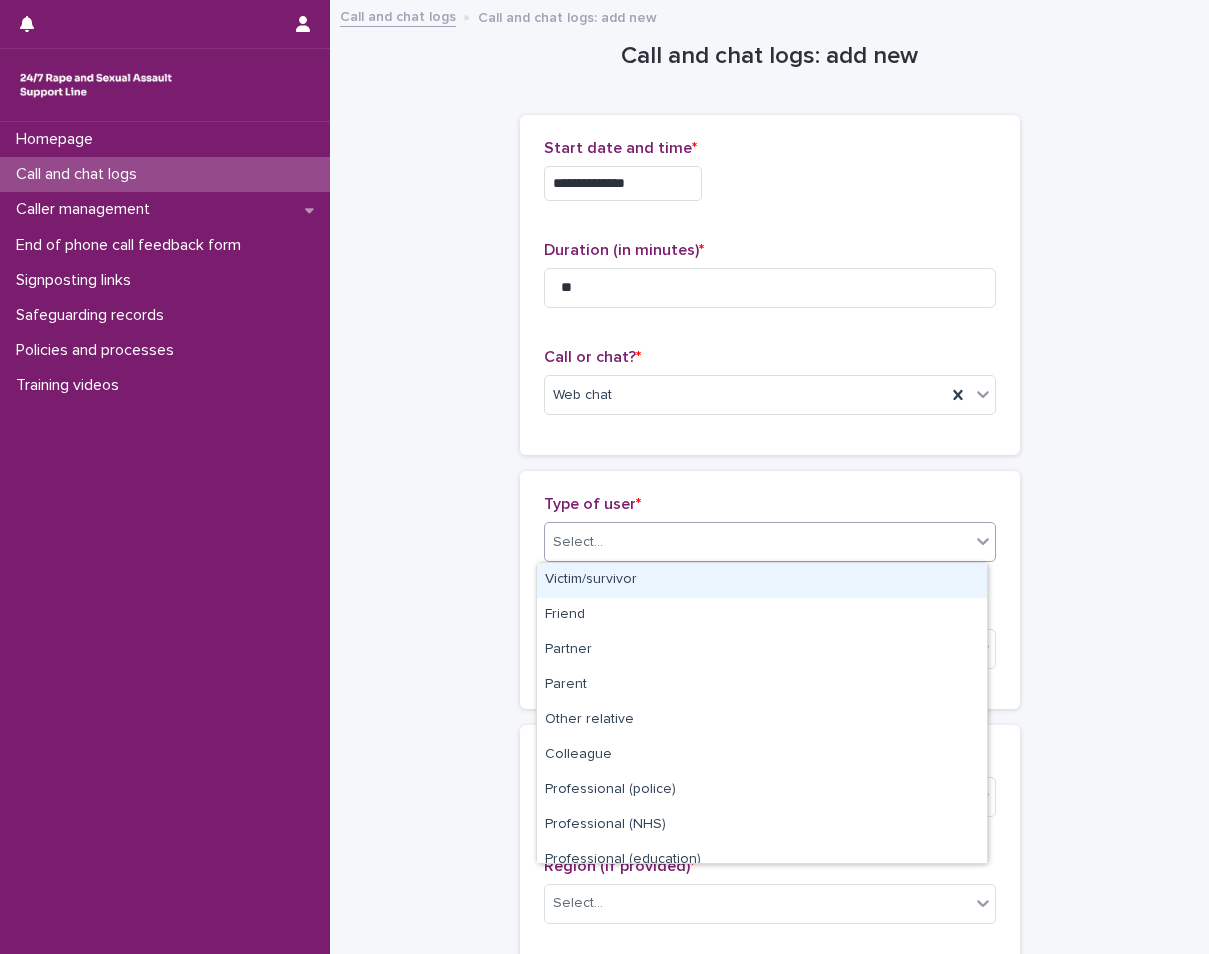 click on "Select..." at bounding box center [578, 542] 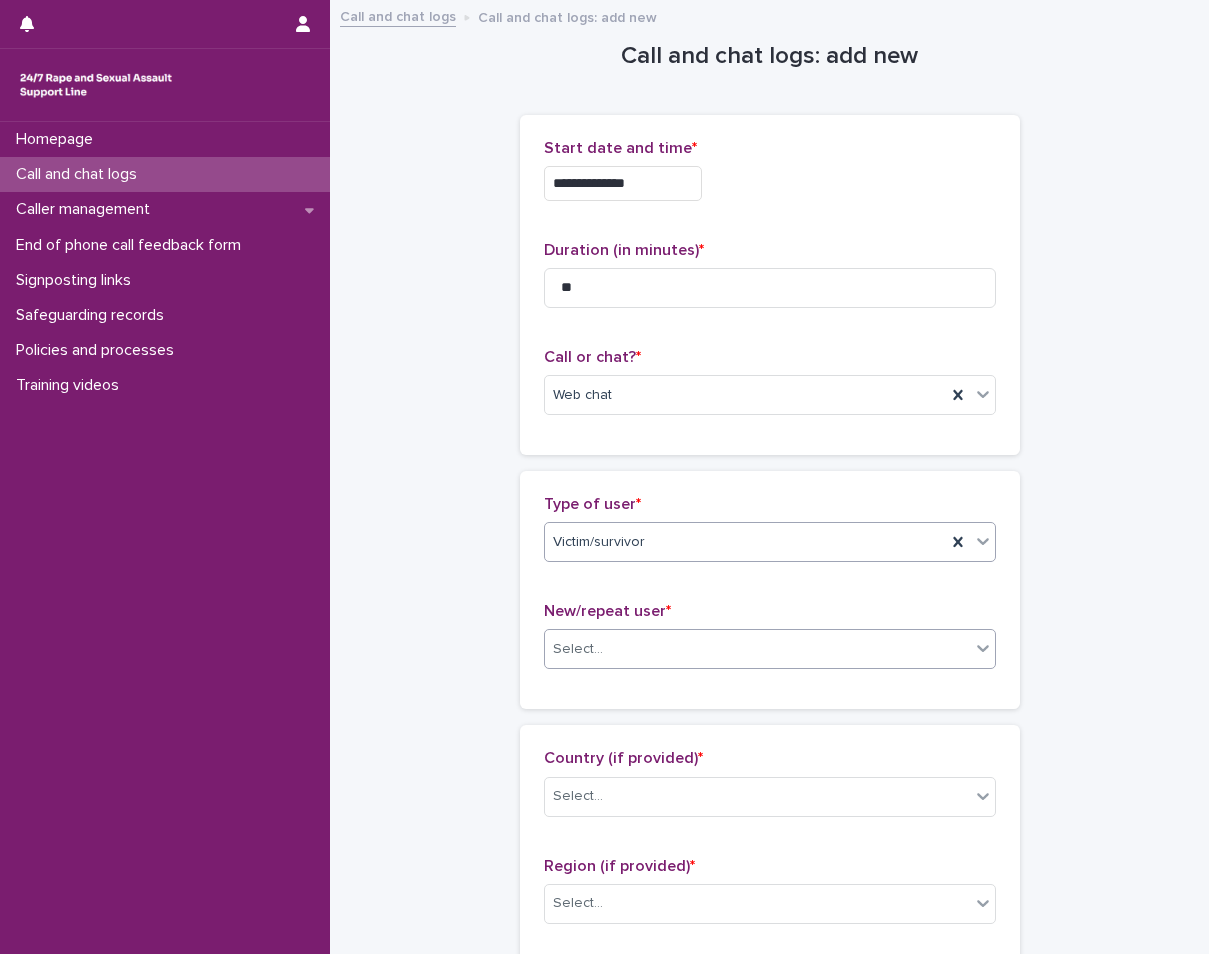 click on "Select..." at bounding box center (578, 649) 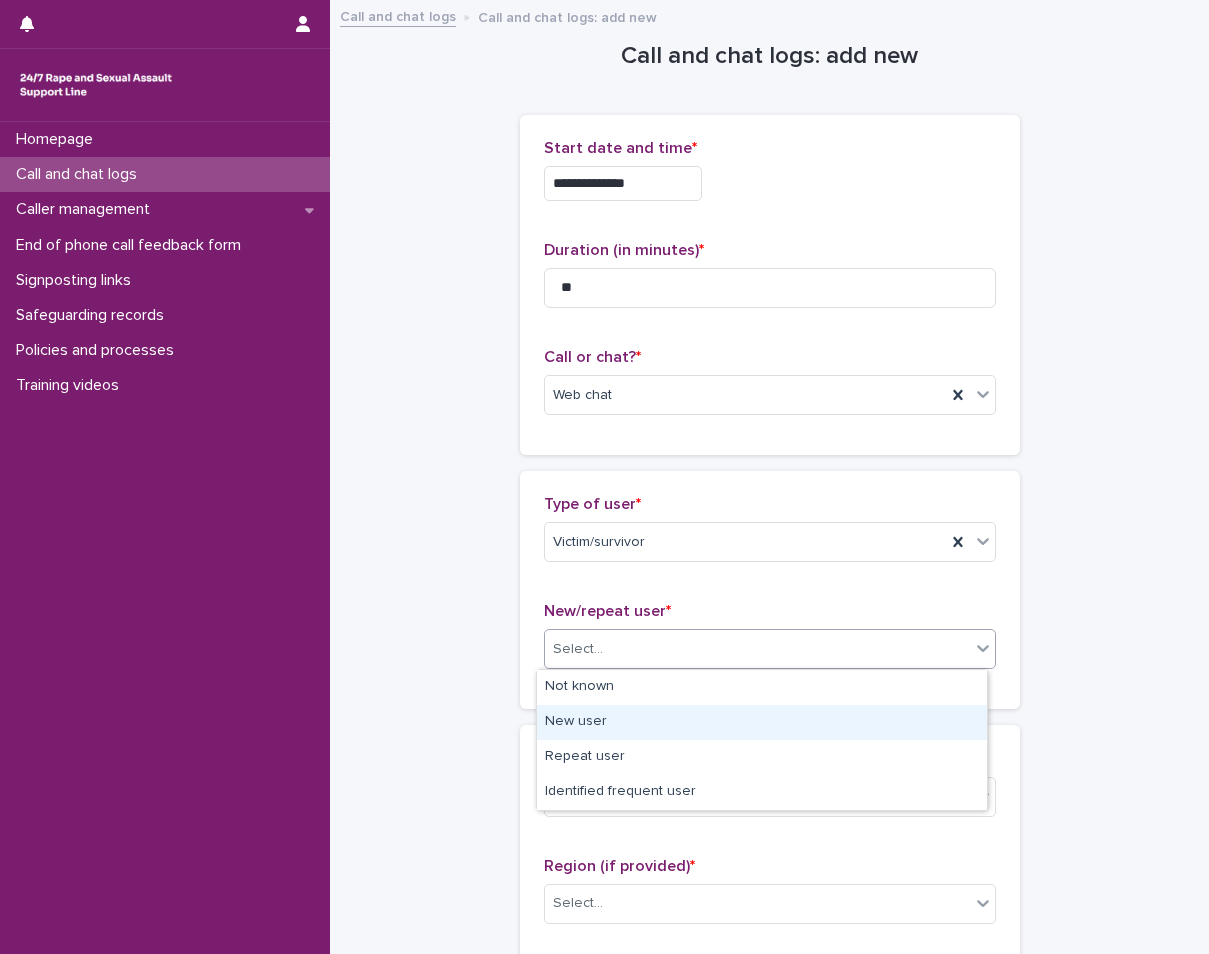 drag, startPoint x: 567, startPoint y: 719, endPoint x: 555, endPoint y: 722, distance: 12.369317 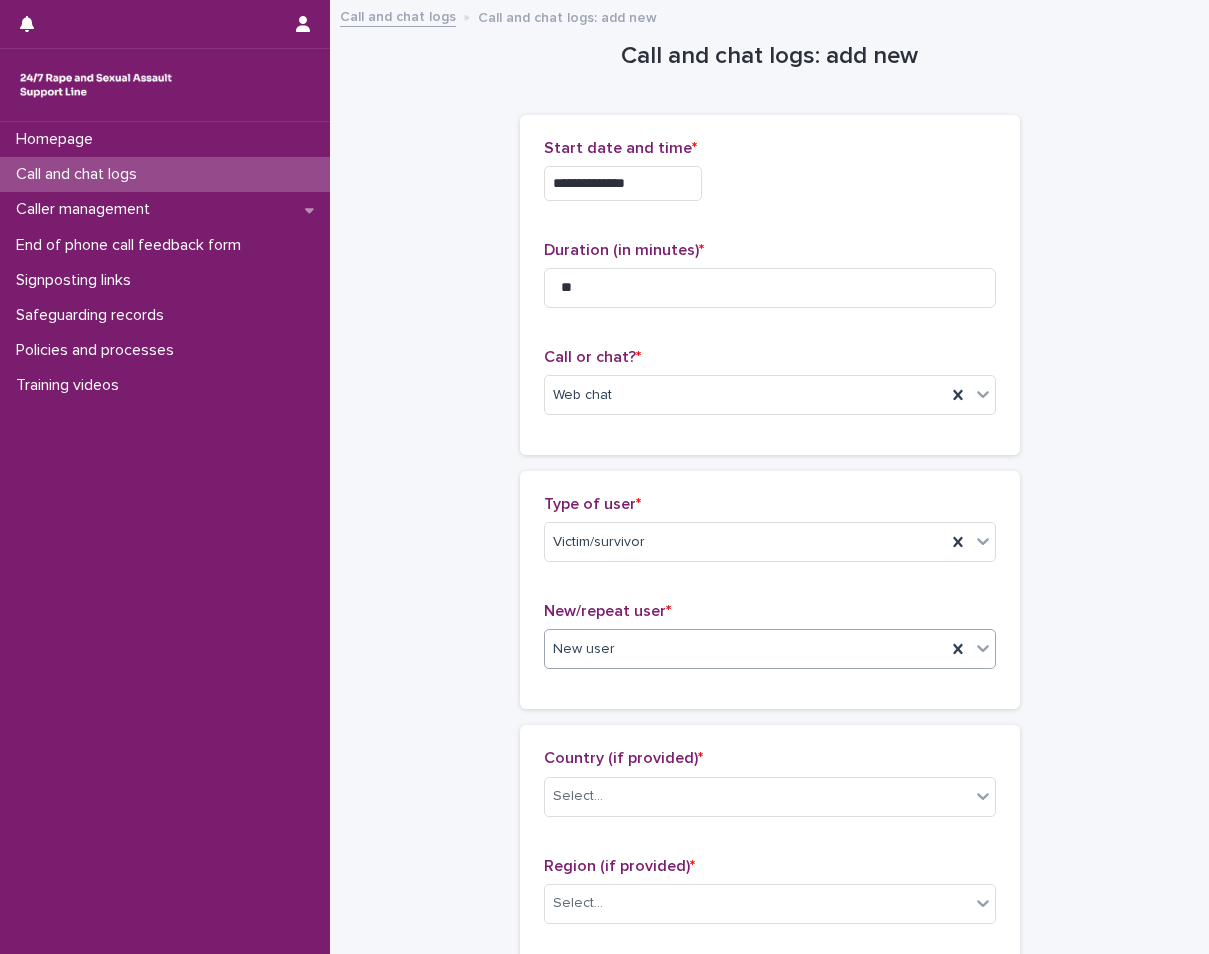 click on "Country (if provided) * Select... Region (if provided) * Select..." at bounding box center [770, 844] 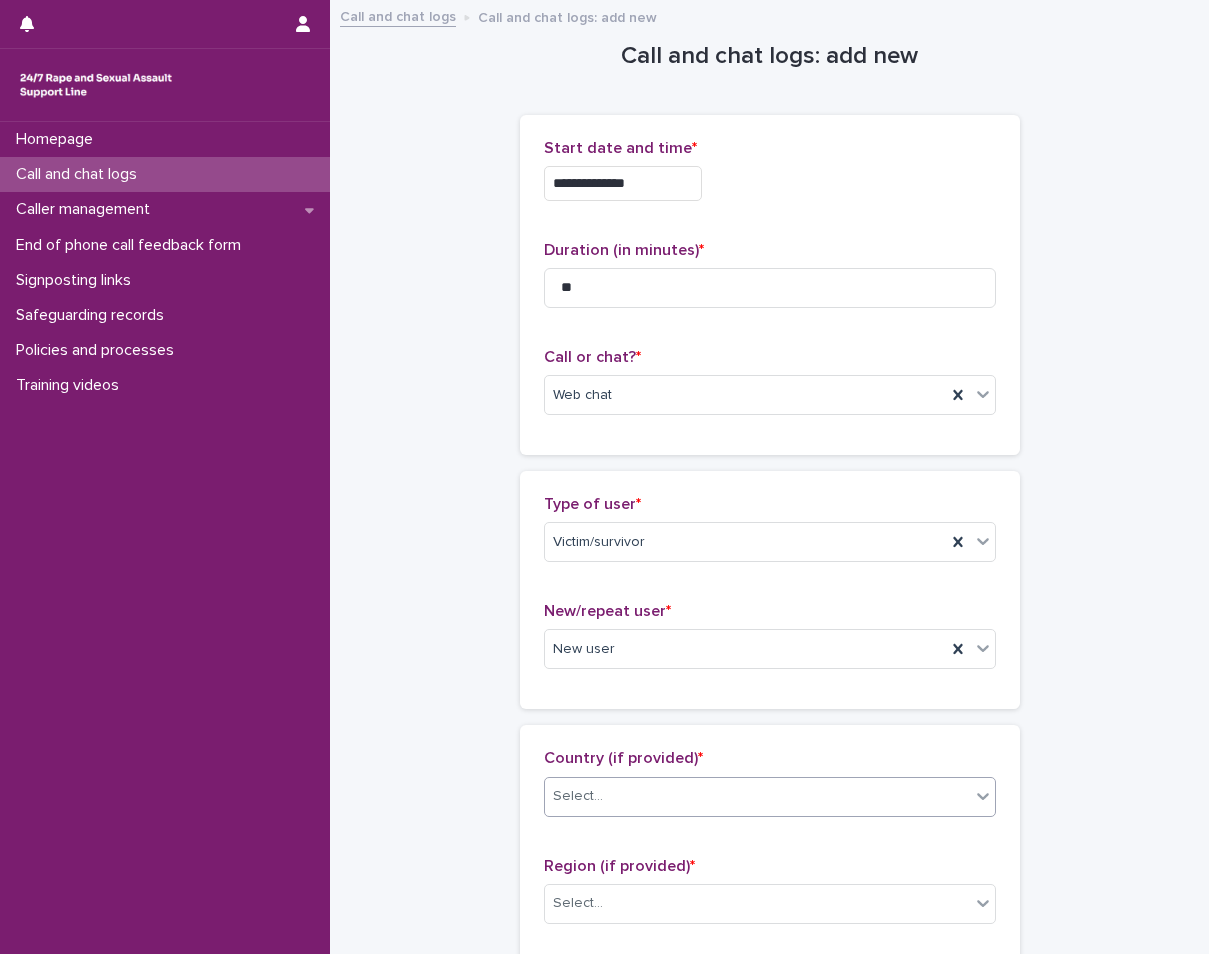 click on "Select..." at bounding box center (578, 796) 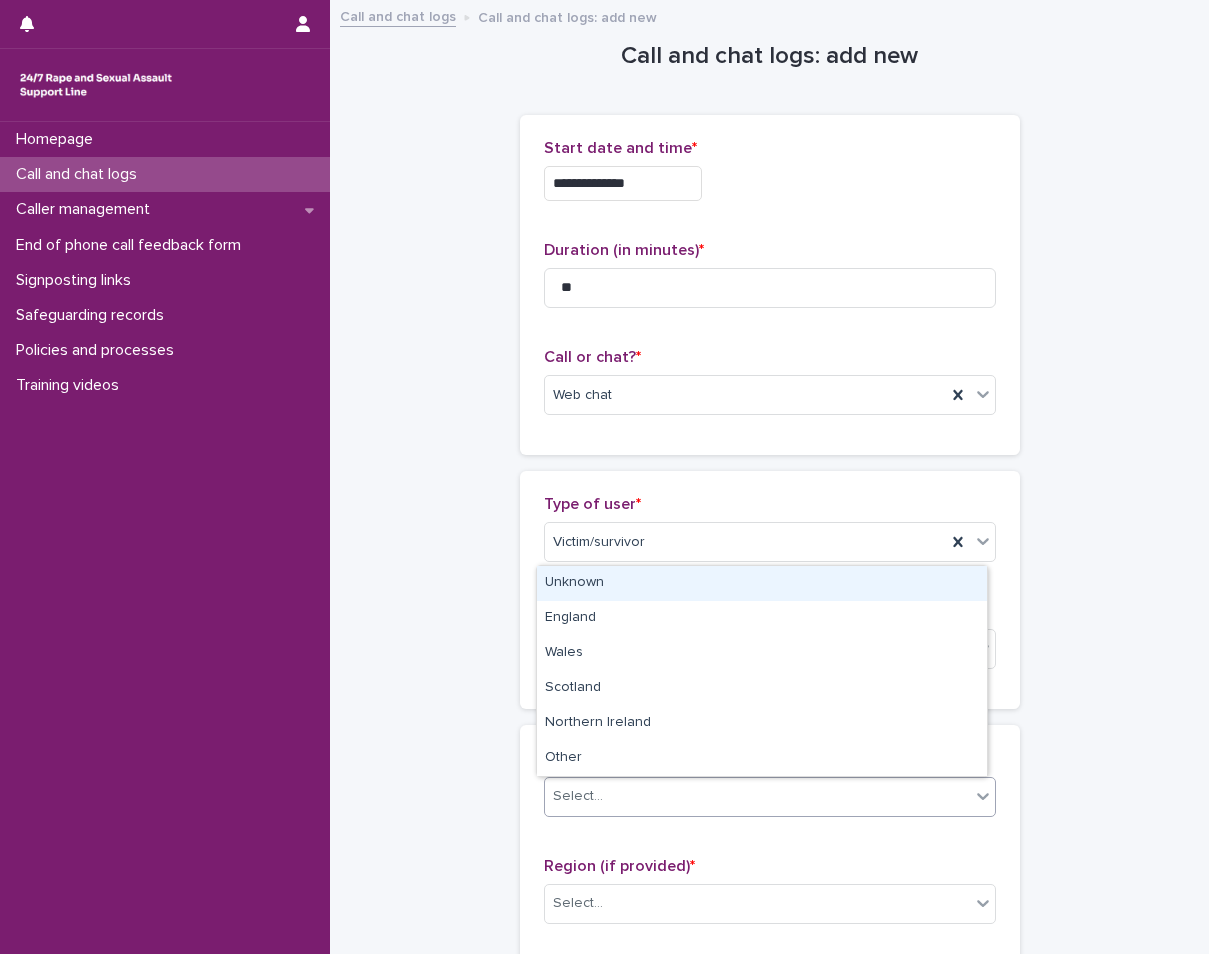 drag, startPoint x: 601, startPoint y: 603, endPoint x: 597, endPoint y: 582, distance: 21.377558 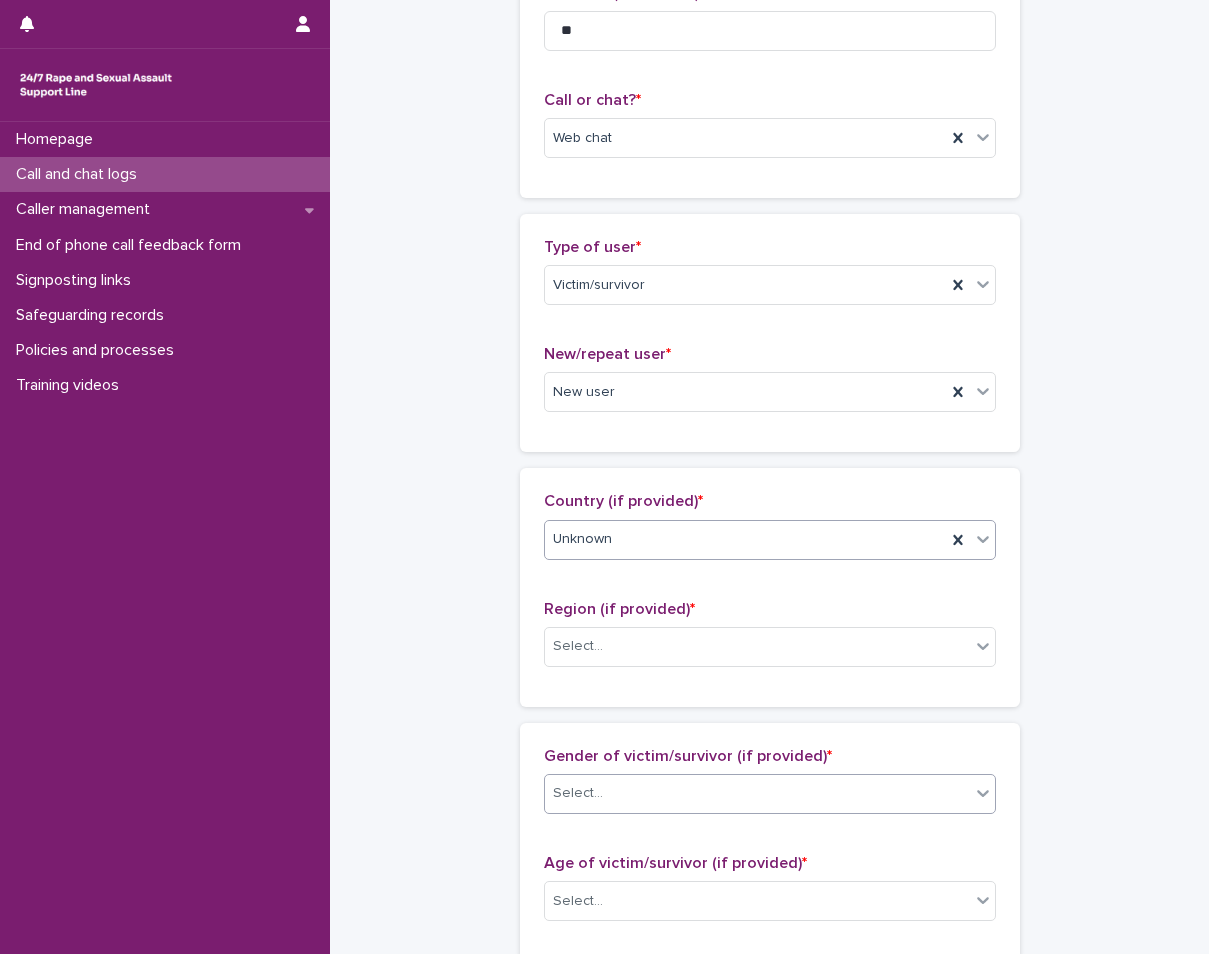 scroll, scrollTop: 300, scrollLeft: 0, axis: vertical 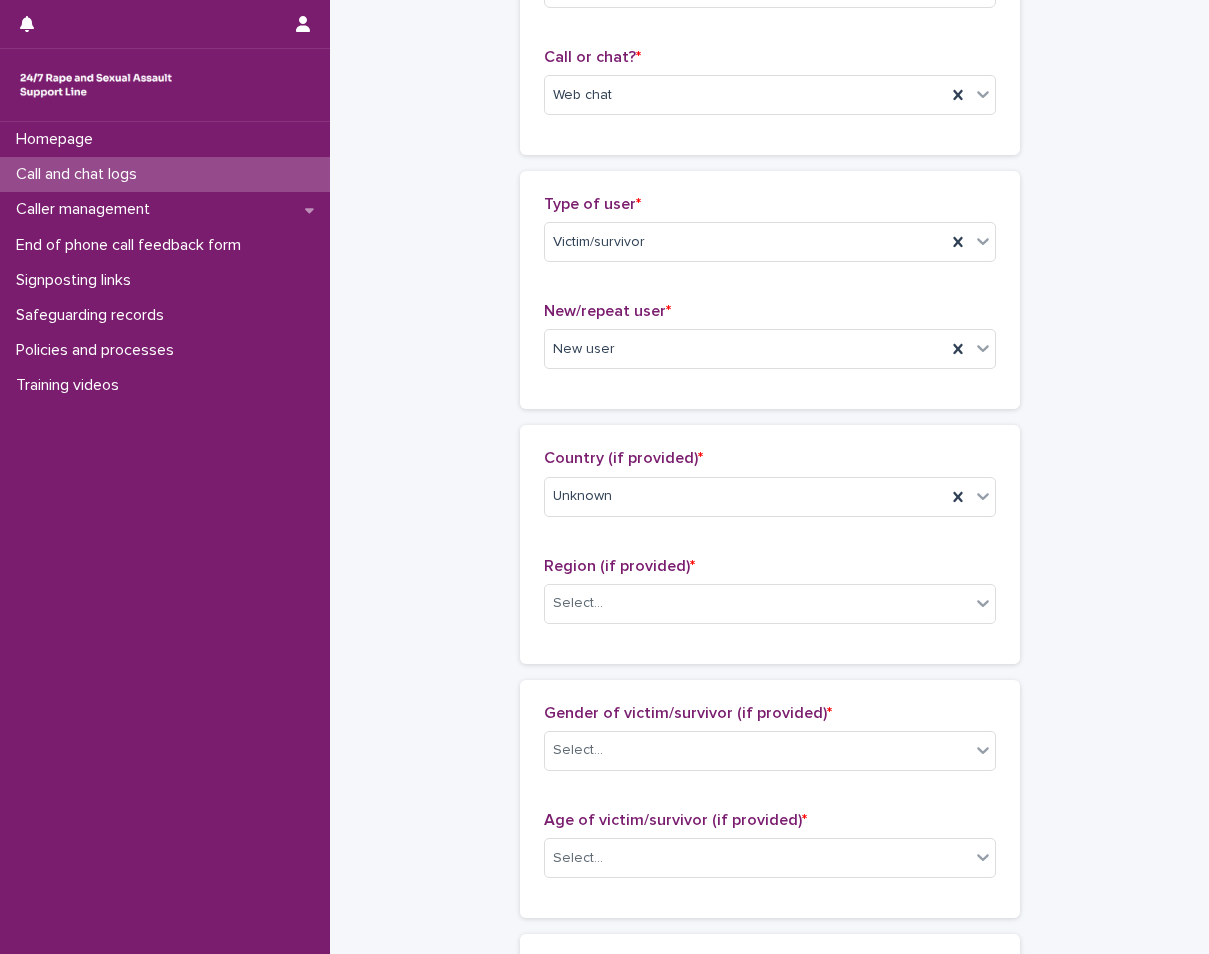 click on "Region (if provided) * Select..." at bounding box center [770, 598] 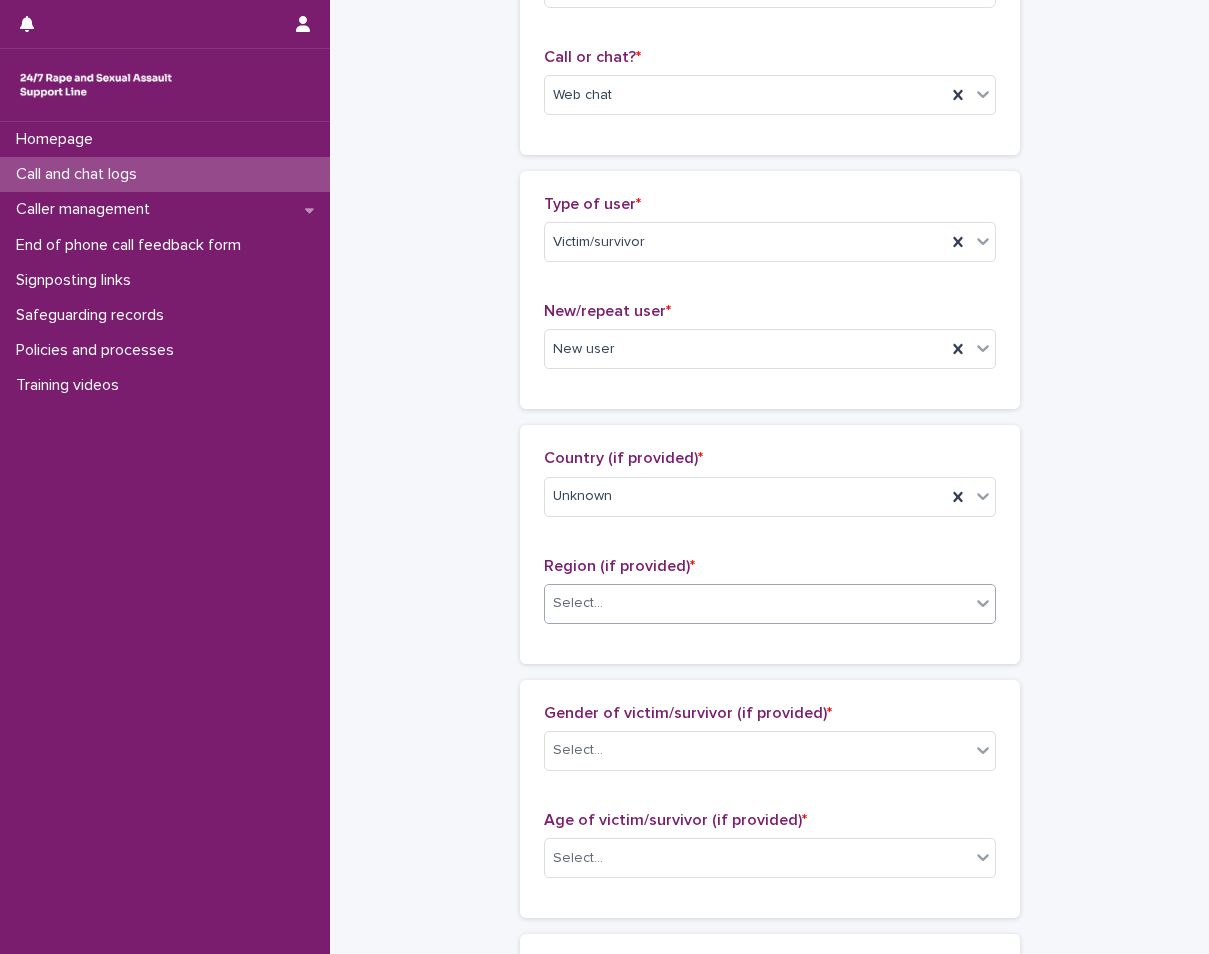click on "Select..." at bounding box center [578, 603] 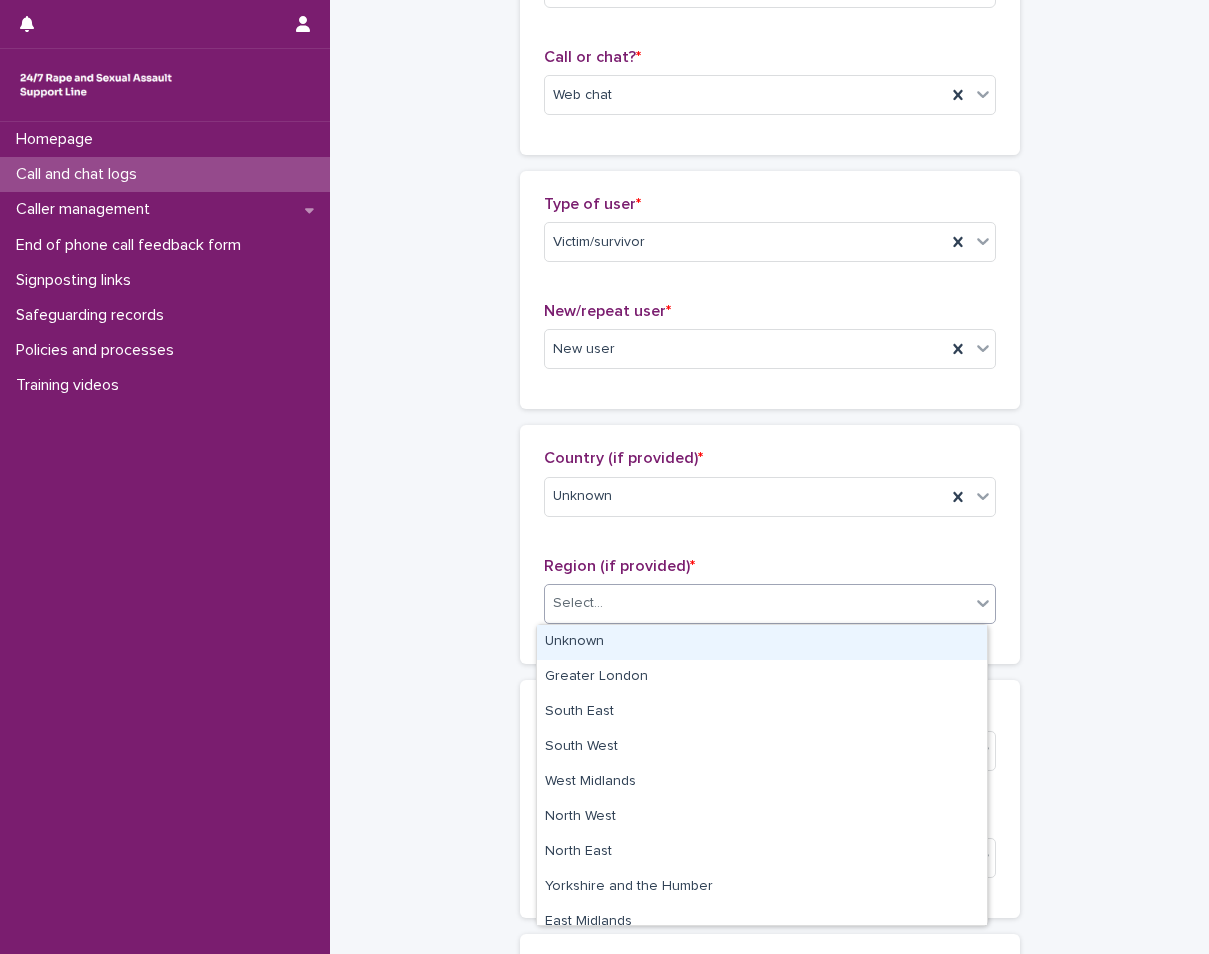 click on "Unknown" at bounding box center [762, 642] 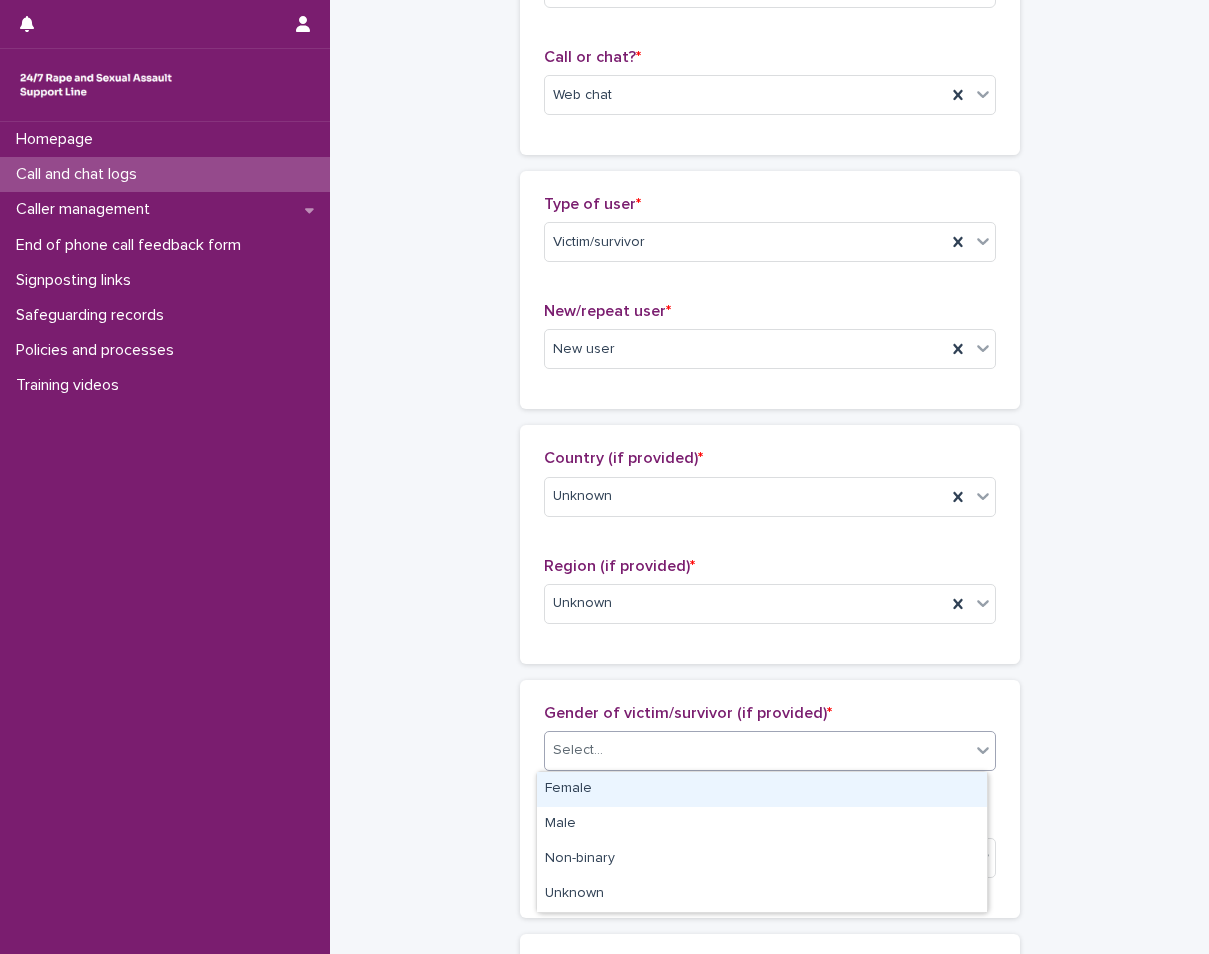click on "Select..." at bounding box center (578, 750) 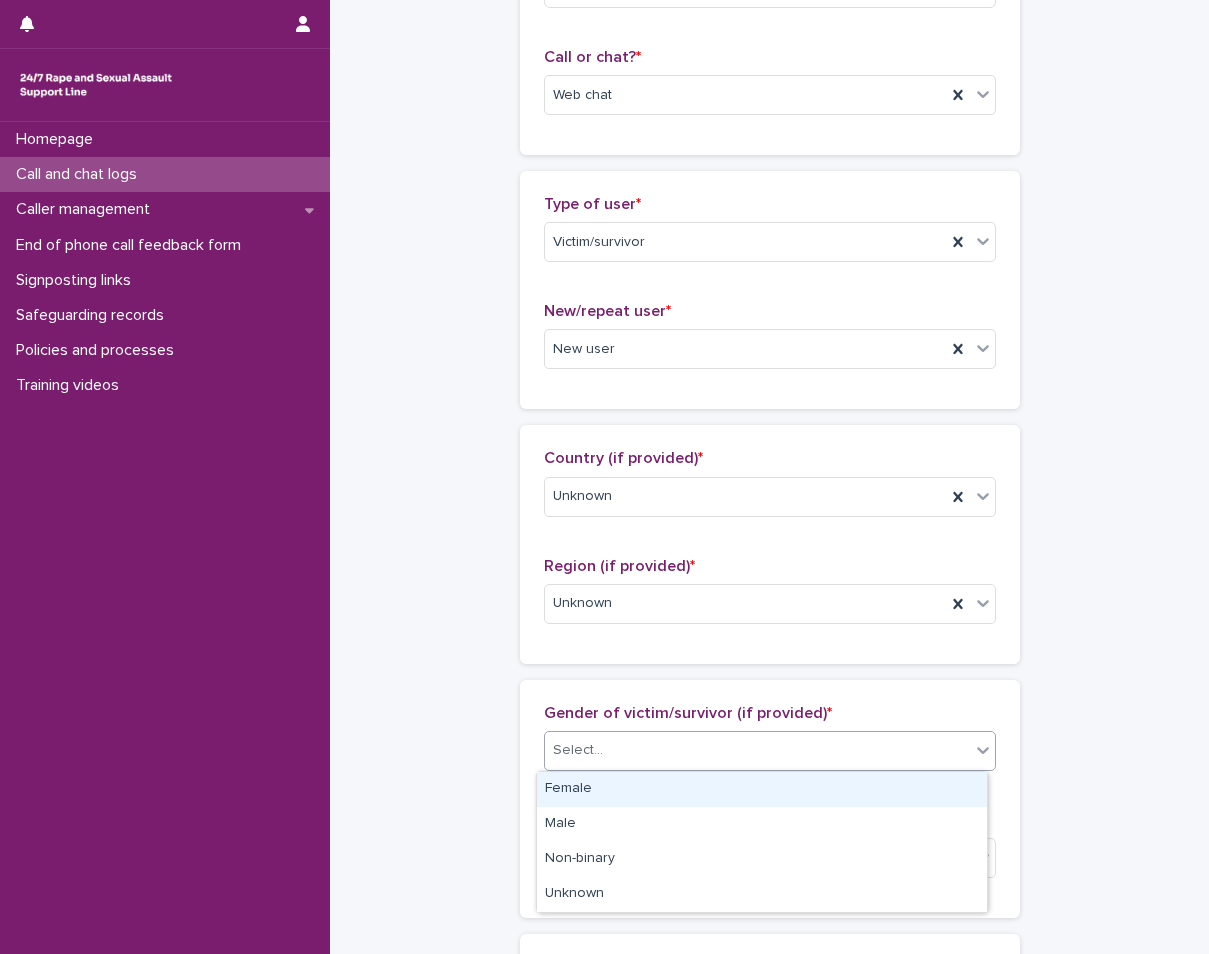 click on "Female" at bounding box center [762, 789] 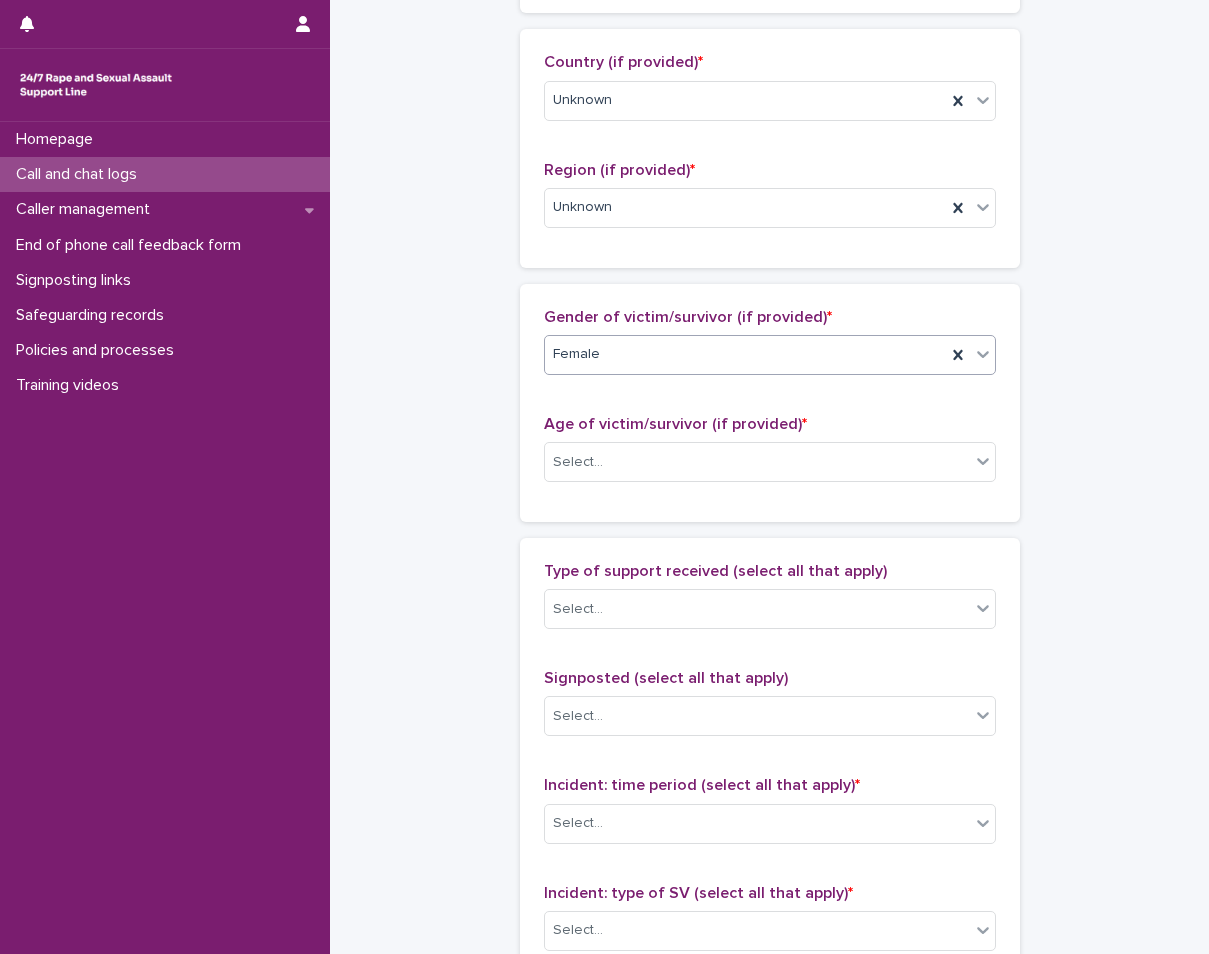 scroll, scrollTop: 700, scrollLeft: 0, axis: vertical 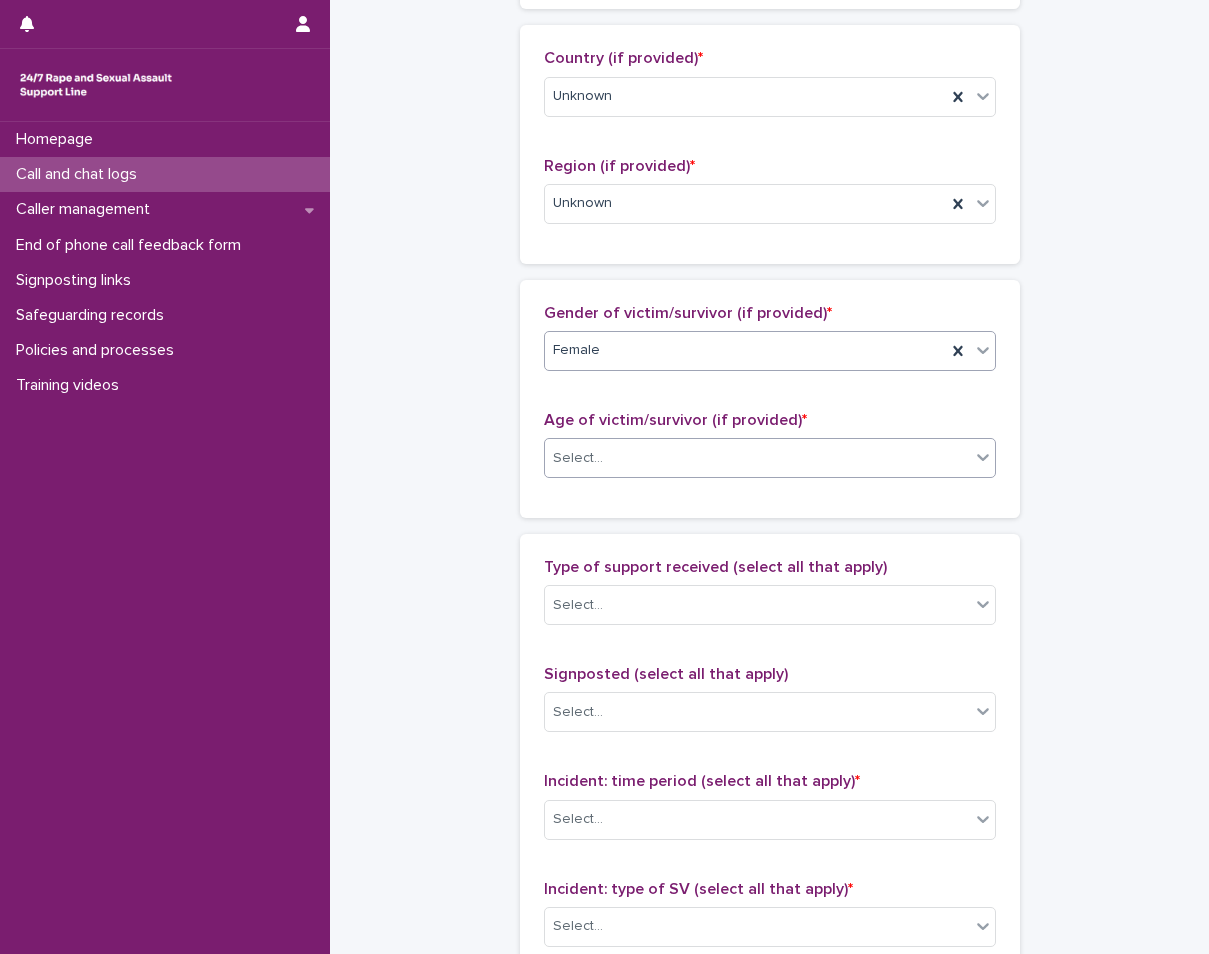 click on "Select..." at bounding box center (578, 458) 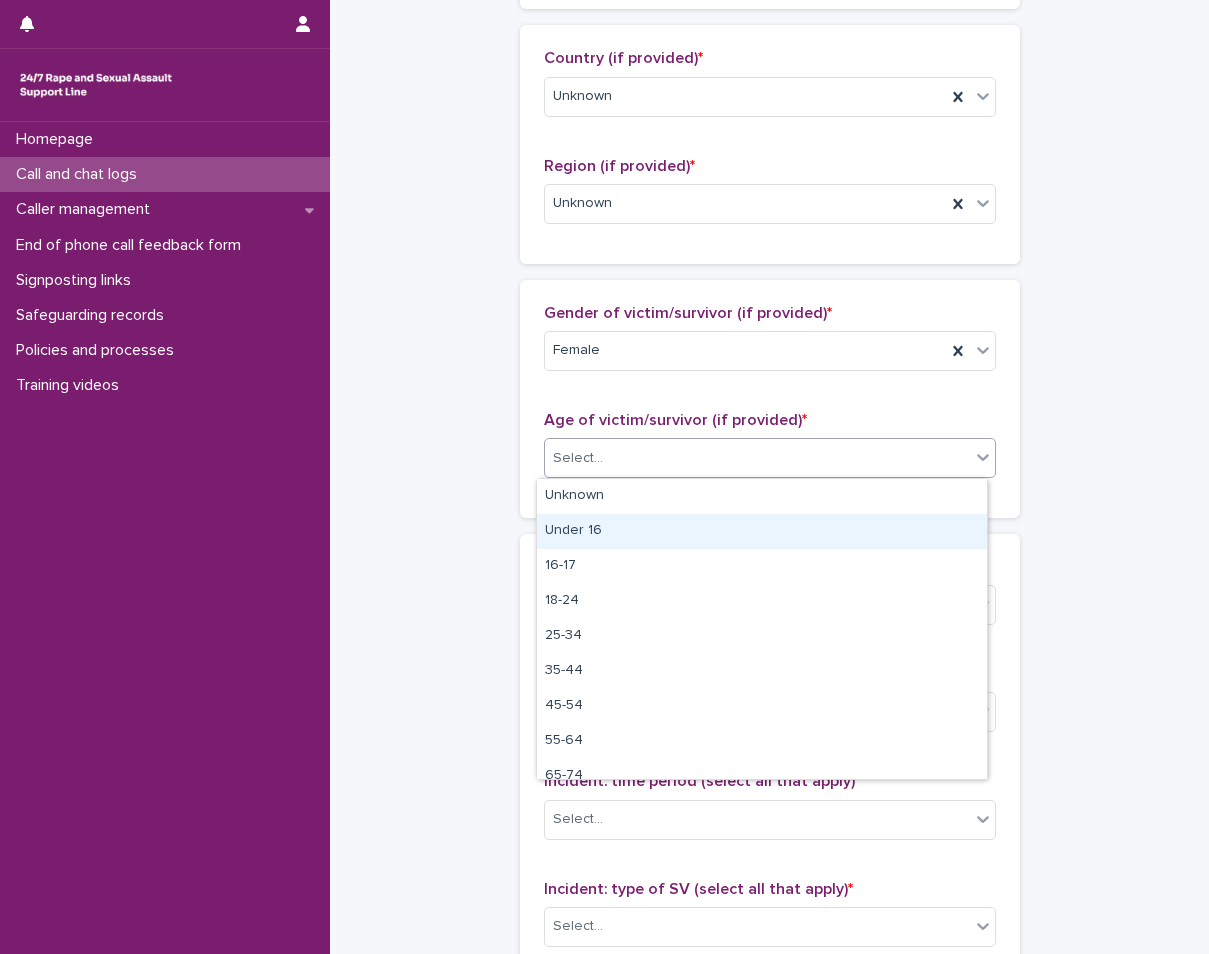 click on "Under 16" at bounding box center (762, 531) 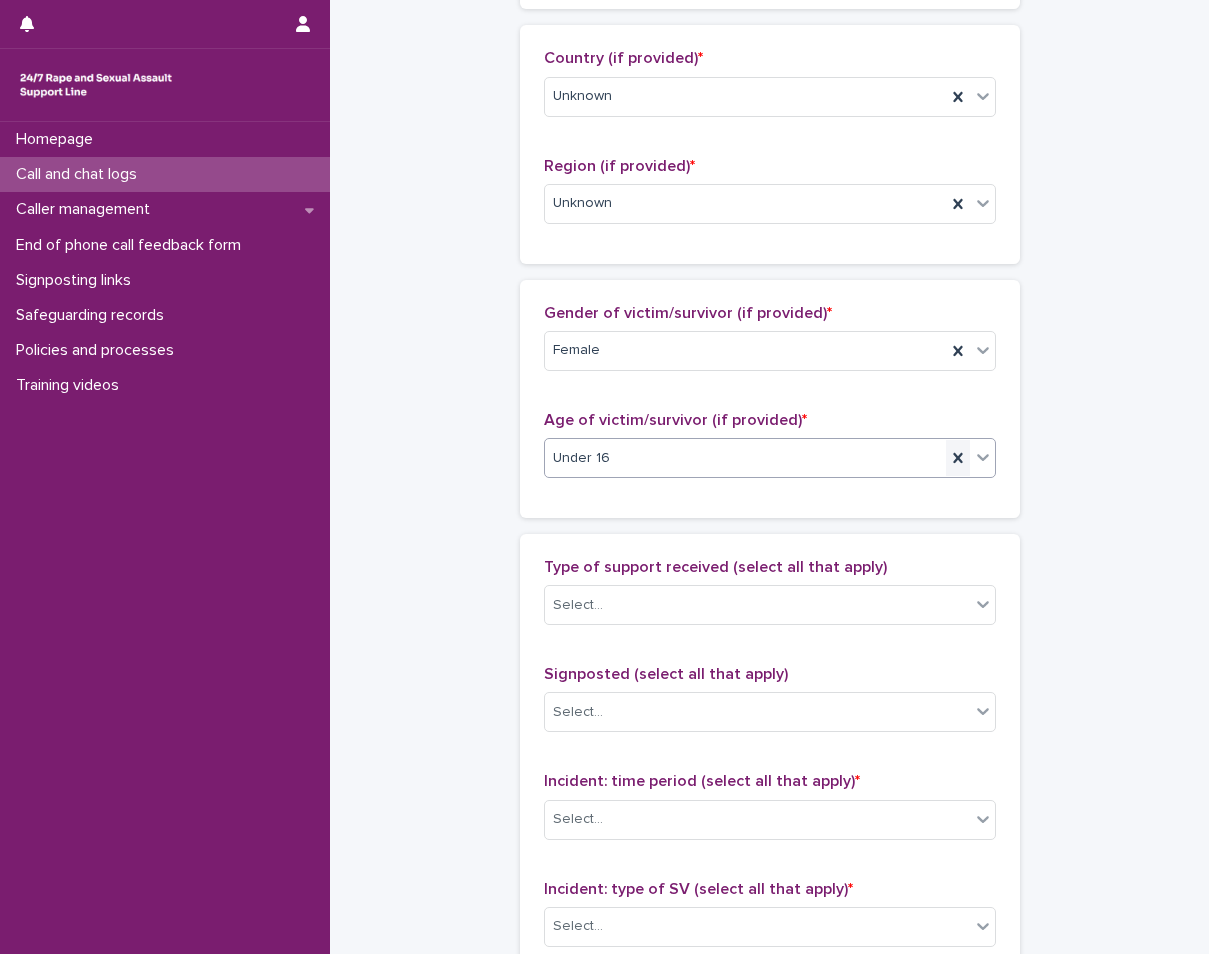 click 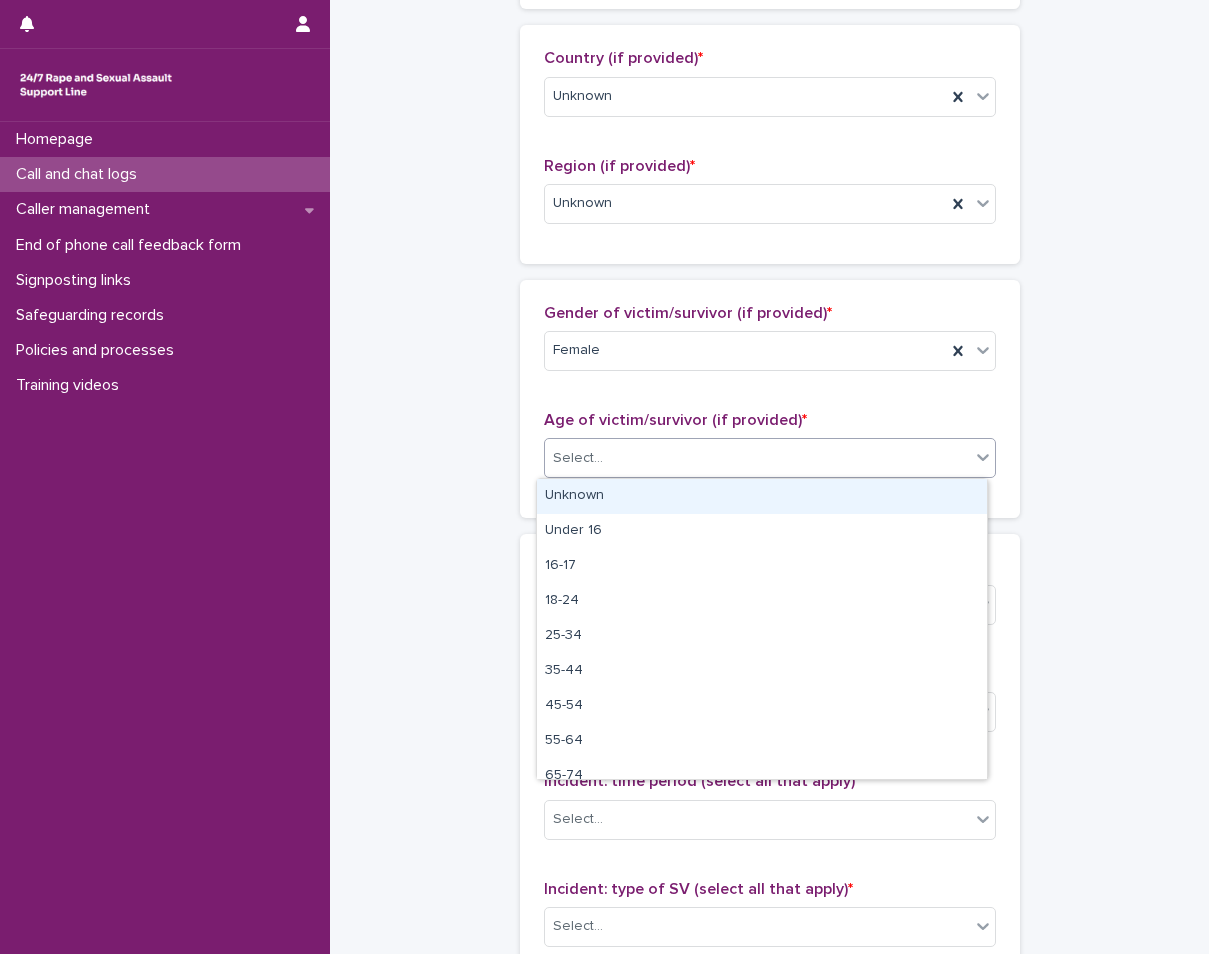 click 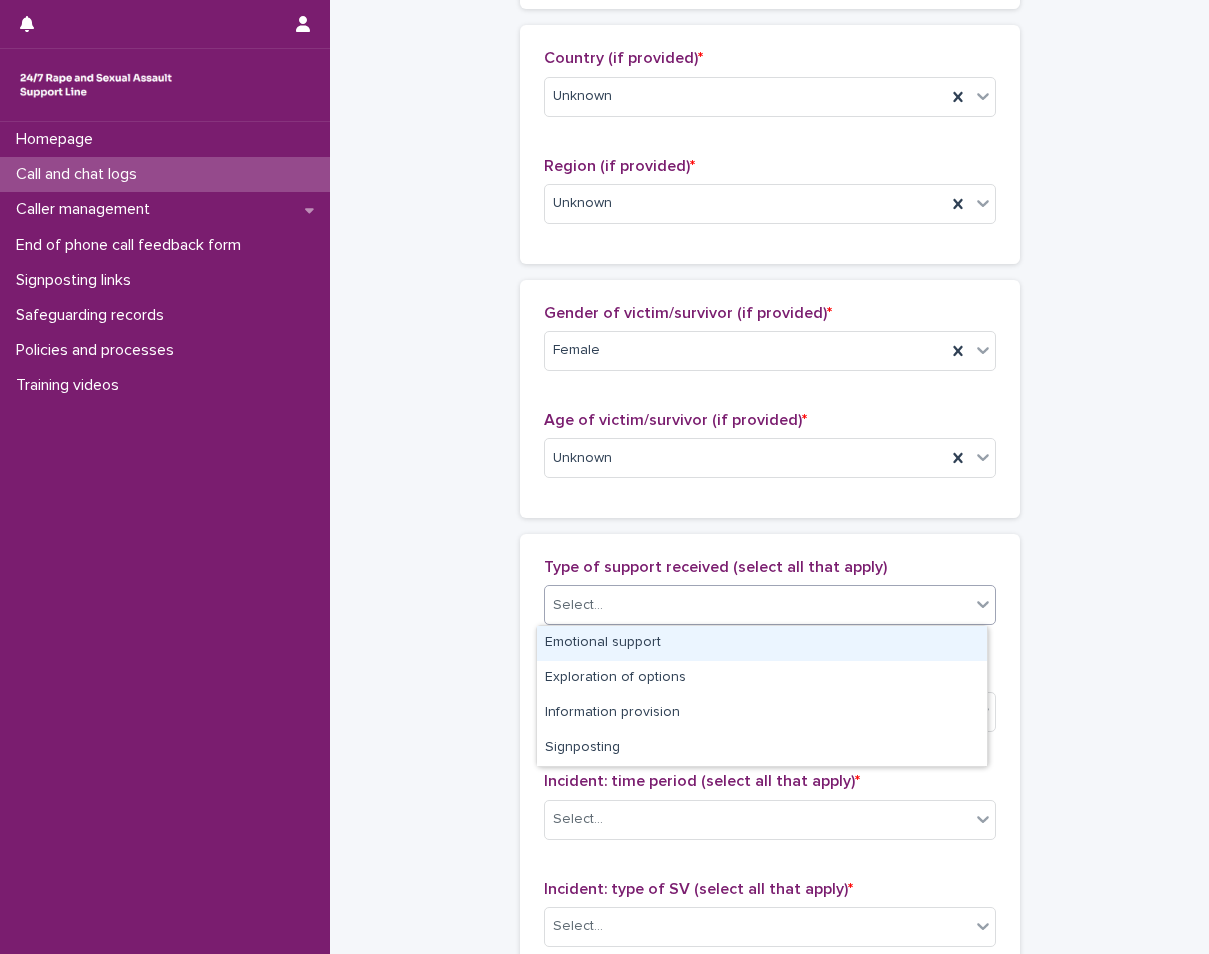 click on "Select..." at bounding box center [757, 605] 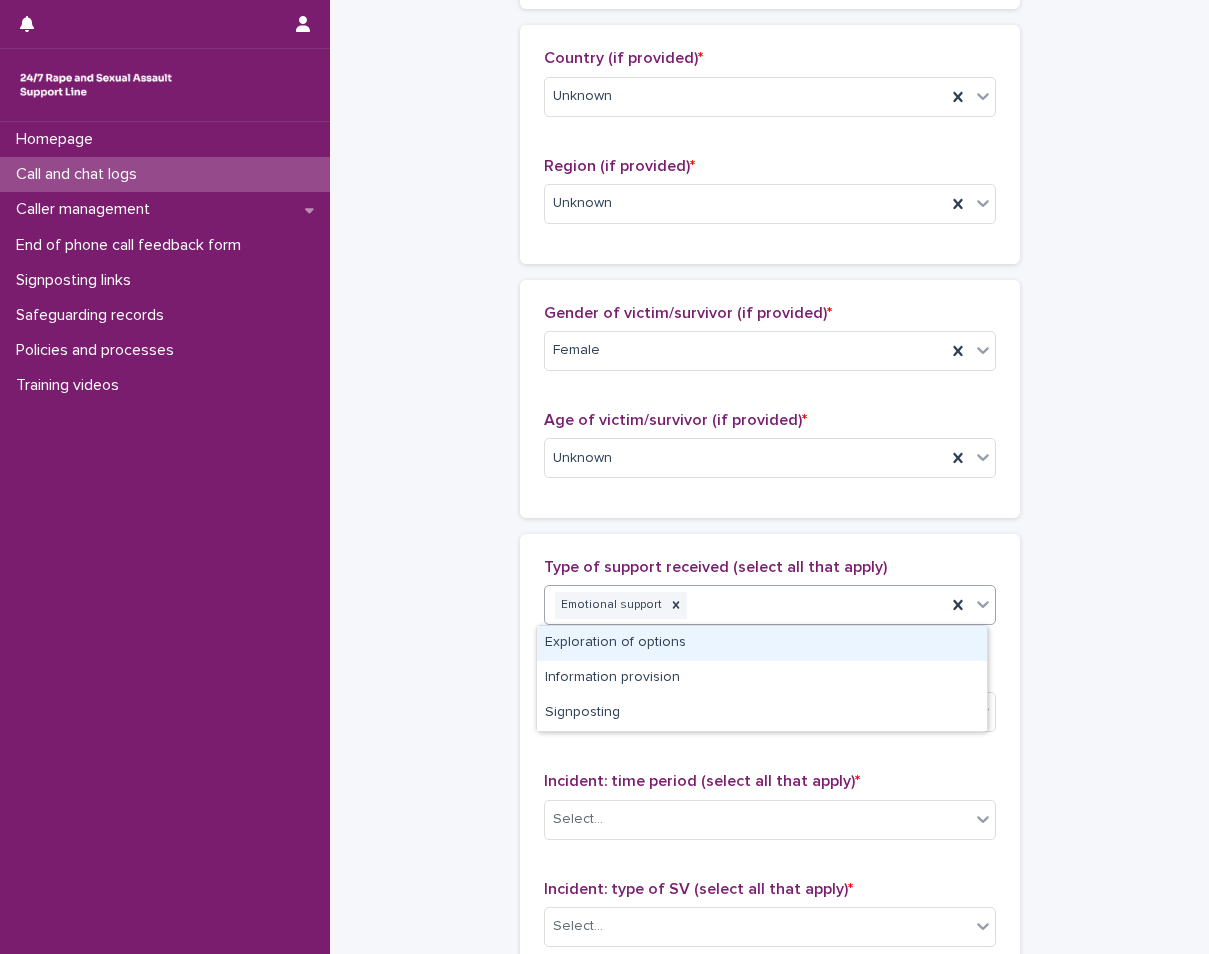 click 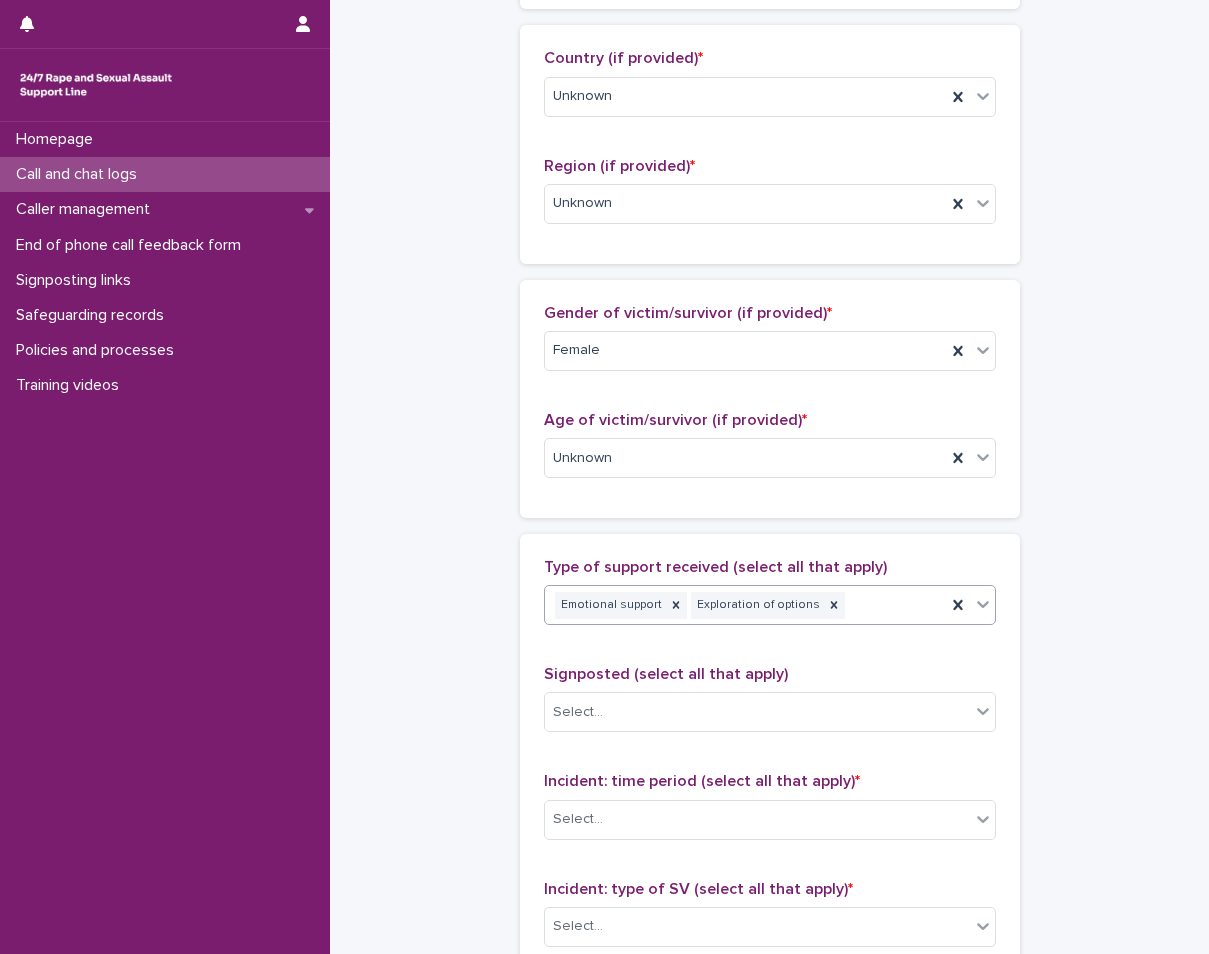 click on "Type of support received (select all that apply)   option Exploration of options, selected.     0 results available. Select is focused ,type to refine list, press Down to open the menu,  press left to focus selected values Emotional support Exploration of options Signposted (select all that apply) Select... Incident: time period (select all that apply) * Select... Incident: type of SV (select all that apply) * Select... Incident: perpetrator (select all that apply) * Select... Incident: gender of perpetrator (select all that apply) * Select... Flags Select... Comments" at bounding box center [770, 976] 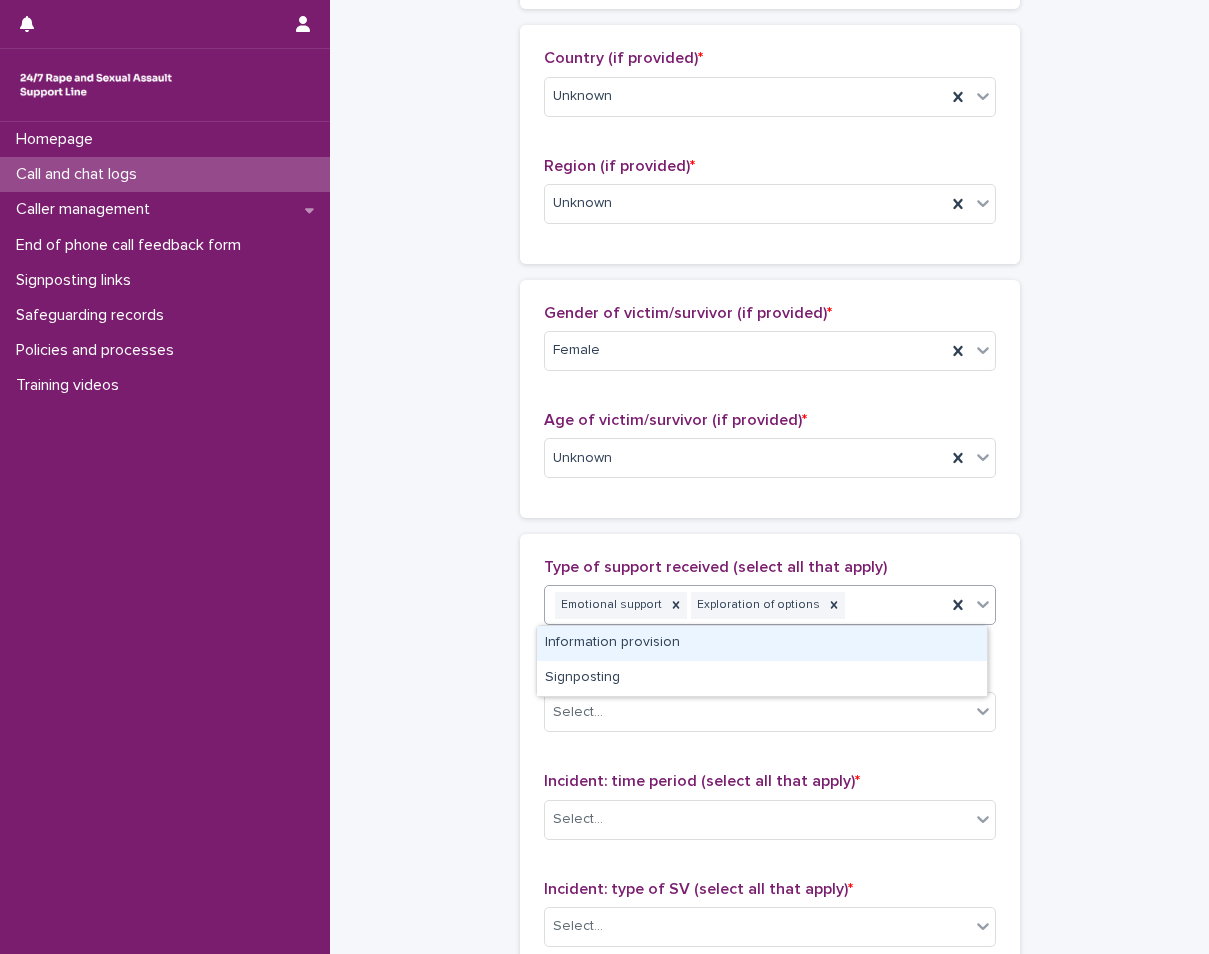 click 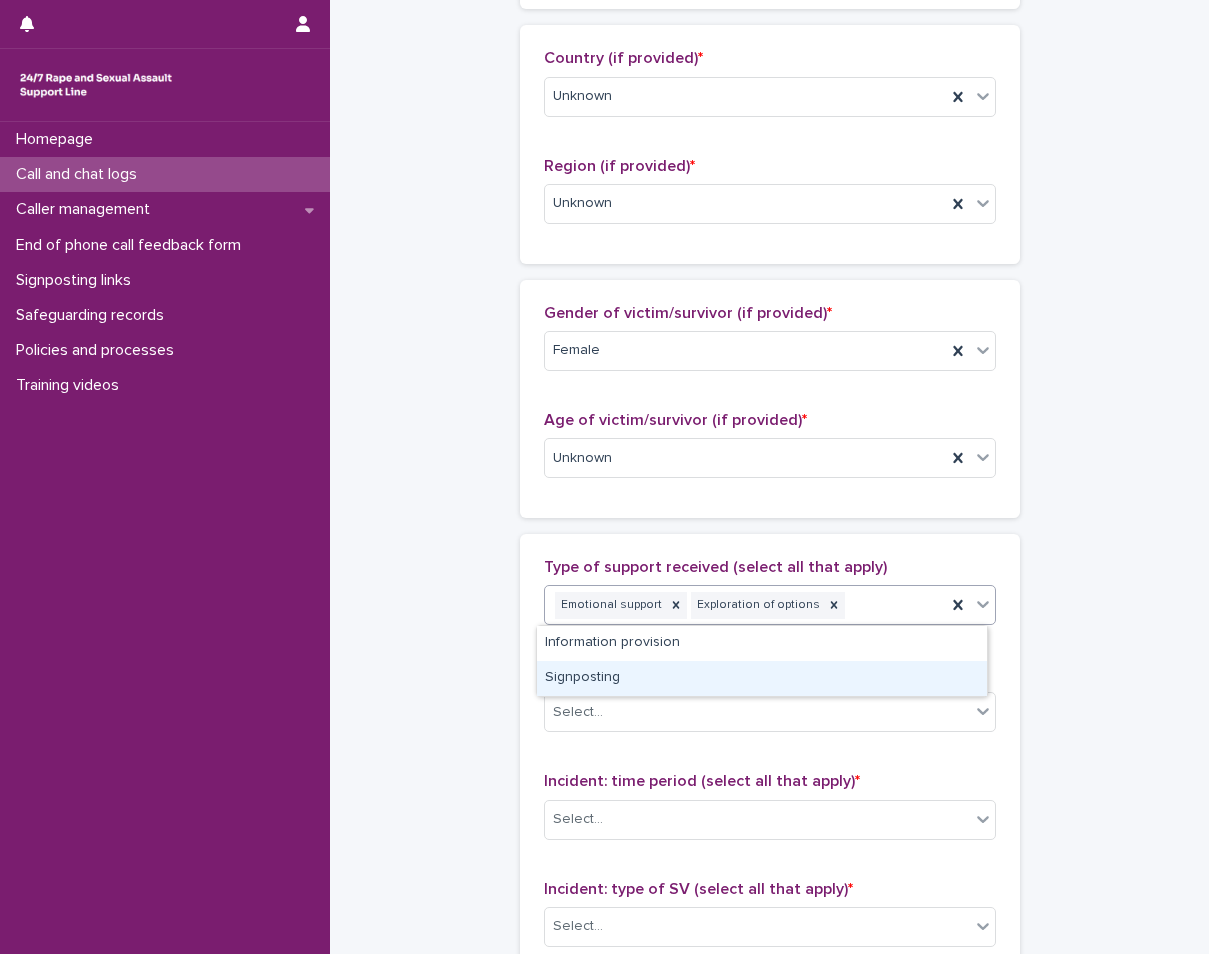 click on "**********" at bounding box center (769, 384) 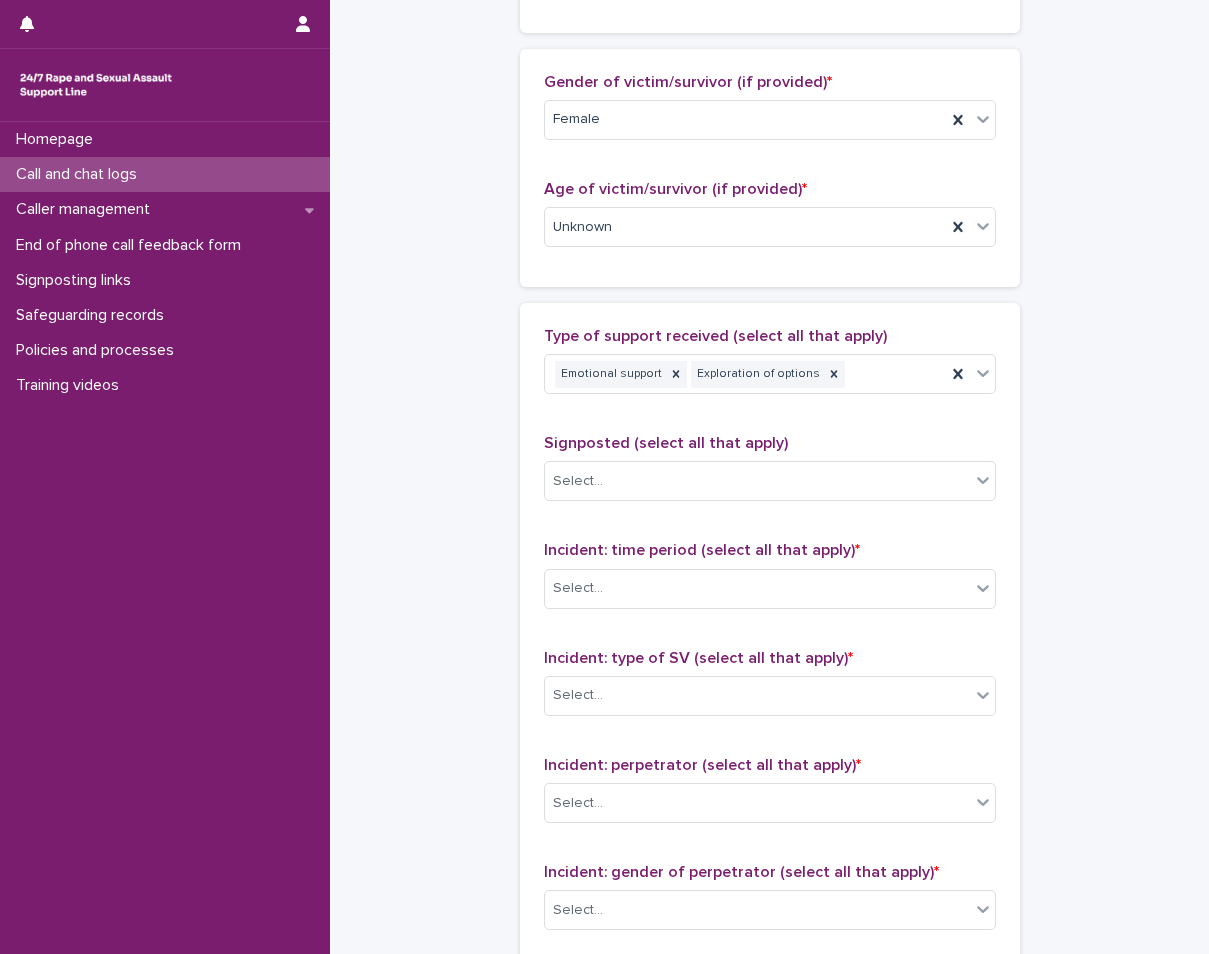 scroll, scrollTop: 1000, scrollLeft: 0, axis: vertical 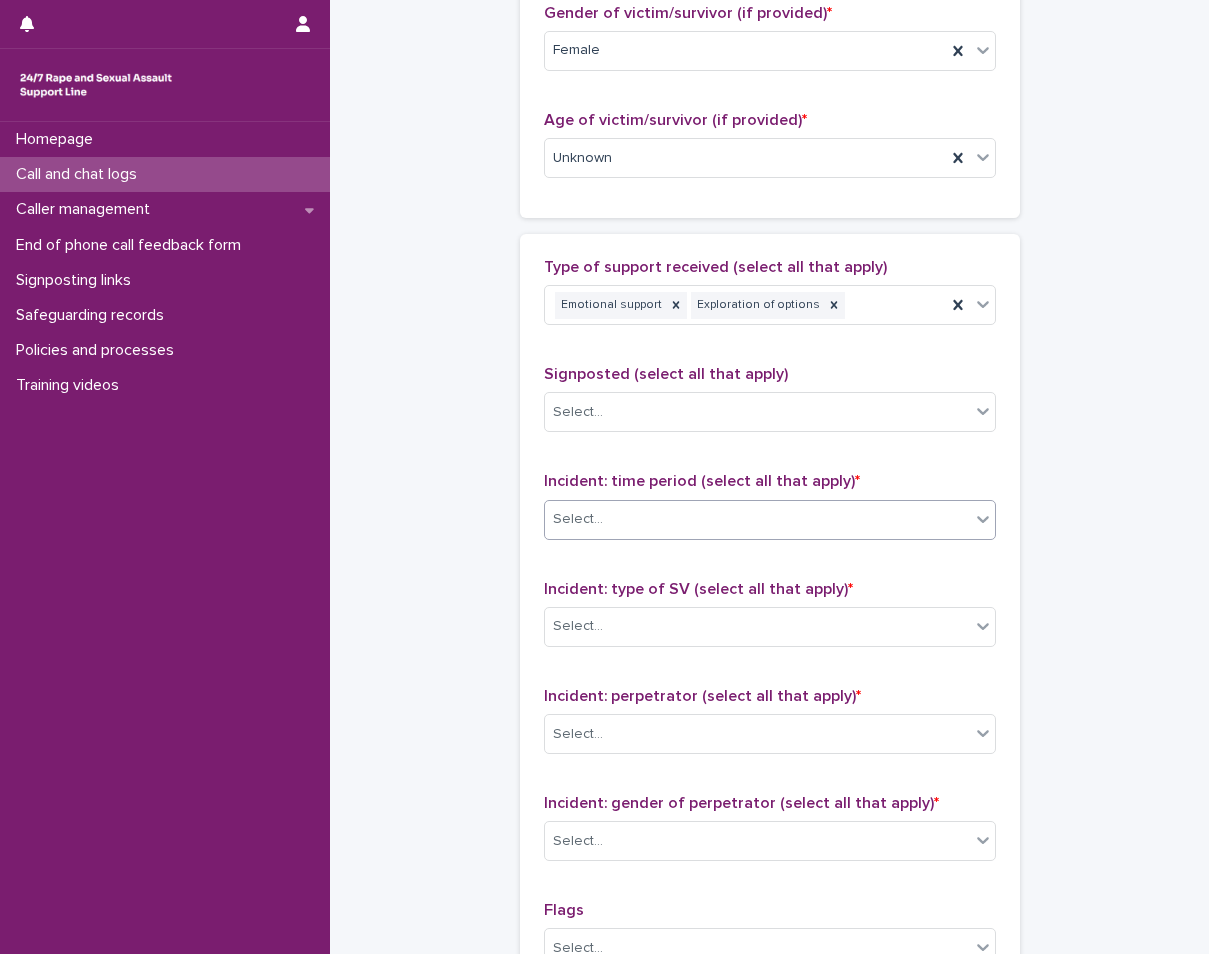 click on "Select..." at bounding box center [757, 519] 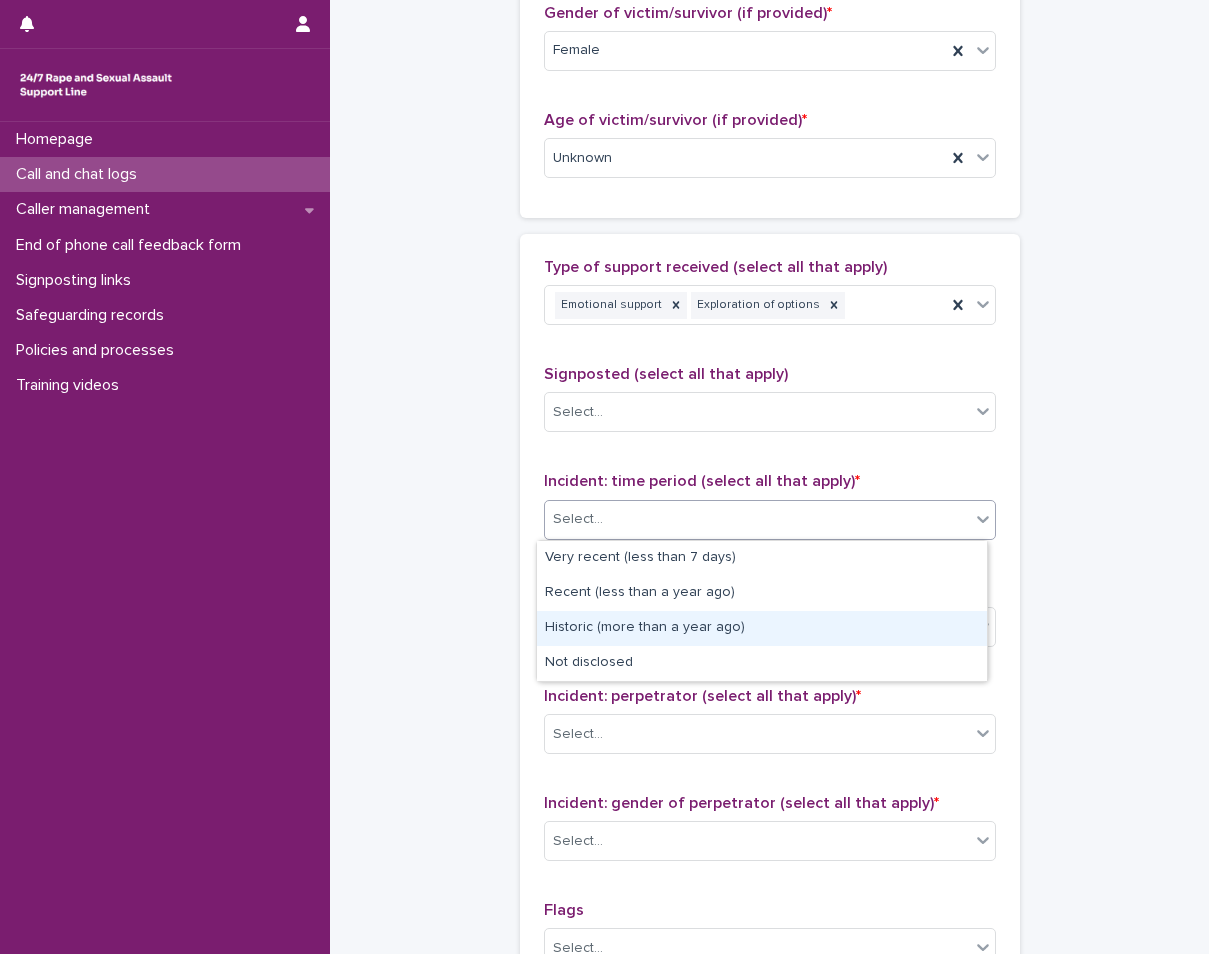 drag, startPoint x: 586, startPoint y: 608, endPoint x: 578, endPoint y: 622, distance: 16.124516 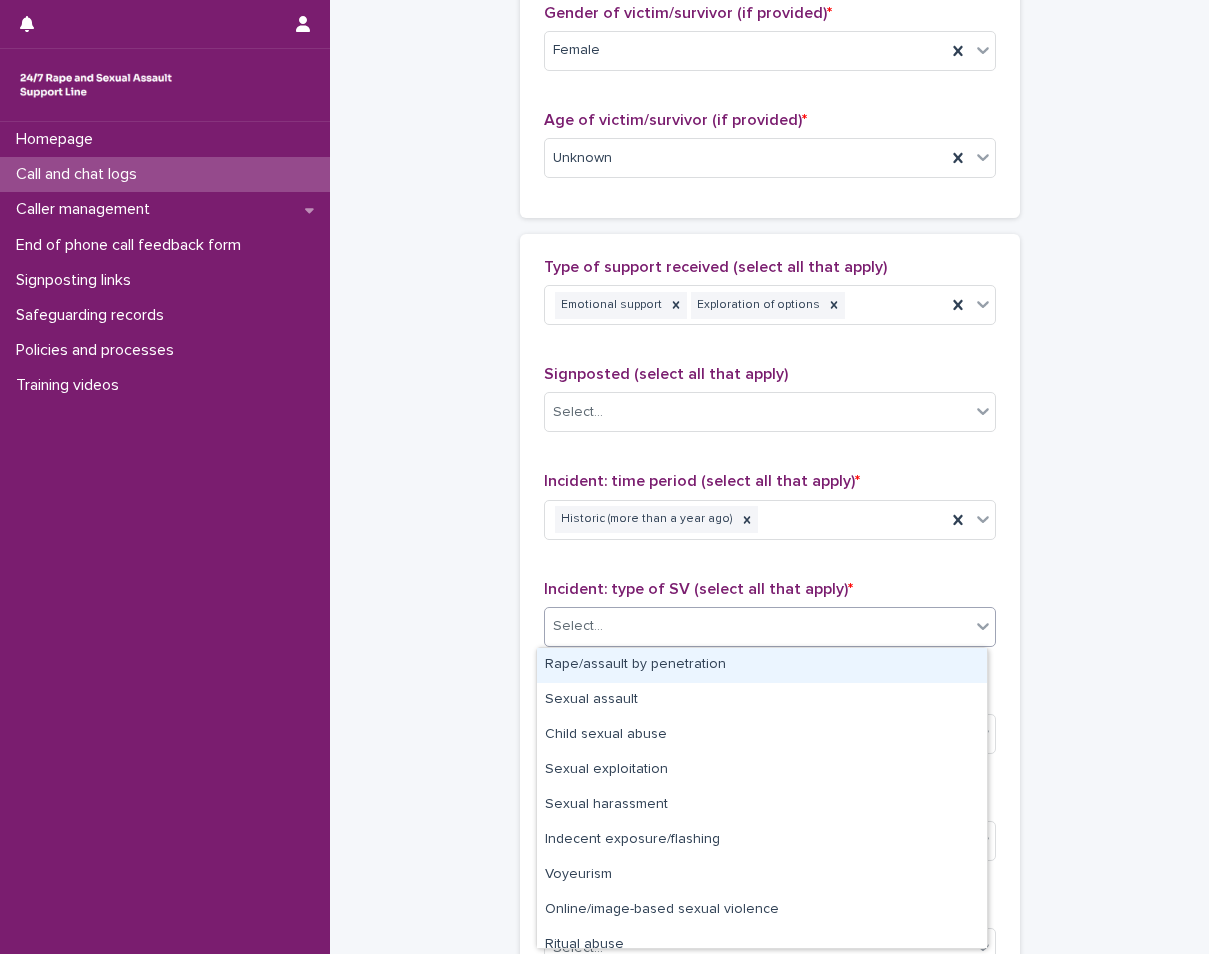 click on "Select..." at bounding box center (578, 626) 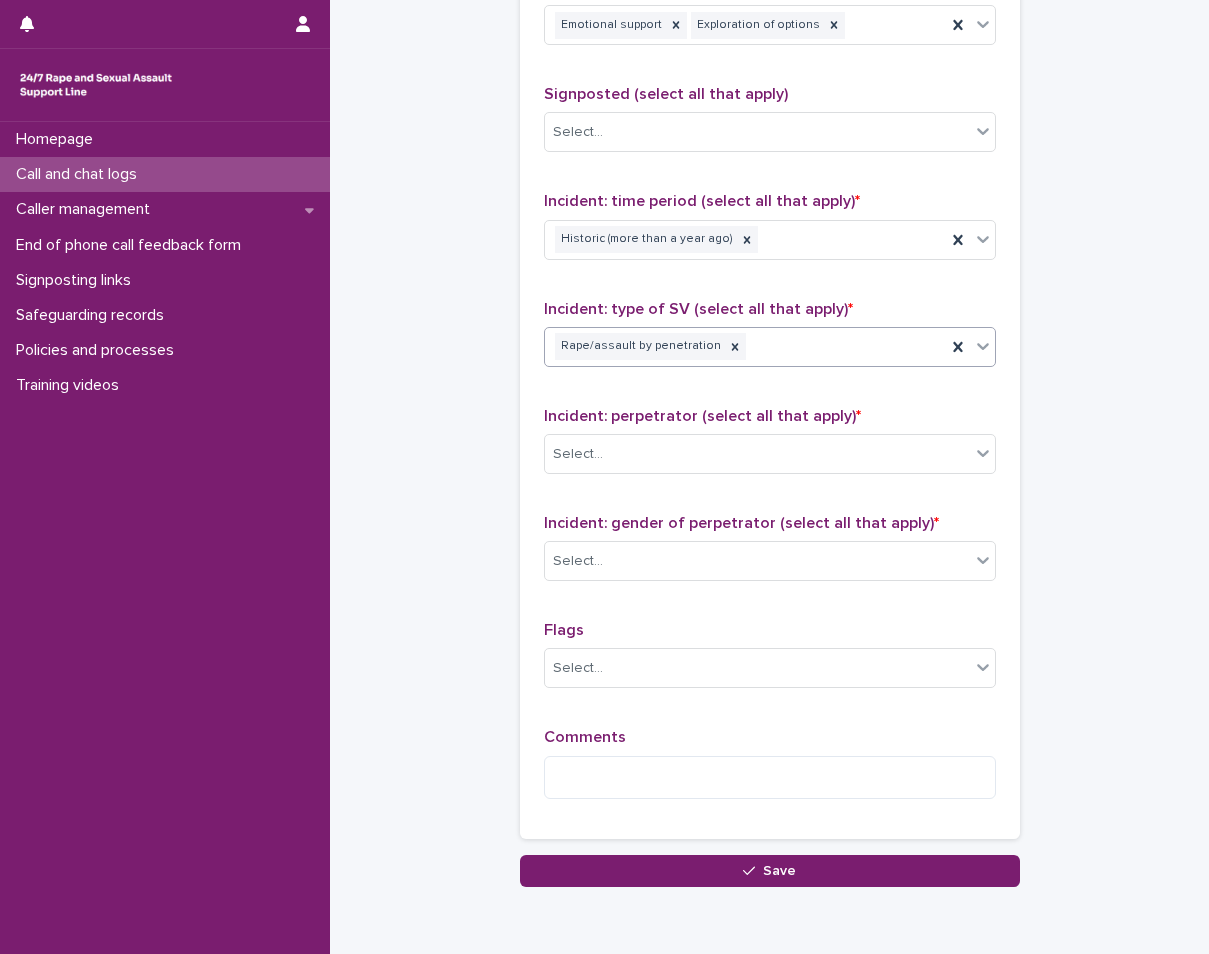 scroll, scrollTop: 1300, scrollLeft: 0, axis: vertical 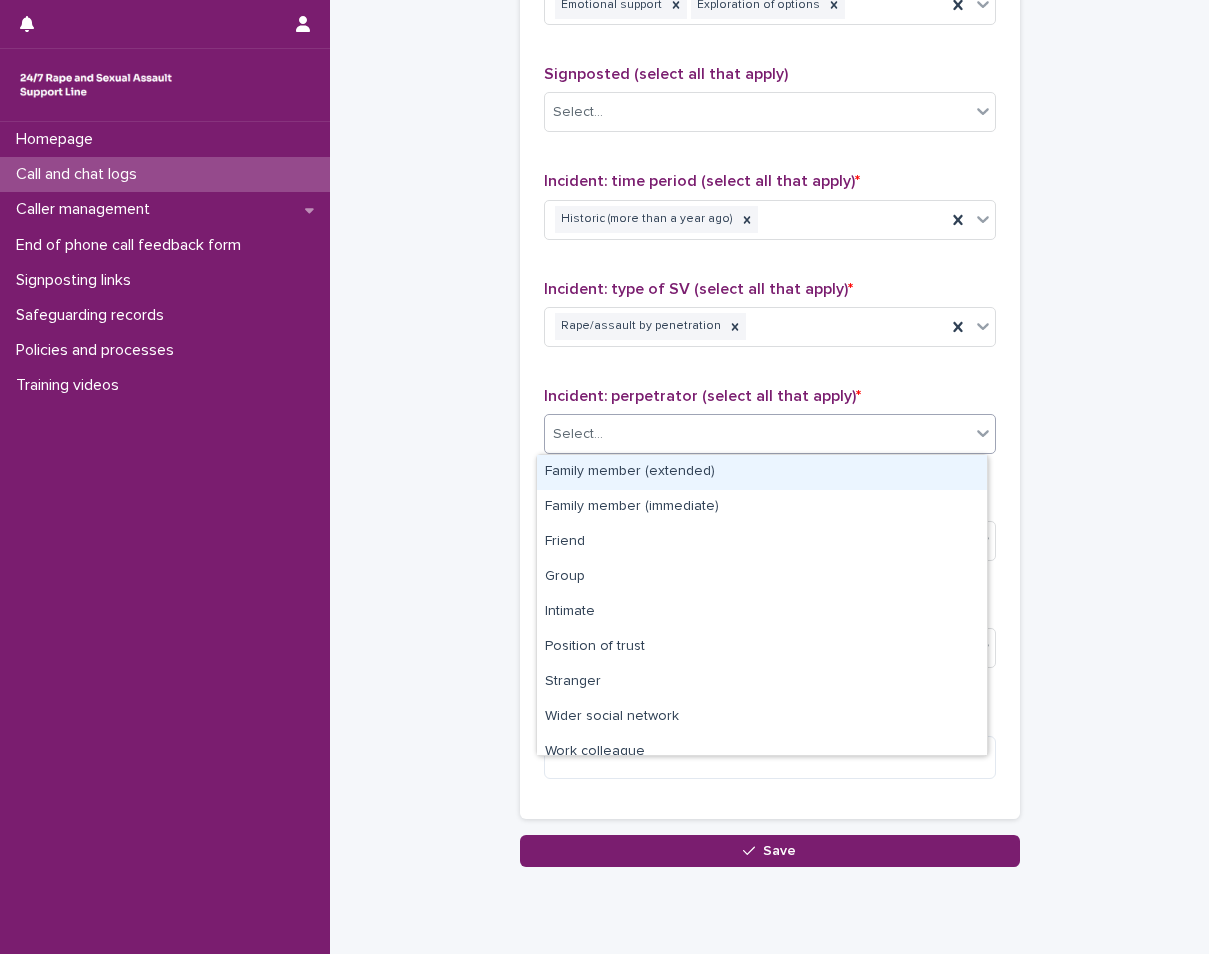 click on "Select..." at bounding box center (757, 434) 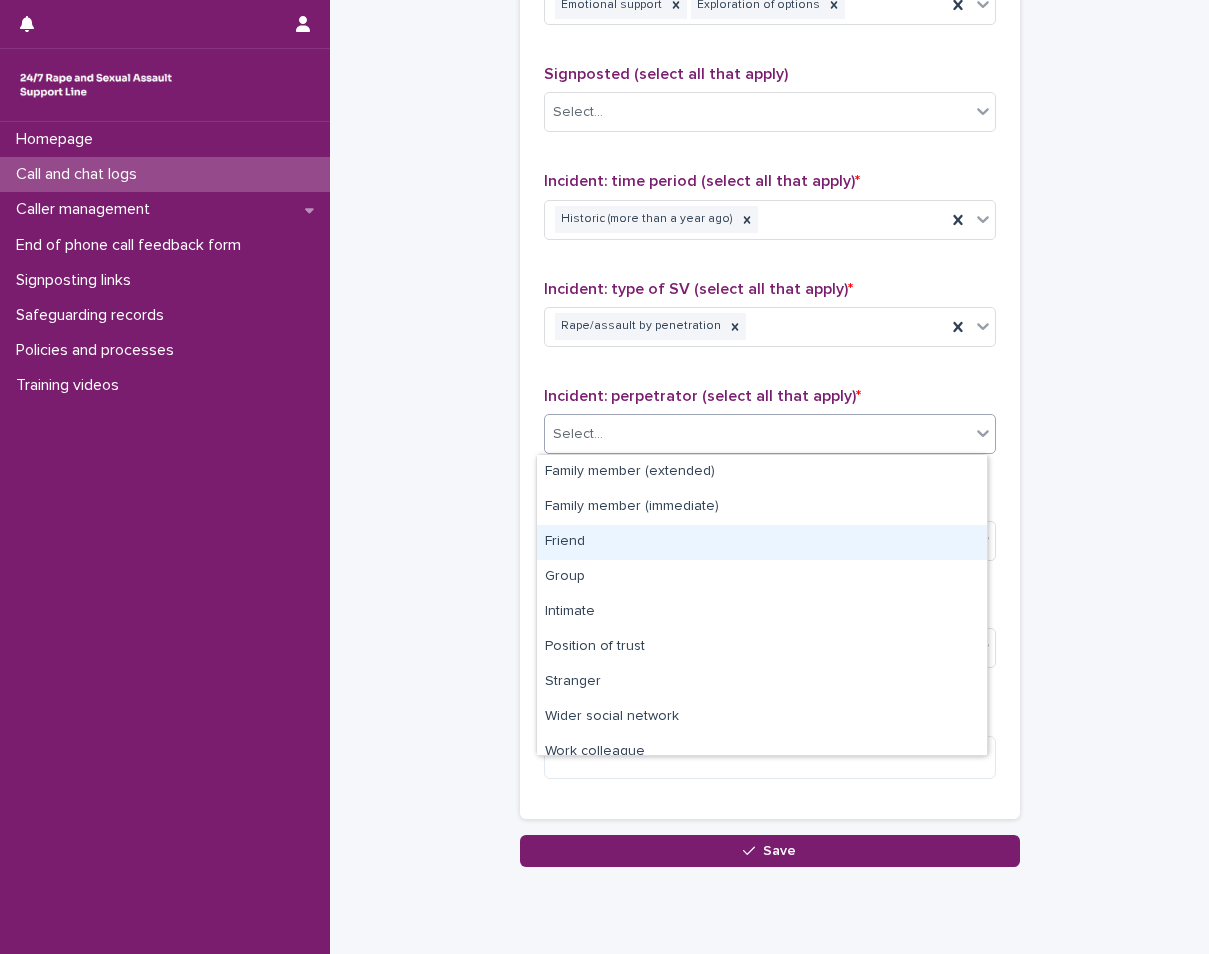 click on "Friend" at bounding box center (762, 542) 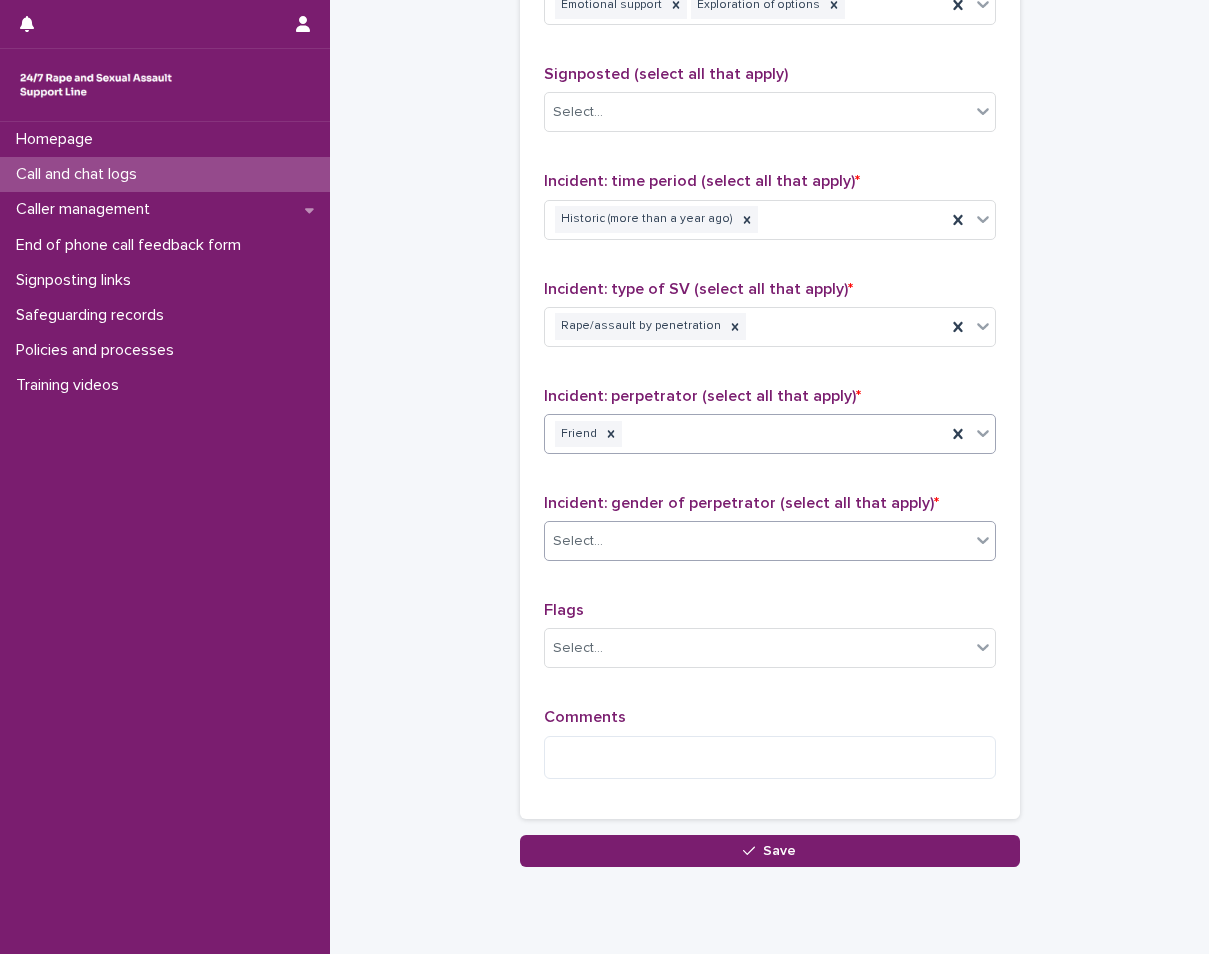 click on "Select..." at bounding box center [757, 541] 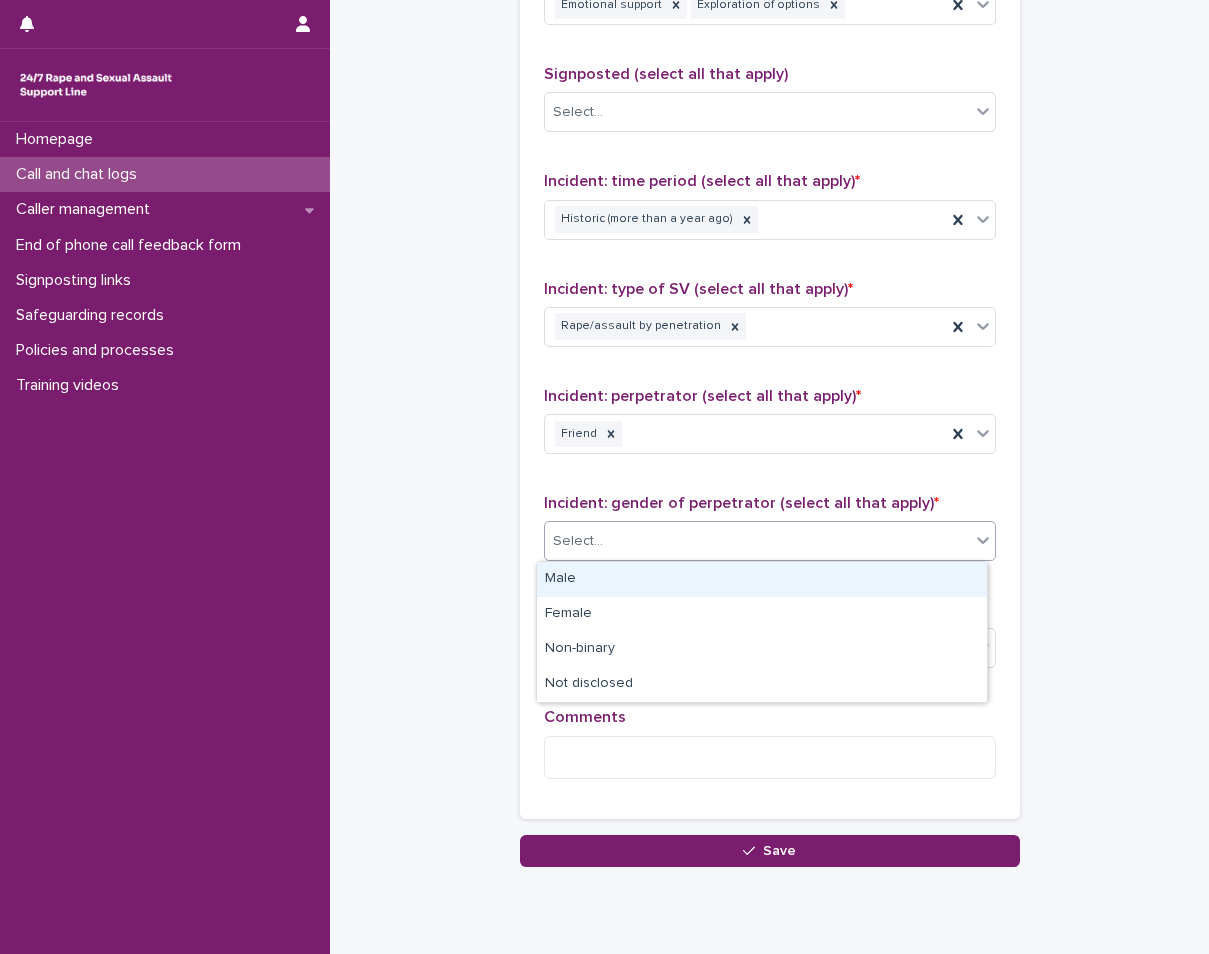 click on "Male" at bounding box center [762, 579] 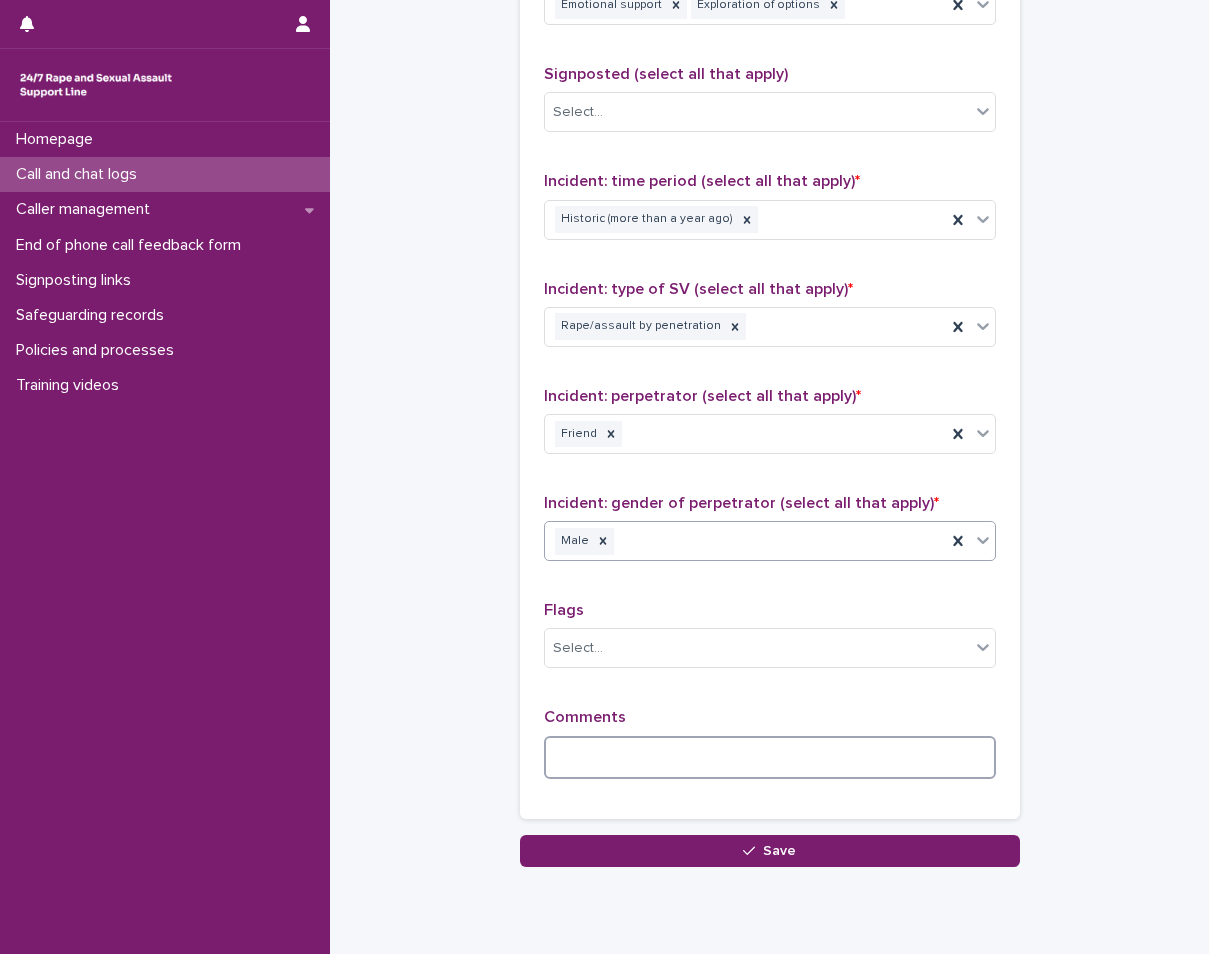 click at bounding box center (770, 757) 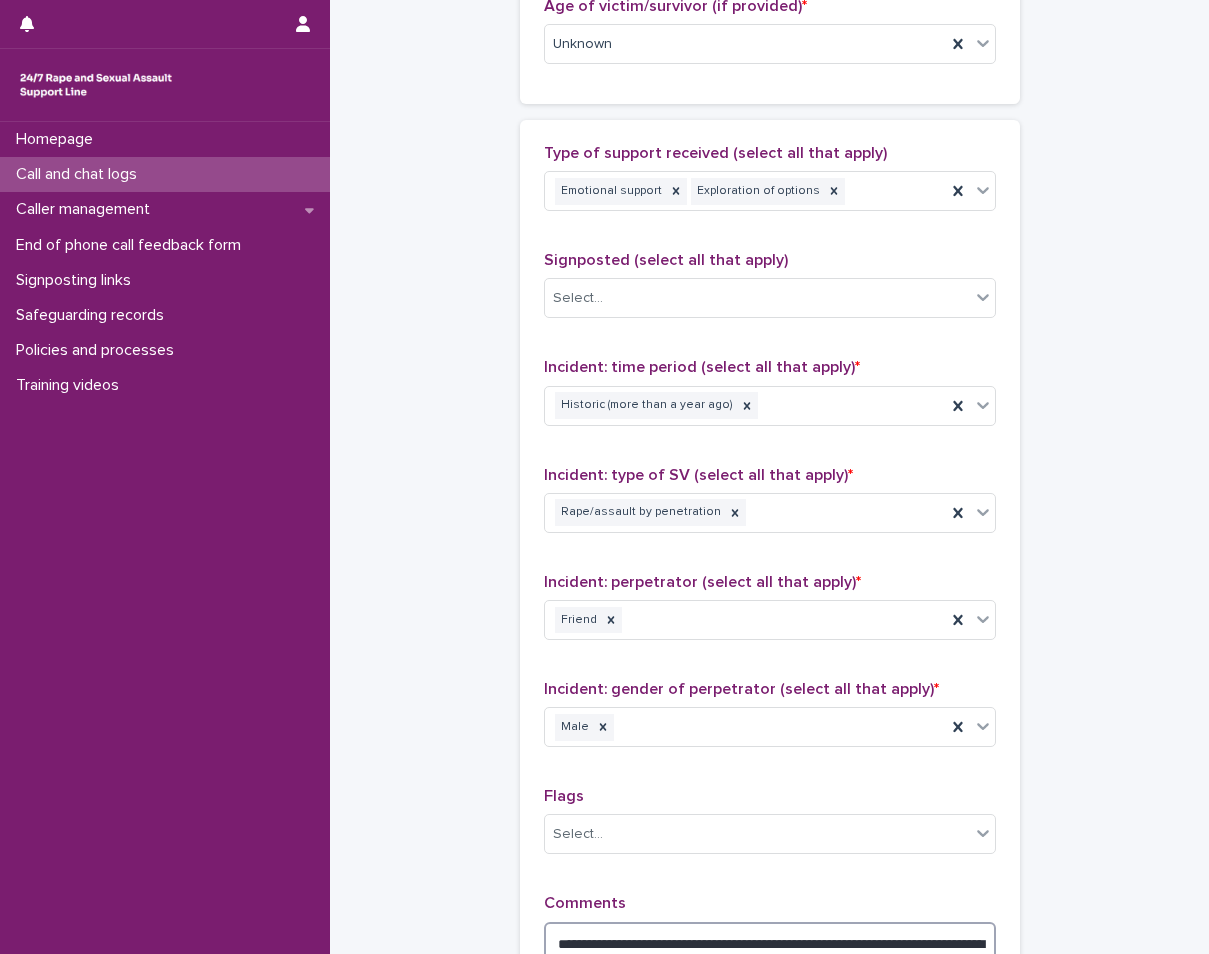 scroll, scrollTop: 1369, scrollLeft: 0, axis: vertical 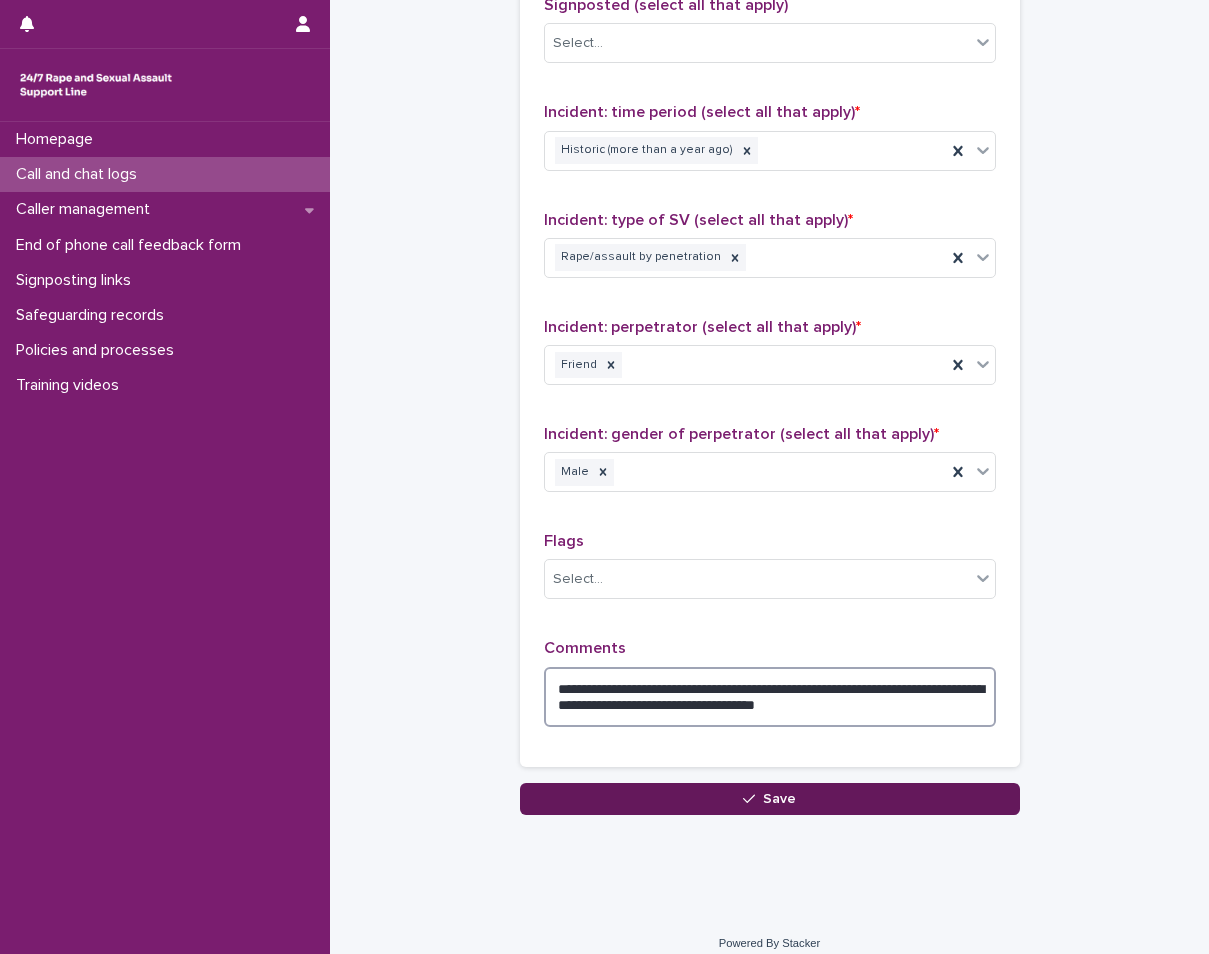 type on "**********" 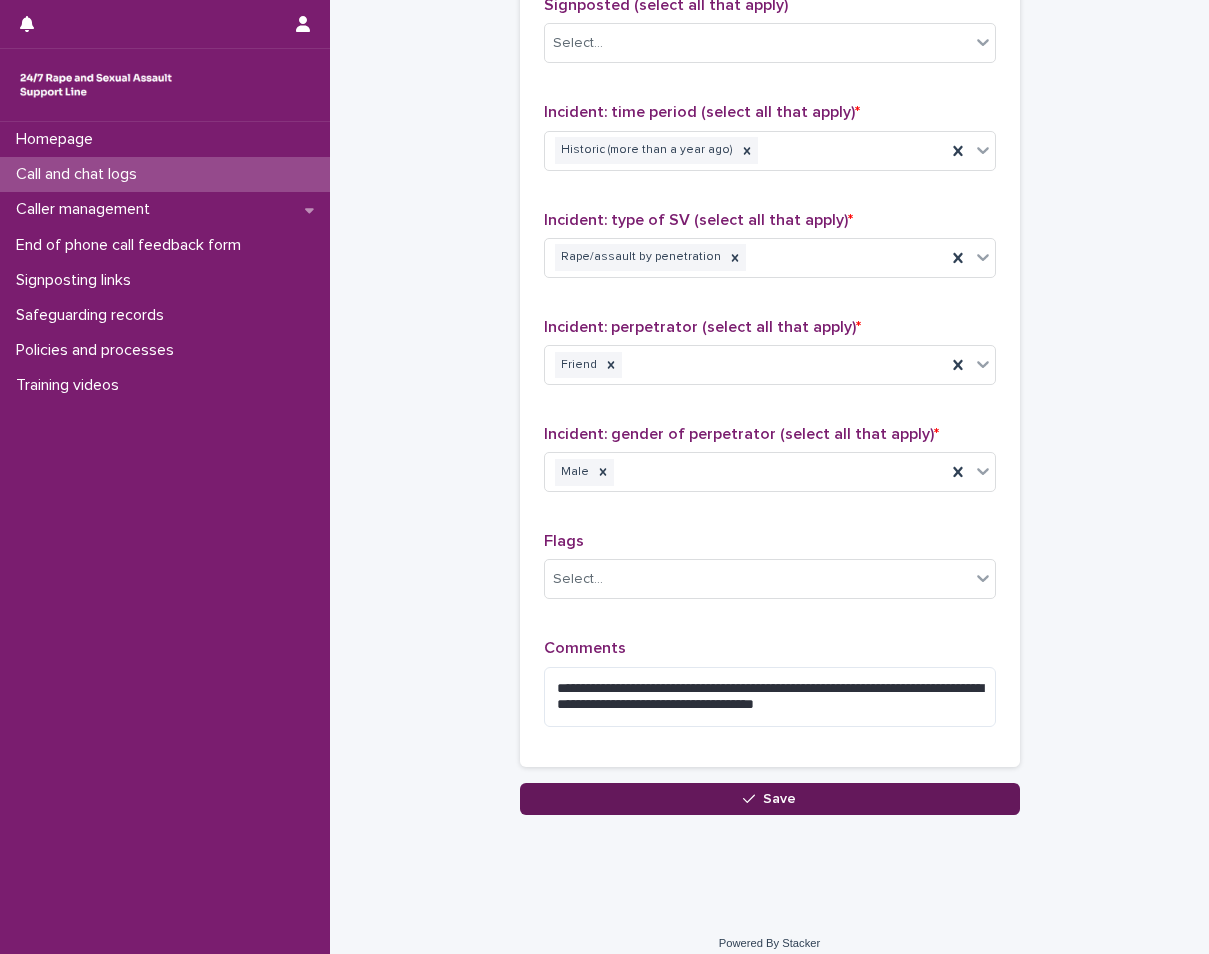click on "Save" at bounding box center (770, 799) 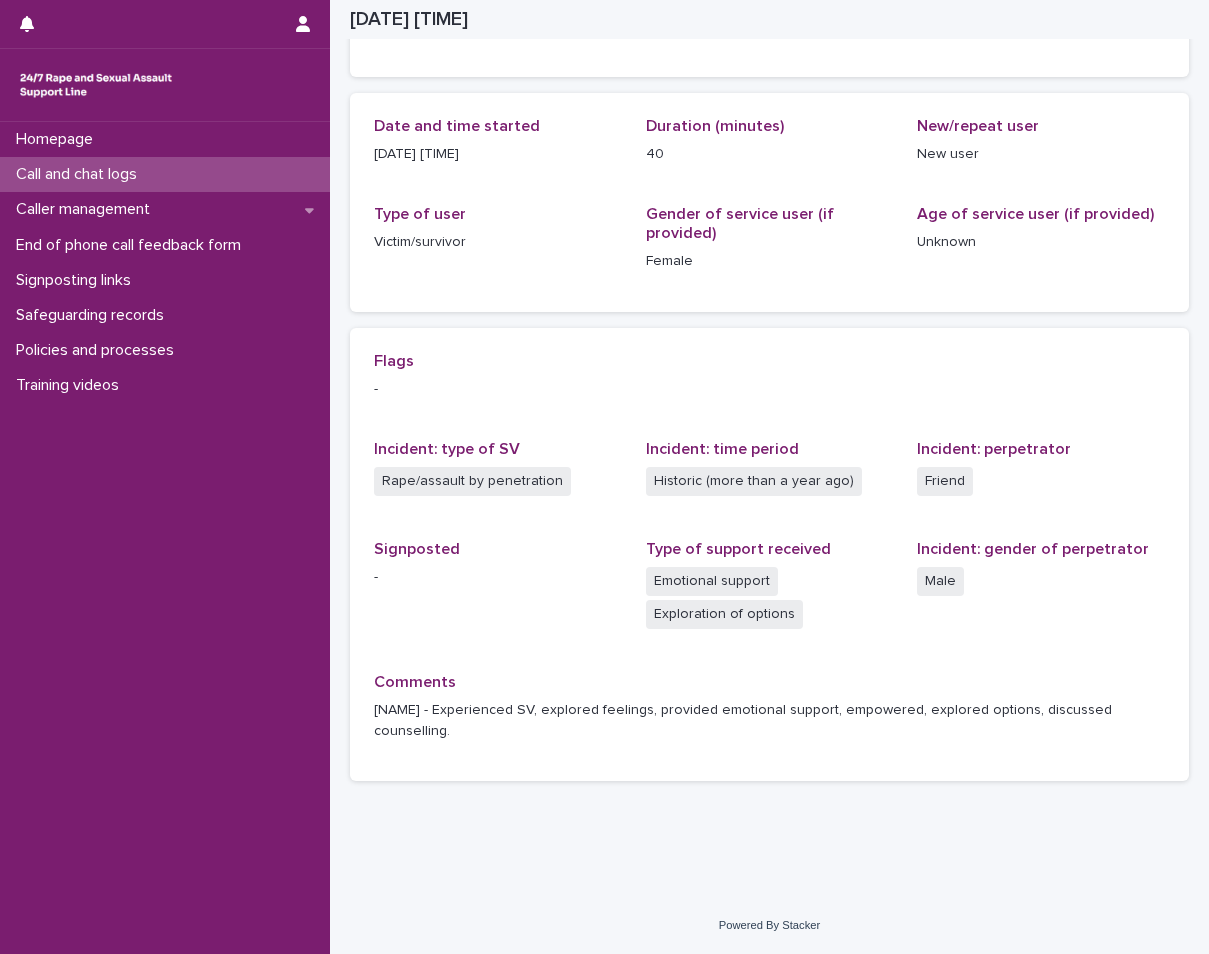 scroll, scrollTop: 181, scrollLeft: 0, axis: vertical 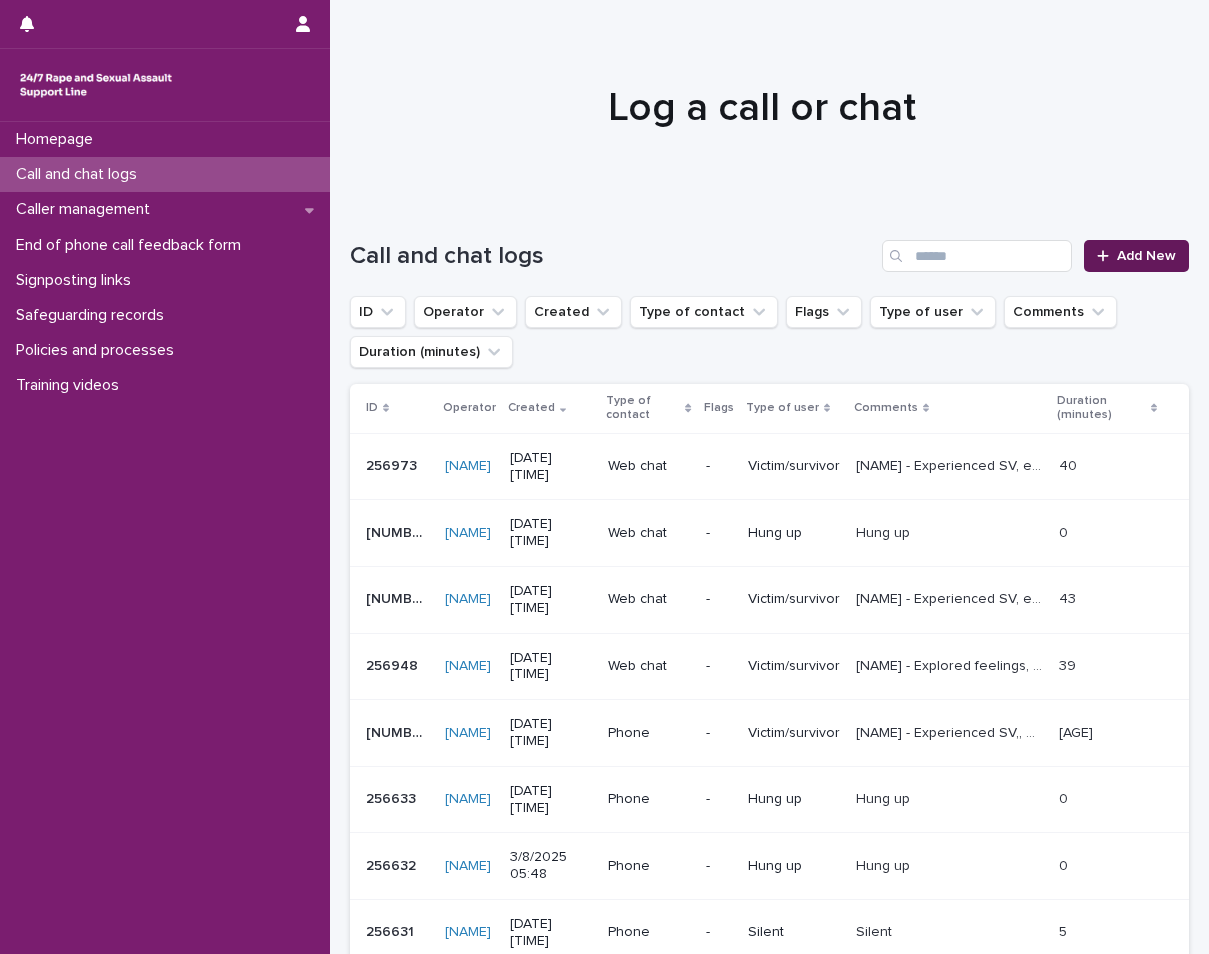 click on "Add New" at bounding box center [1146, 256] 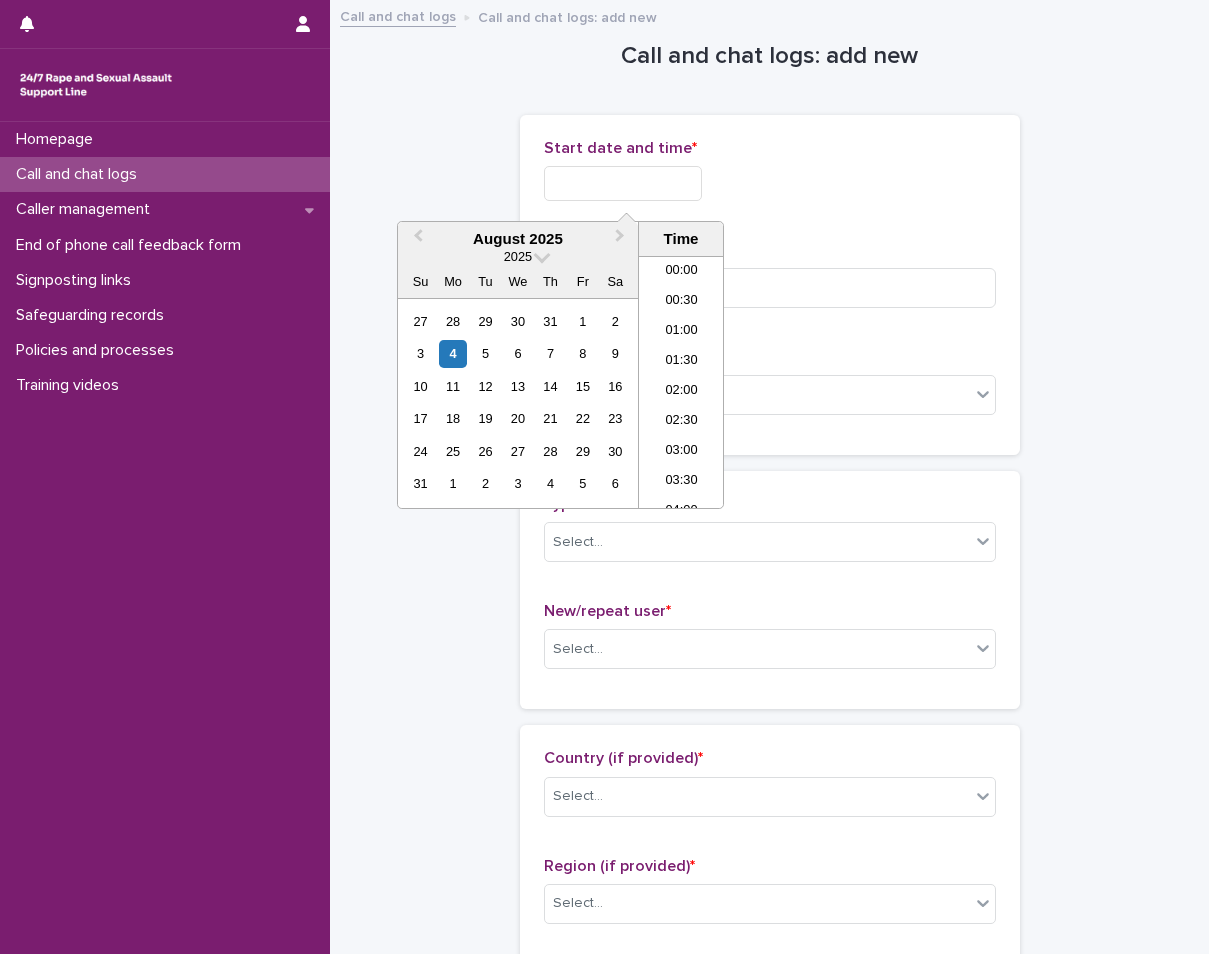 click at bounding box center (623, 183) 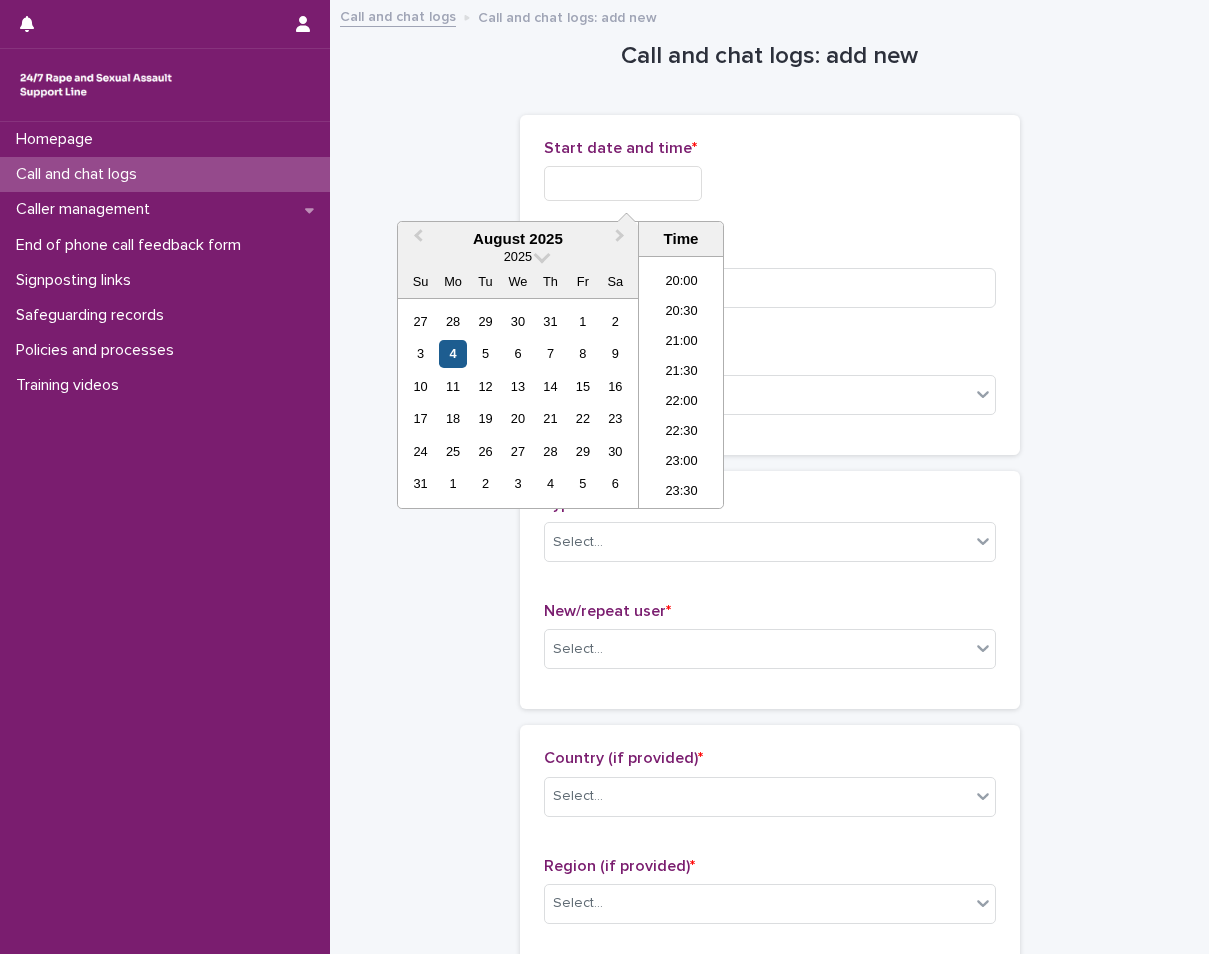 click on "4" at bounding box center [452, 353] 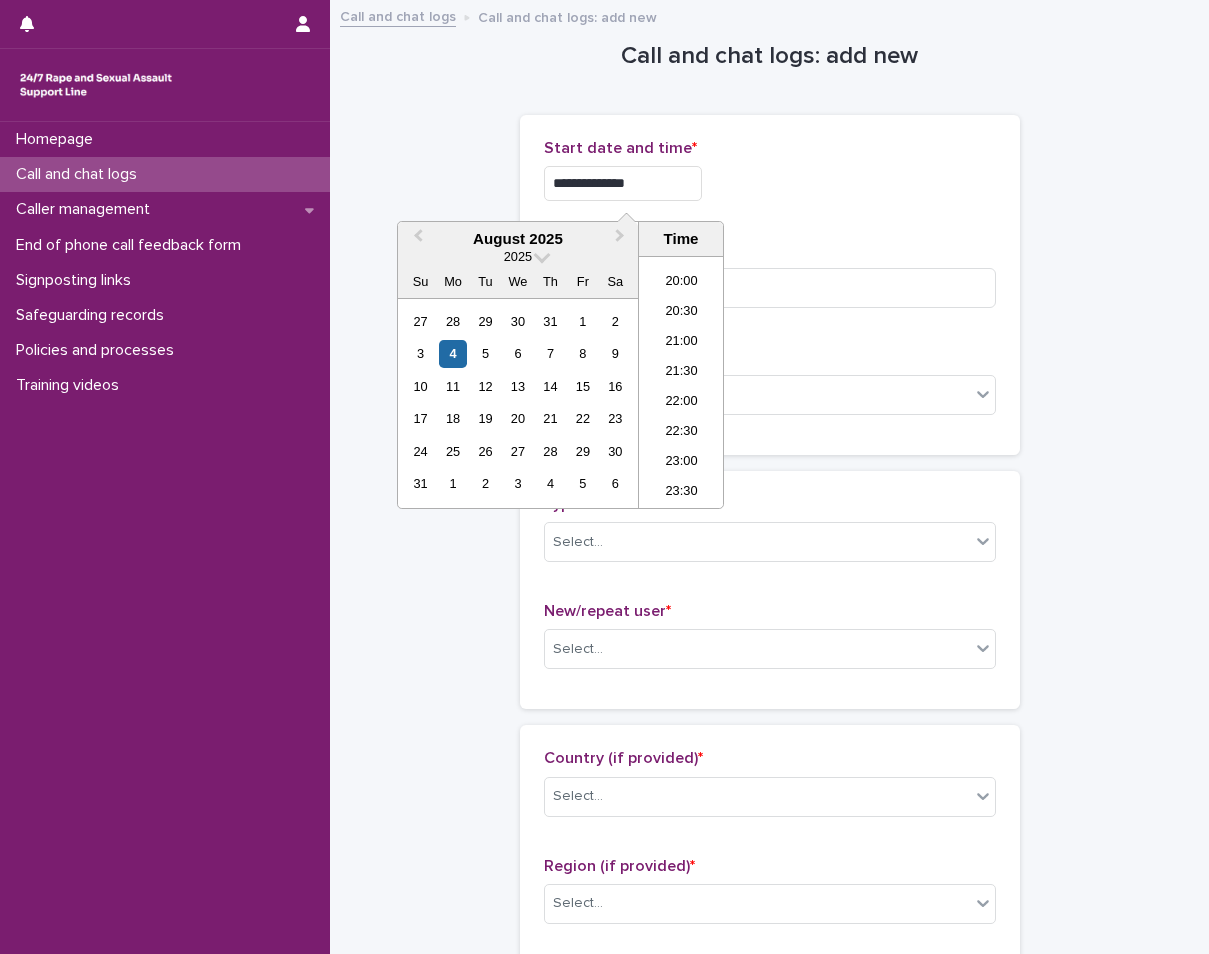 click on "21:00" at bounding box center (681, 343) 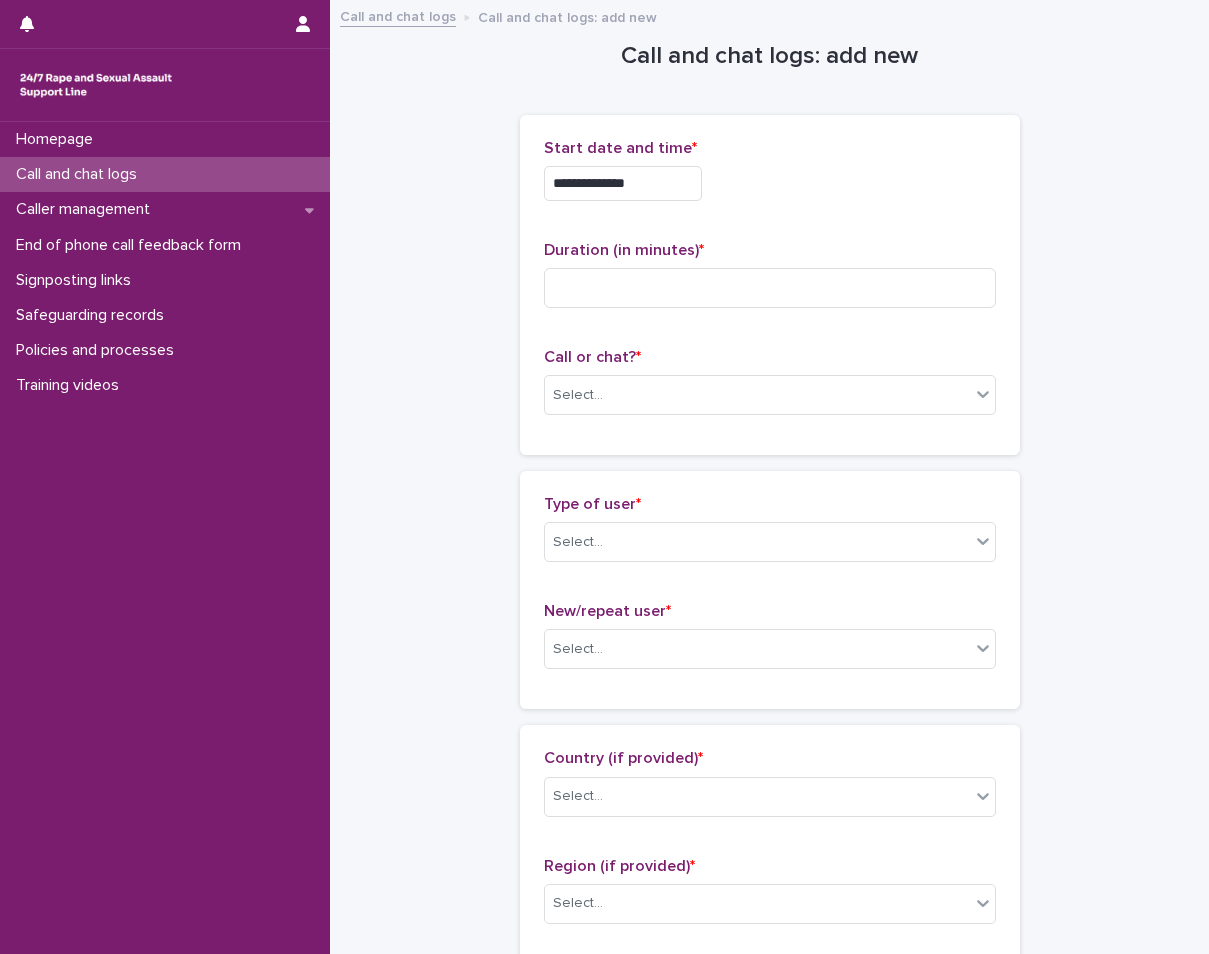 click on "**********" at bounding box center [623, 183] 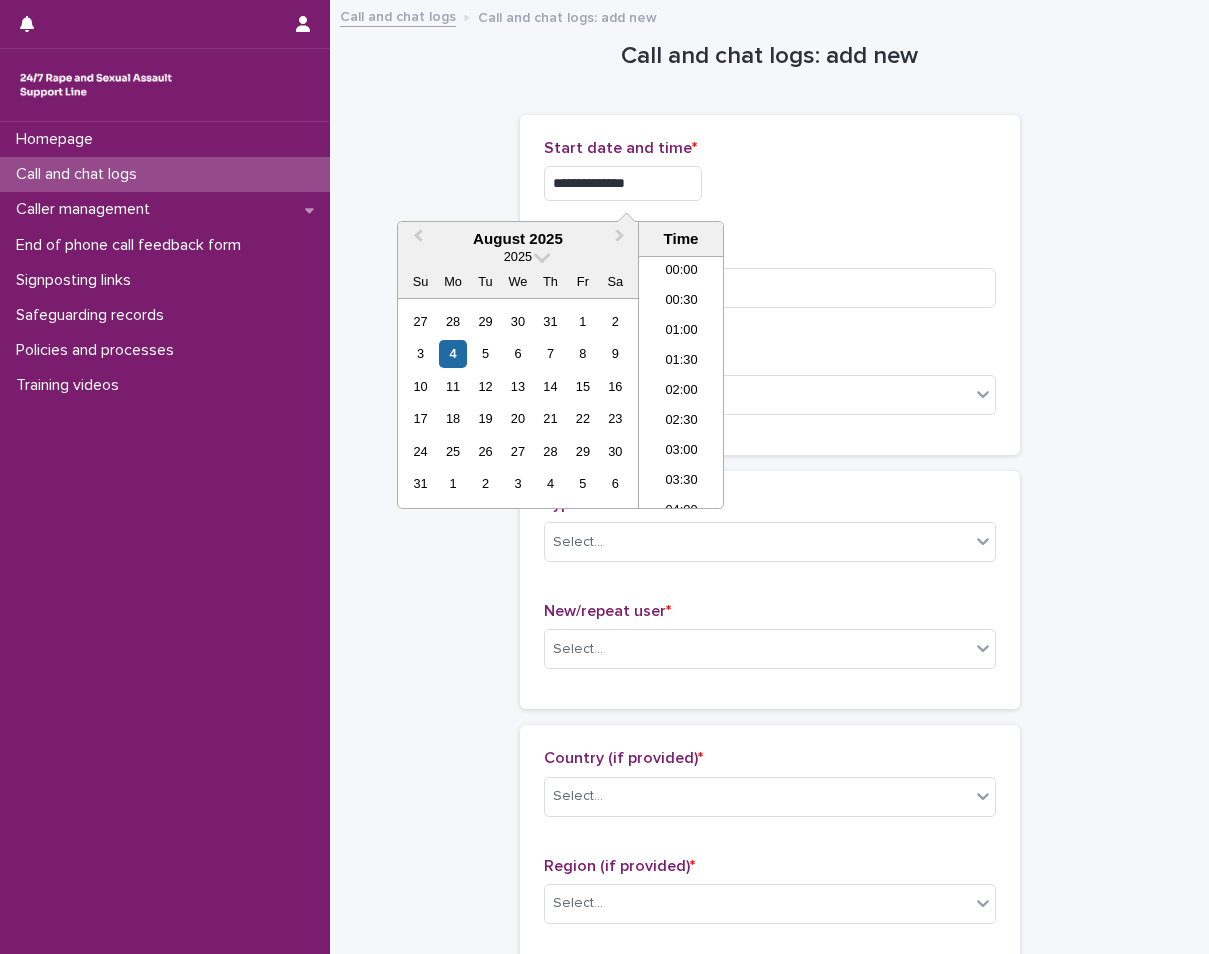 scroll, scrollTop: 1150, scrollLeft: 0, axis: vertical 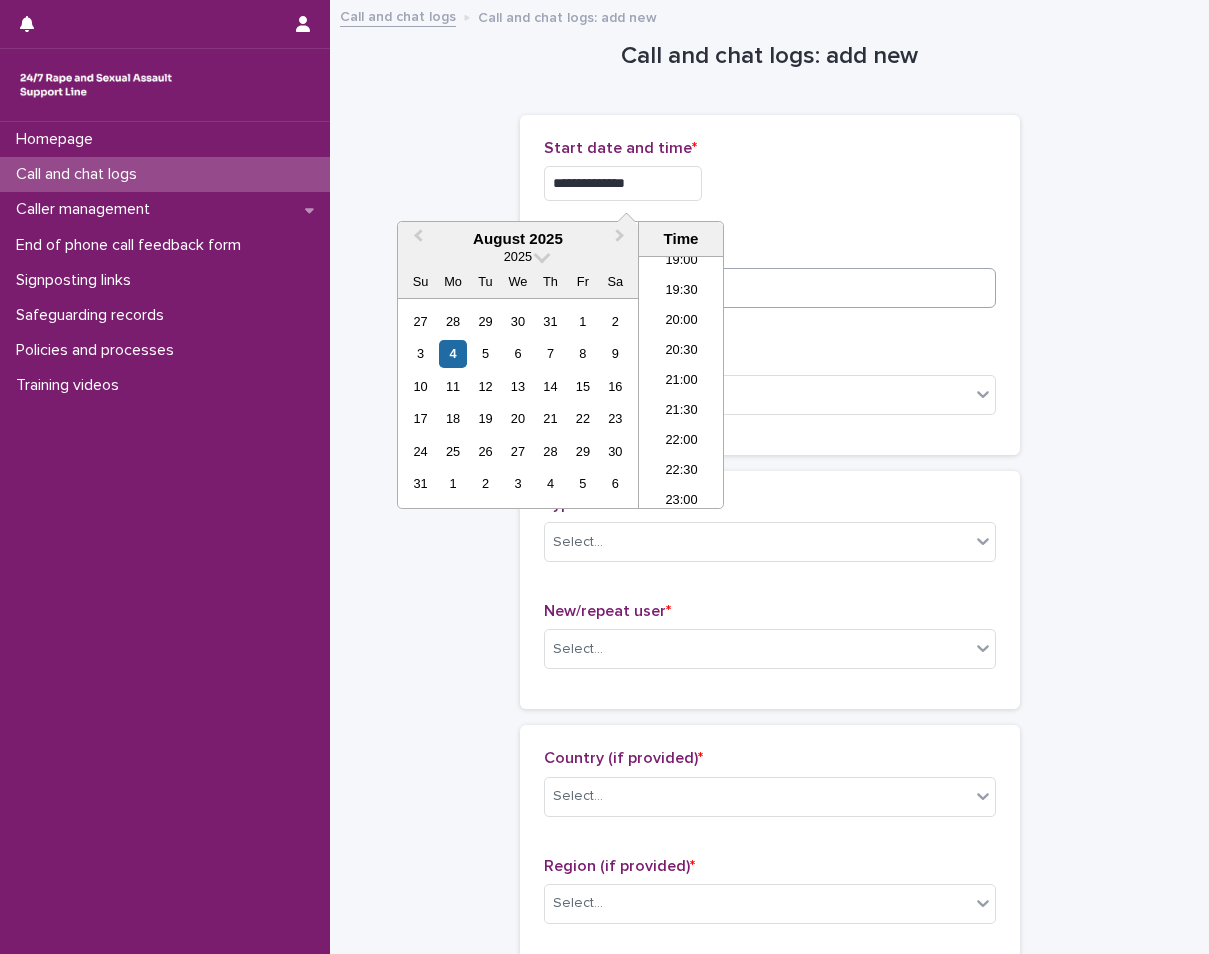 type on "**********" 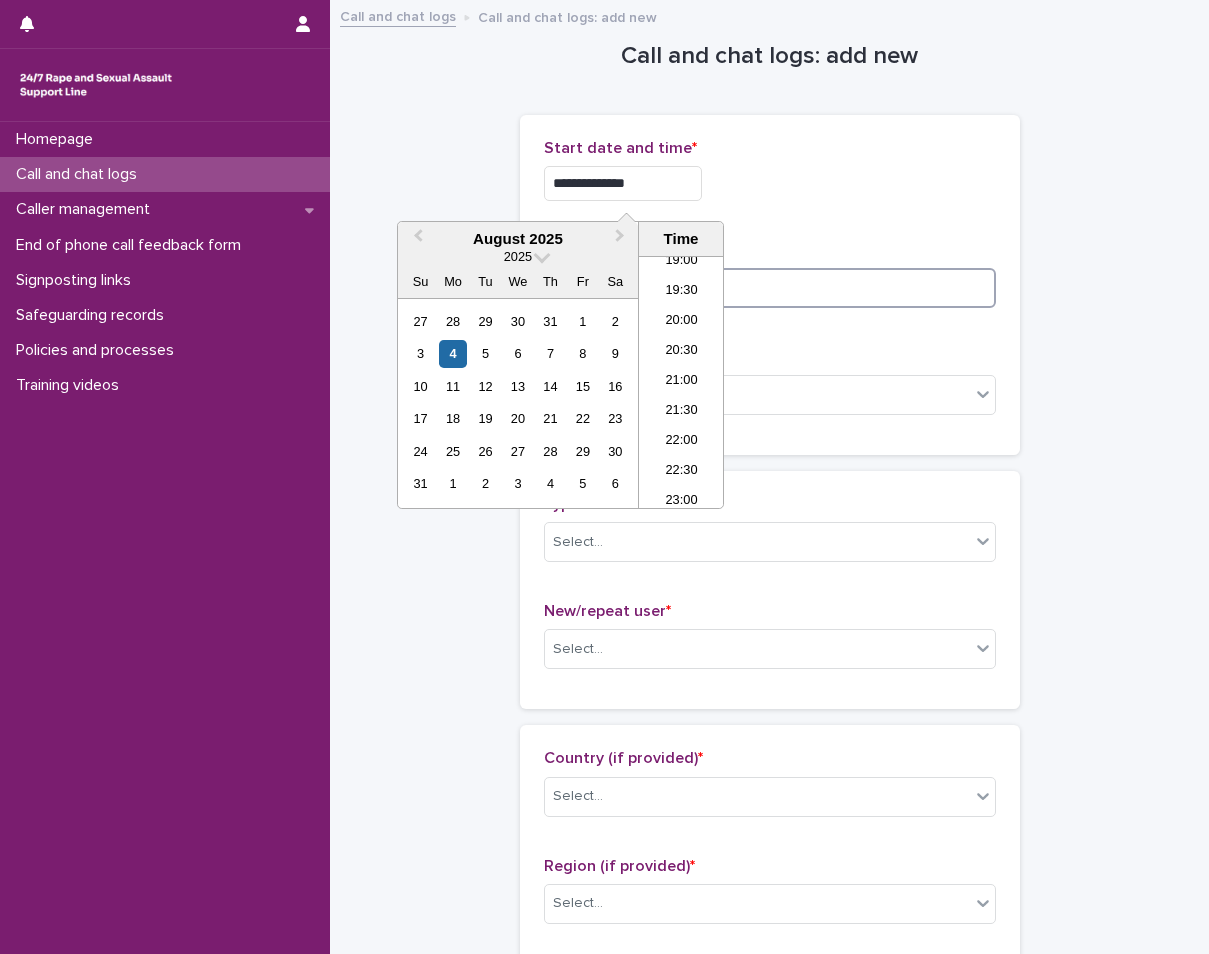 click at bounding box center (770, 288) 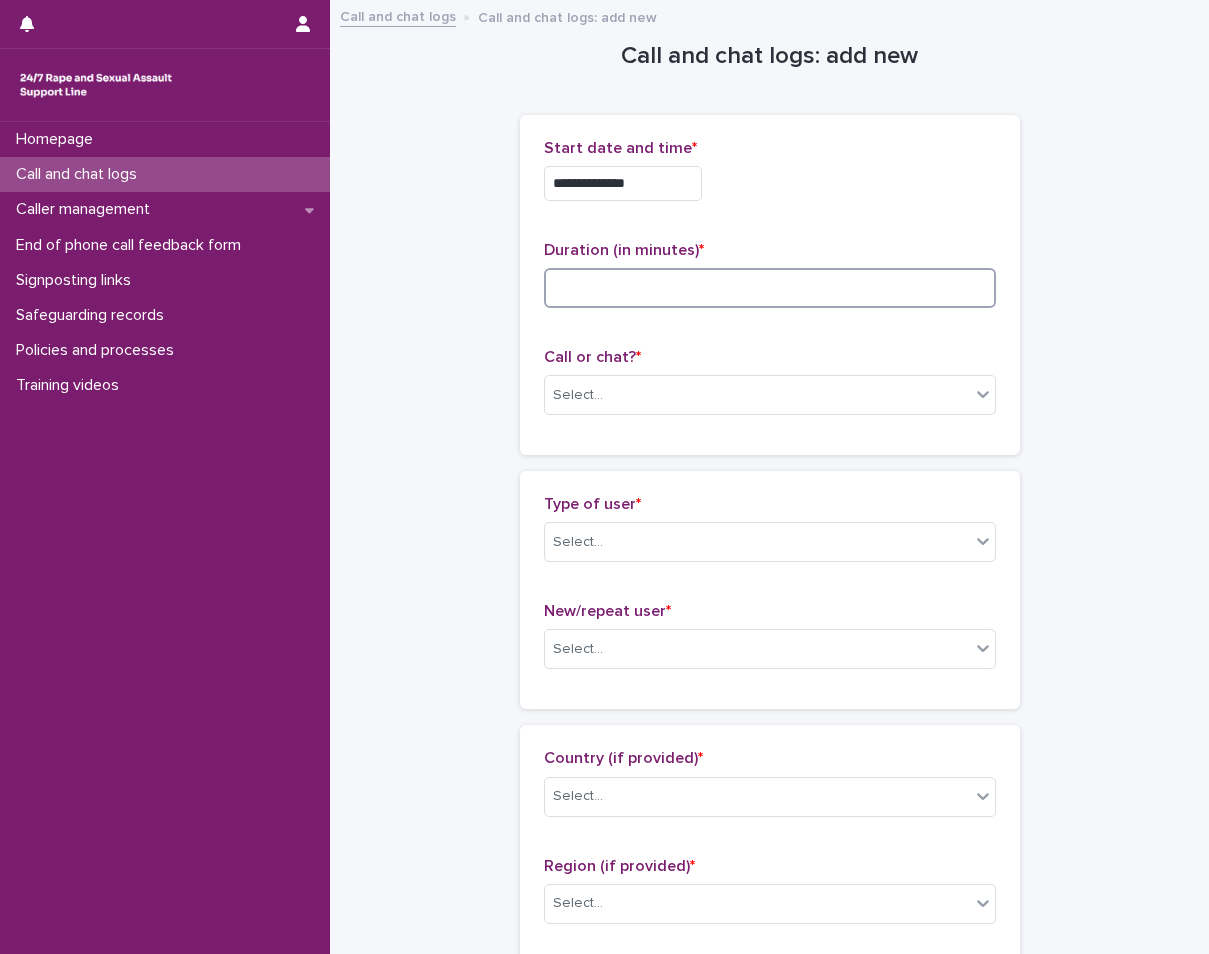 click at bounding box center [770, 288] 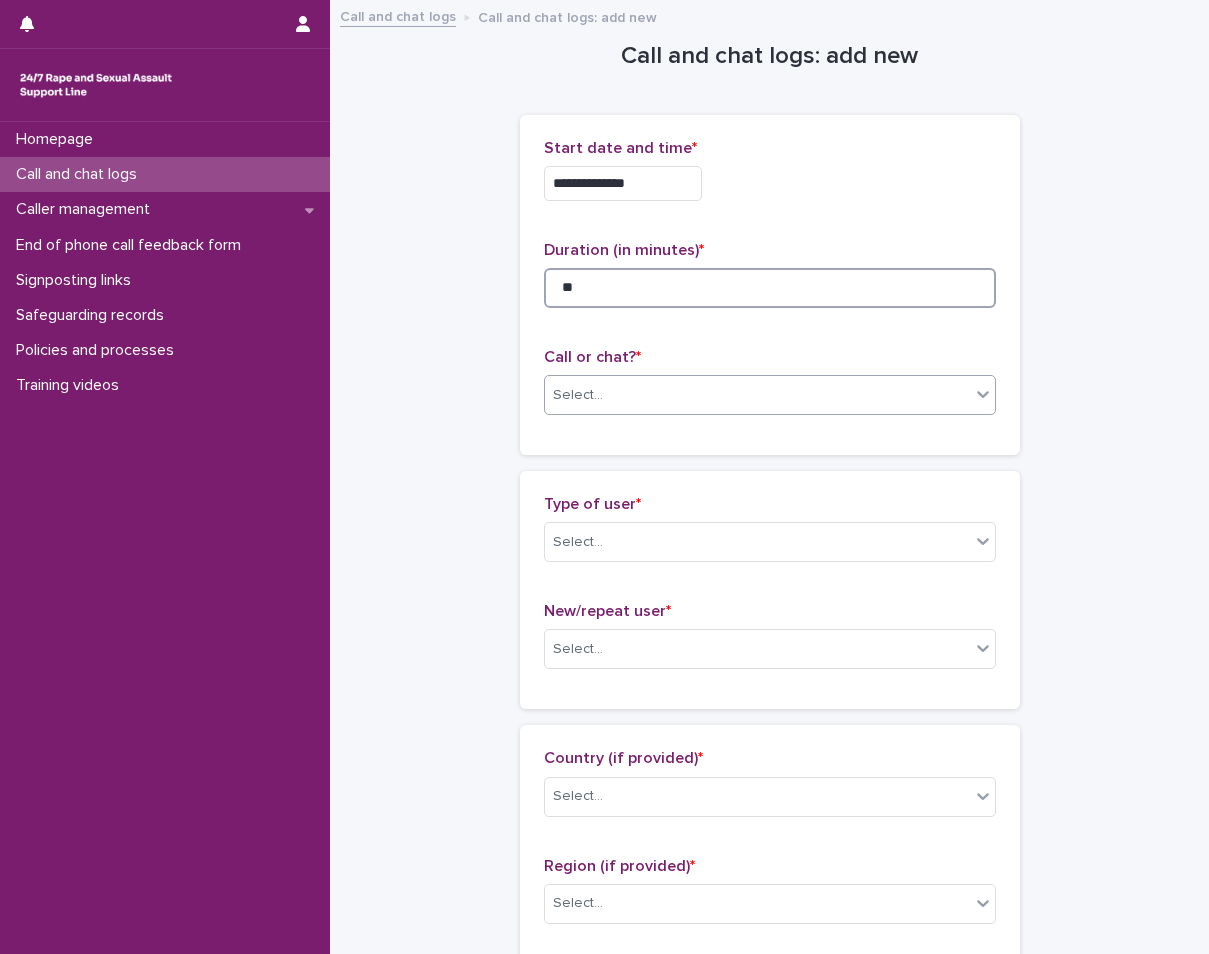 type on "**" 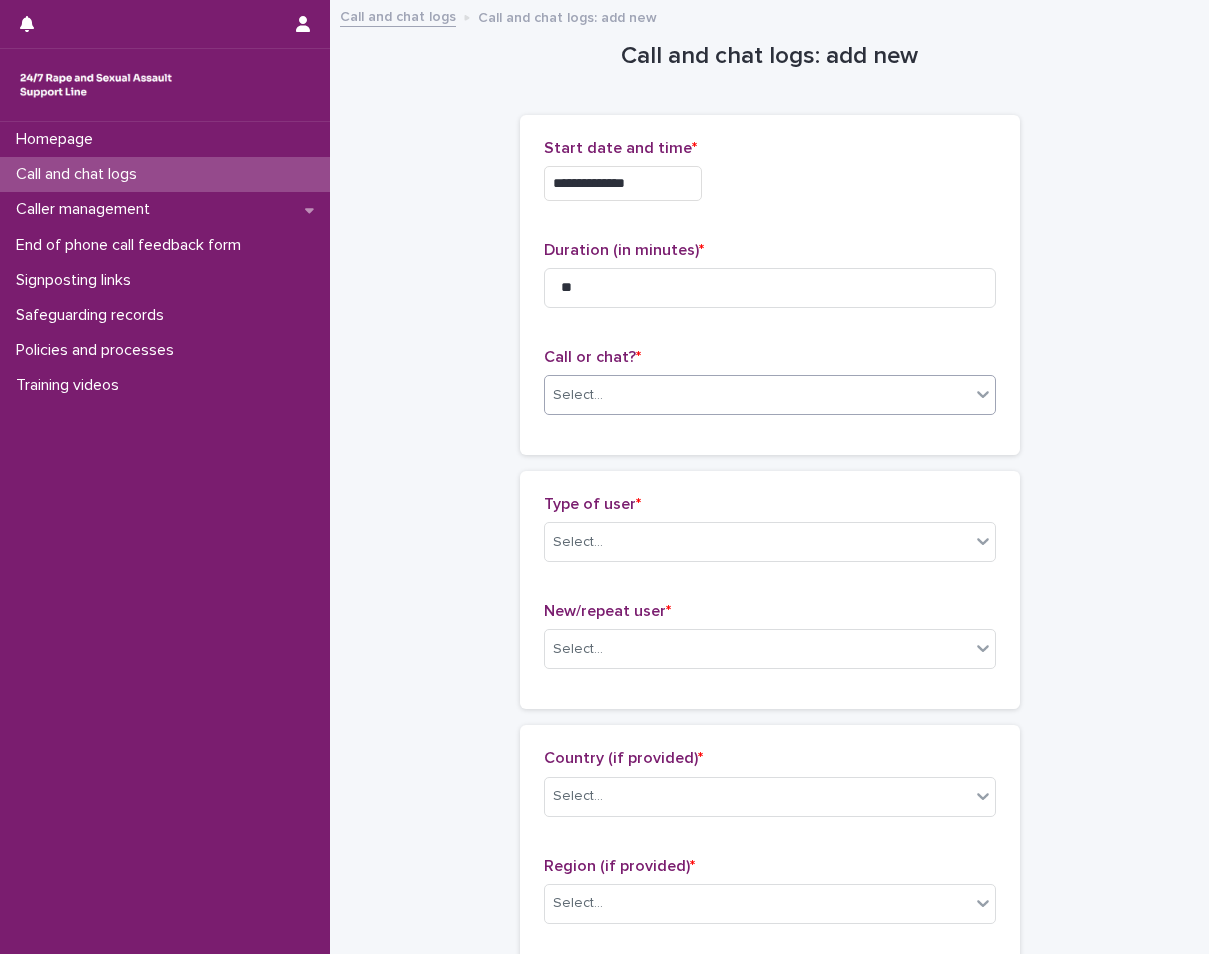 click on "Select..." at bounding box center [757, 395] 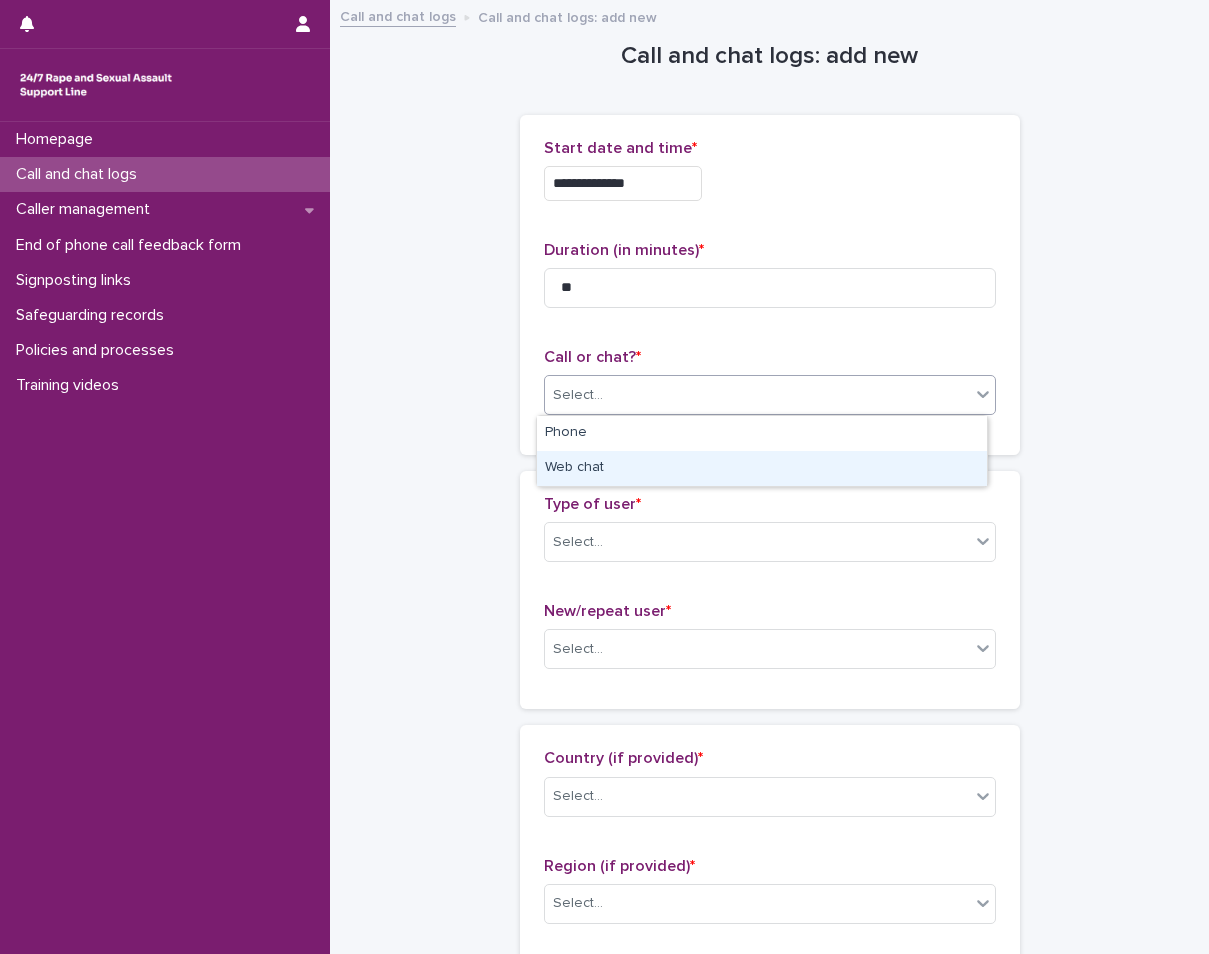 click on "Web chat" at bounding box center (762, 468) 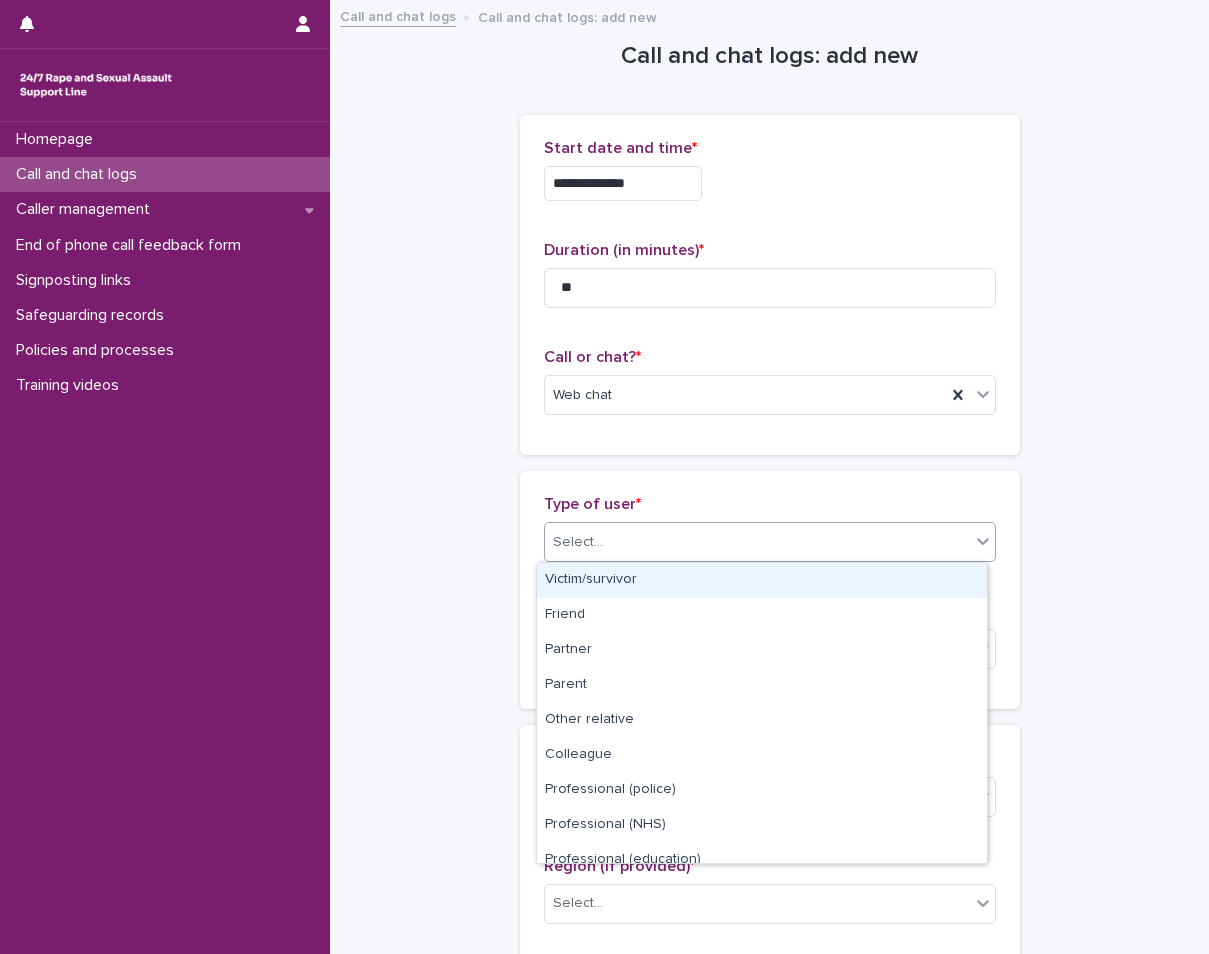 click on "Select..." at bounding box center (757, 542) 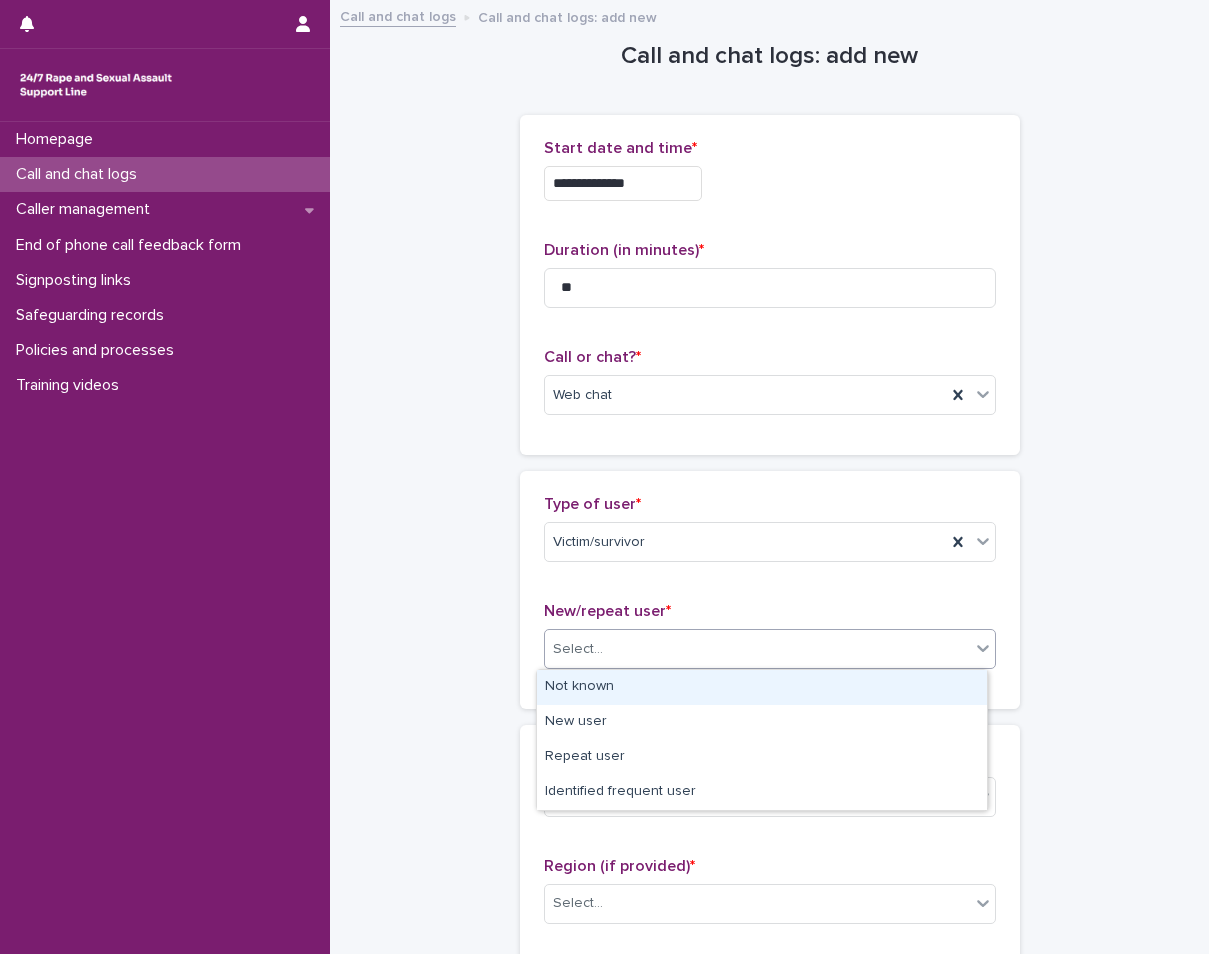 click on "Select..." at bounding box center [757, 649] 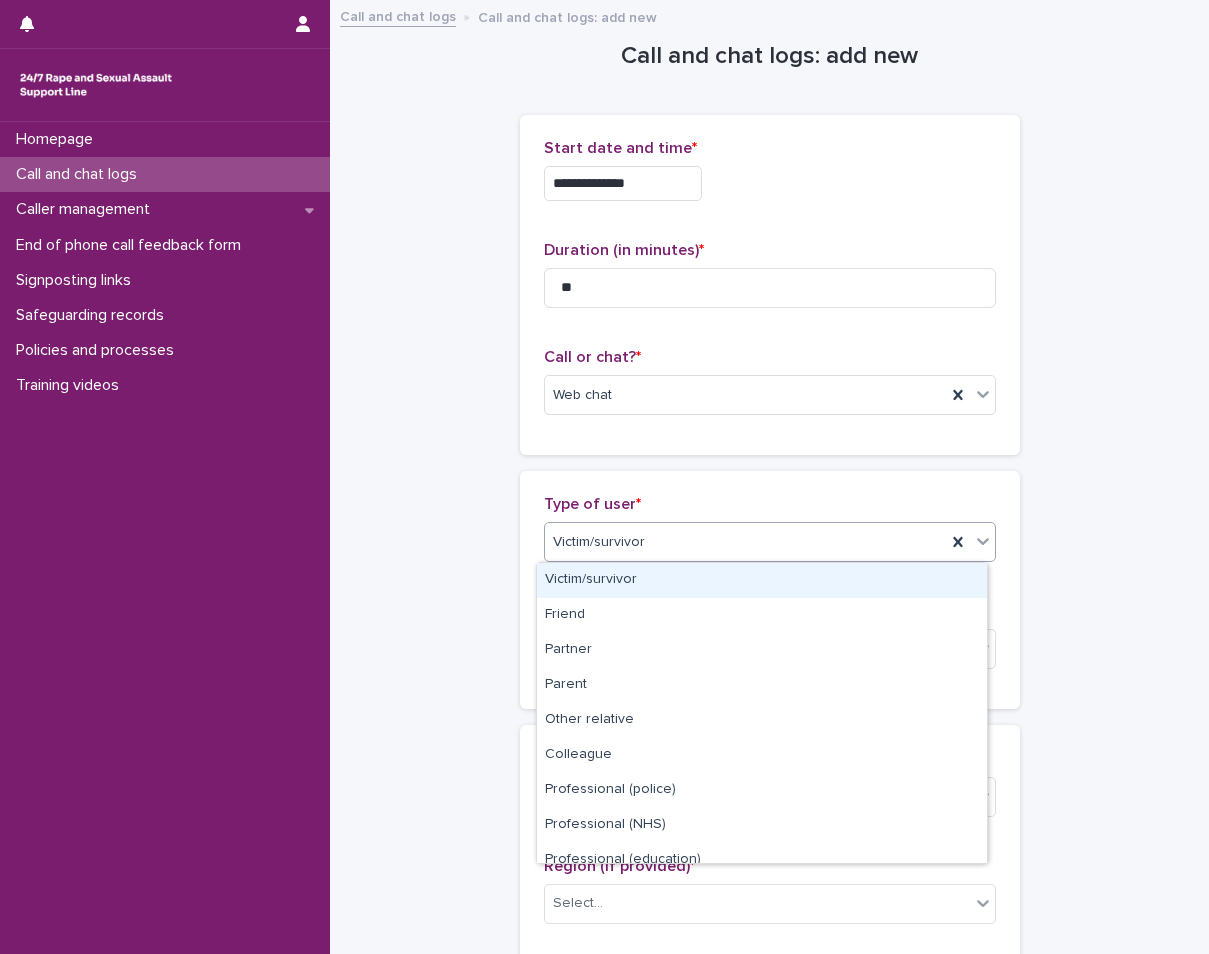 click on "Victim/survivor" at bounding box center (745, 542) 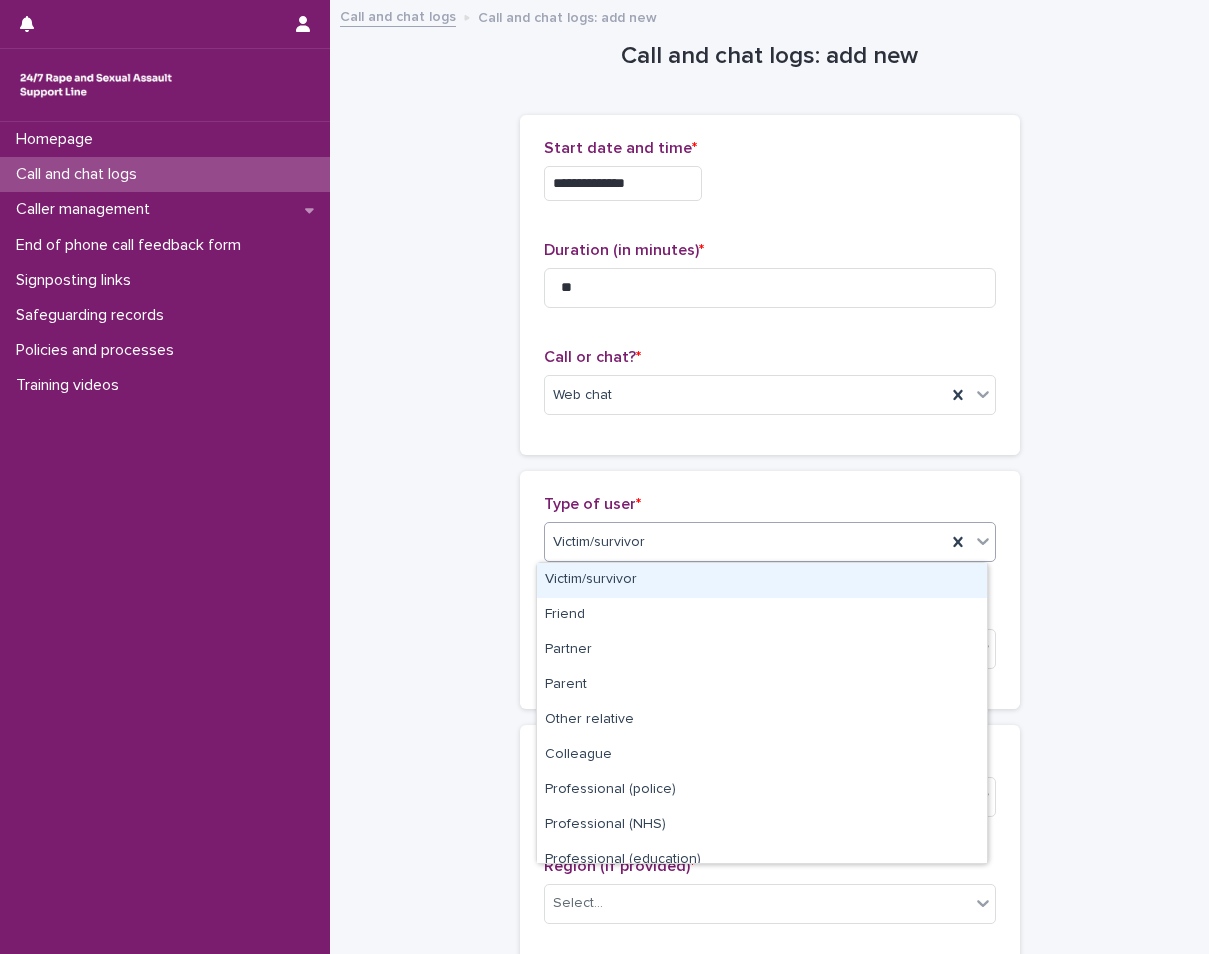 click on "Victim/survivor" at bounding box center [762, 580] 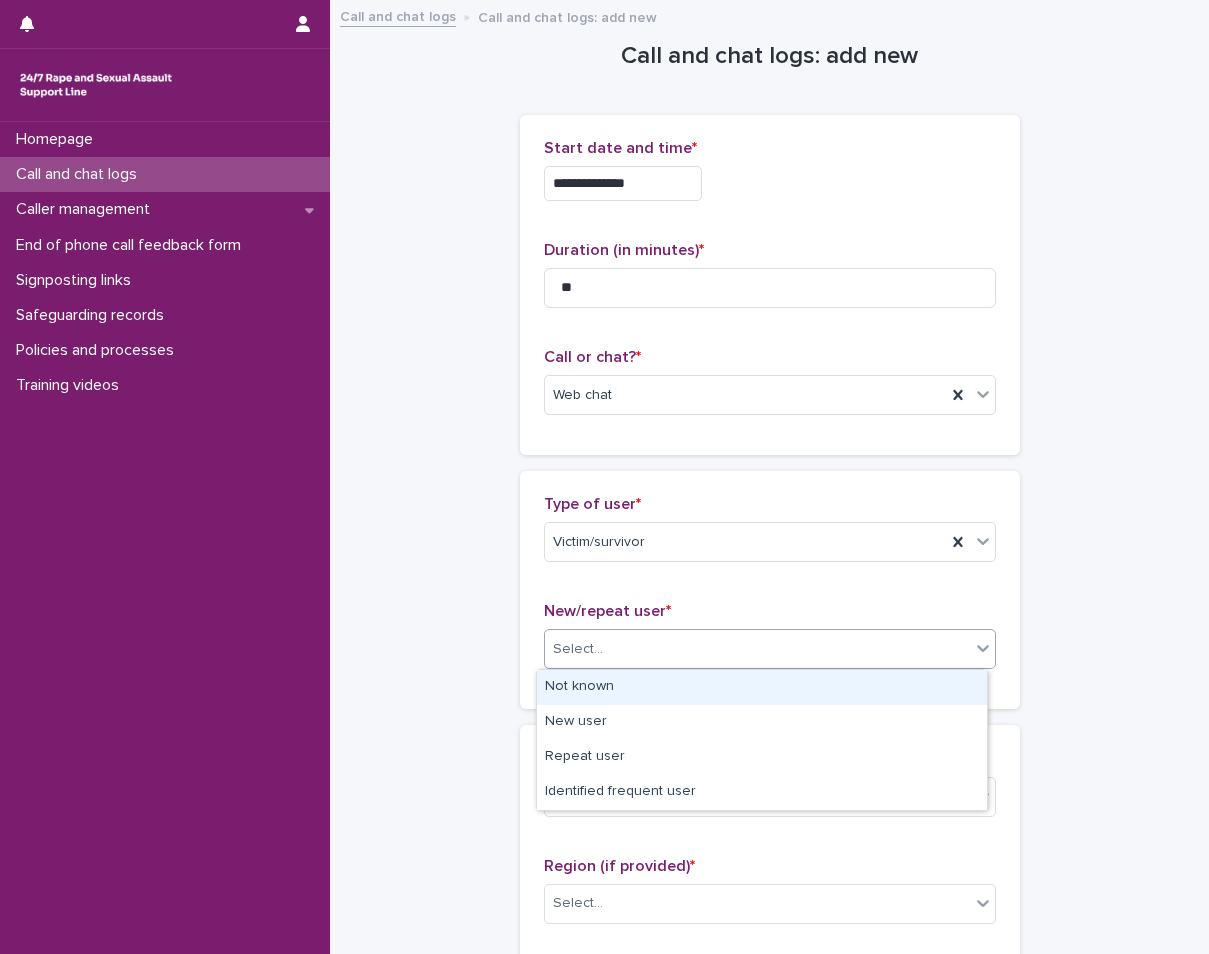 click on "Select..." at bounding box center [578, 649] 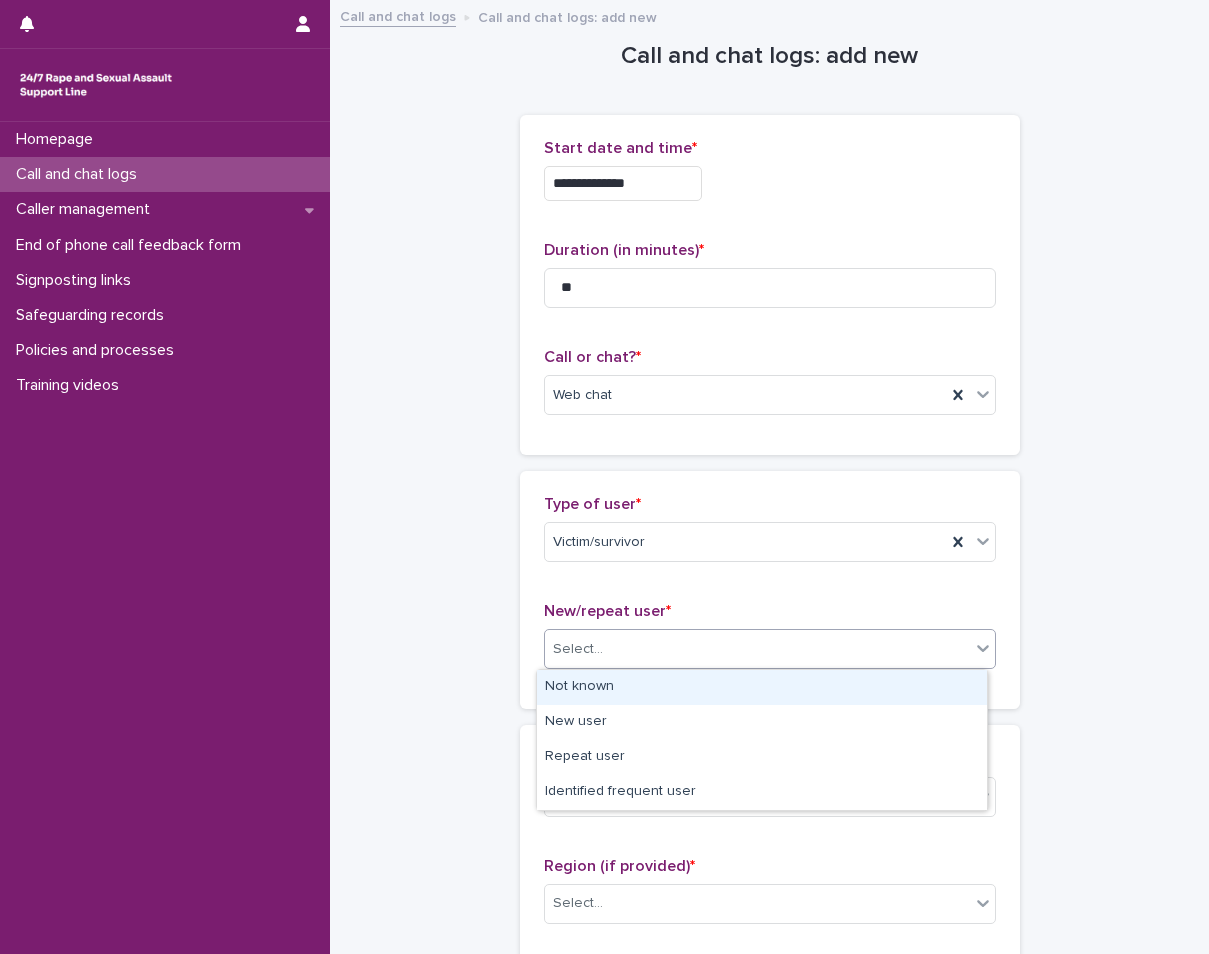 click on "Not known" at bounding box center (762, 687) 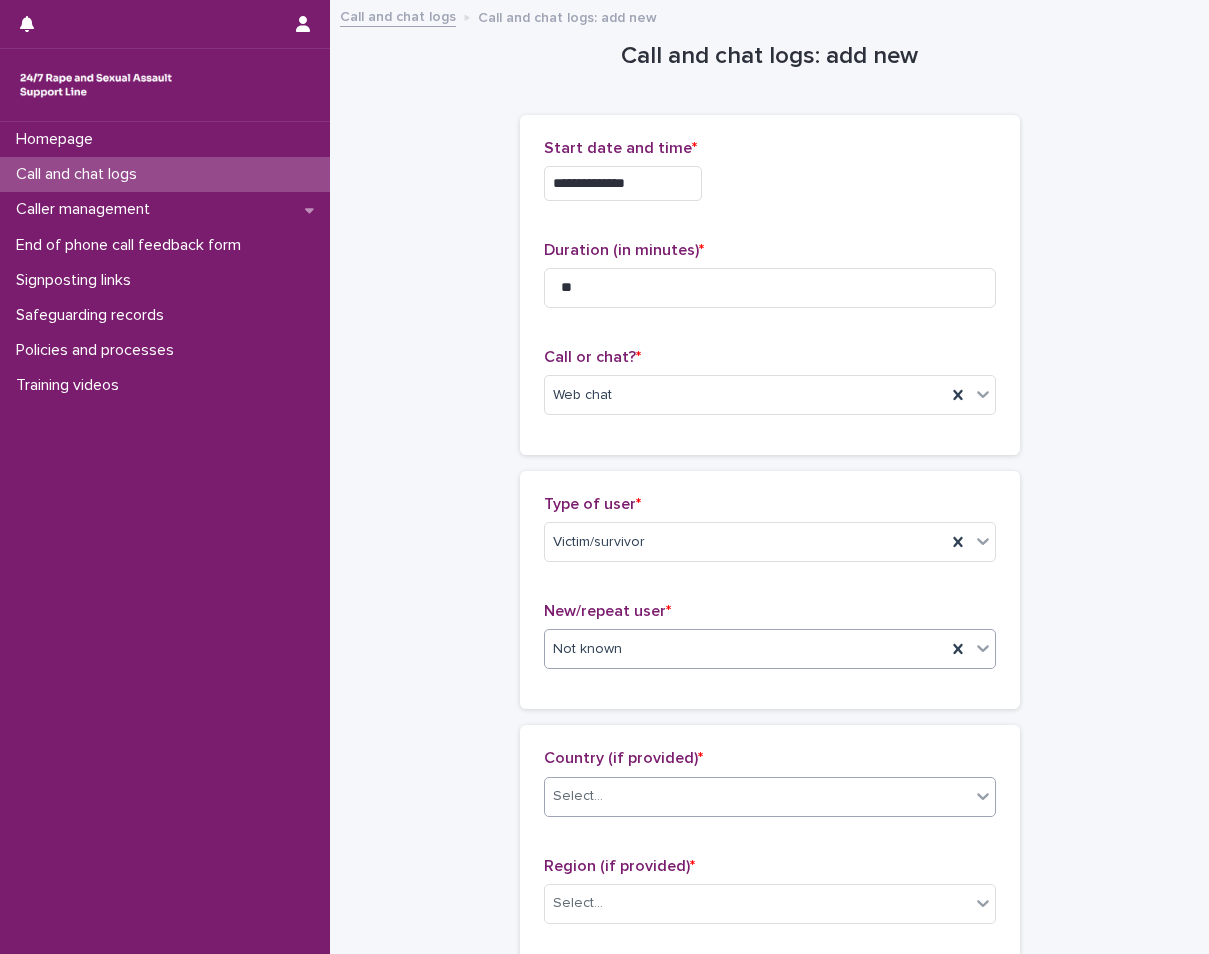 click on "Select..." at bounding box center [578, 796] 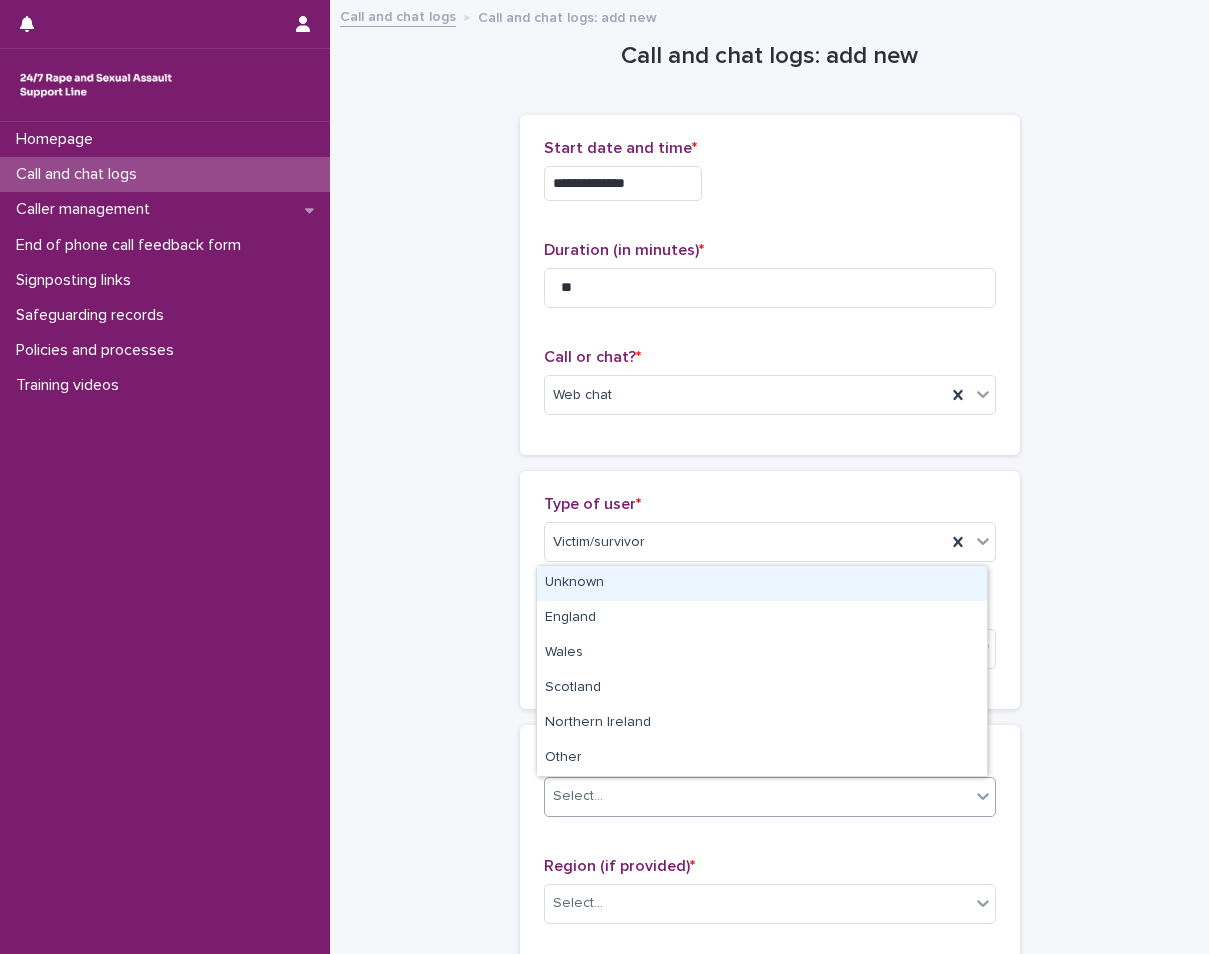 click on "Unknown" at bounding box center [762, 583] 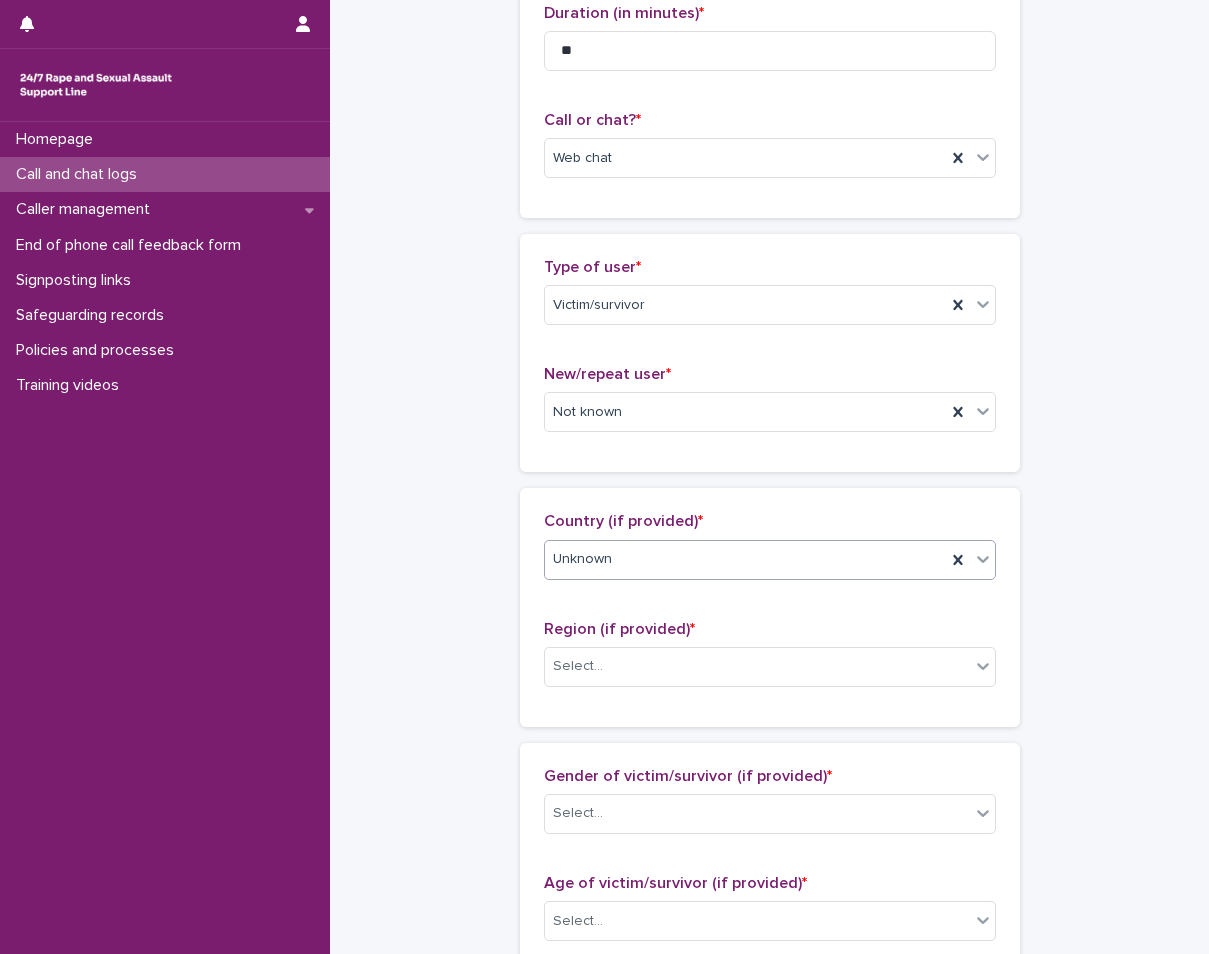 scroll, scrollTop: 300, scrollLeft: 0, axis: vertical 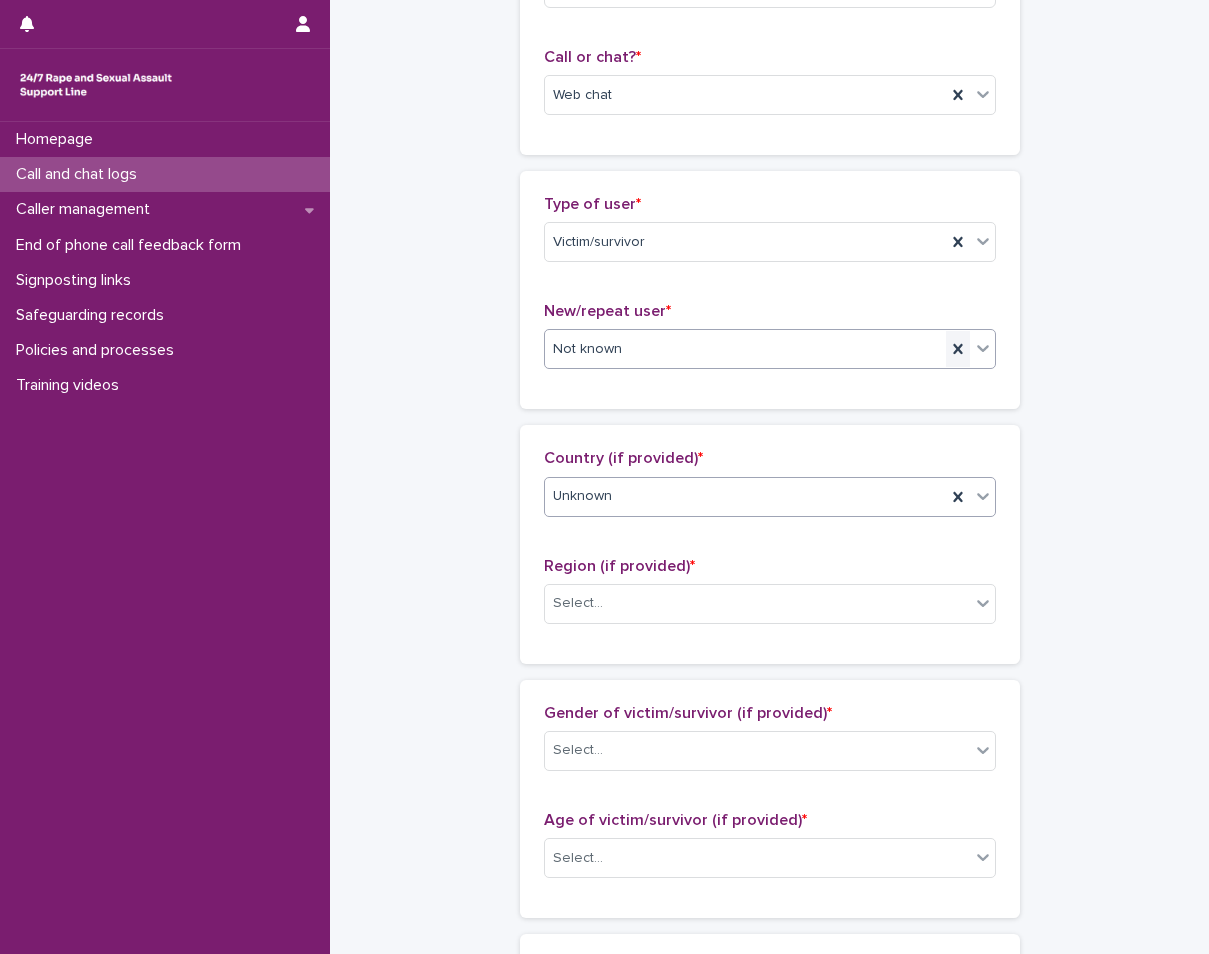 click 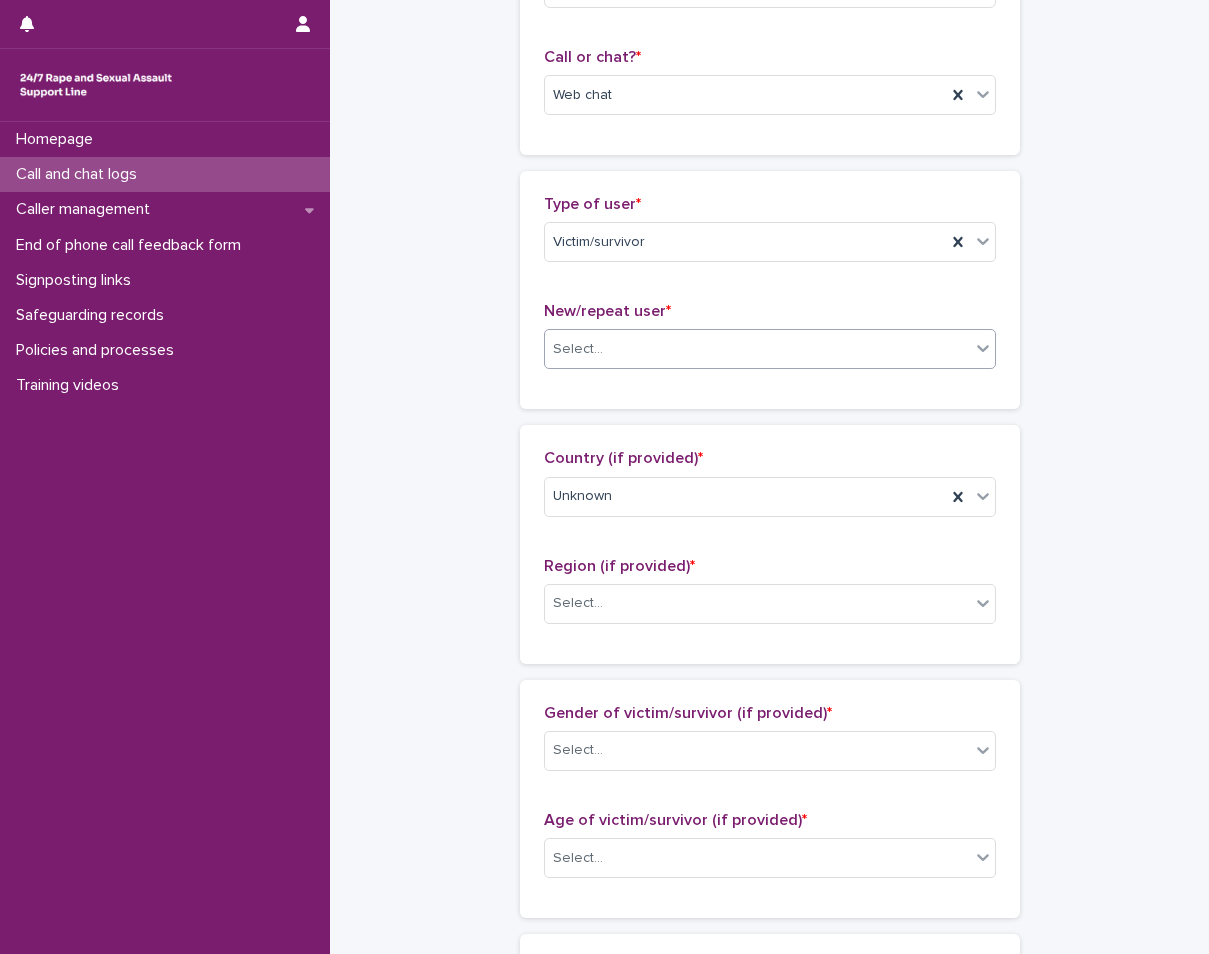 click at bounding box center (983, 348) 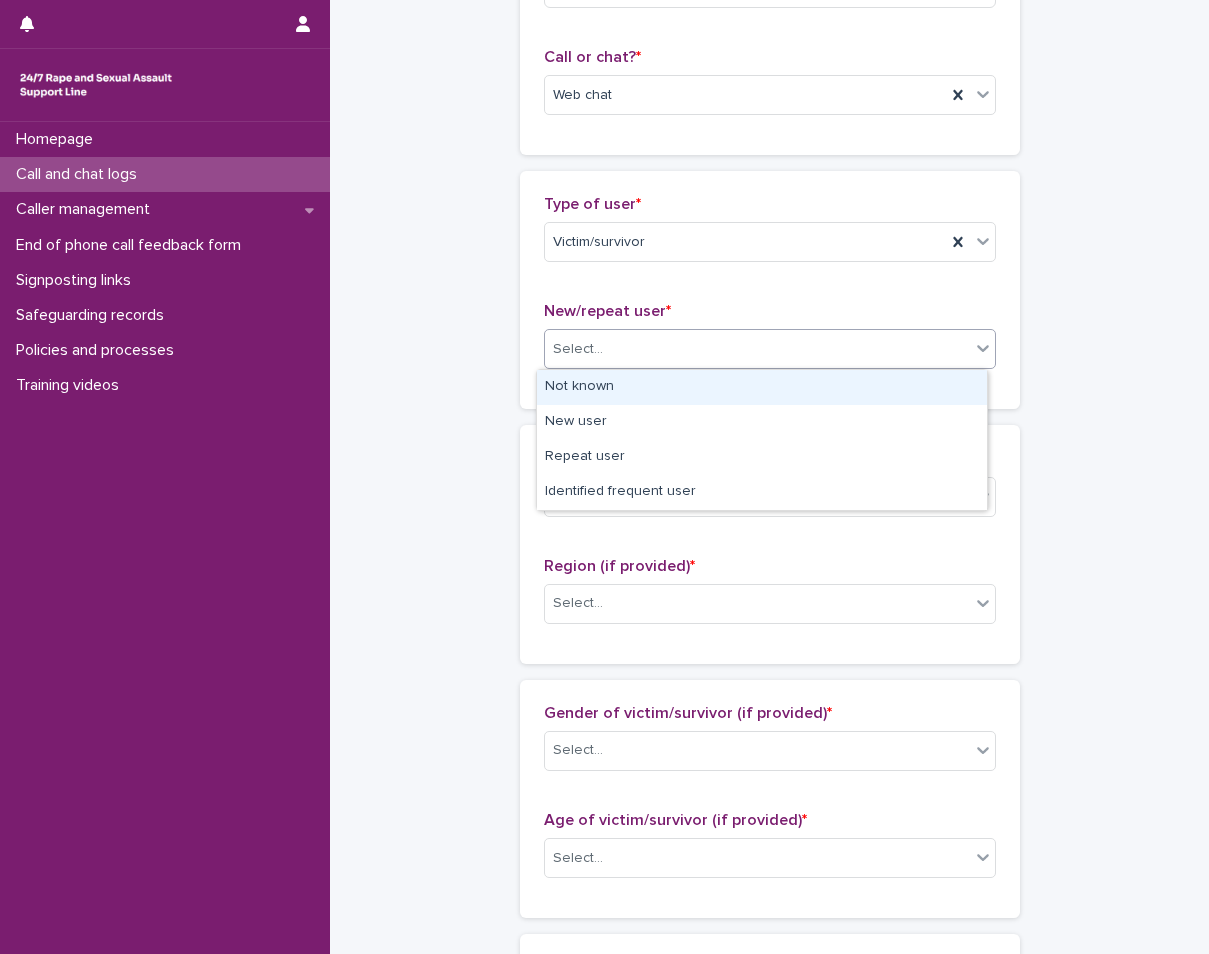 click on "Not known" at bounding box center [762, 387] 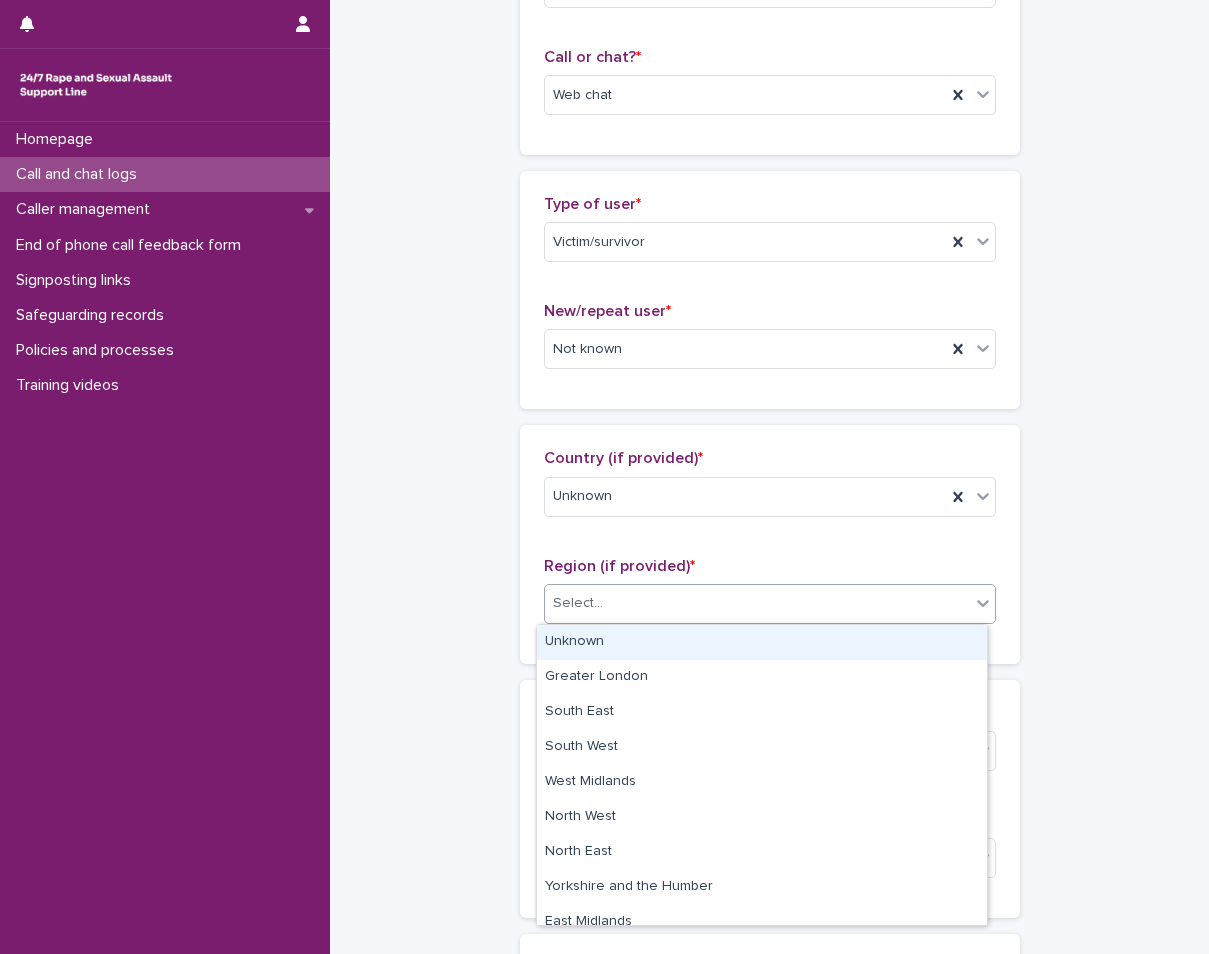 click on "**********" at bounding box center (604, 477) 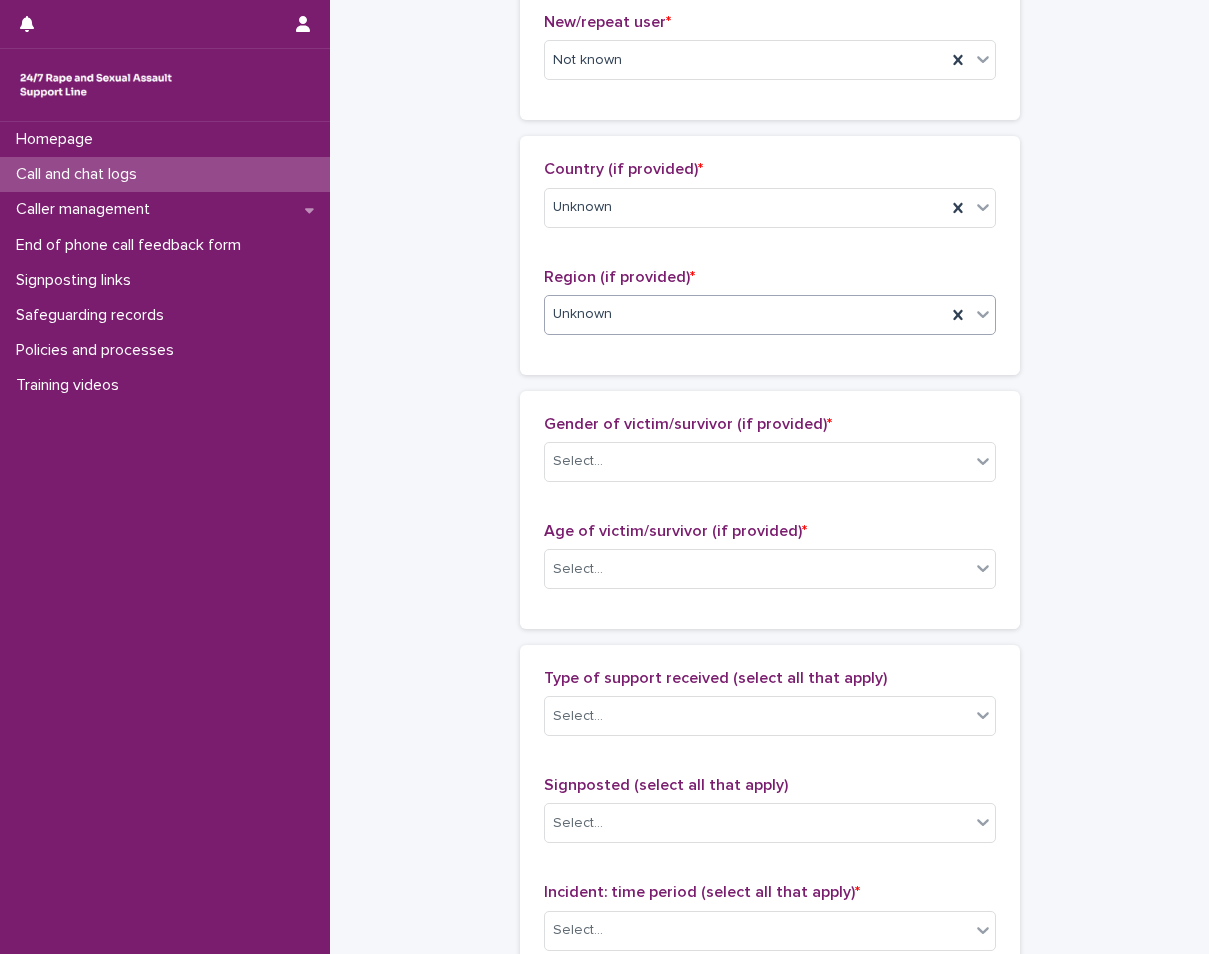 scroll, scrollTop: 600, scrollLeft: 0, axis: vertical 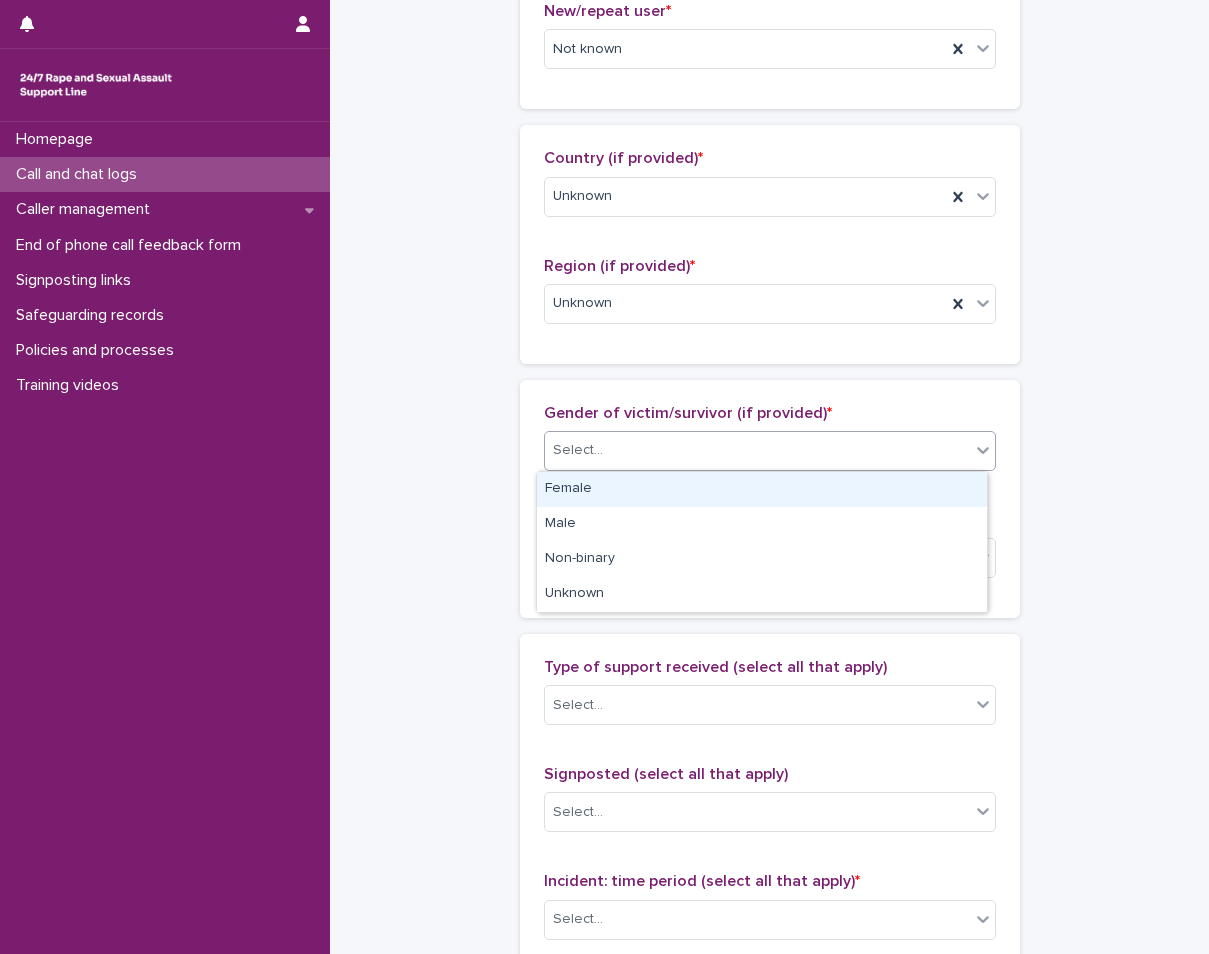 click on "Select..." at bounding box center [757, 450] 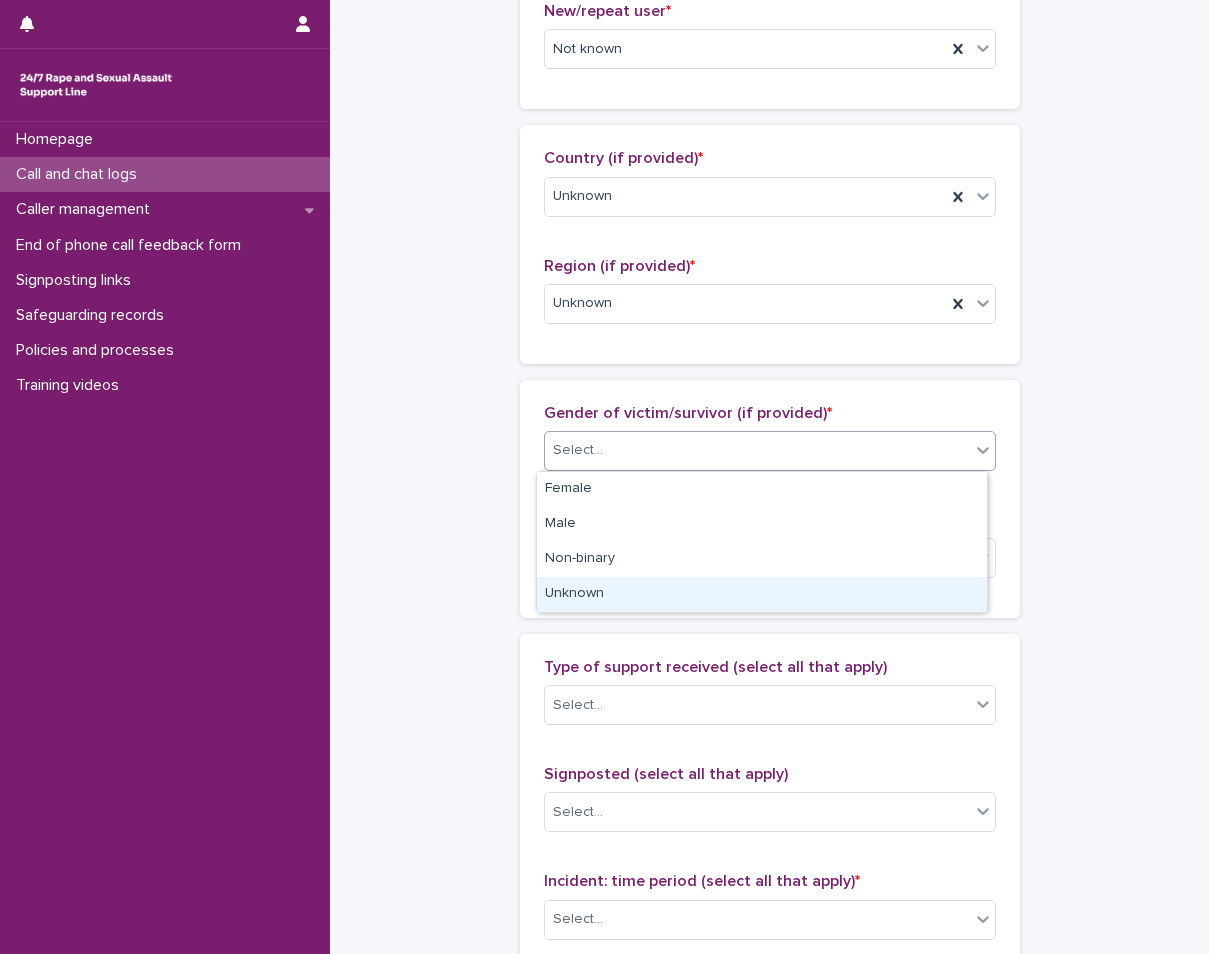 click on "Unknown" at bounding box center [762, 594] 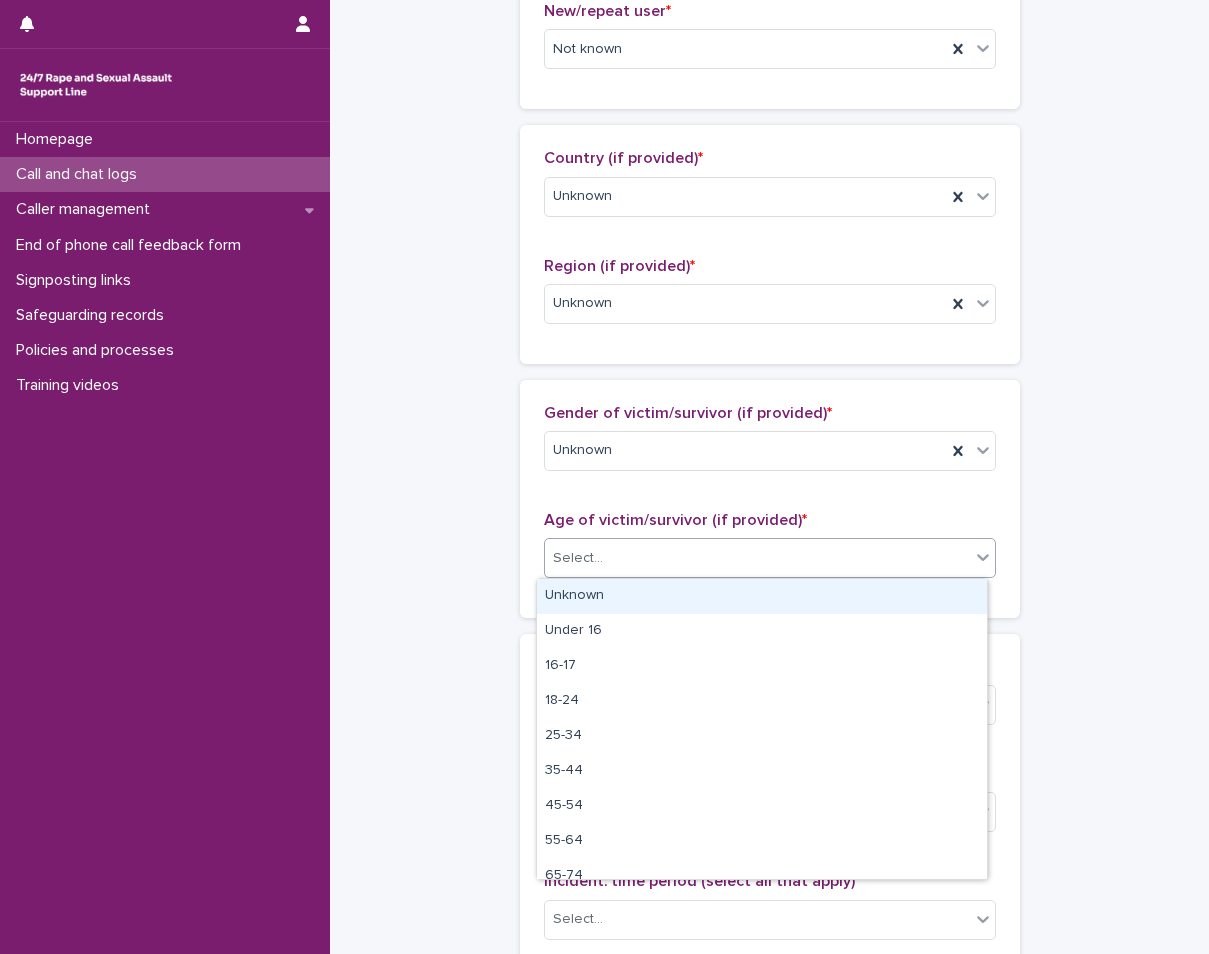 click on "Select..." at bounding box center (757, 558) 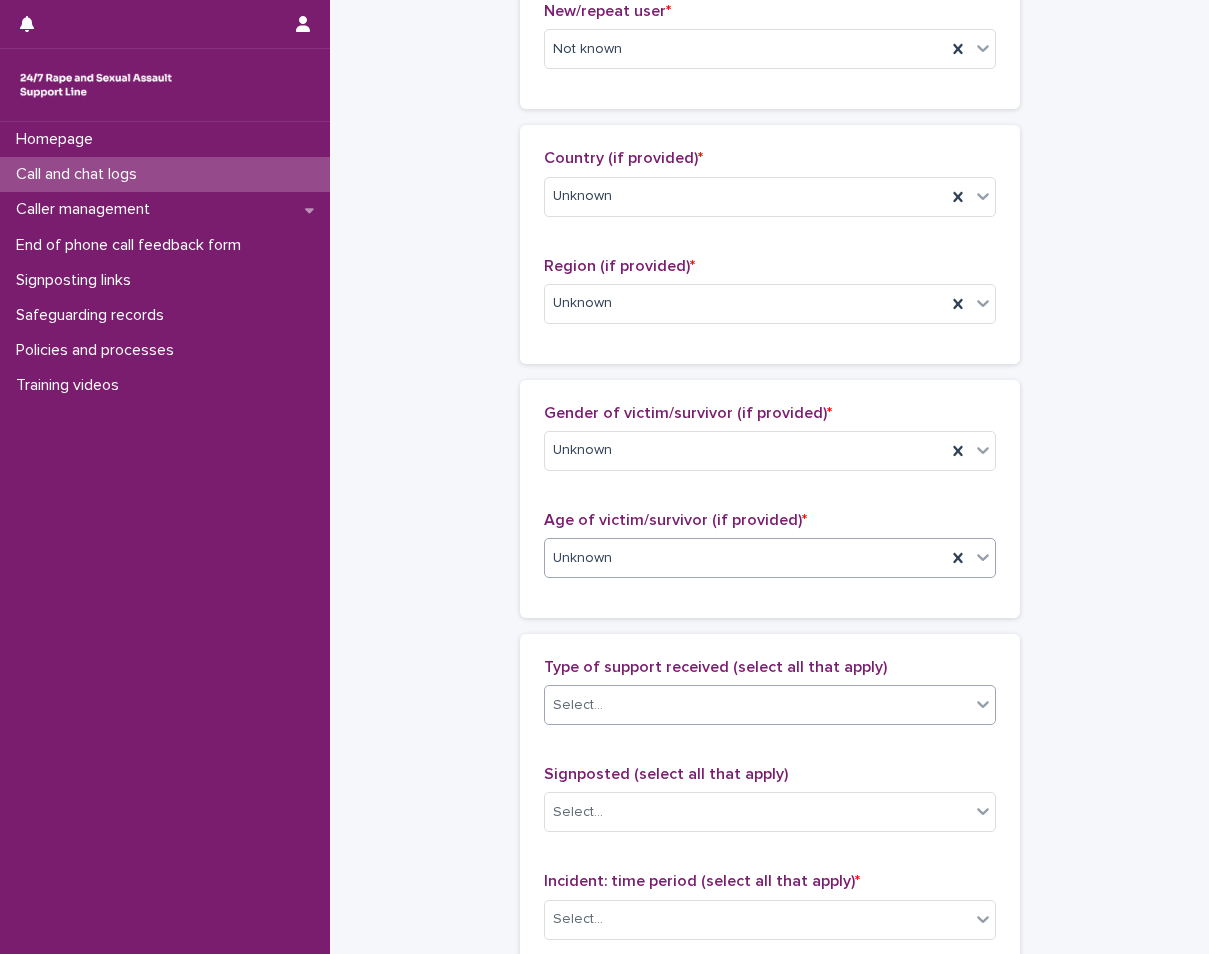 click on "Select..." at bounding box center [757, 705] 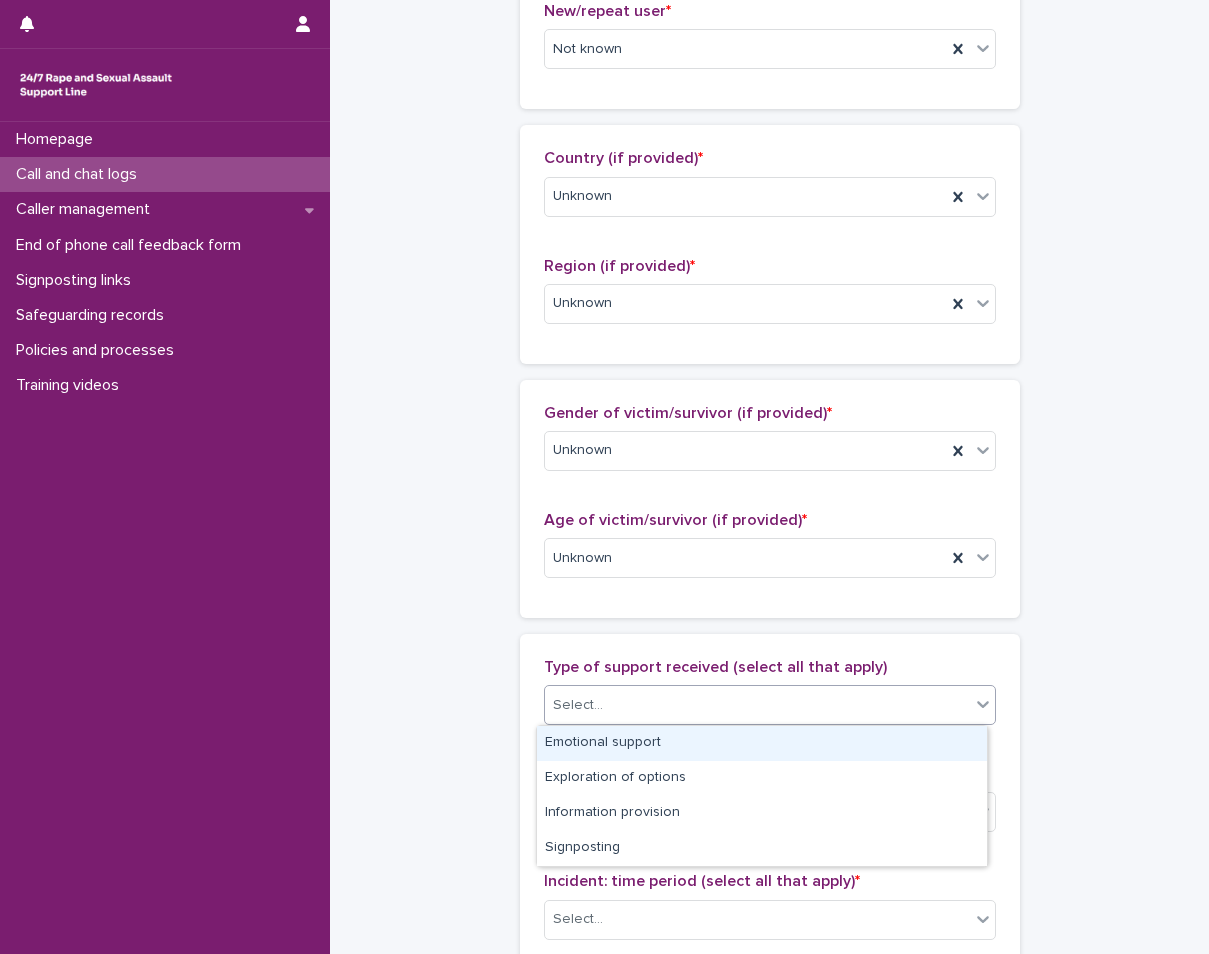 click on "Emotional support" at bounding box center [762, 743] 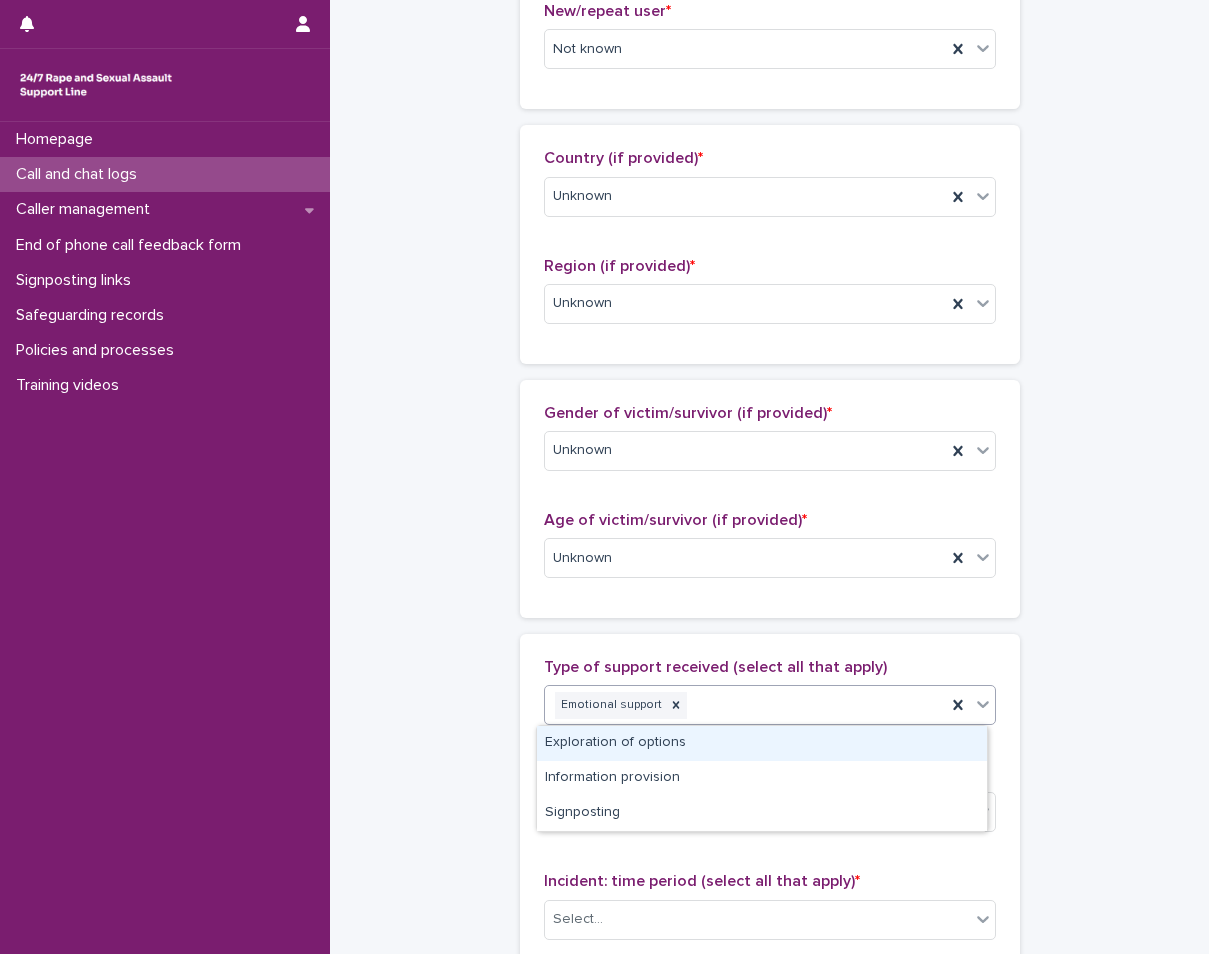 click 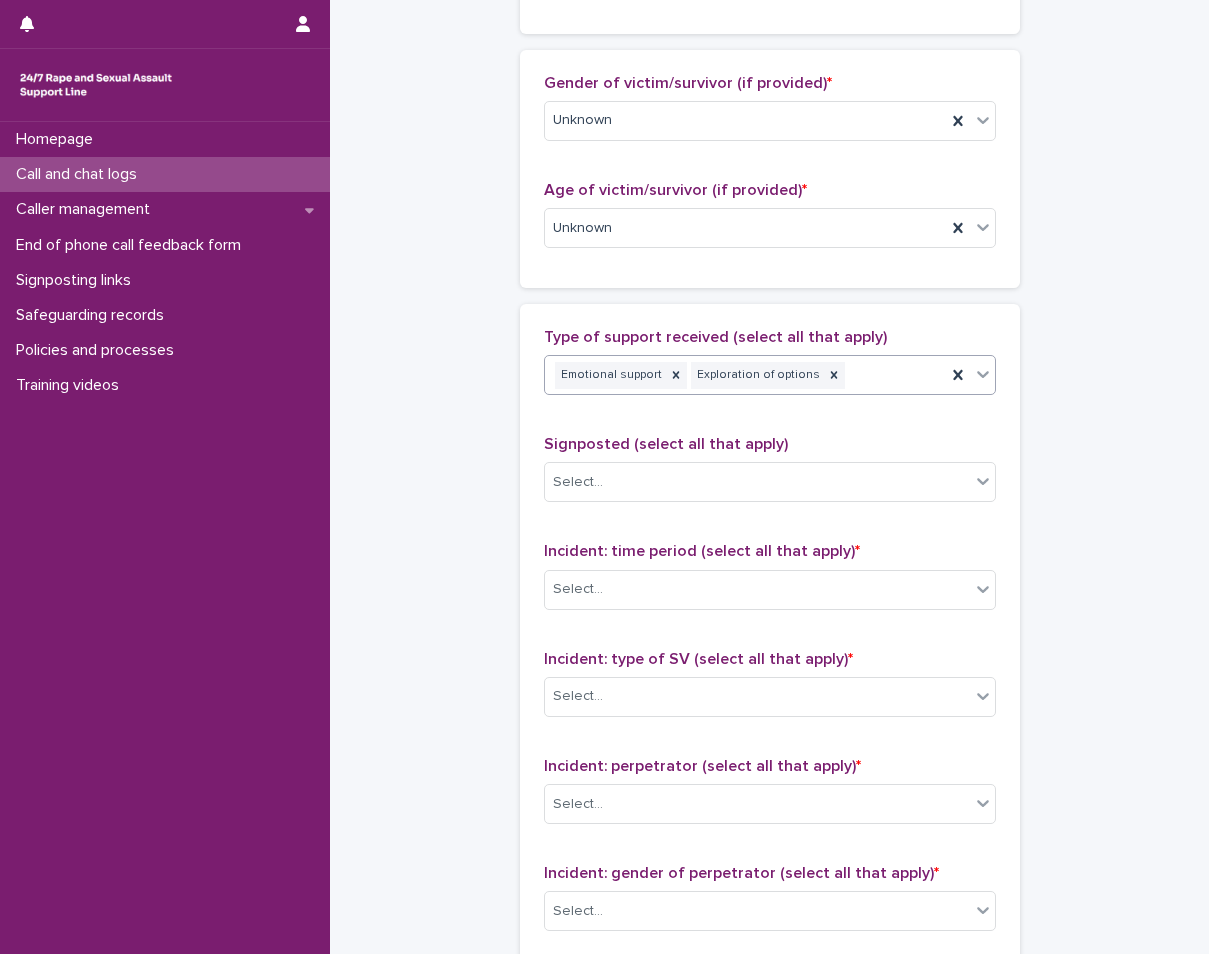scroll, scrollTop: 1000, scrollLeft: 0, axis: vertical 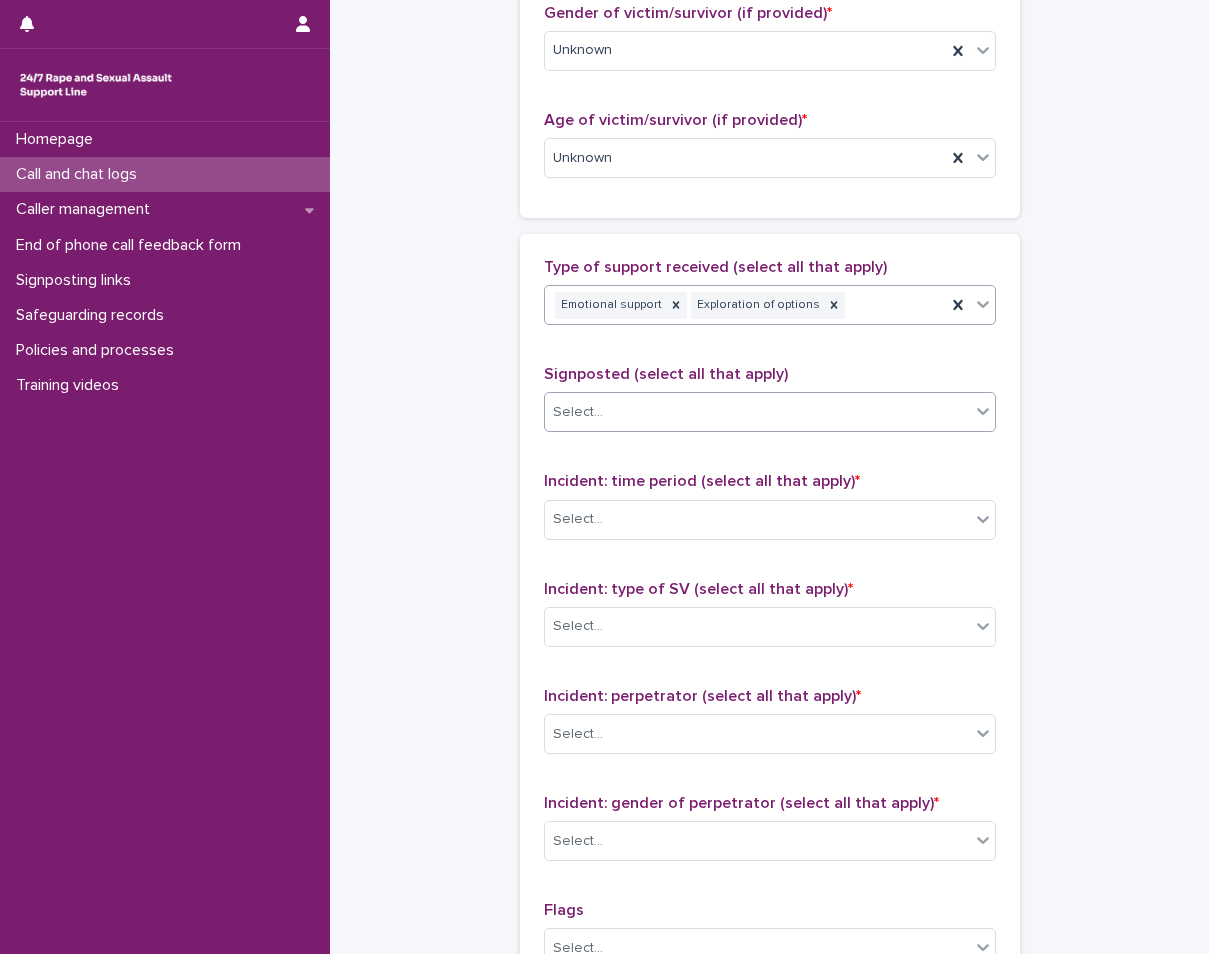 click on "Select..." at bounding box center (757, 412) 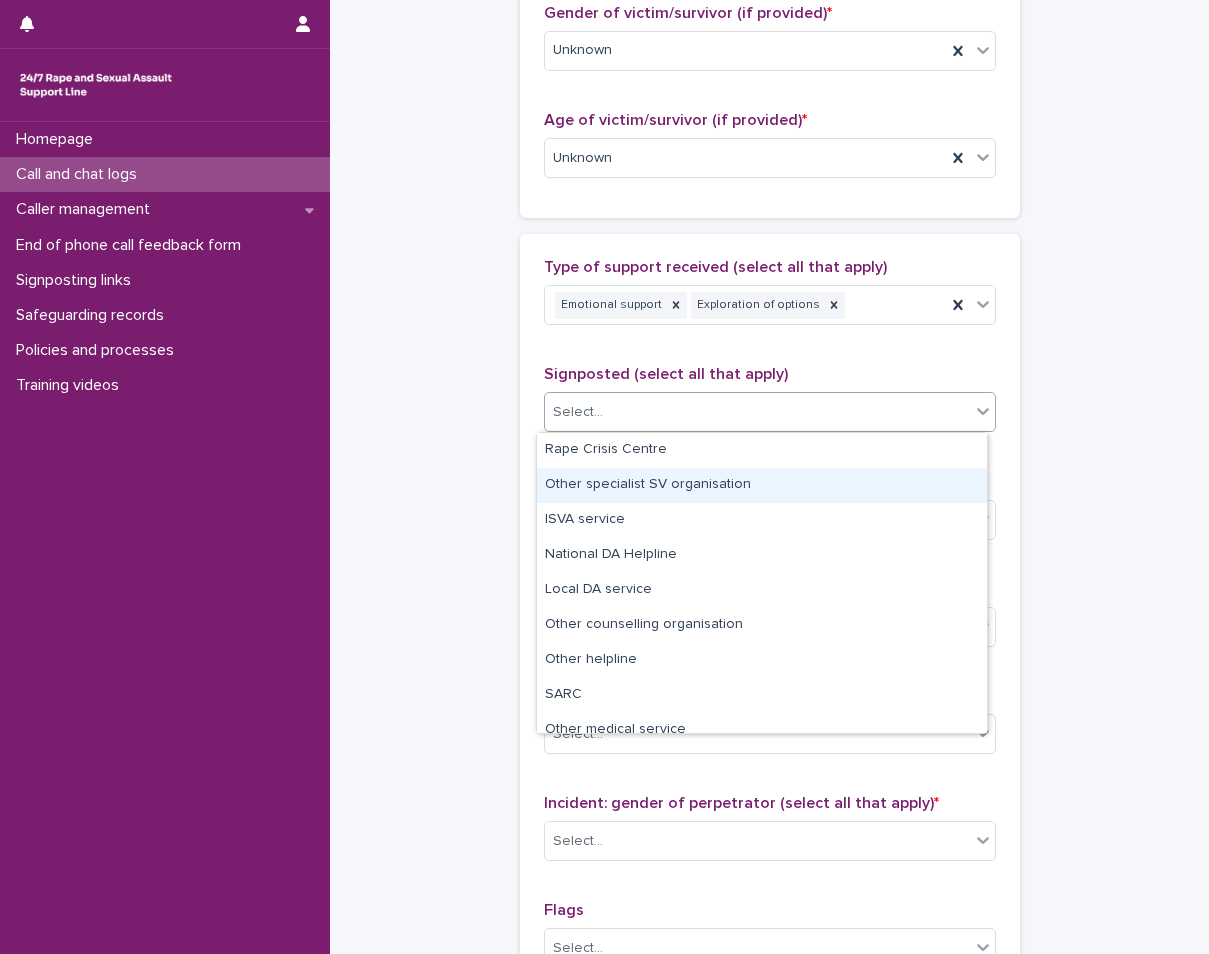 click on "**********" at bounding box center (769, 84) 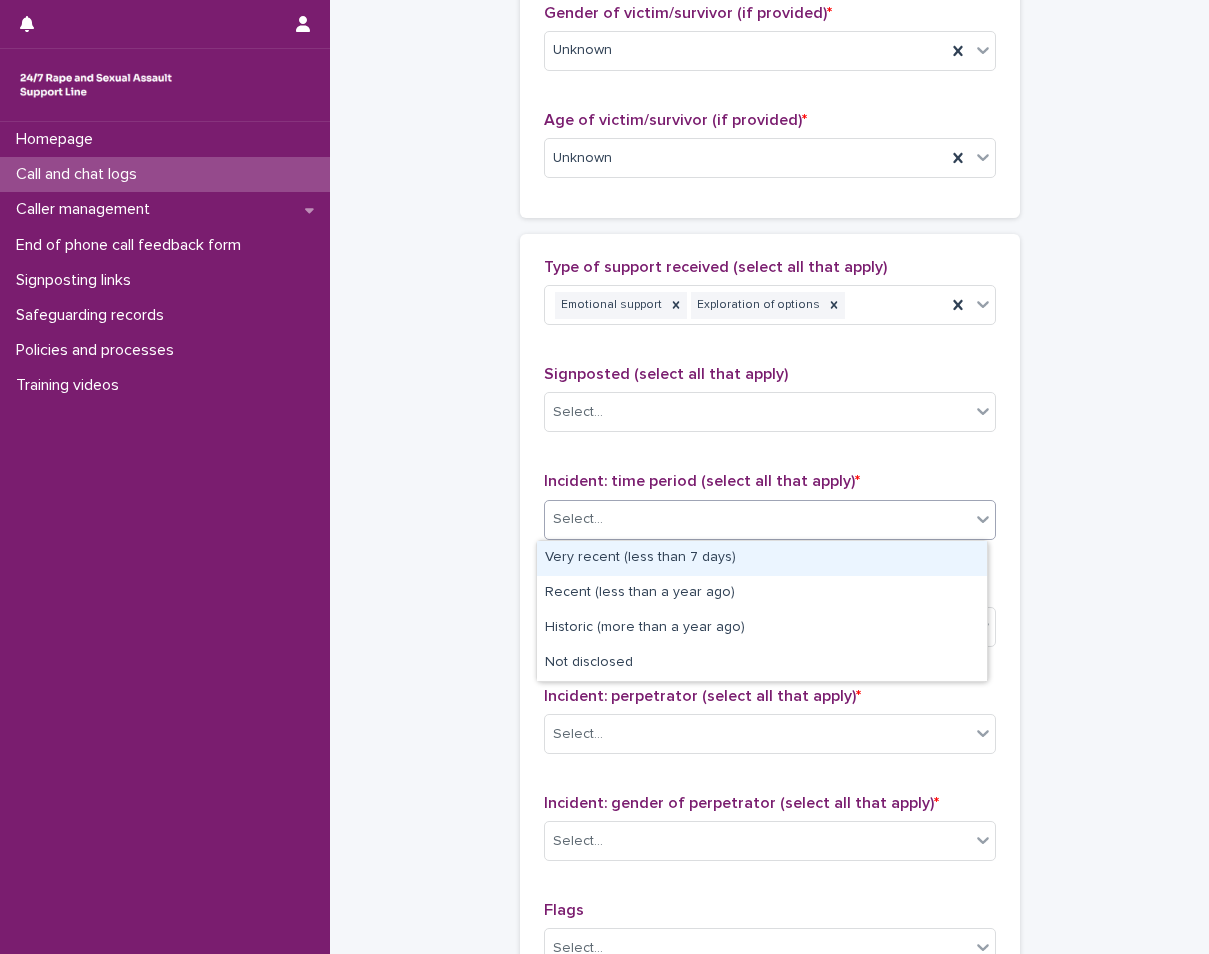 click on "Select..." at bounding box center (757, 519) 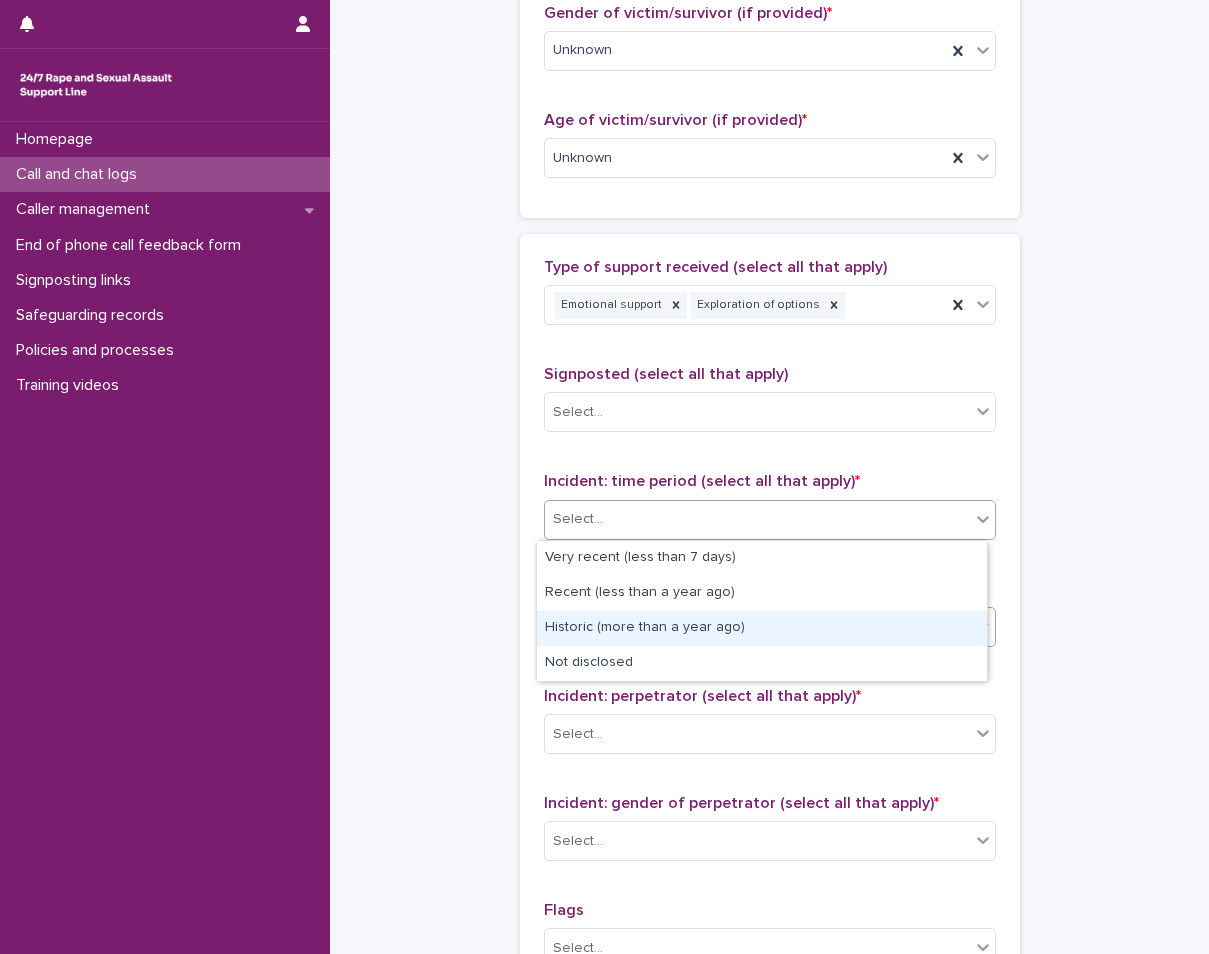 click on "Historic (more than a year ago)" at bounding box center [762, 628] 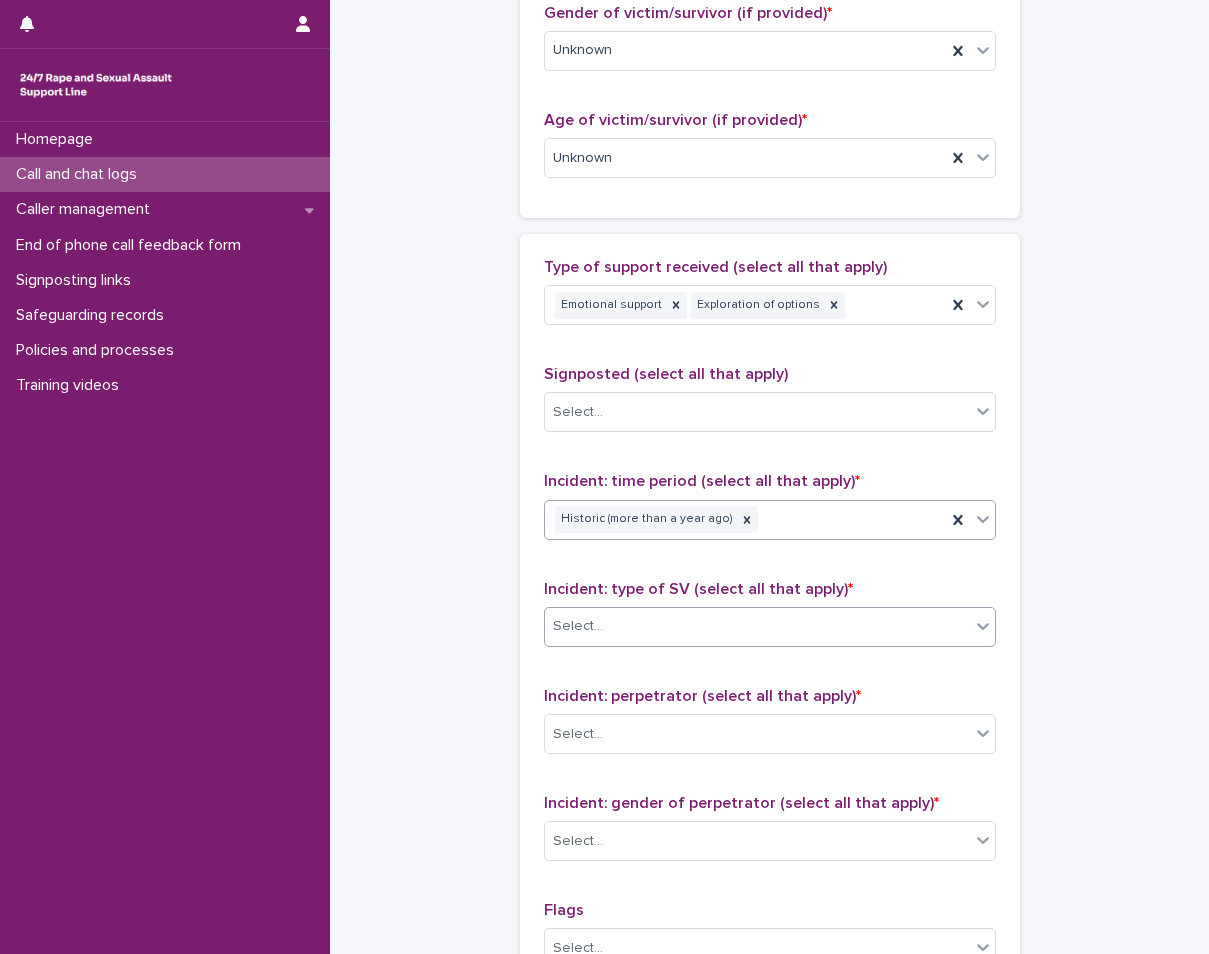 click on "Select..." at bounding box center (578, 626) 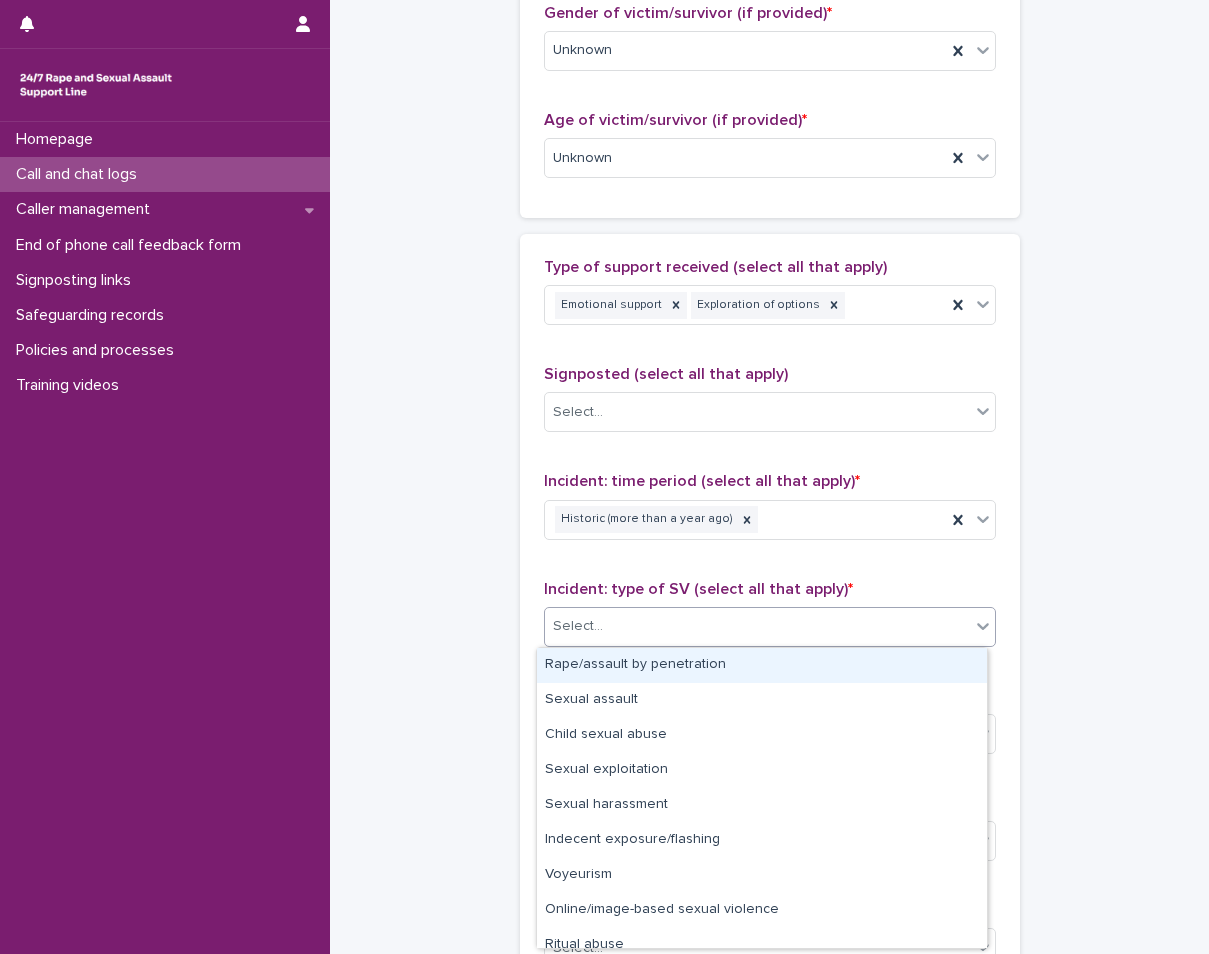 click on "Rape/assault by penetration" at bounding box center (762, 665) 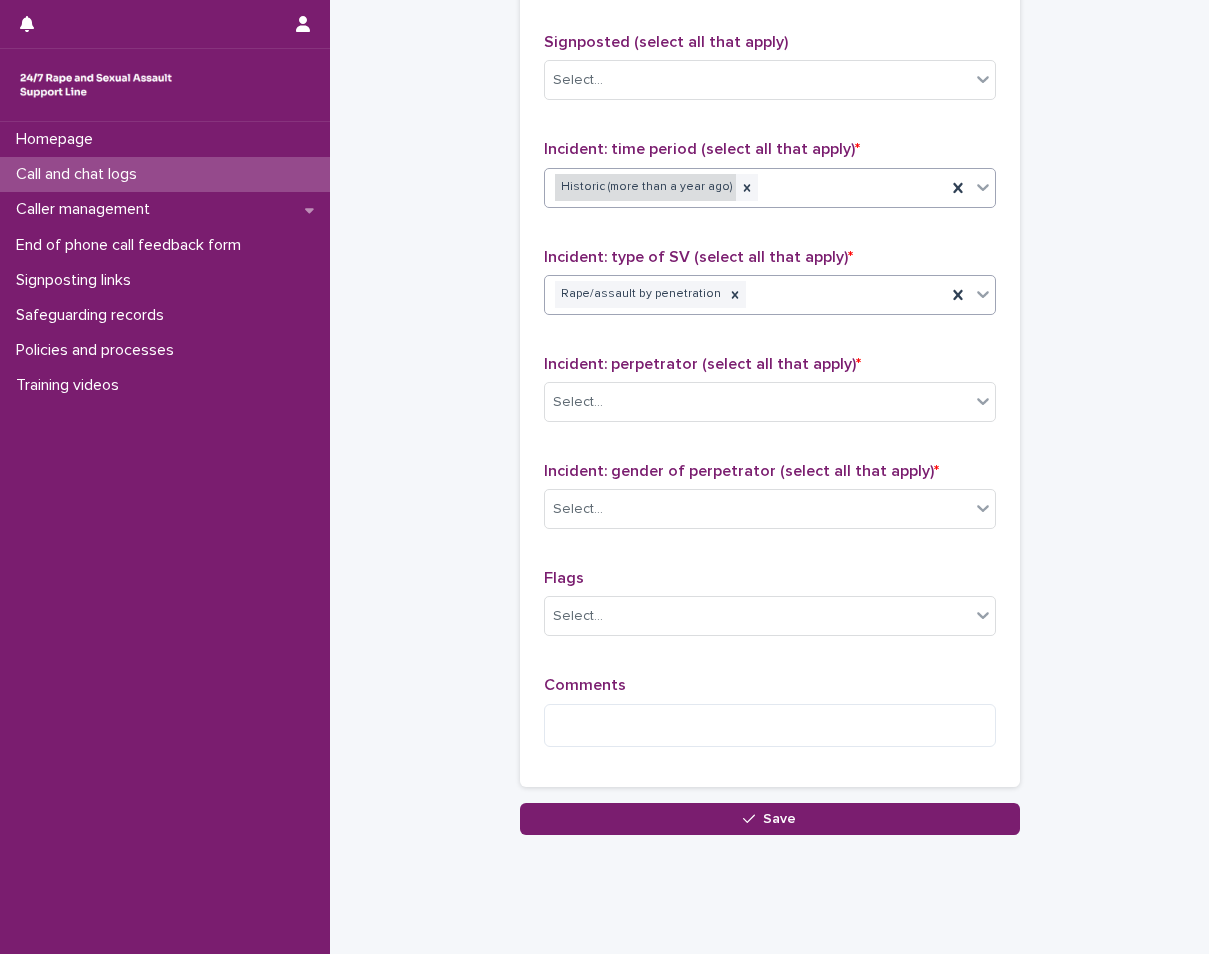 scroll, scrollTop: 1369, scrollLeft: 0, axis: vertical 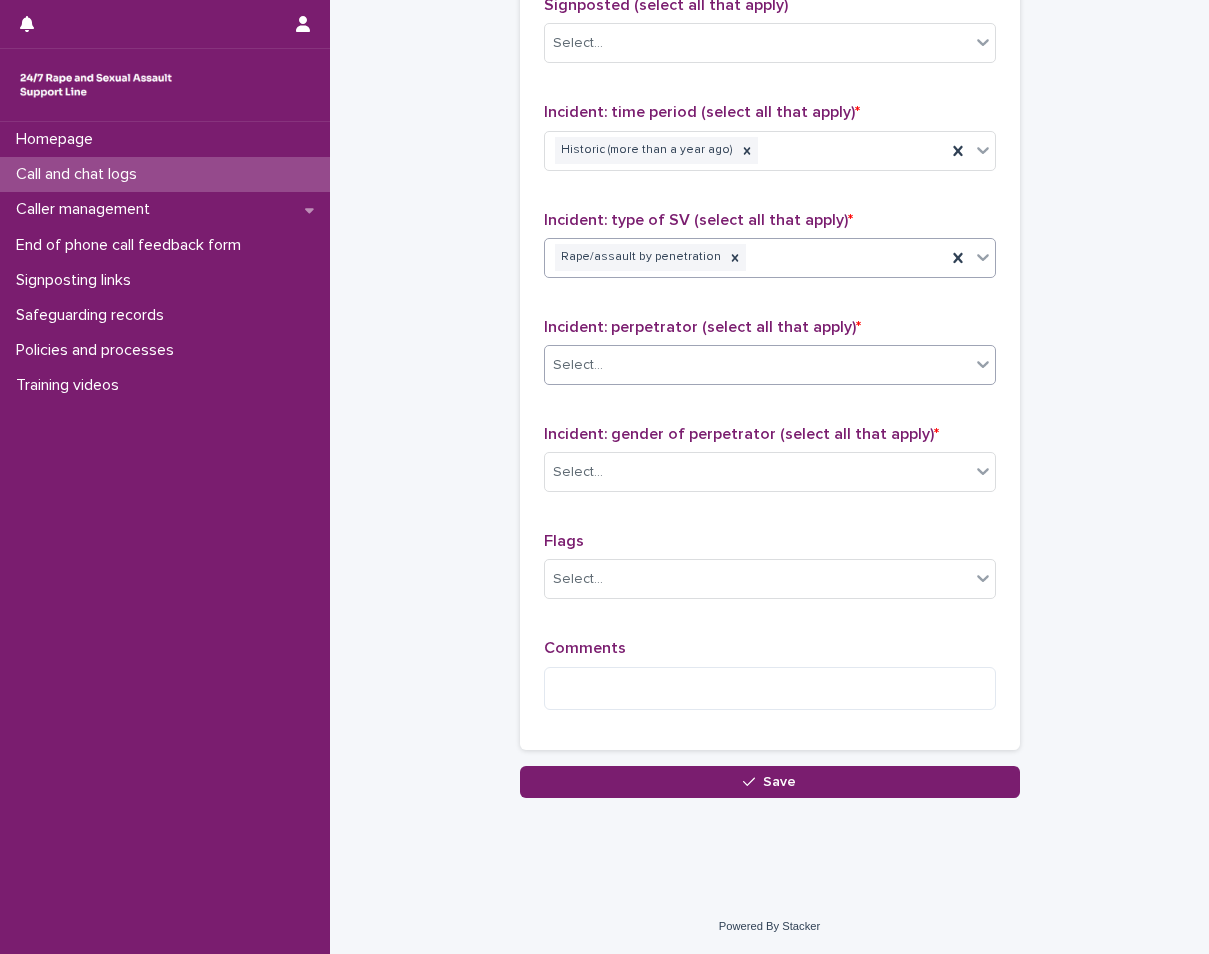 click on "Select..." at bounding box center [757, 365] 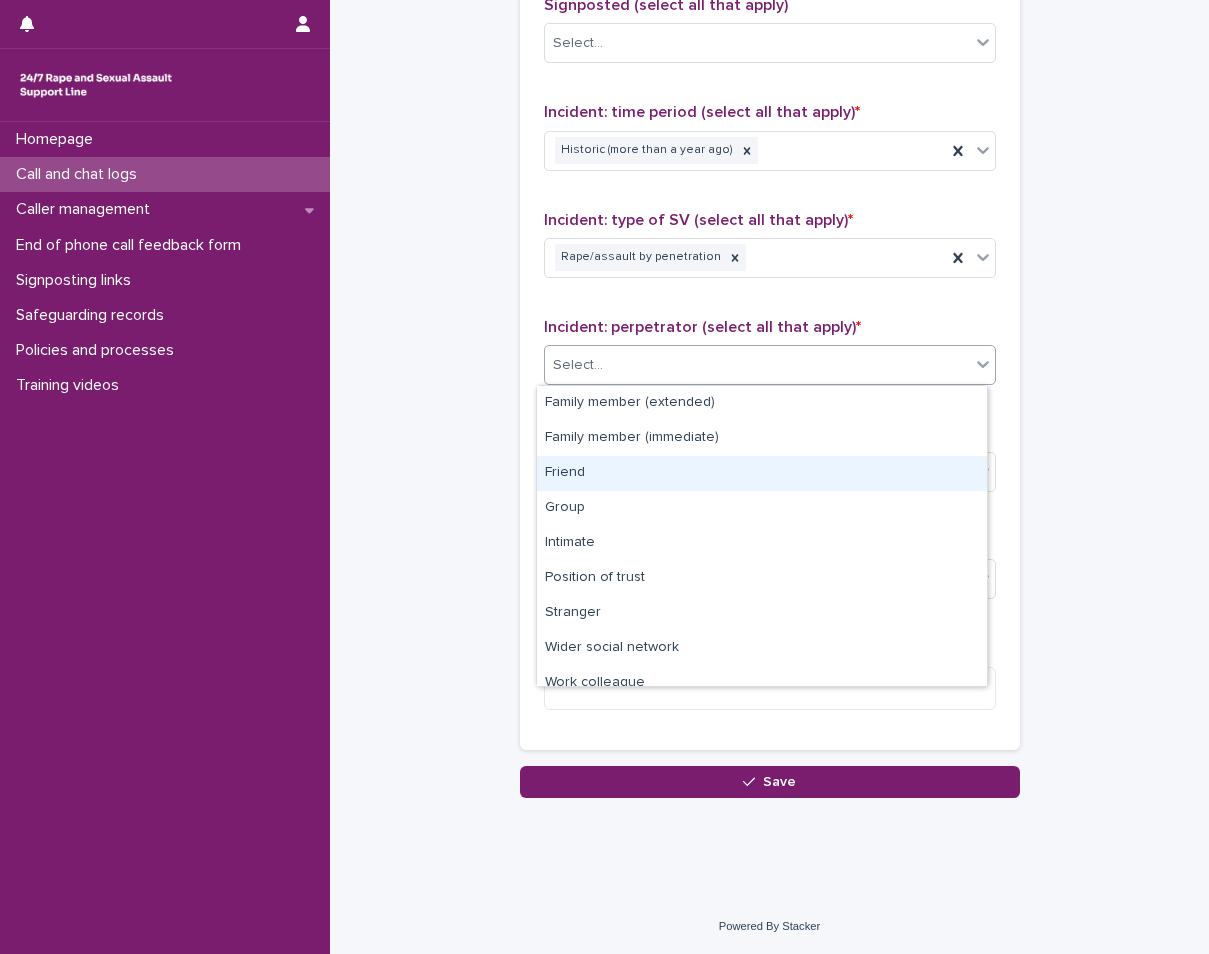 drag, startPoint x: 579, startPoint y: 454, endPoint x: 575, endPoint y: 474, distance: 20.396078 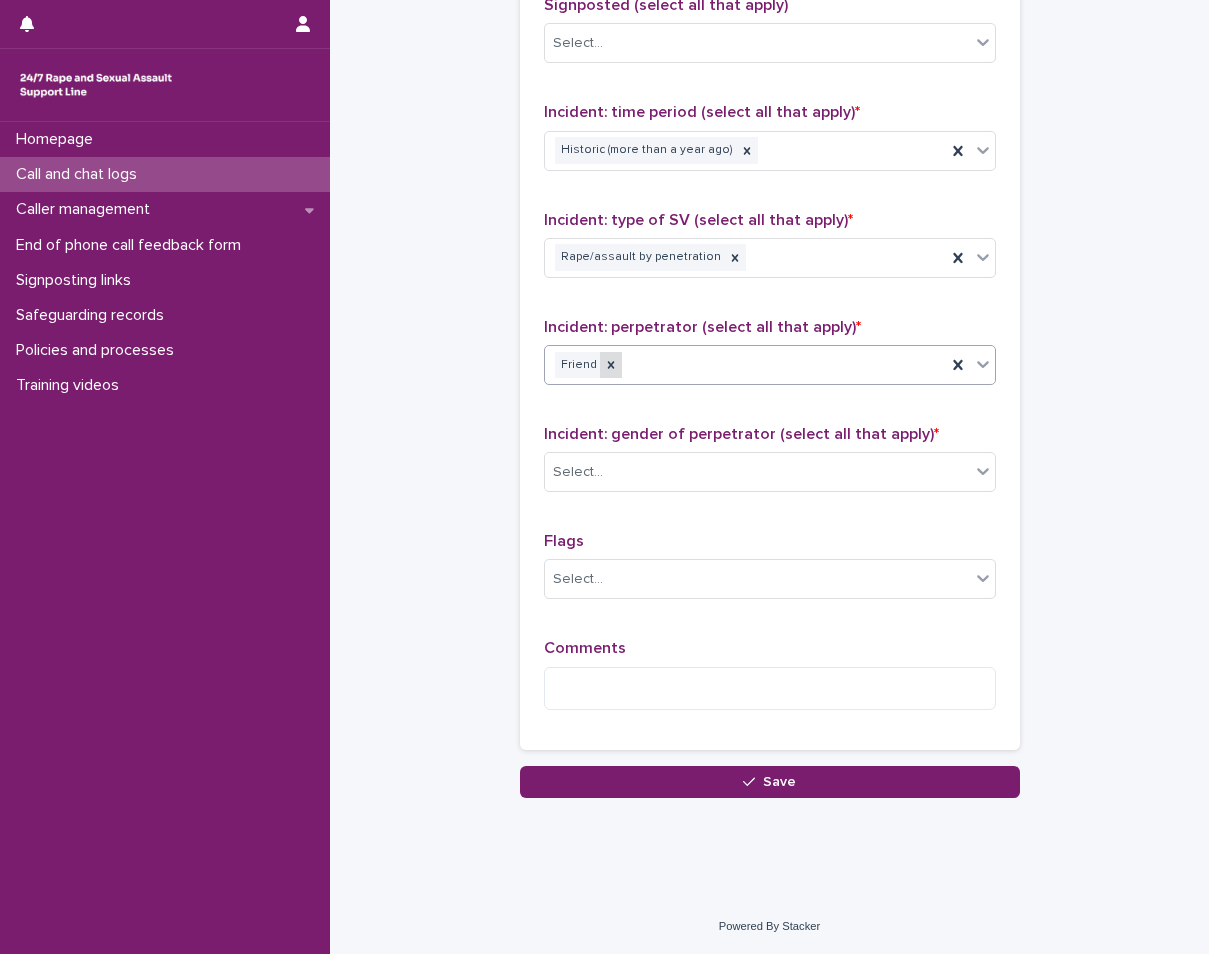 click 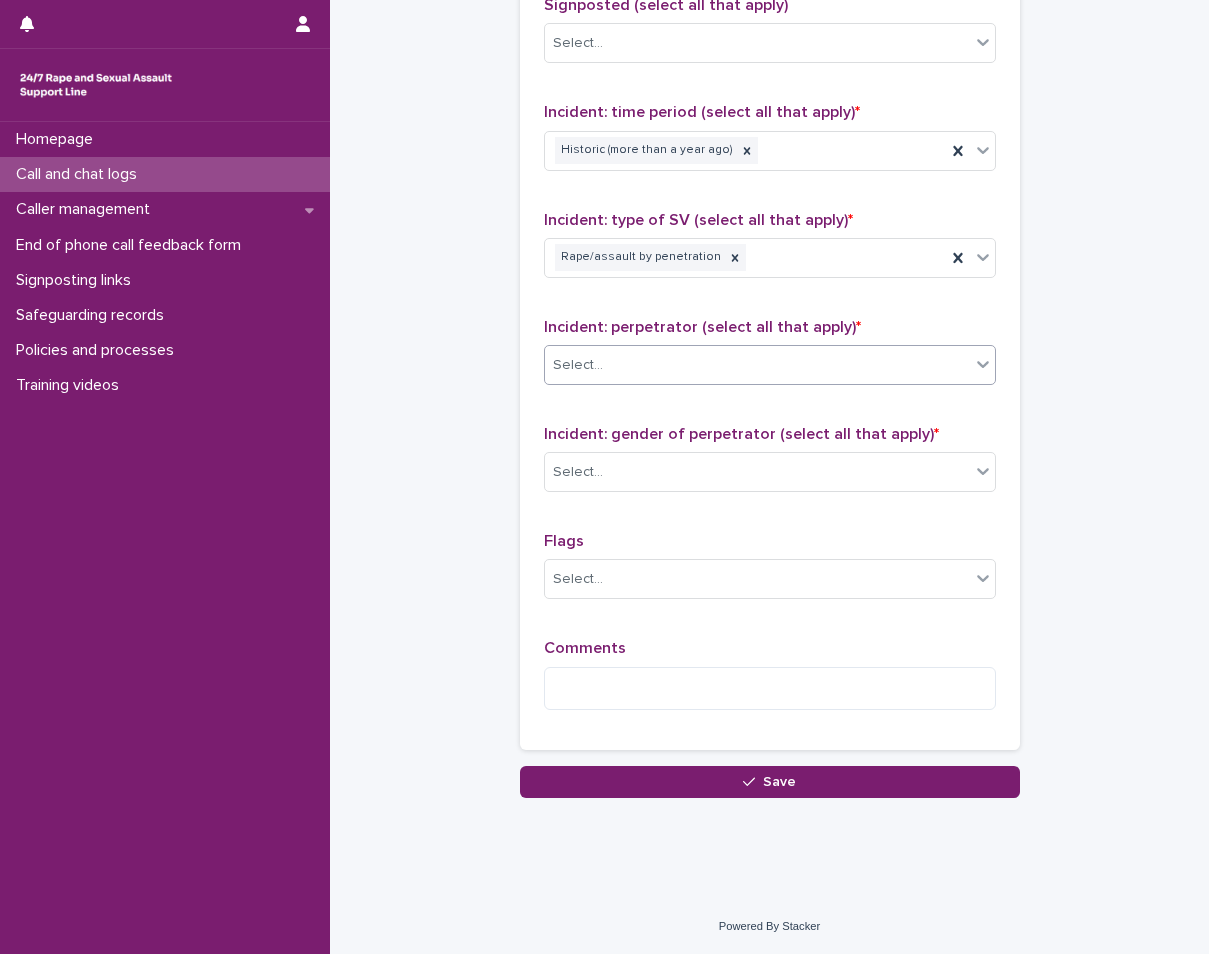 click on "Select..." at bounding box center (757, 365) 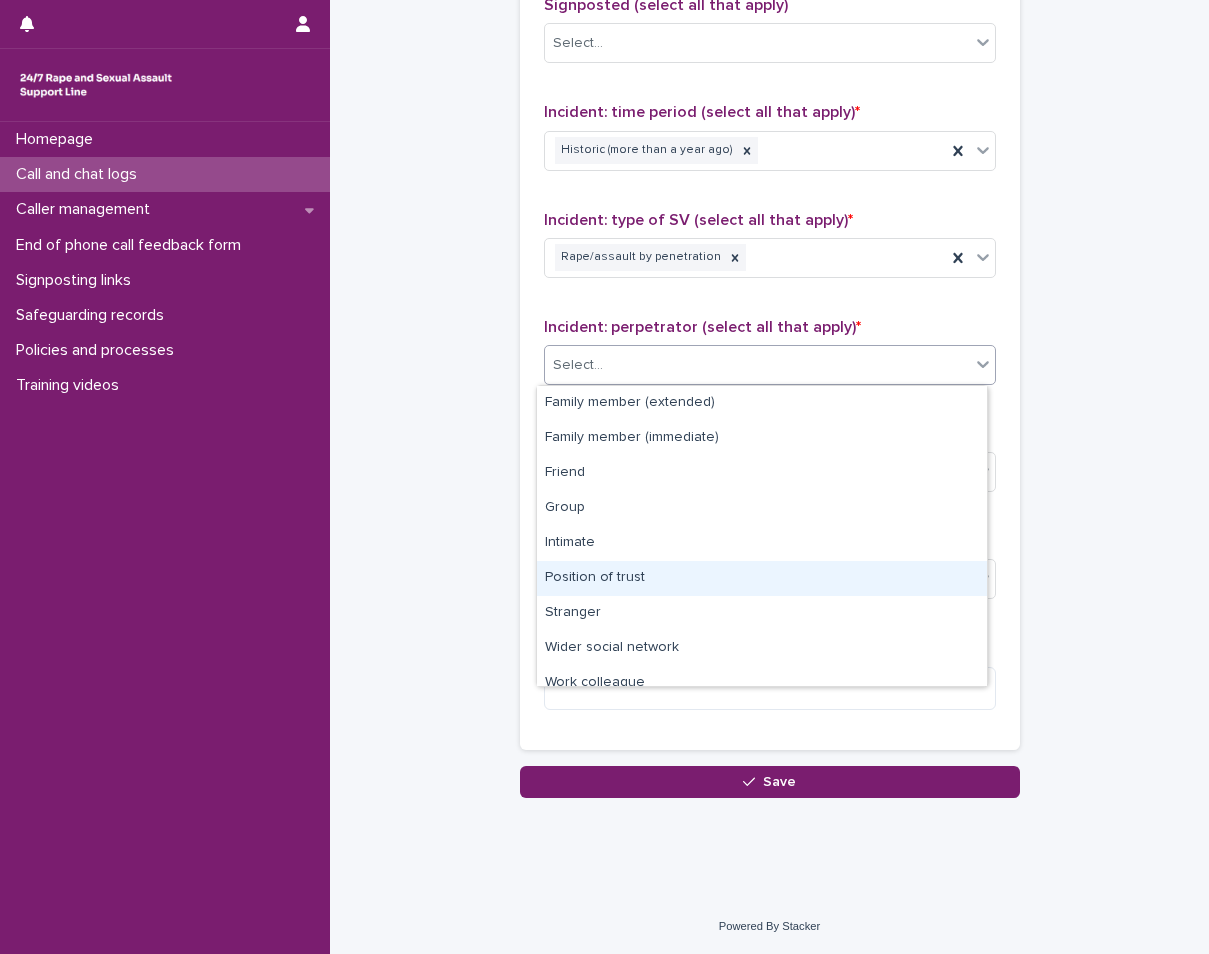 scroll, scrollTop: 85, scrollLeft: 0, axis: vertical 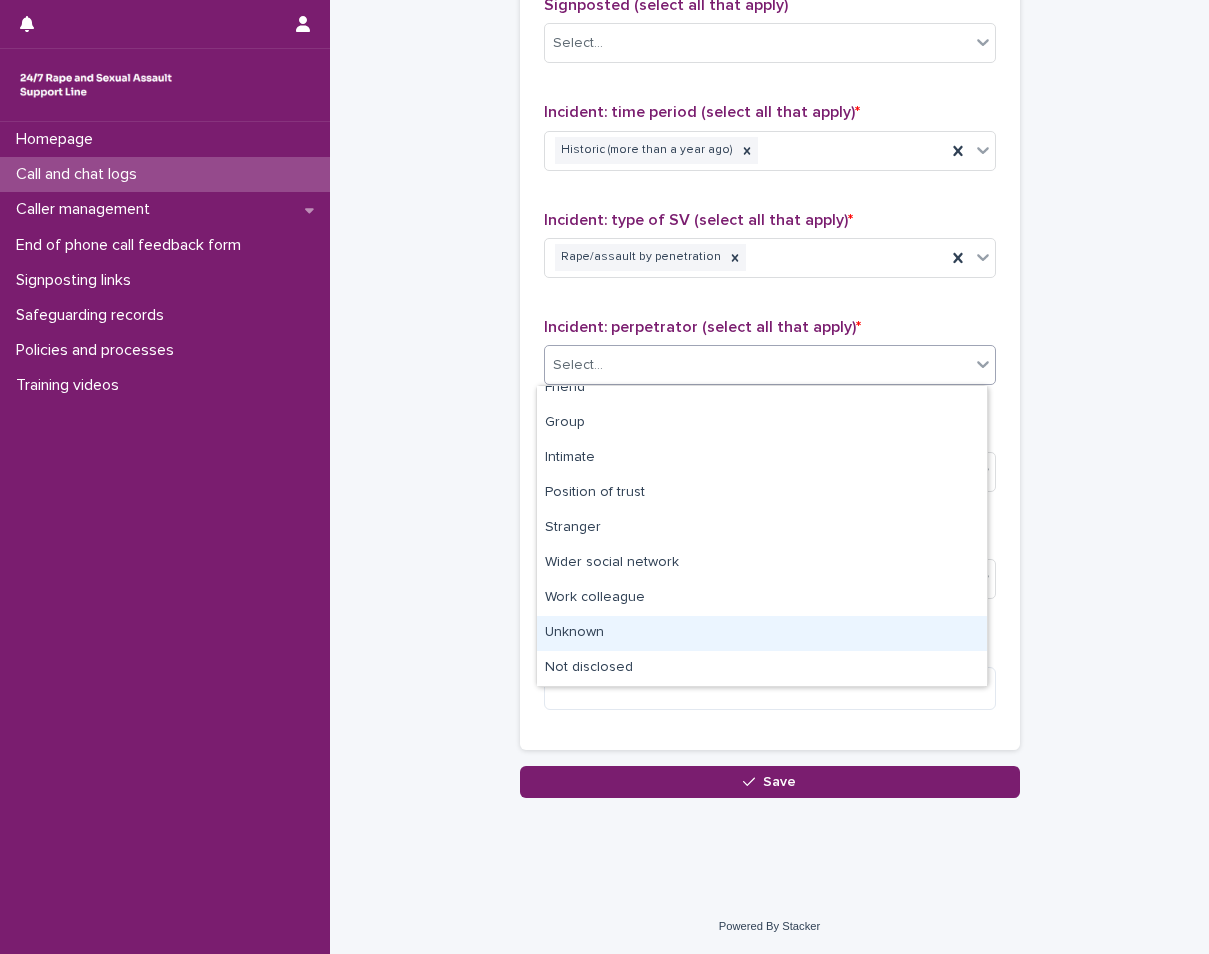 click on "Unknown" at bounding box center [762, 633] 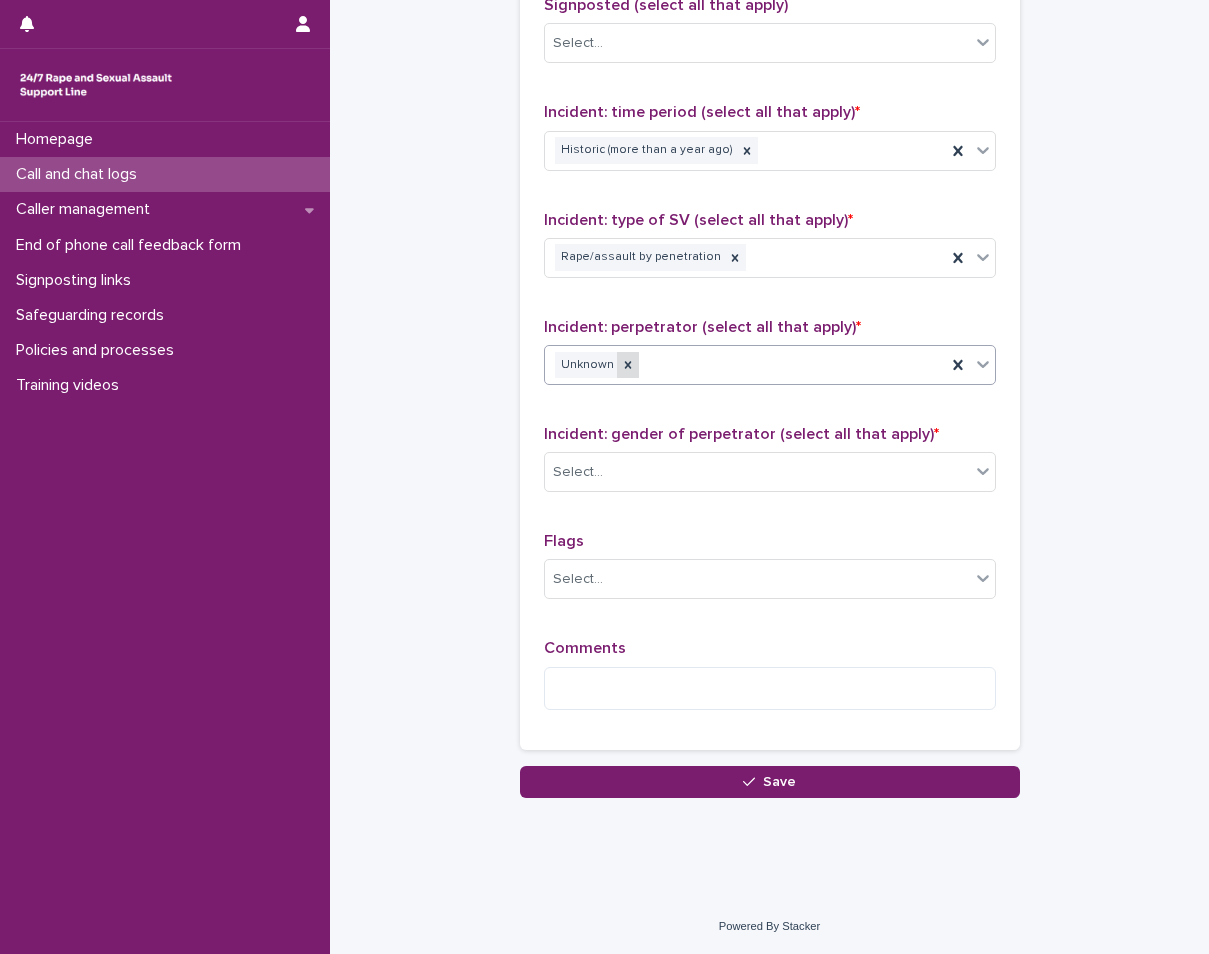 click at bounding box center (628, 365) 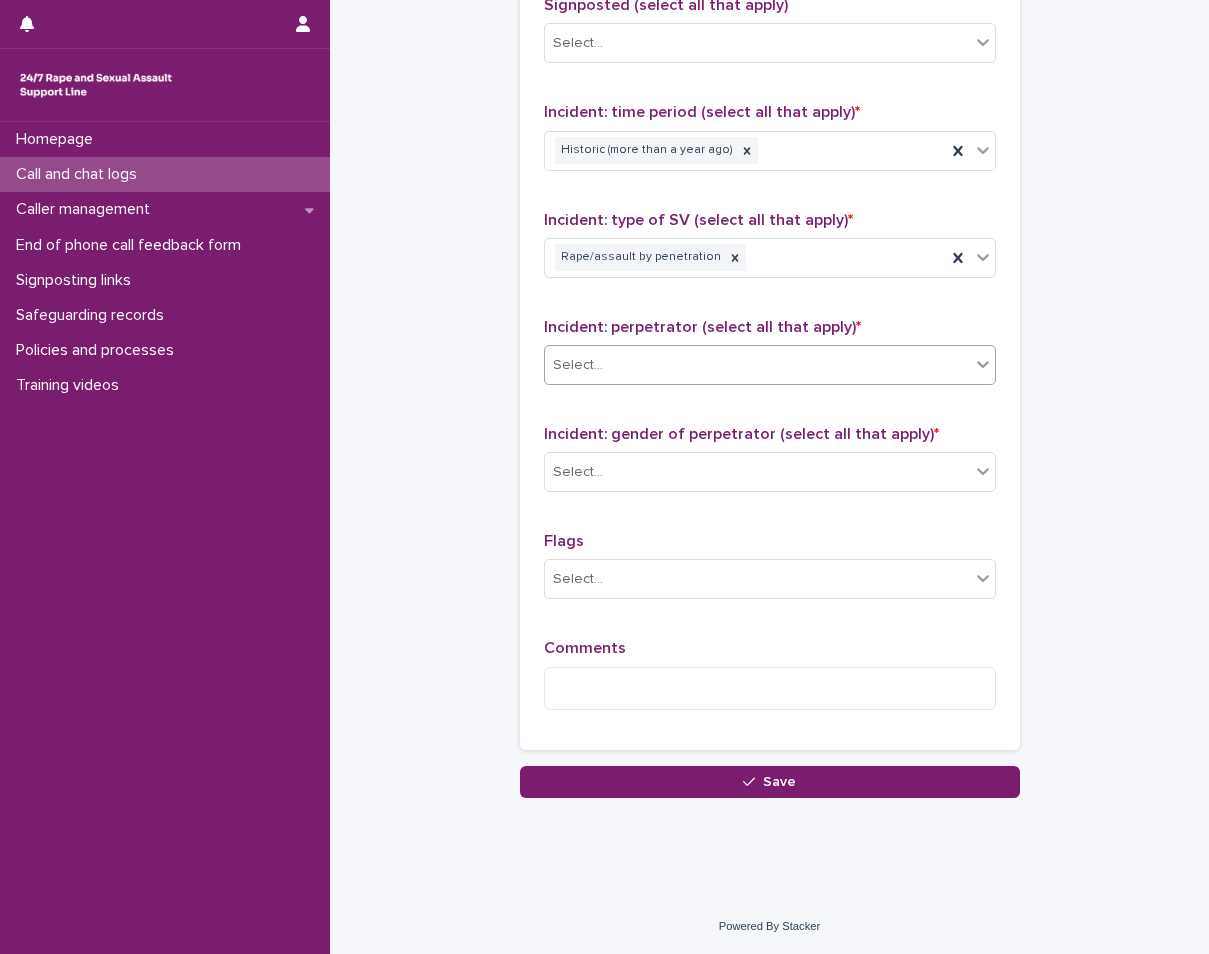 click on "Select..." at bounding box center (757, 365) 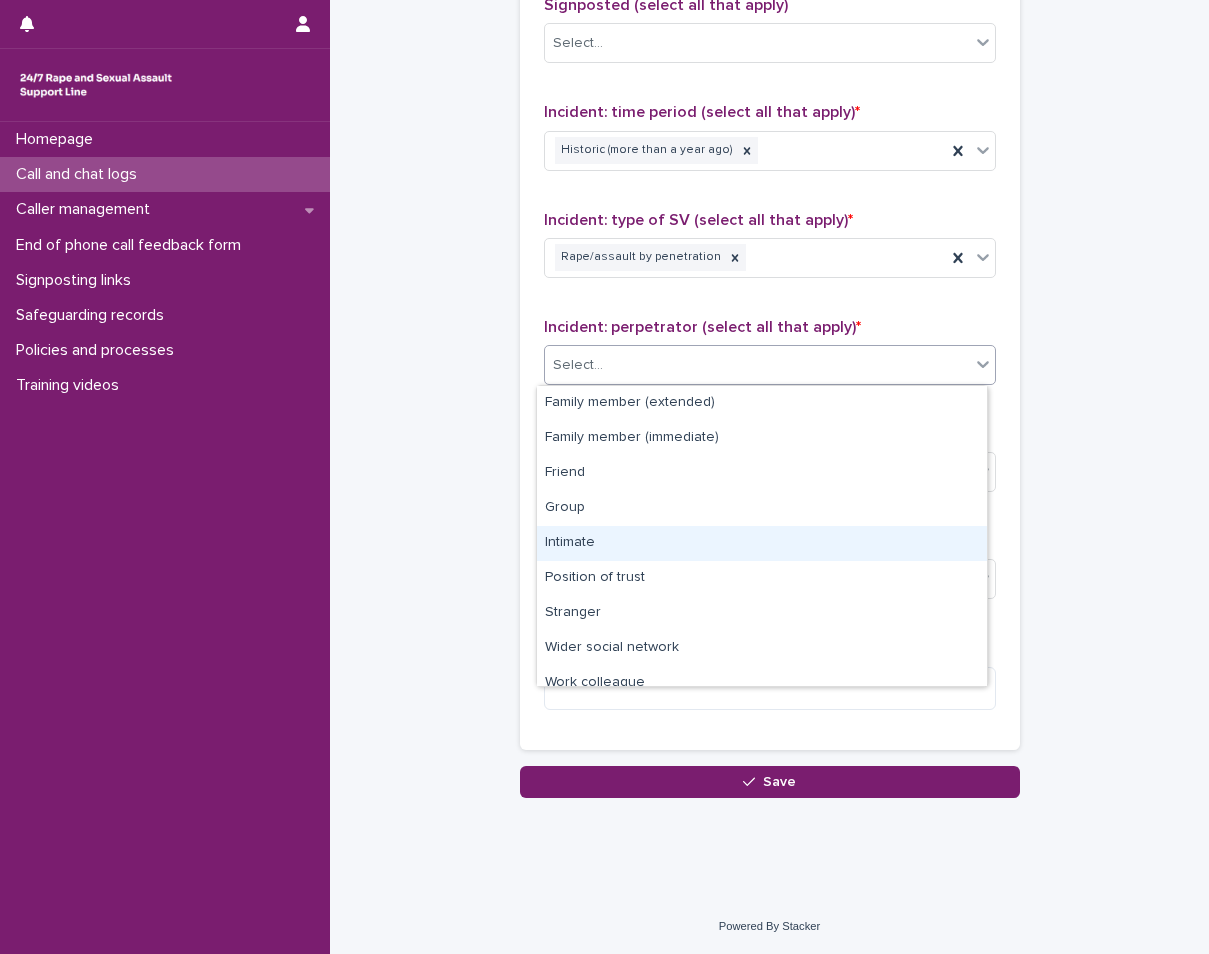scroll, scrollTop: 85, scrollLeft: 0, axis: vertical 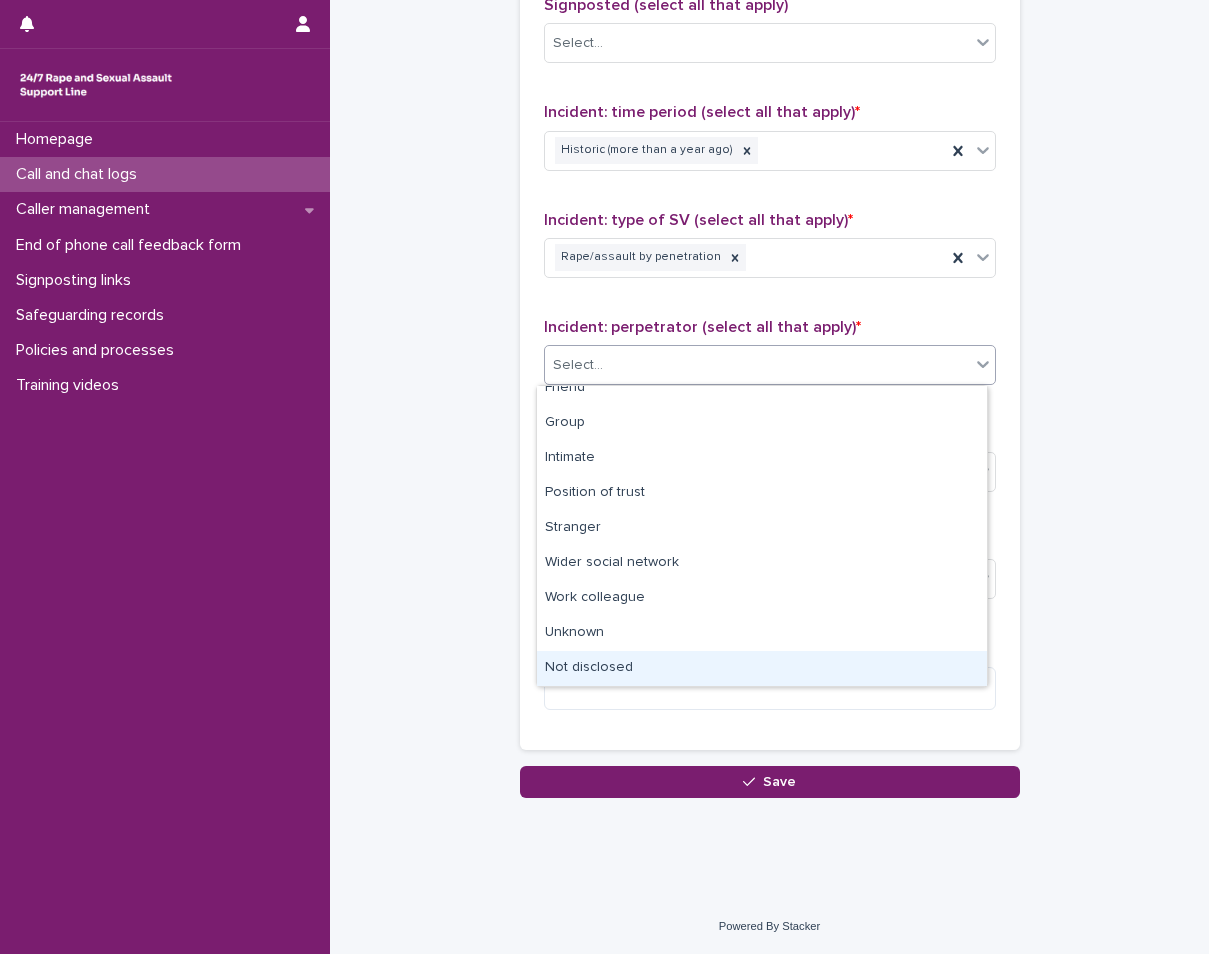 click on "Not disclosed" at bounding box center [762, 668] 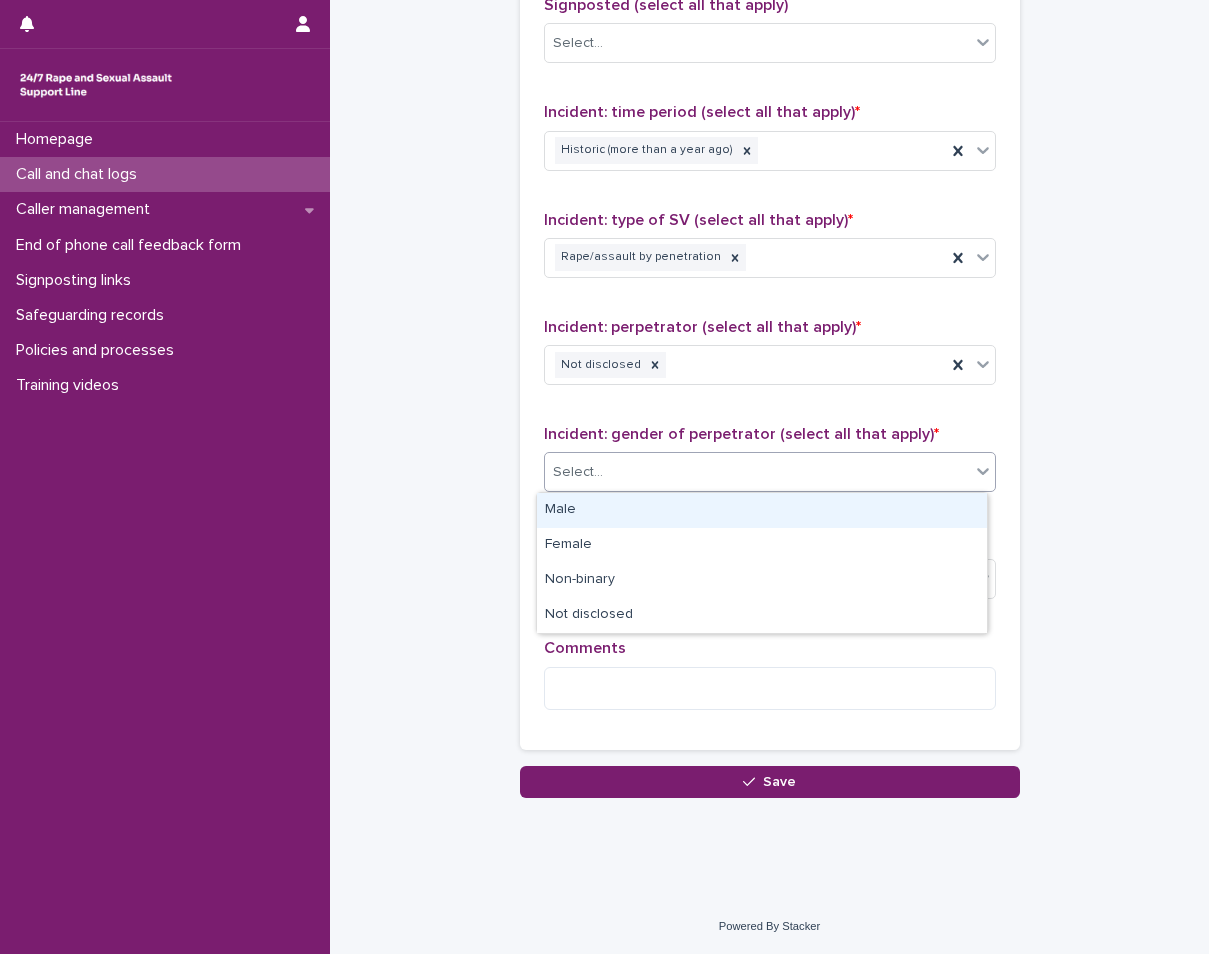 click on "Select..." at bounding box center (757, 472) 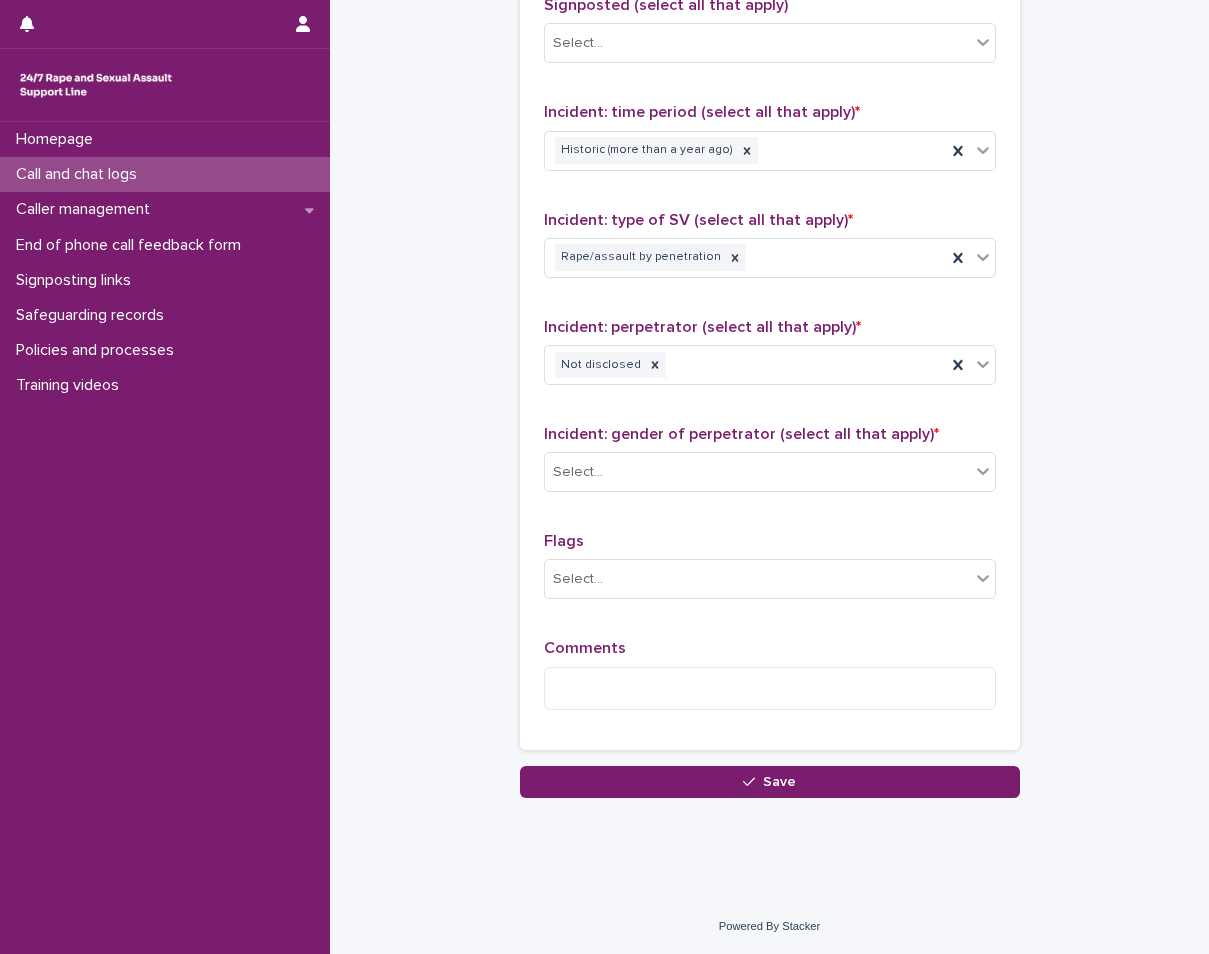 click on "Type of support received (select all that apply) Emotional support Exploration of options Signposted (select all that apply) Select... Incident: time period (select all that apply) * Historic (more than a year ago) Incident: type of SV (select all that apply) * Rape/assault by penetration Incident: perpetrator (select all that apply) * Not disclosed Incident: gender of perpetrator (select all that apply) * Select... Flags Select... Comments" at bounding box center [770, 307] 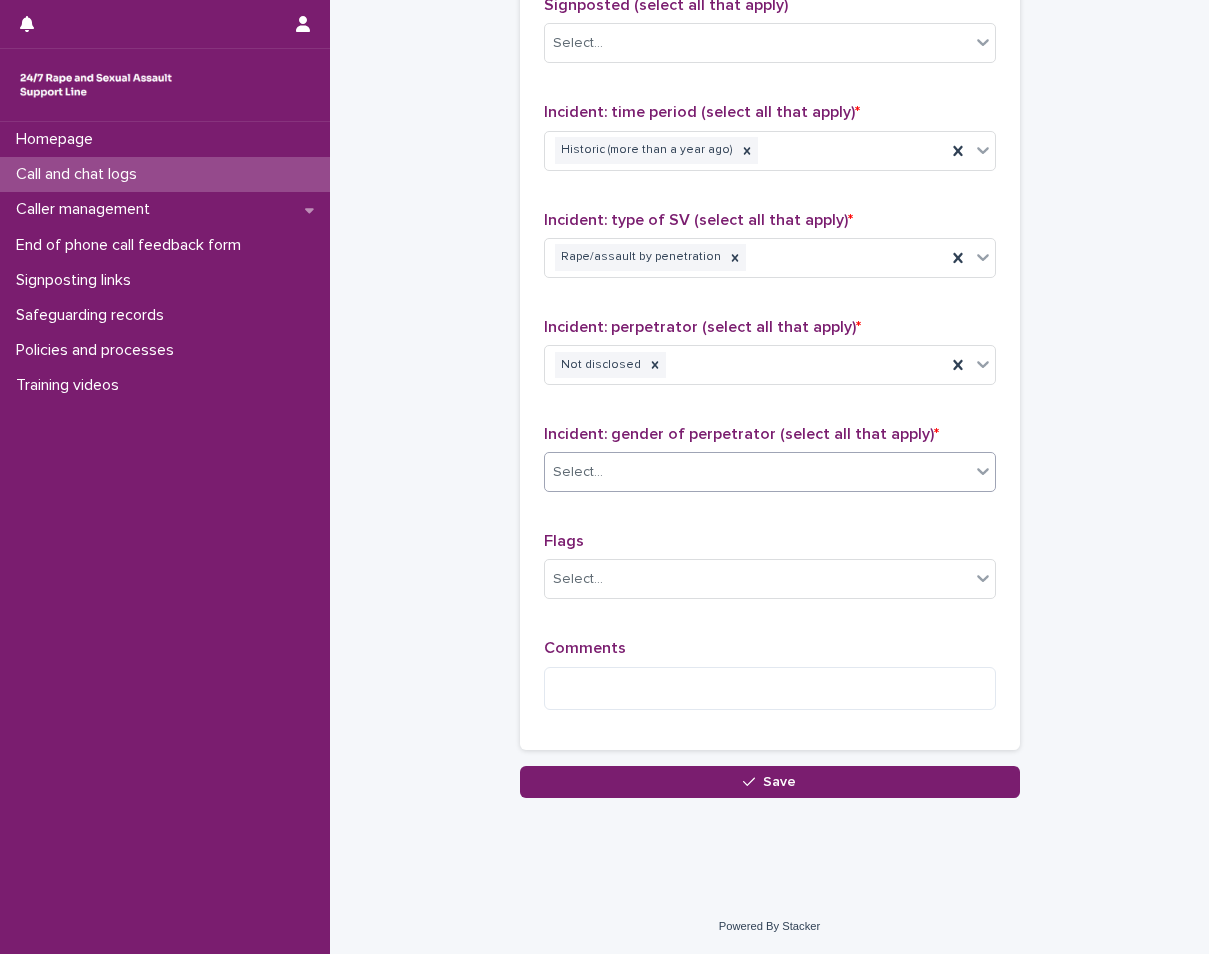 click on "Select..." at bounding box center (757, 472) 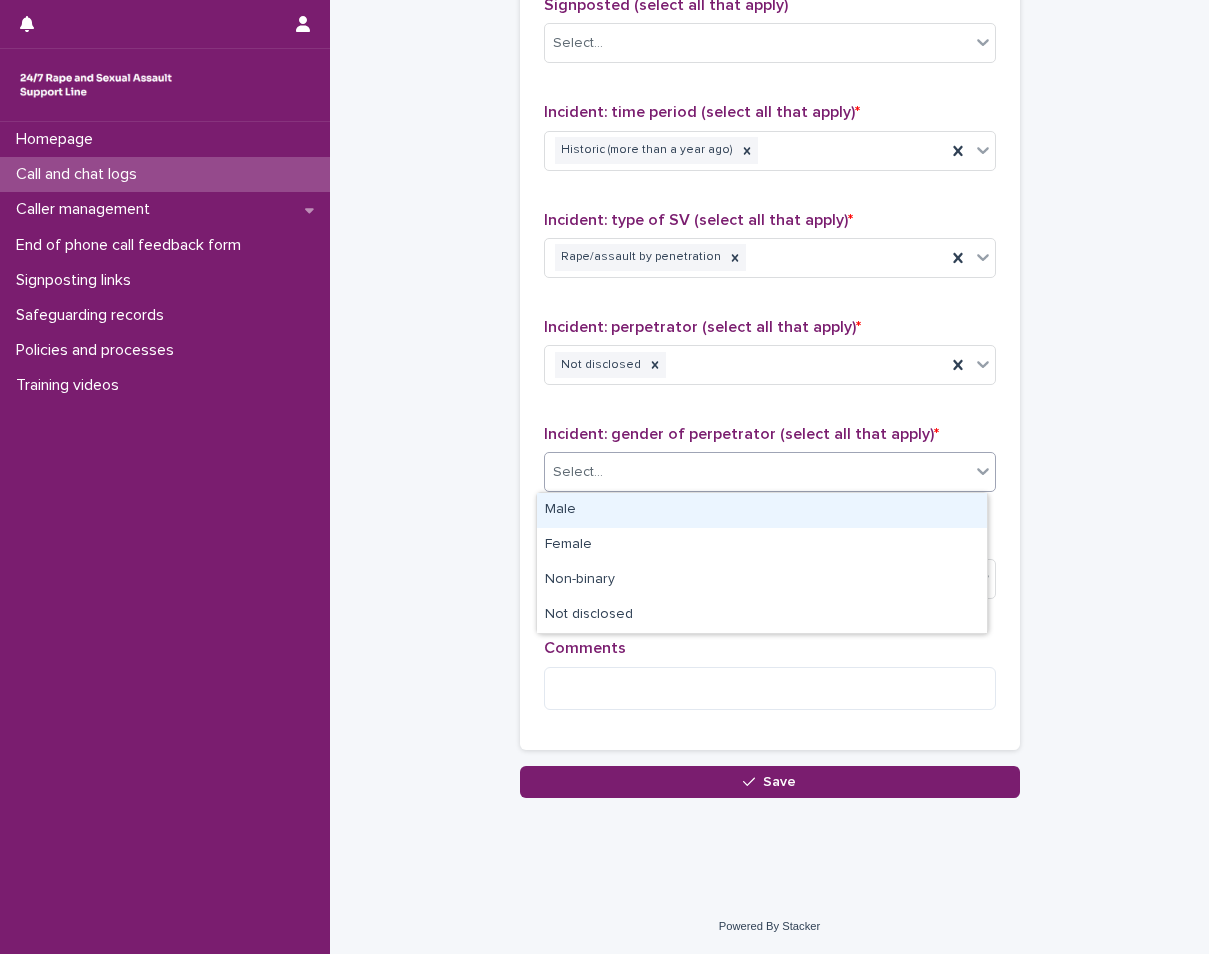 click on "Male" at bounding box center (762, 510) 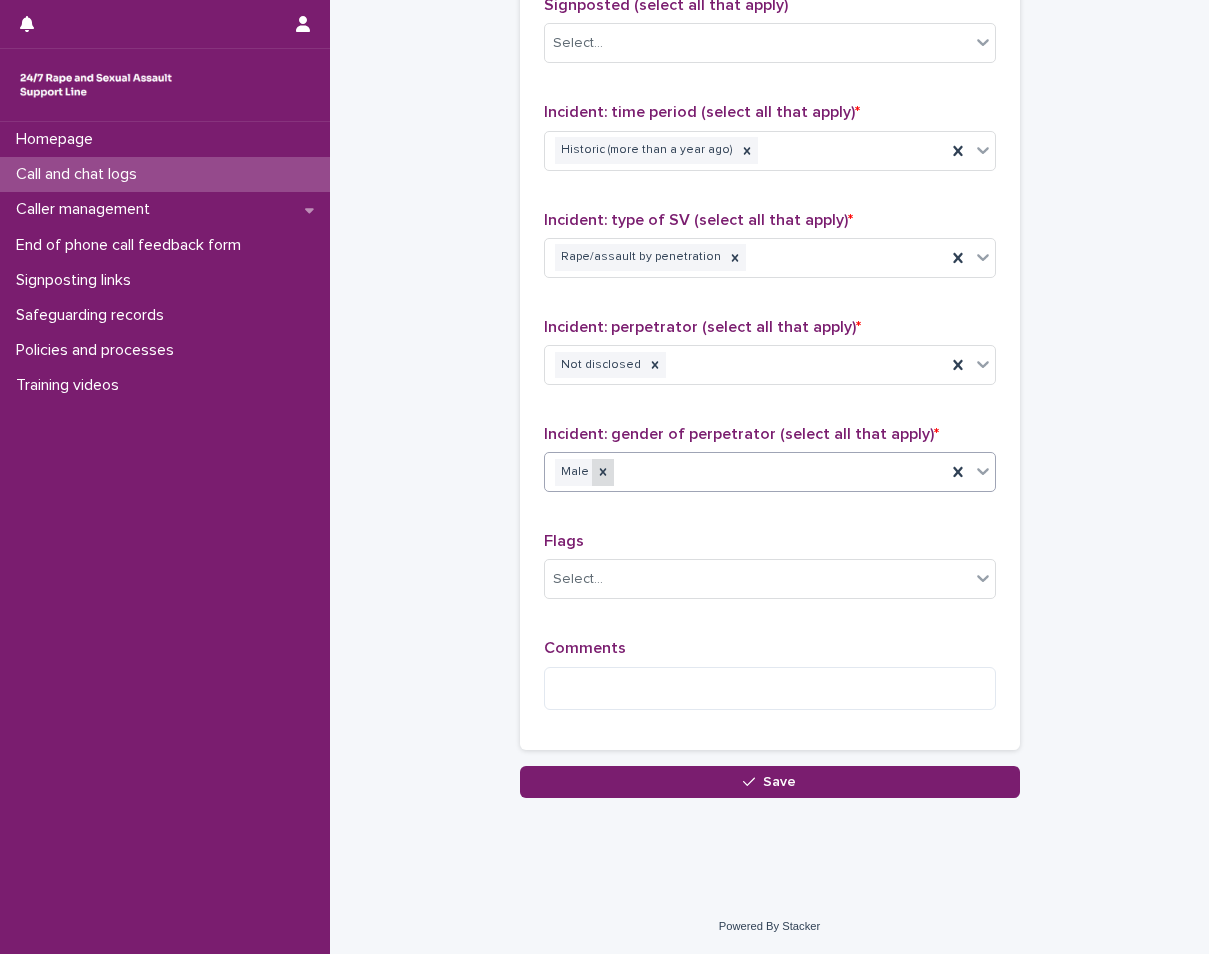 click 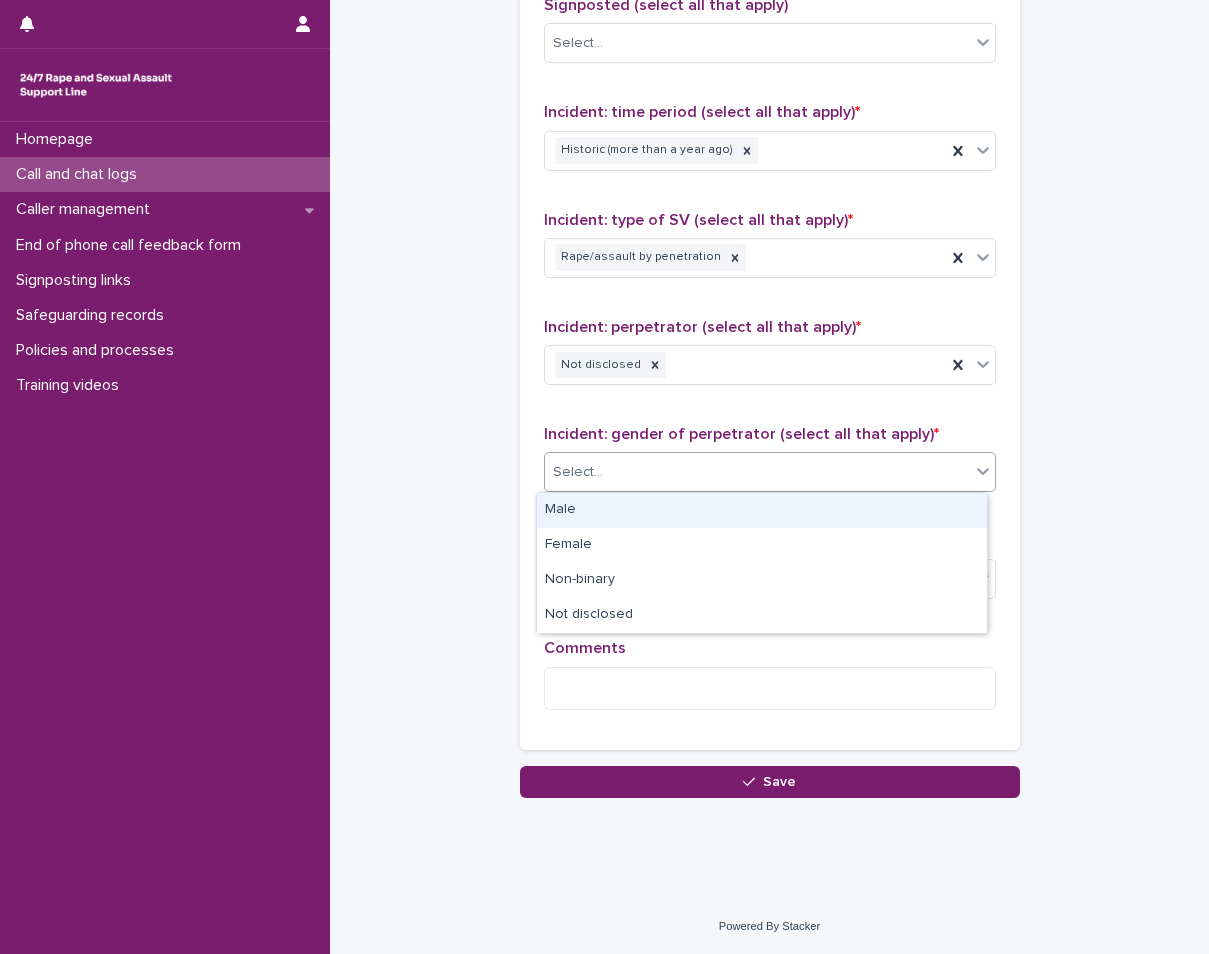 click on "Select..." at bounding box center (757, 472) 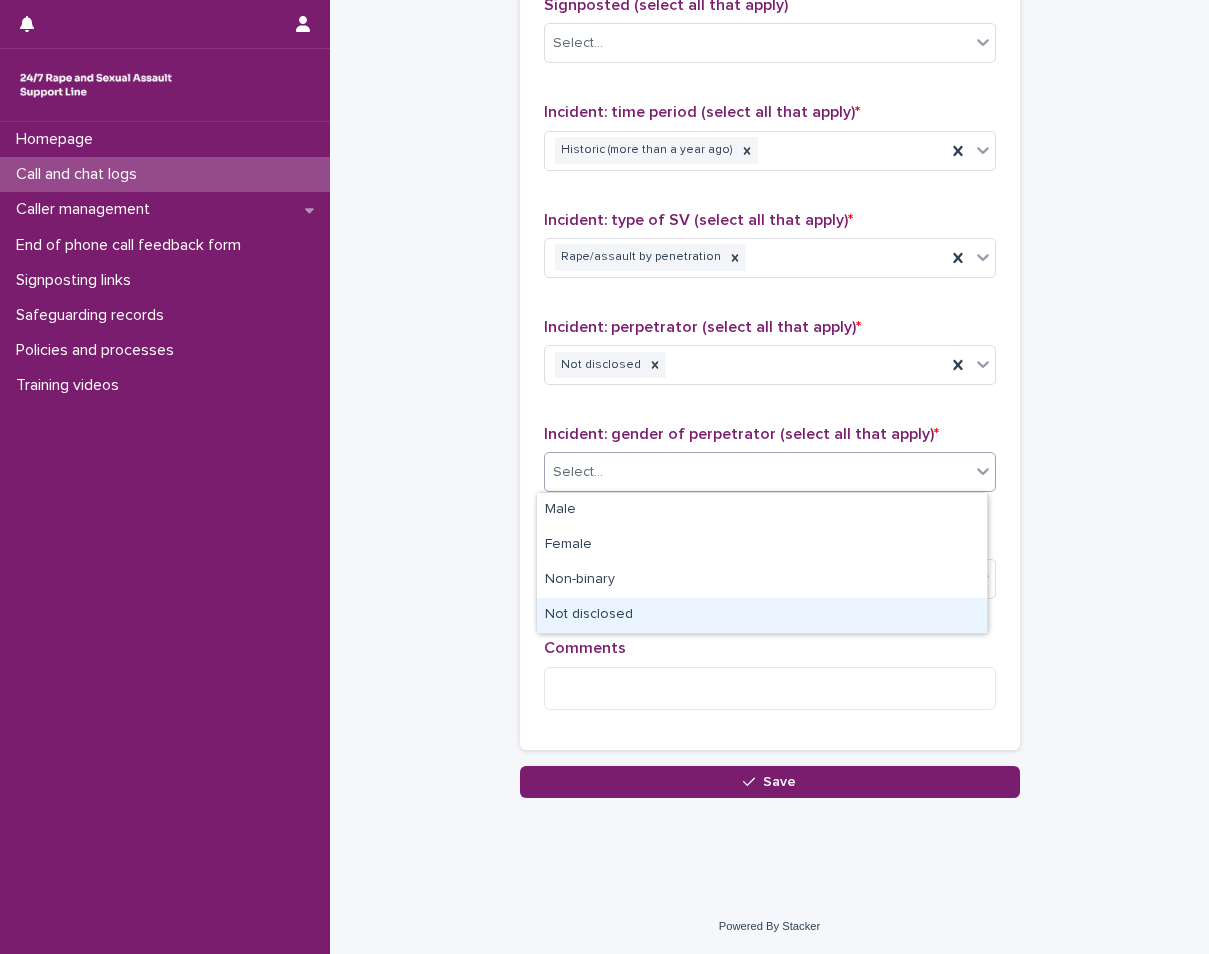 click on "Not disclosed" at bounding box center (762, 615) 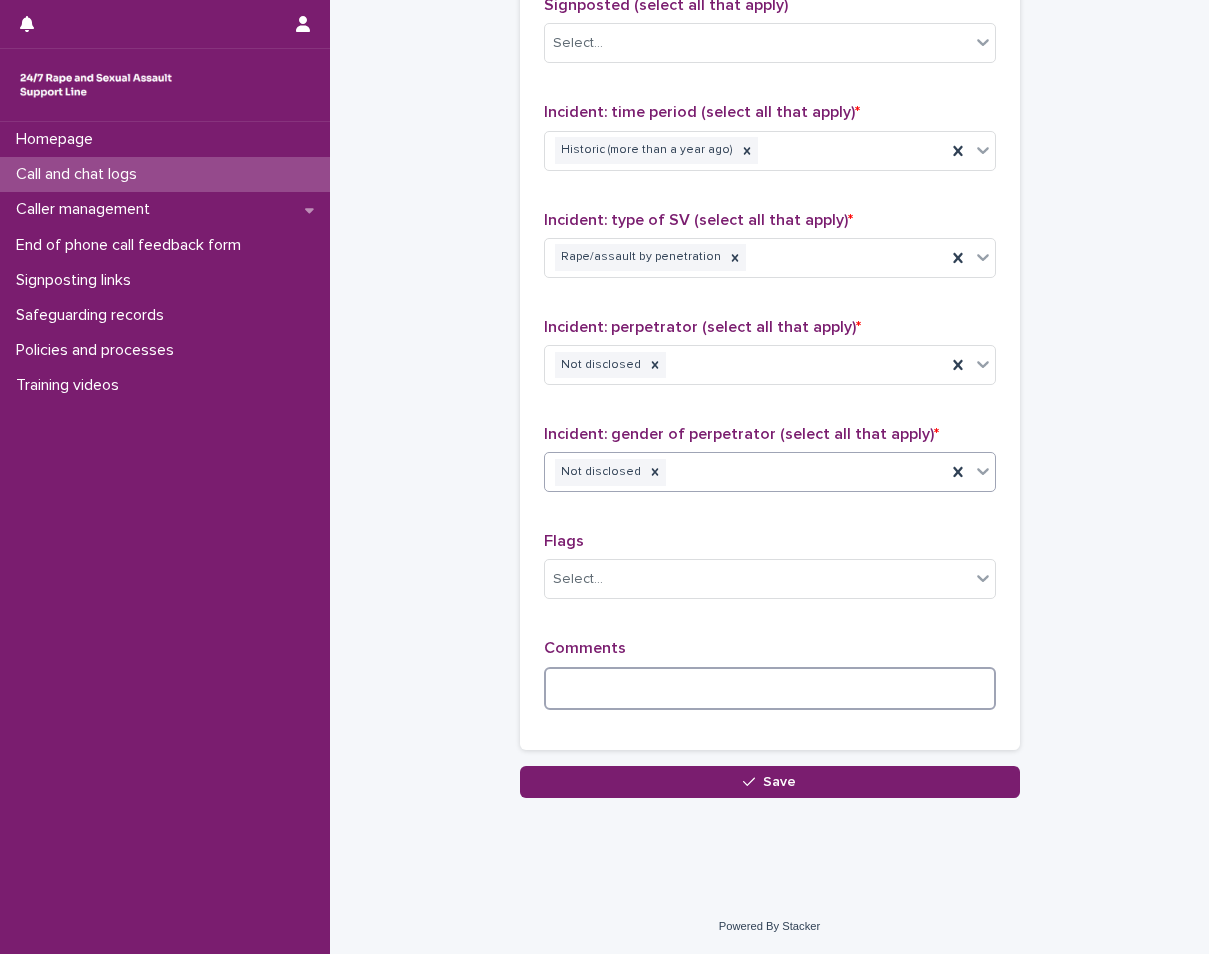 click at bounding box center [770, 688] 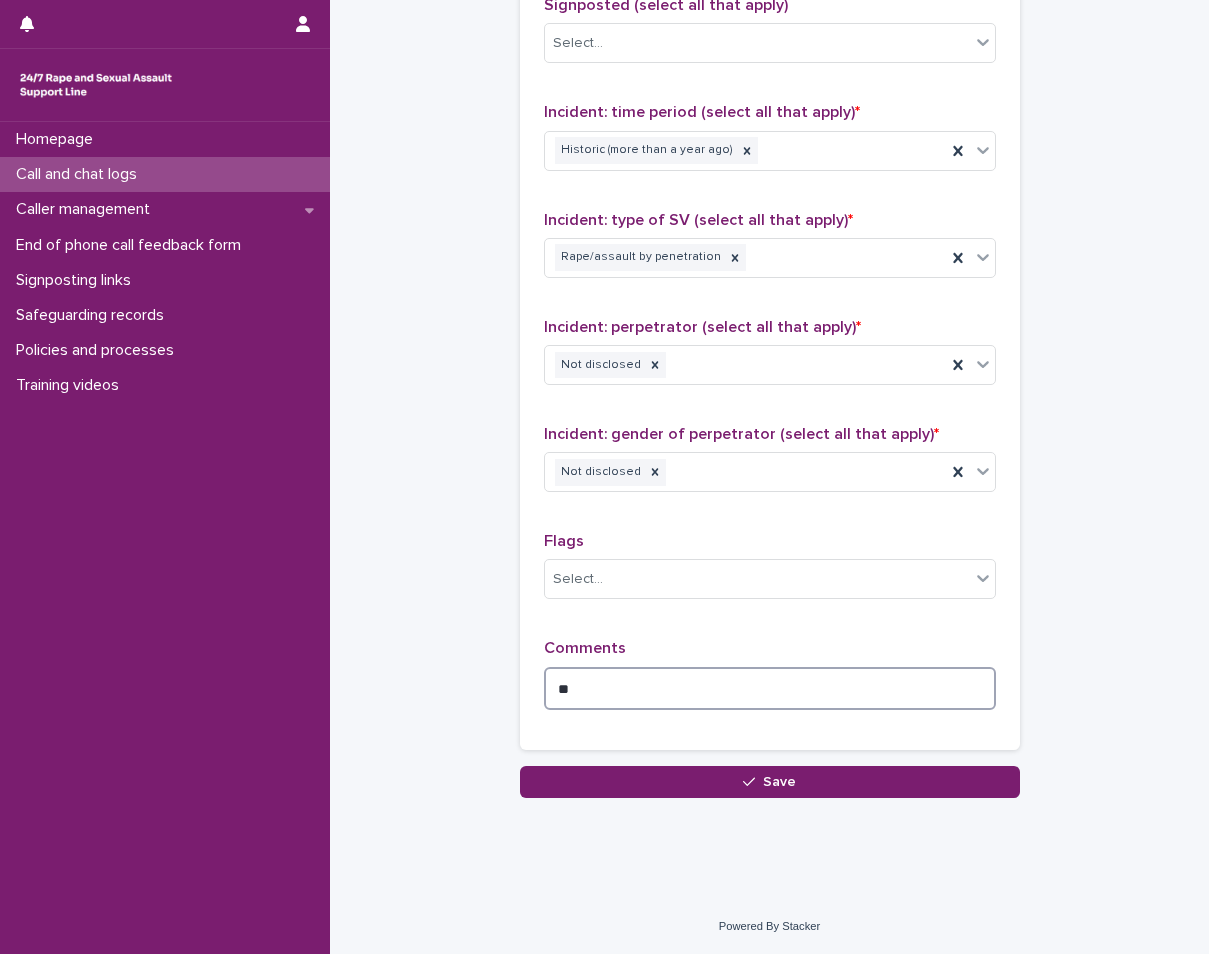 type on "*" 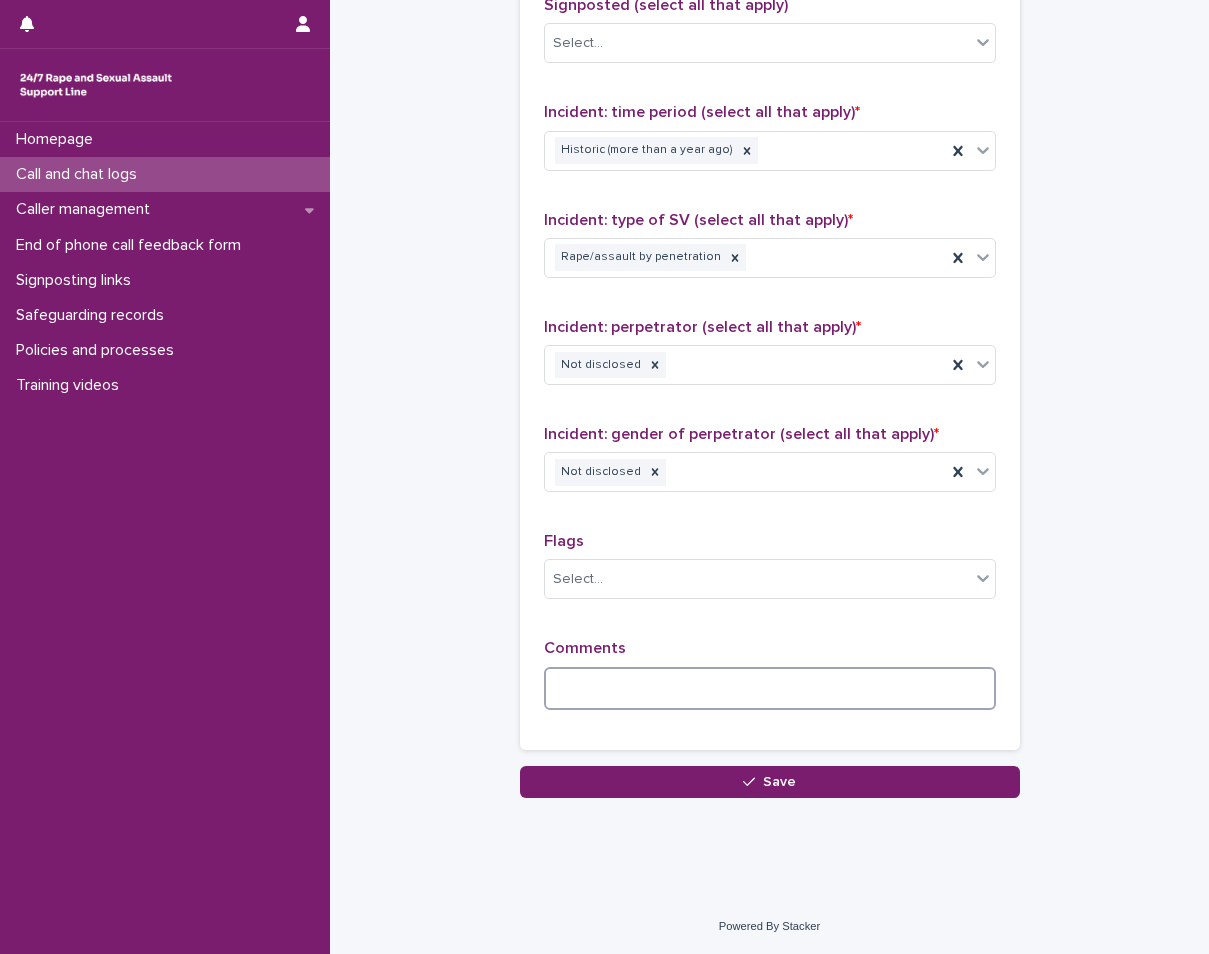 type on "*" 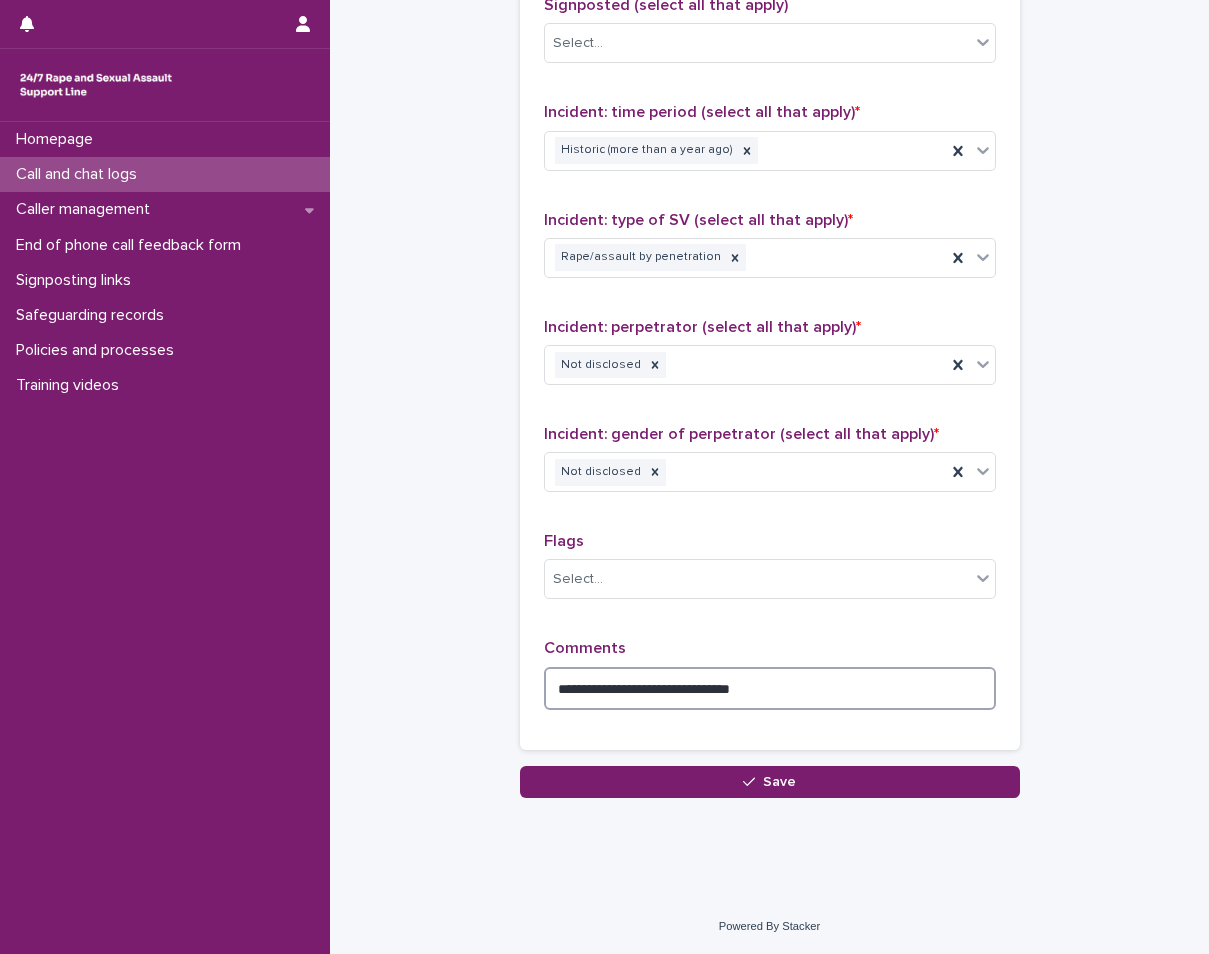 click on "**********" at bounding box center (770, 688) 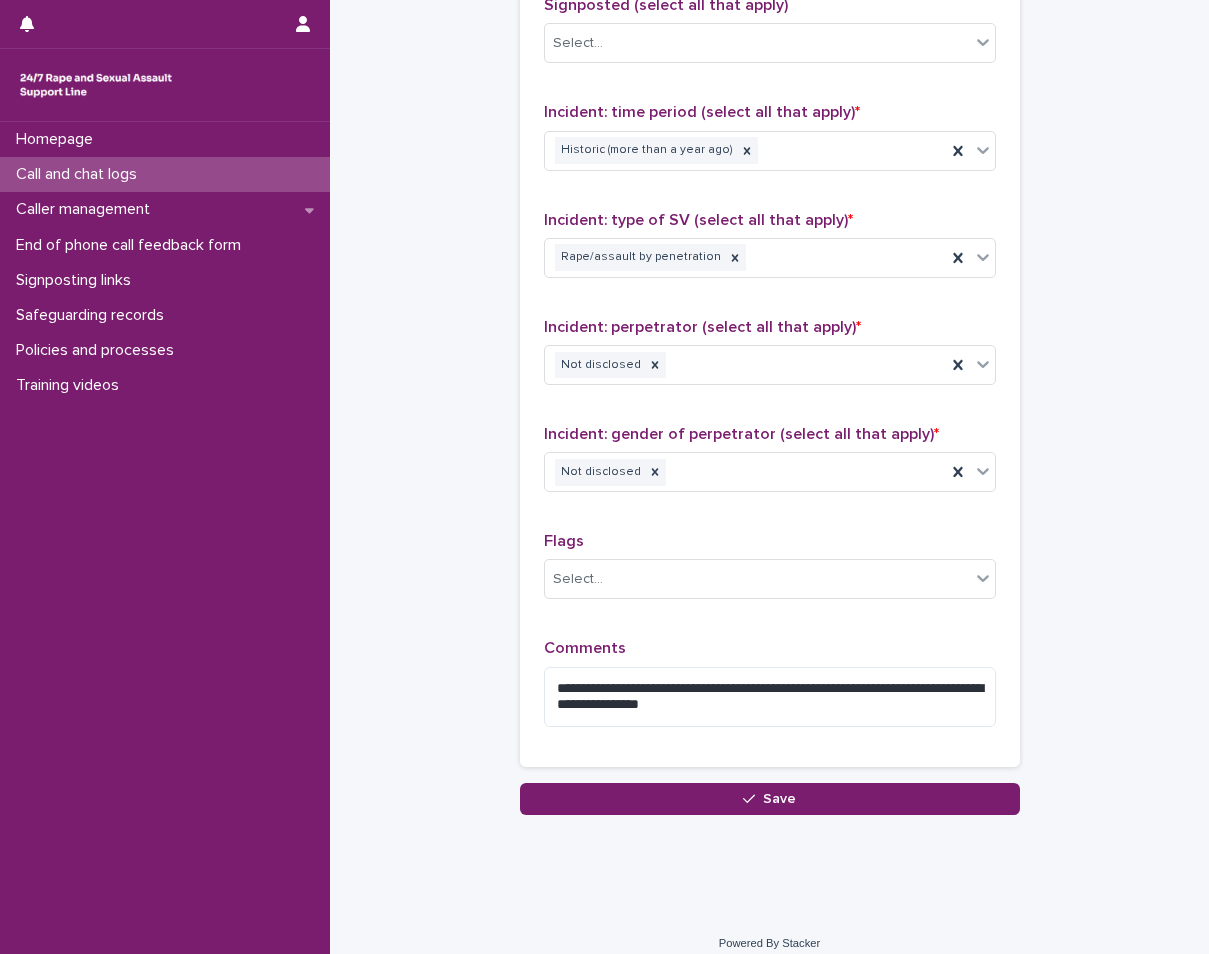 click on "Homepage Call and chat logs Caller management End of phone call feedback form Signposting links Safeguarding records Policies and processes Training videos" at bounding box center (165, 538) 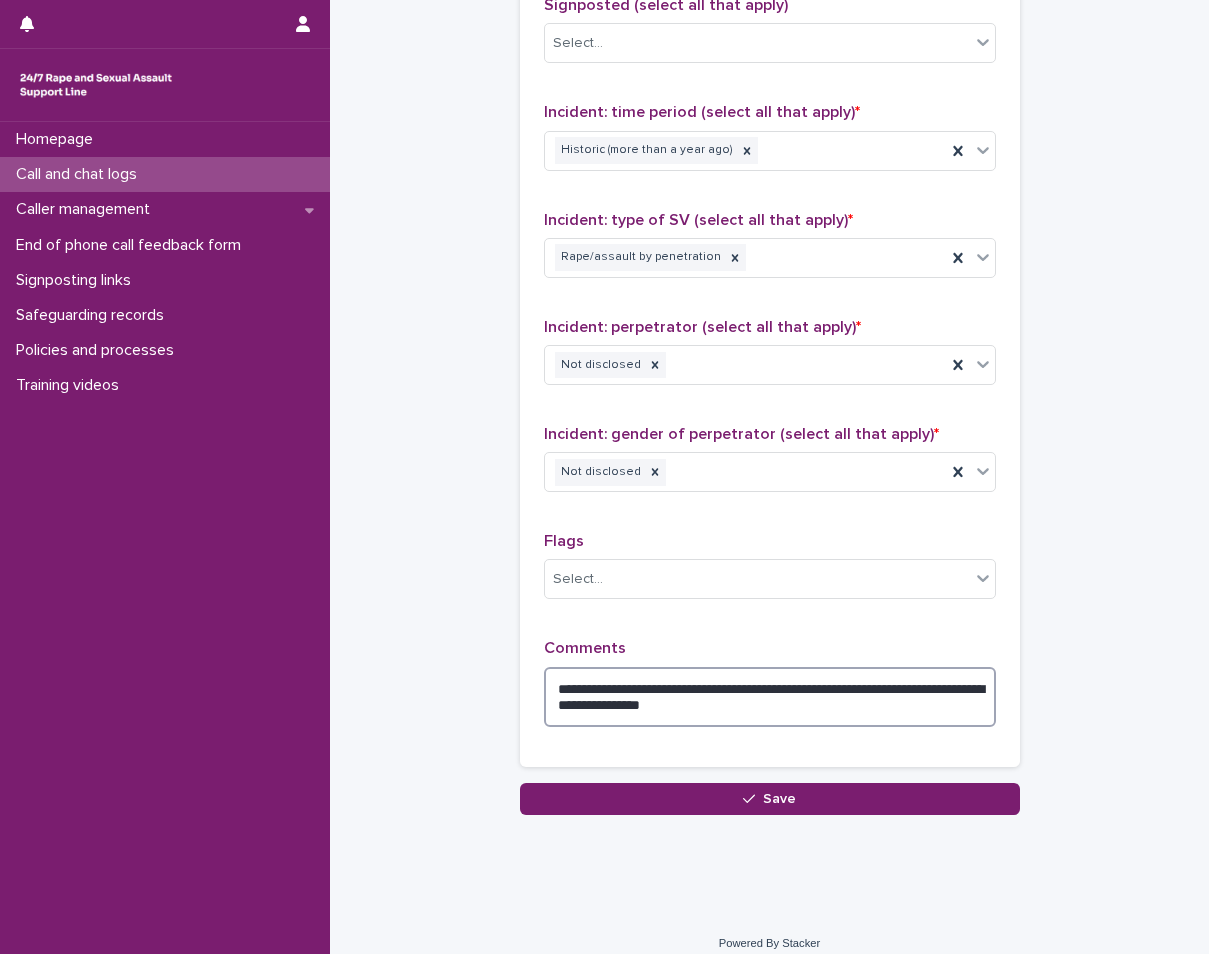 click on "**********" at bounding box center (770, 697) 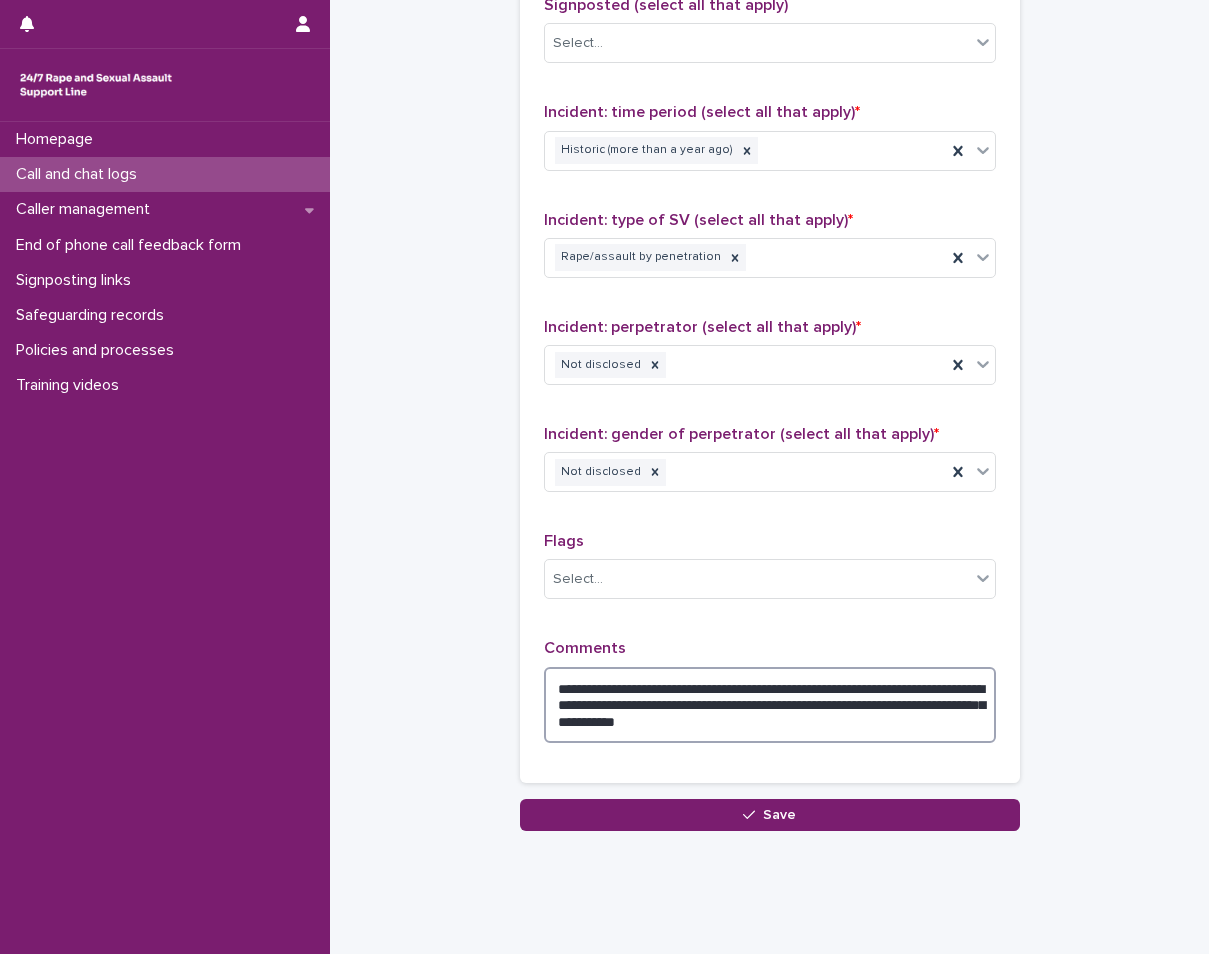 click on "**********" at bounding box center (770, 705) 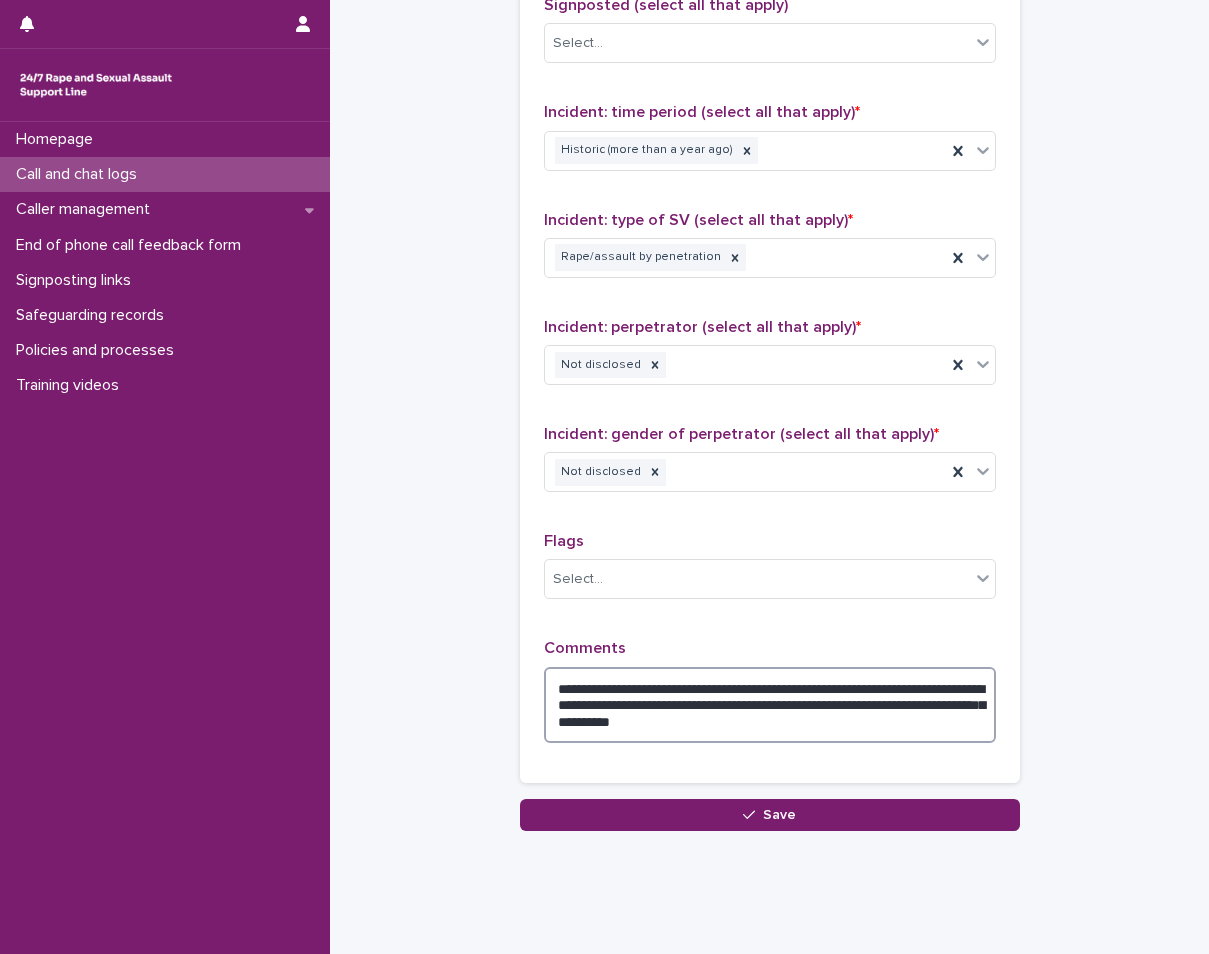 click on "**********" at bounding box center [770, 705] 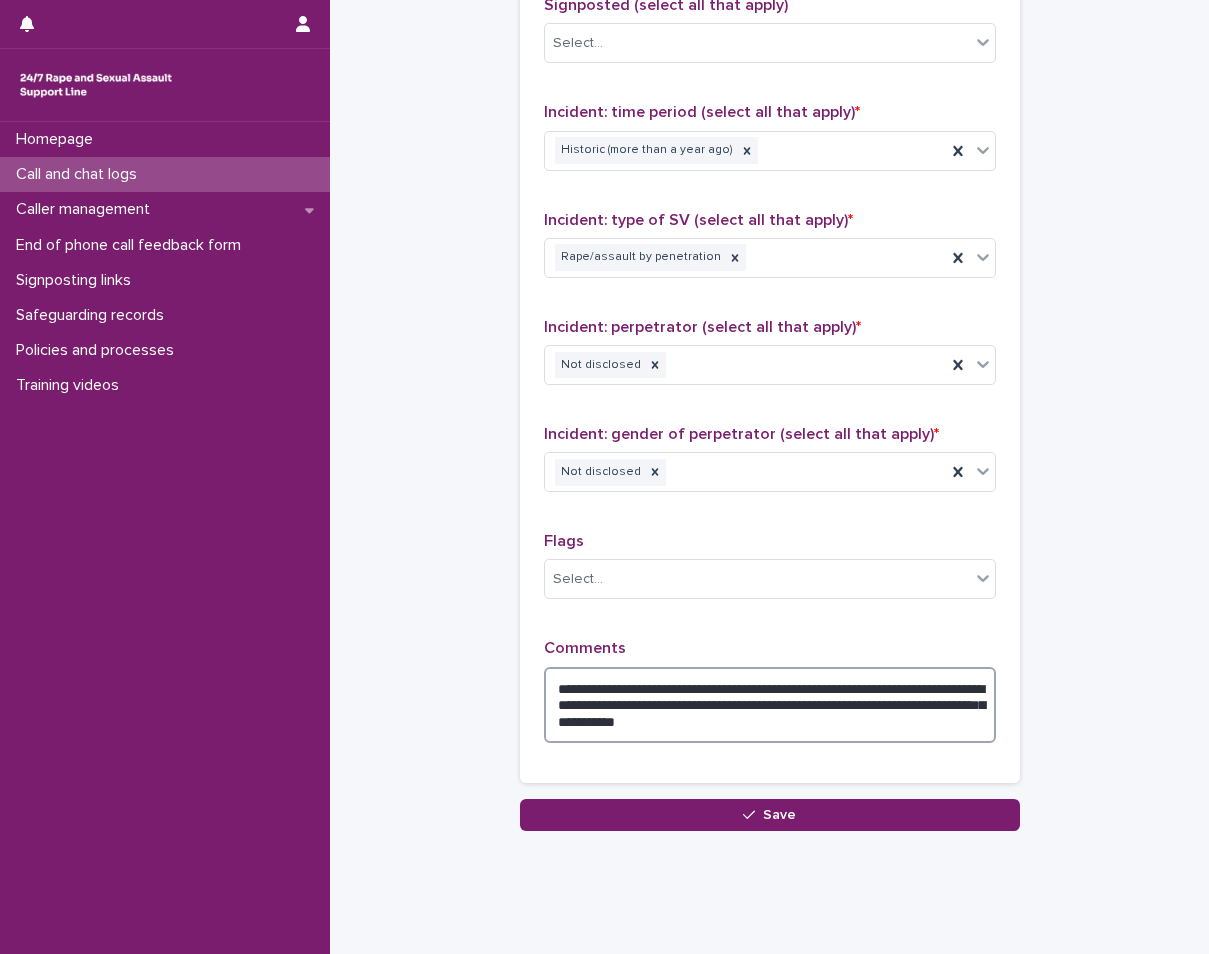 drag, startPoint x: 930, startPoint y: 715, endPoint x: 796, endPoint y: 711, distance: 134.0597 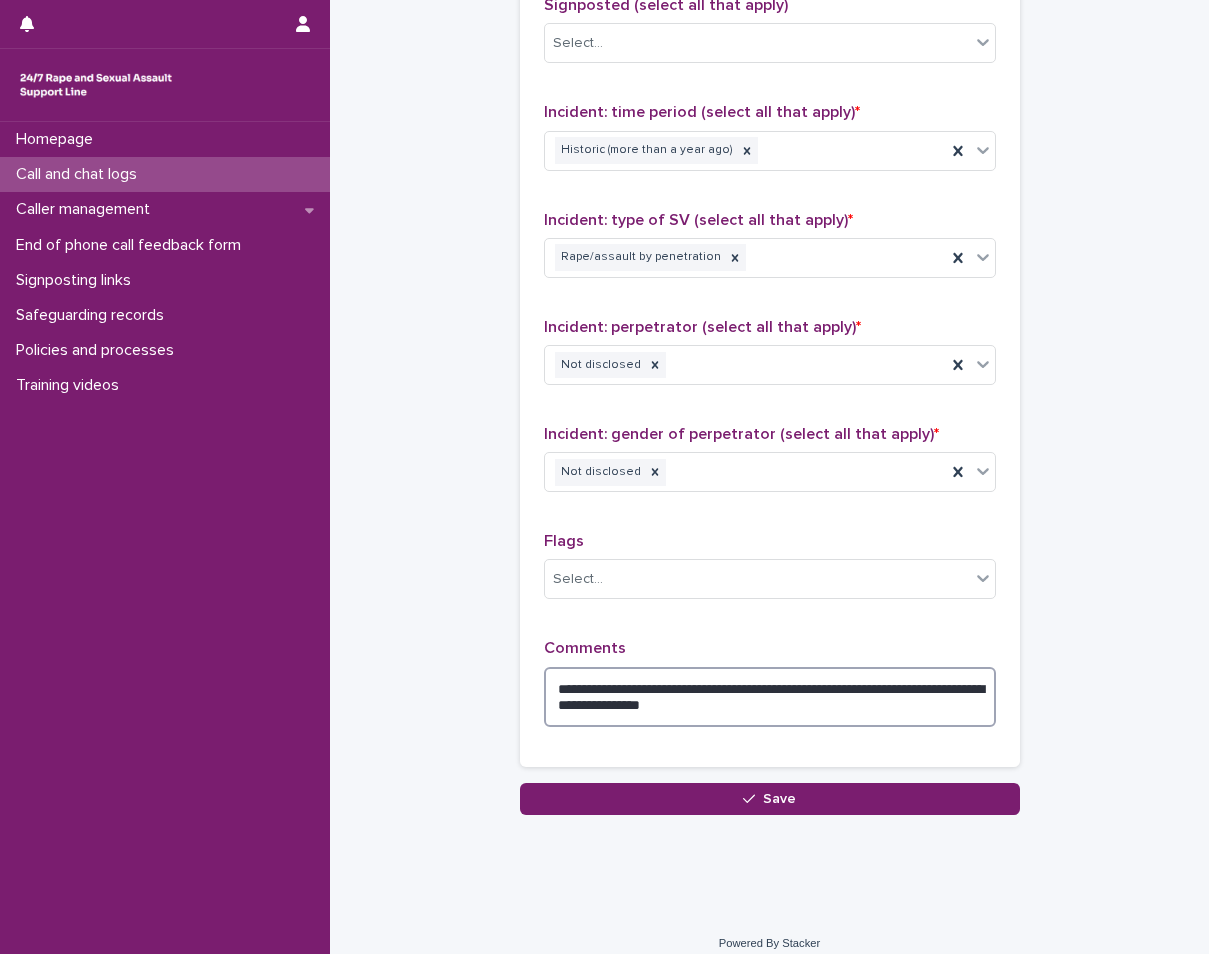 click on "**********" at bounding box center (770, 697) 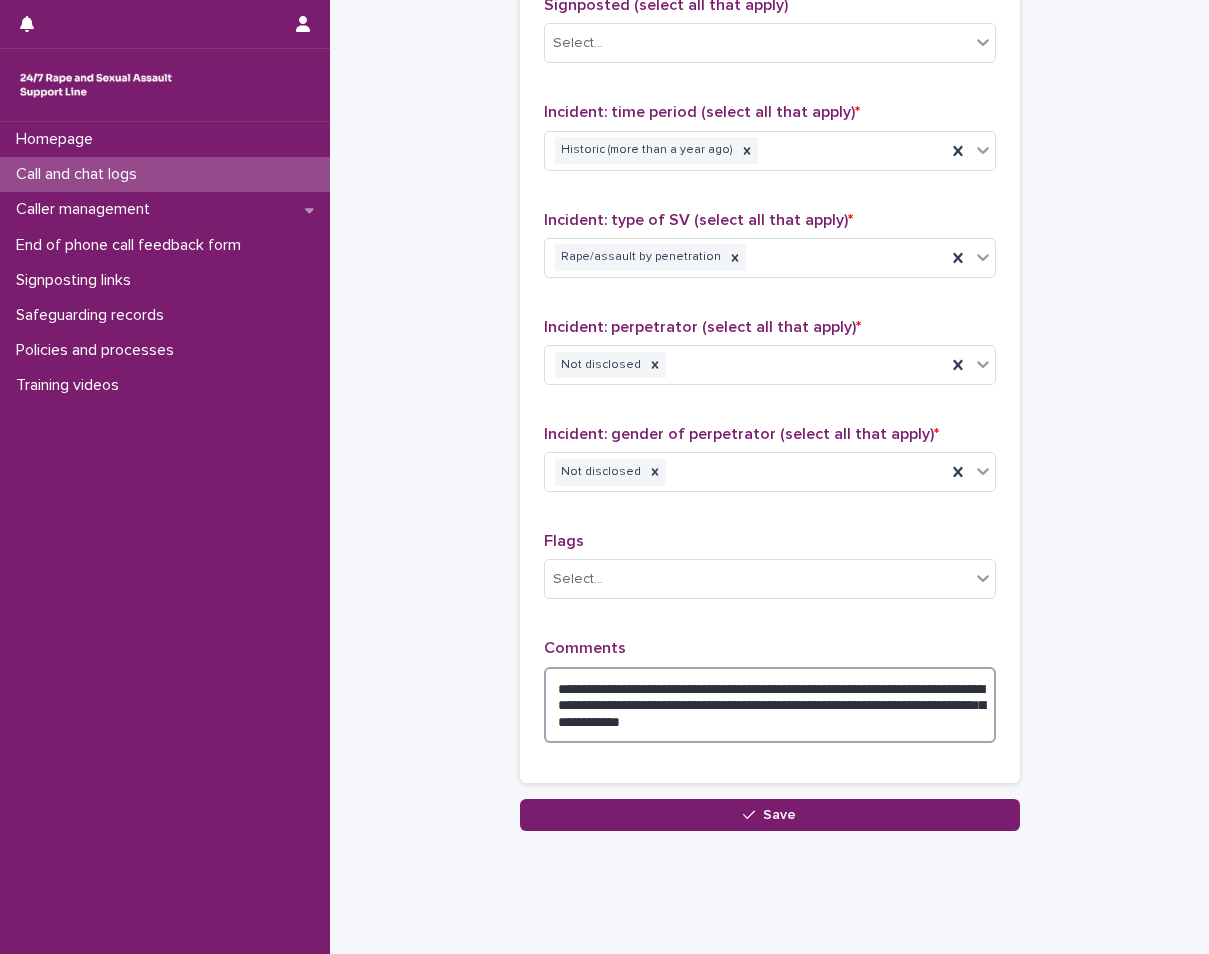 click on "**********" at bounding box center (770, 705) 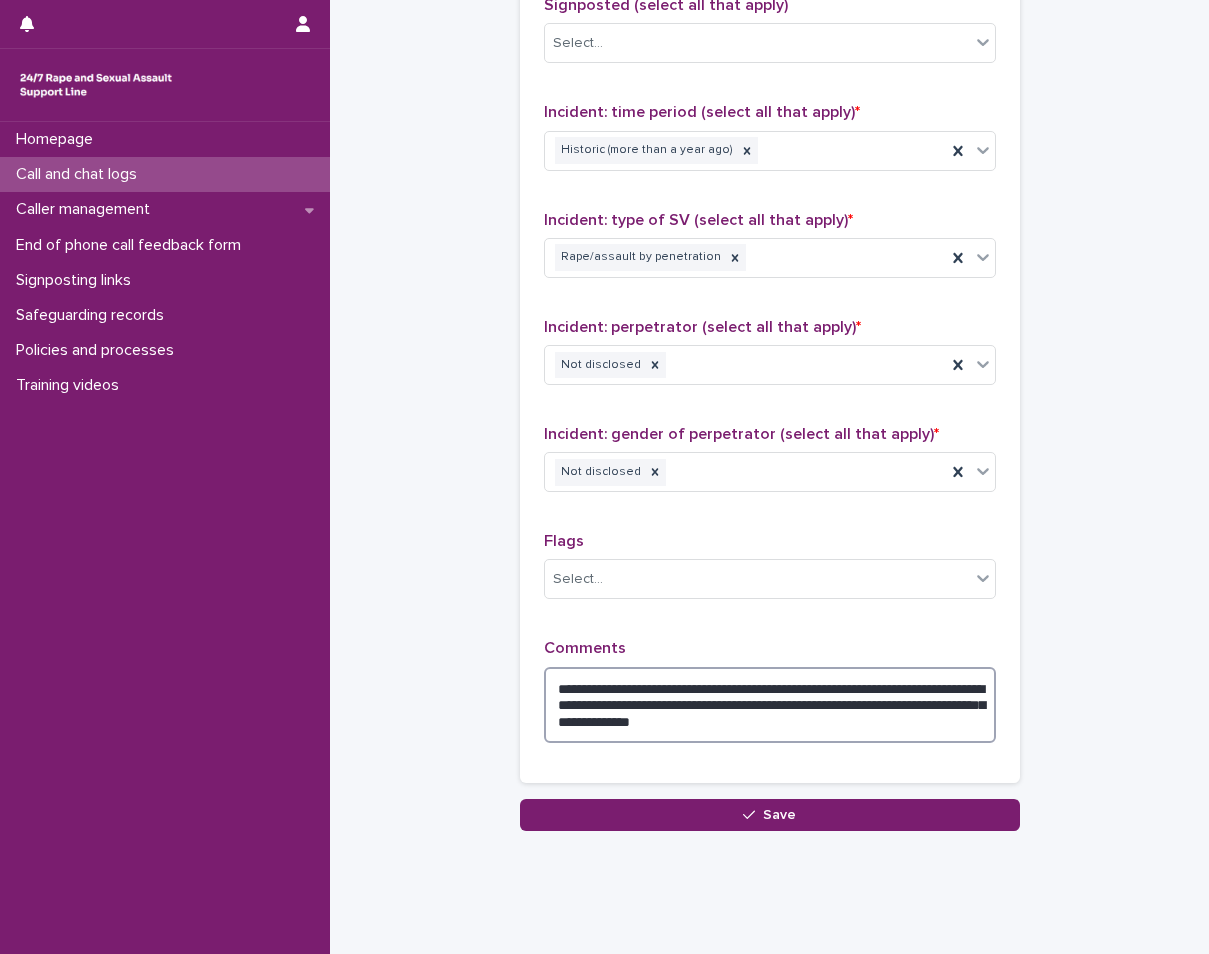 click on "**********" at bounding box center [770, 705] 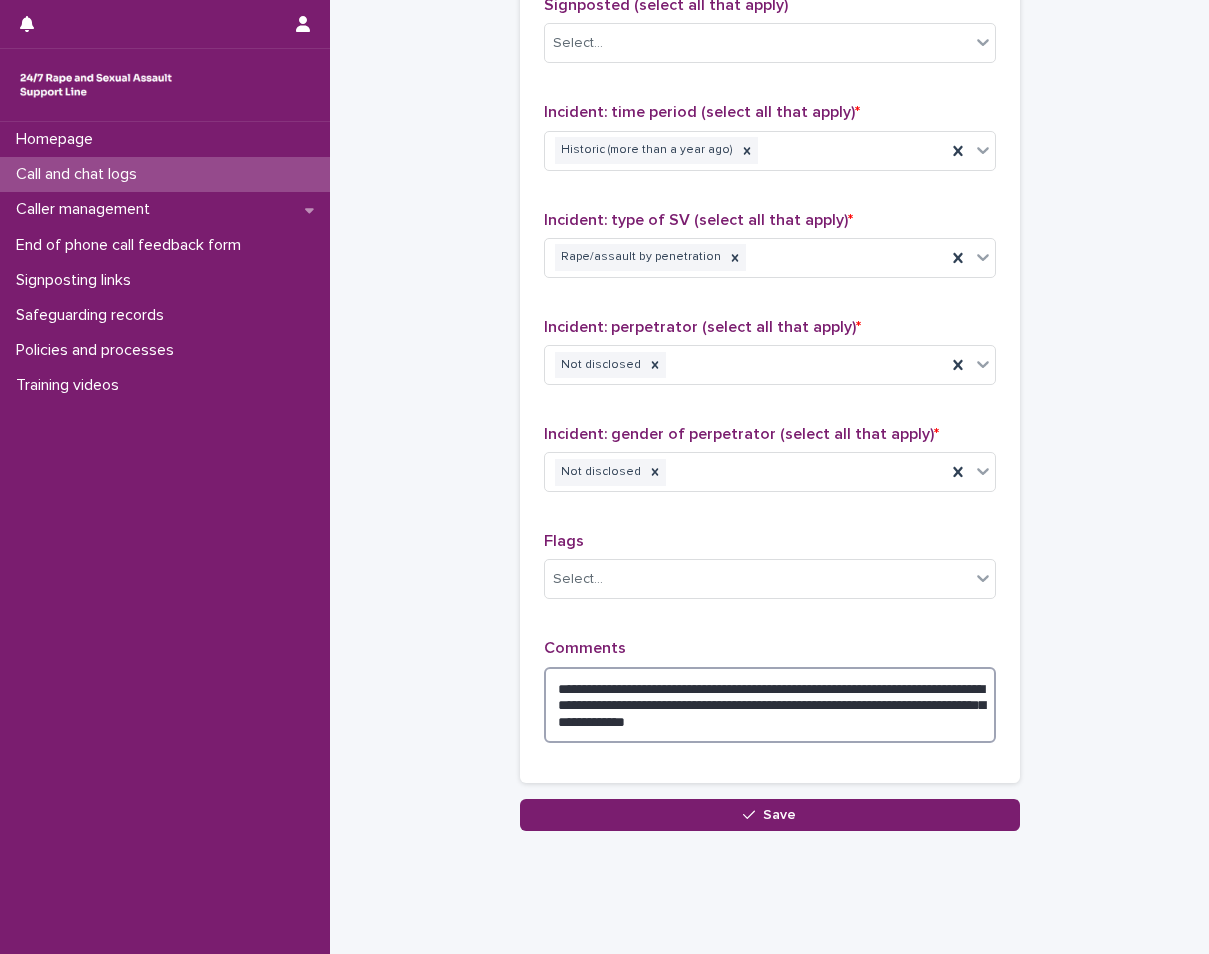 type on "**********" 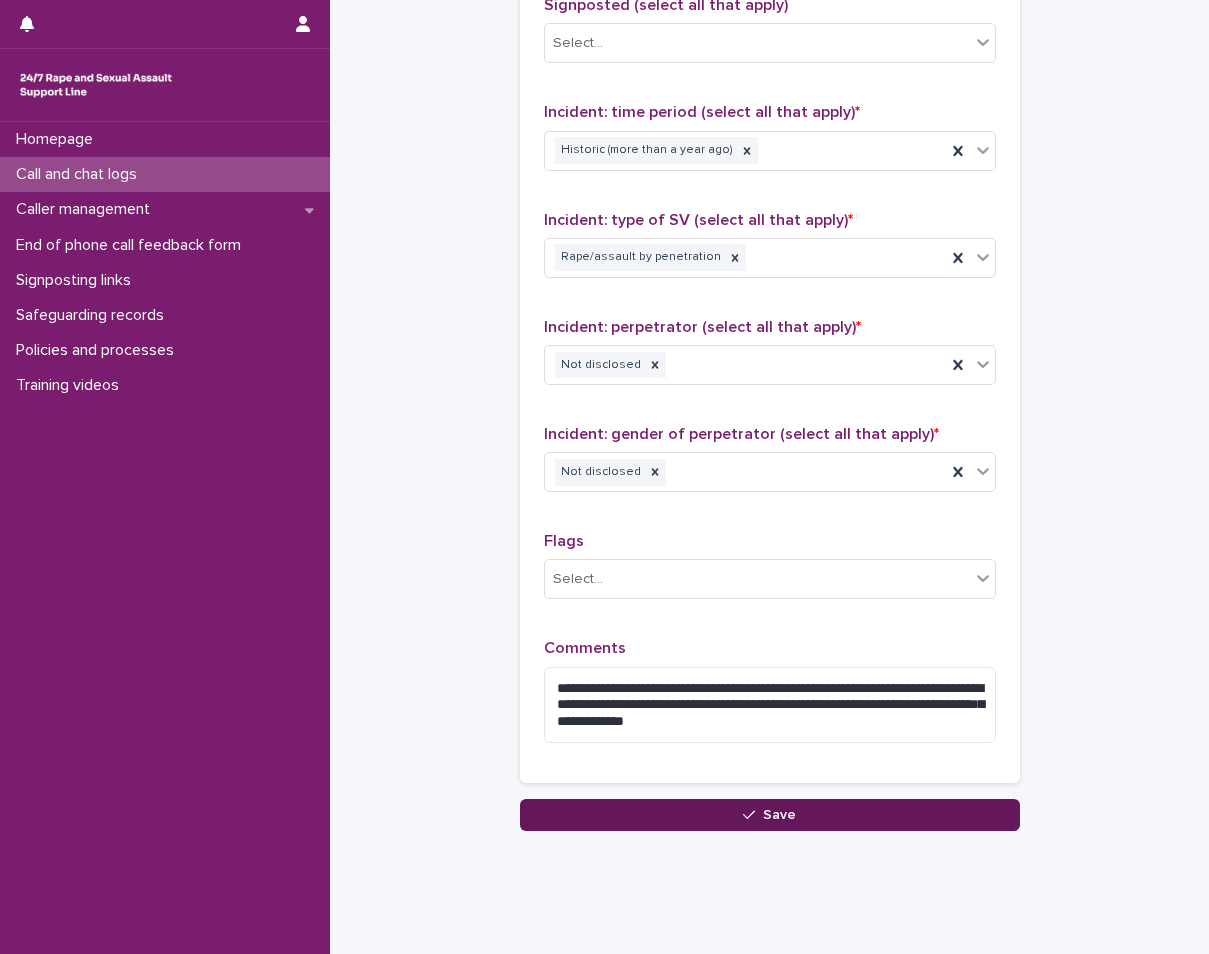 click on "Save" at bounding box center (770, 815) 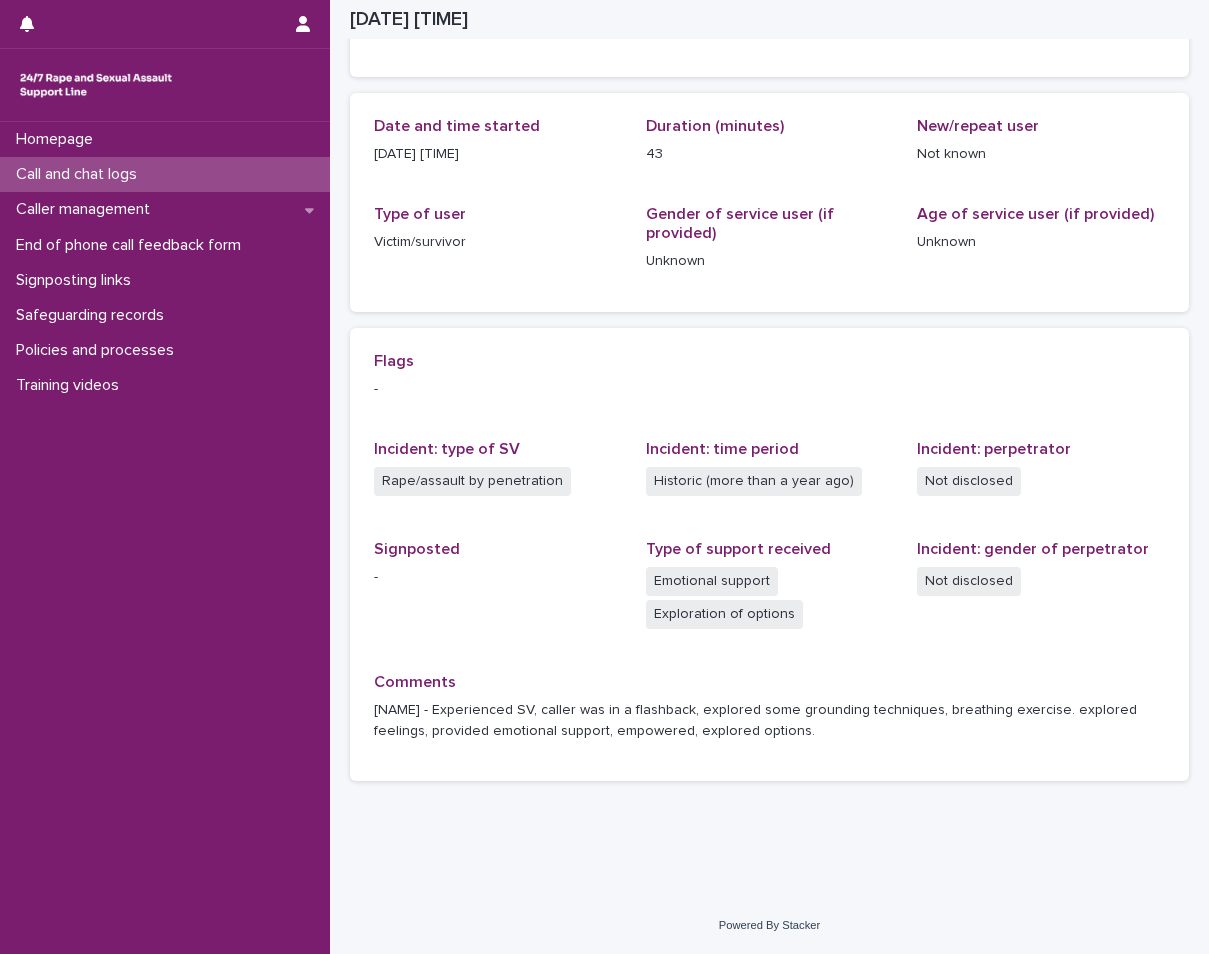 scroll, scrollTop: 181, scrollLeft: 0, axis: vertical 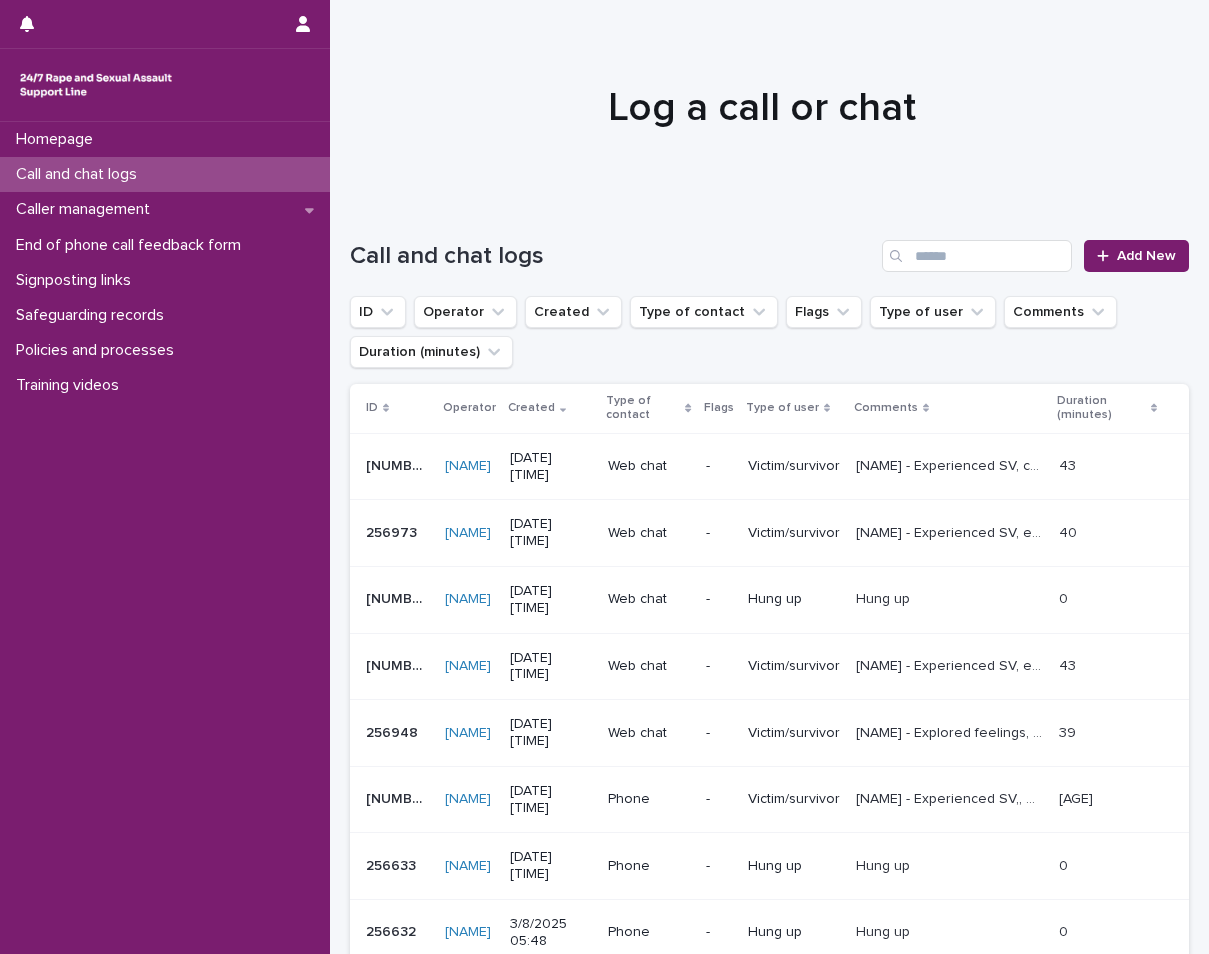 click on "Call and chat logs" at bounding box center (165, 174) 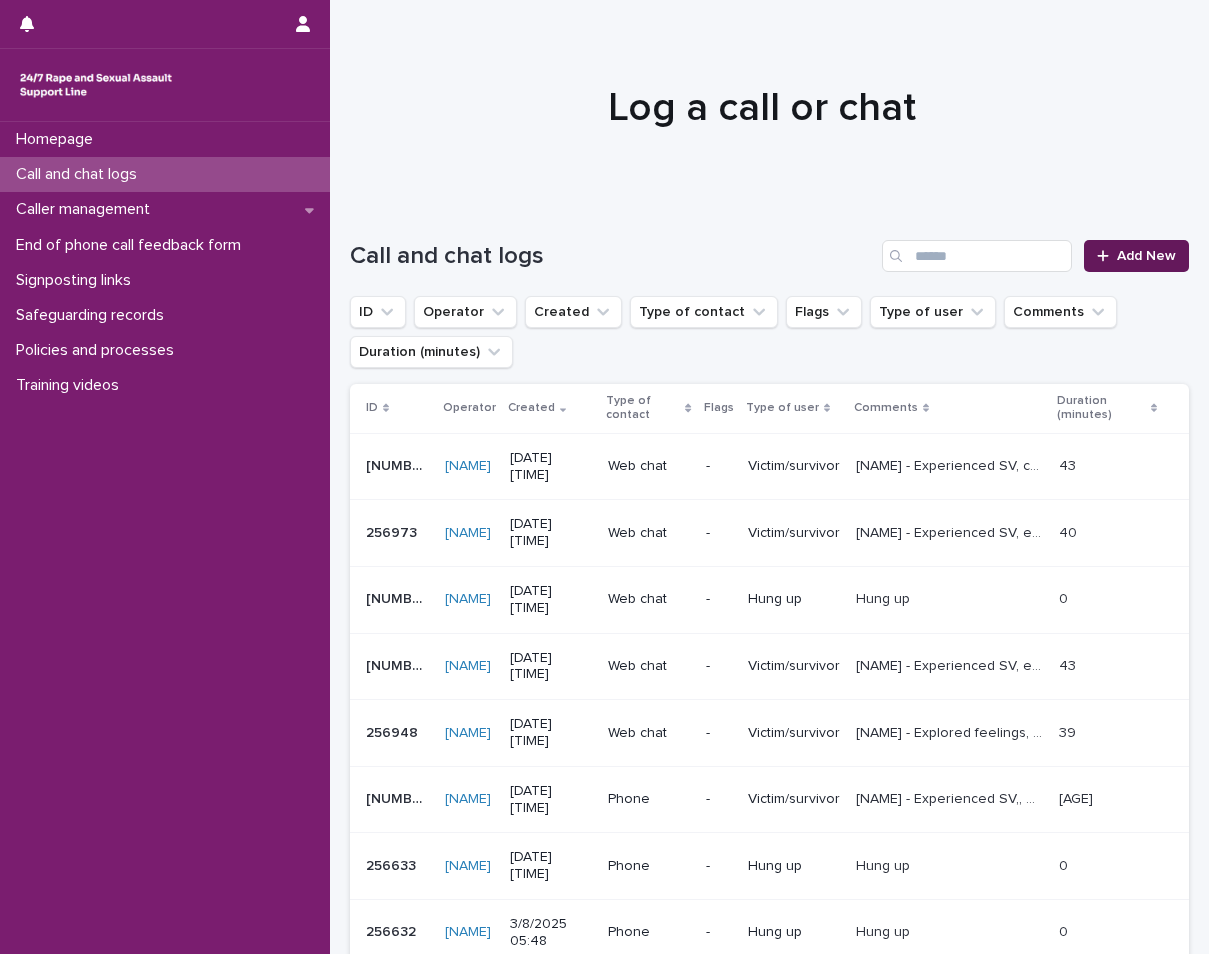 click on "Add New" at bounding box center (1136, 256) 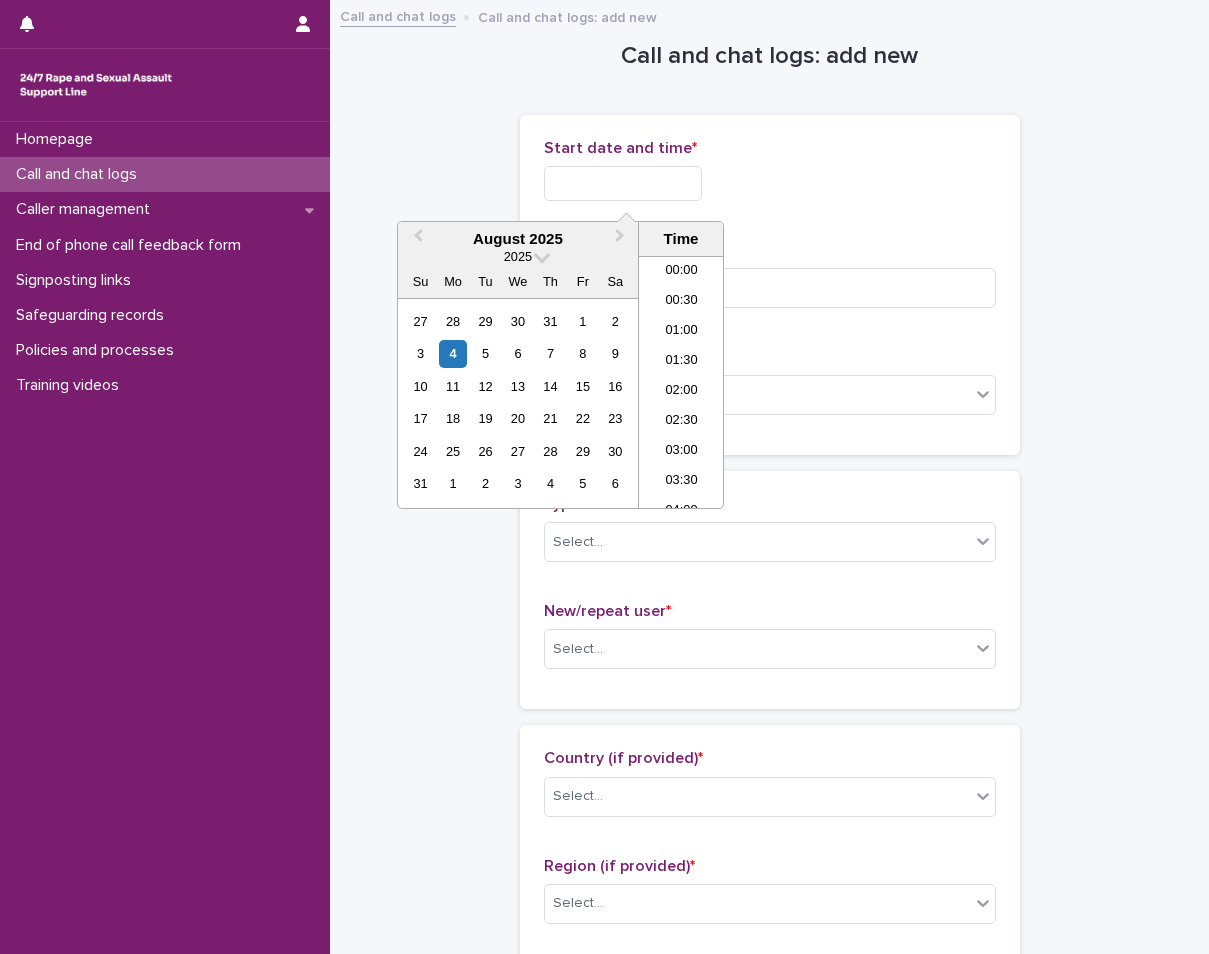 click at bounding box center (623, 183) 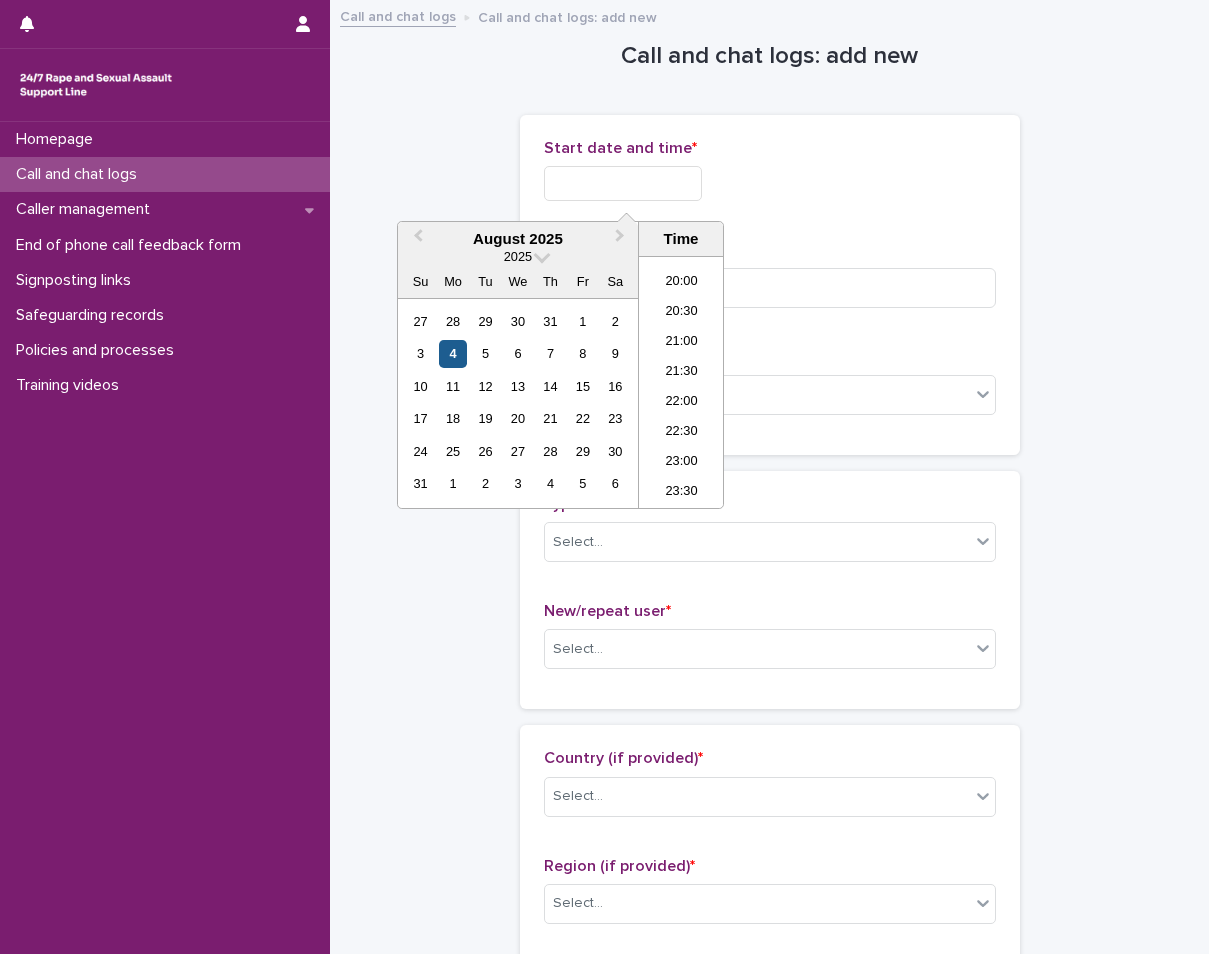 click on "4" at bounding box center [452, 353] 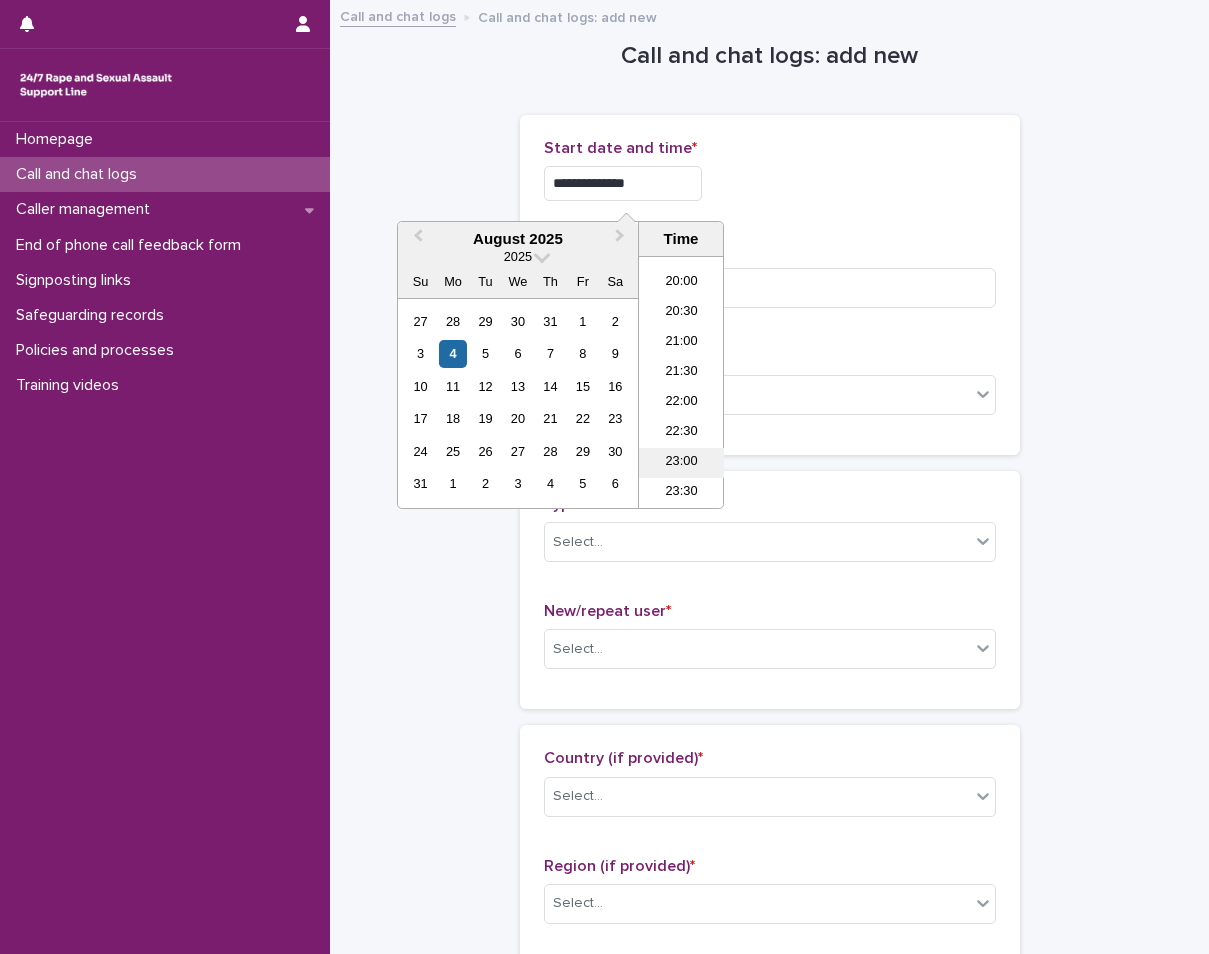 click on "23:00" at bounding box center (681, 463) 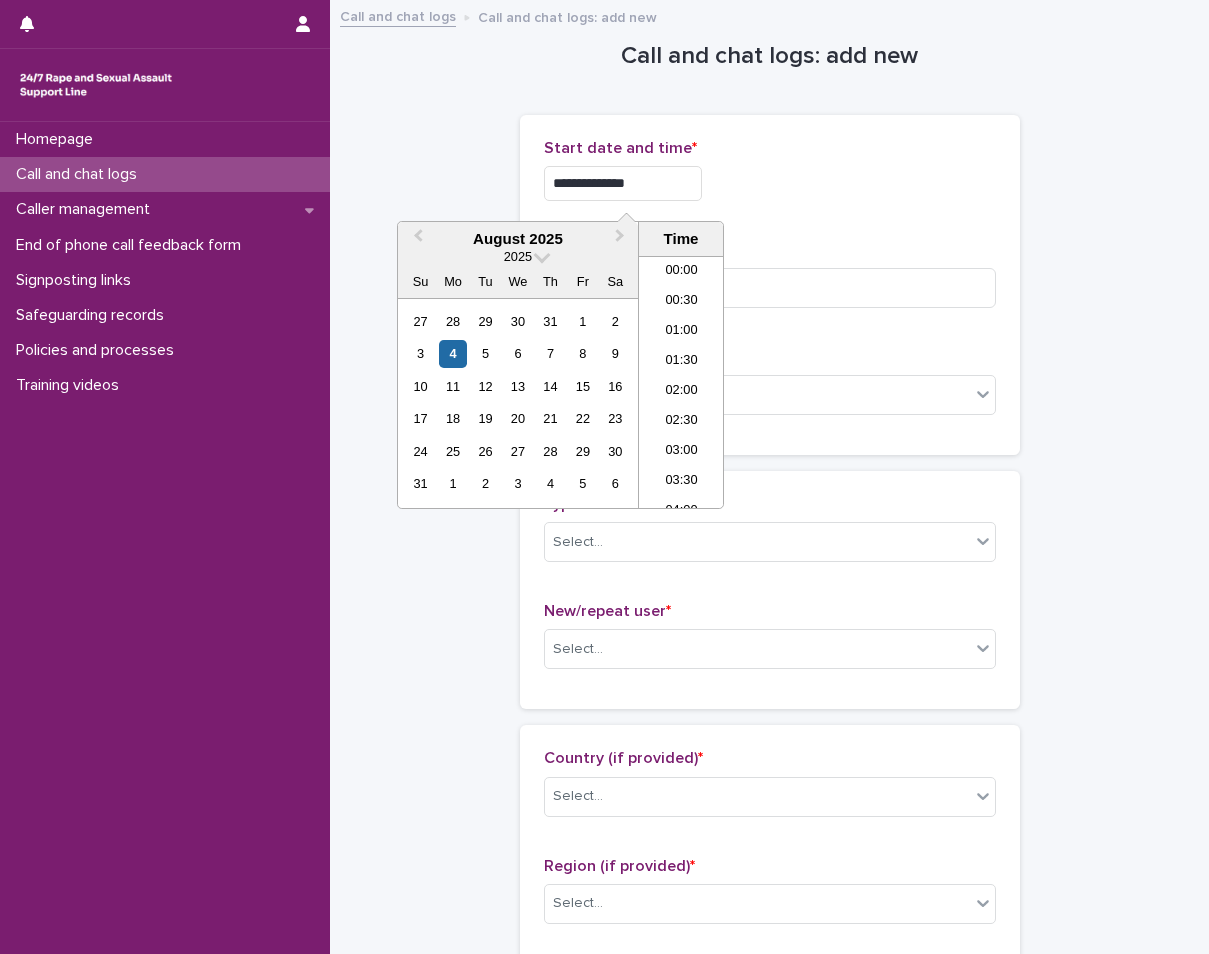 click on "**********" at bounding box center (623, 183) 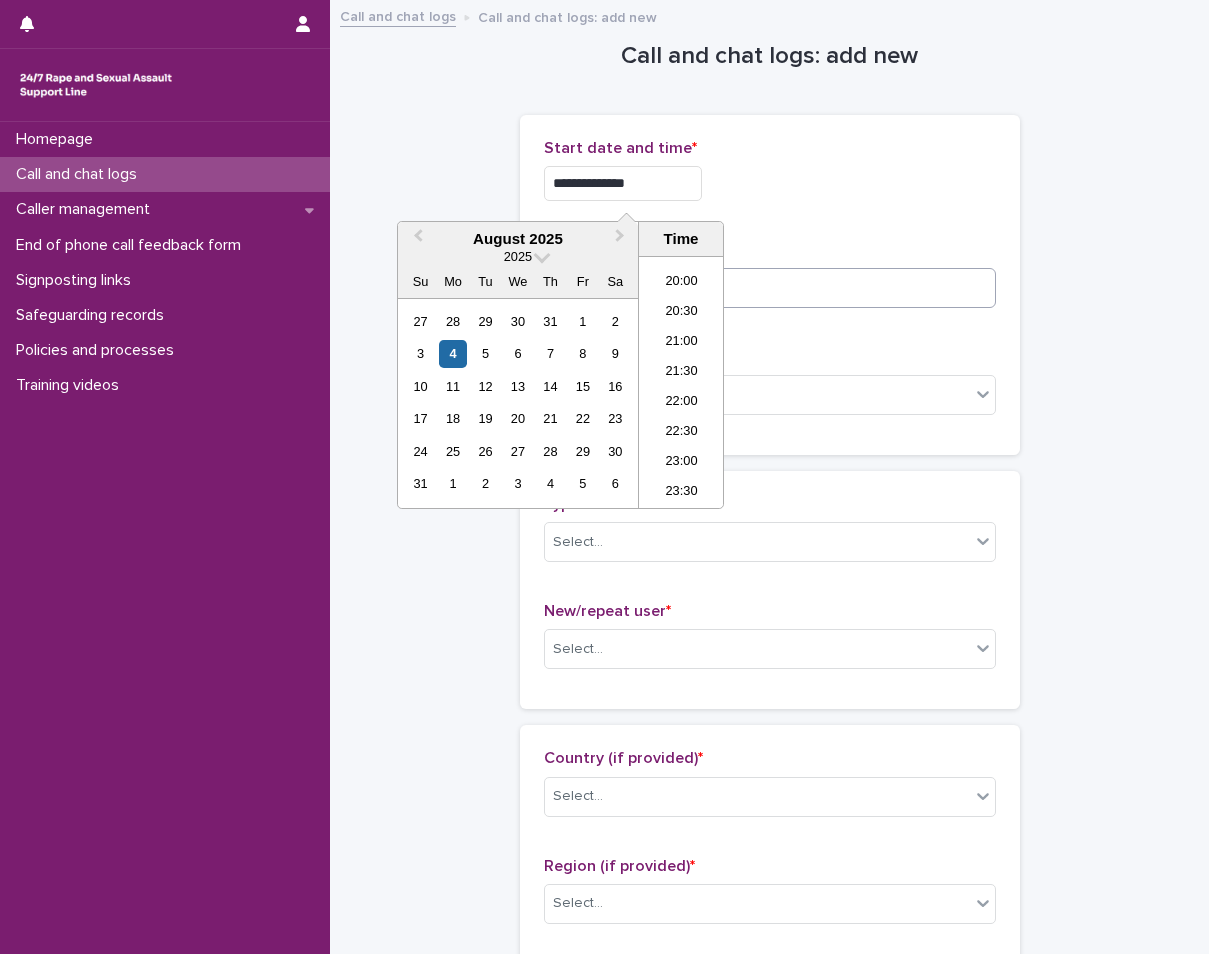type on "**********" 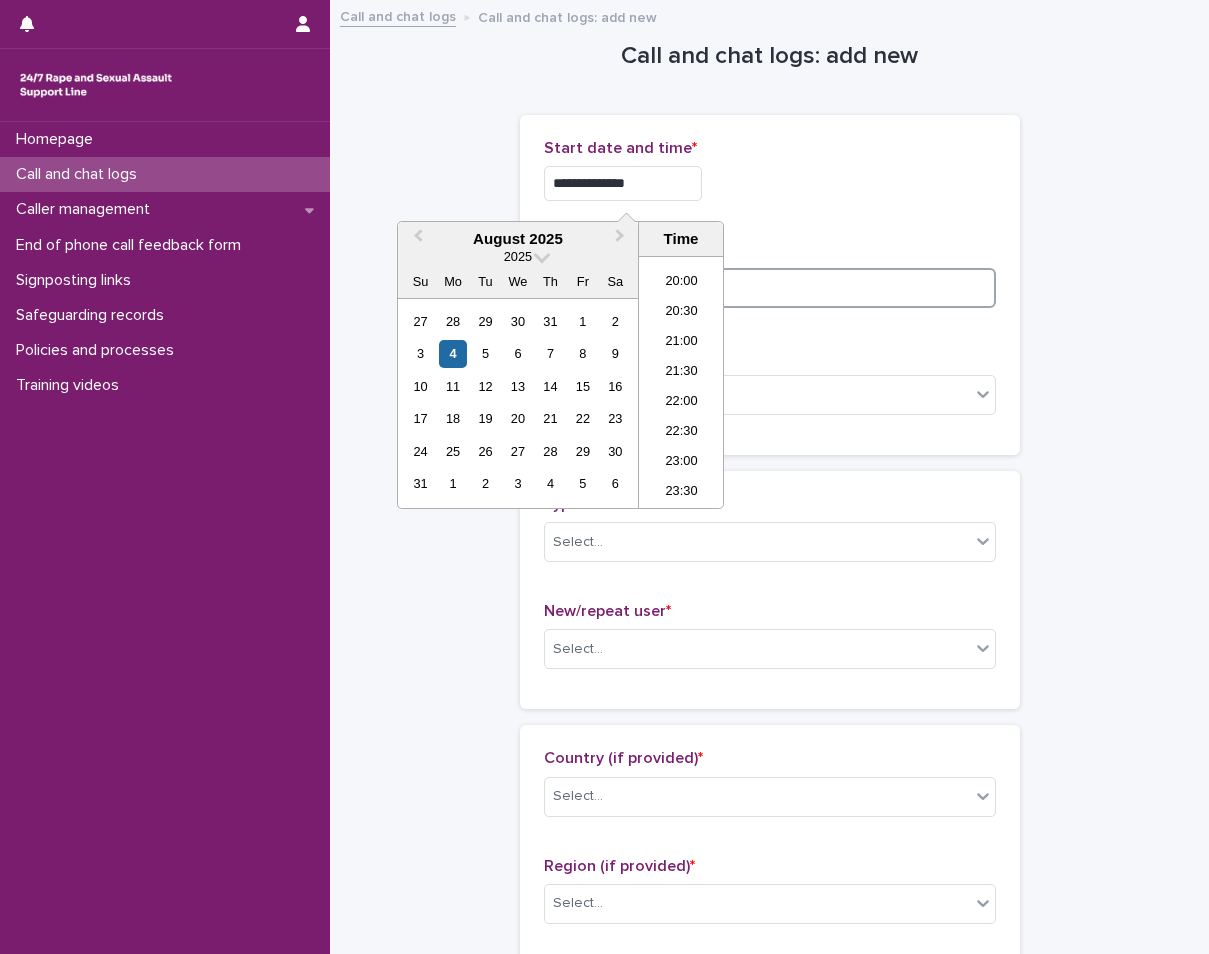 click at bounding box center (770, 288) 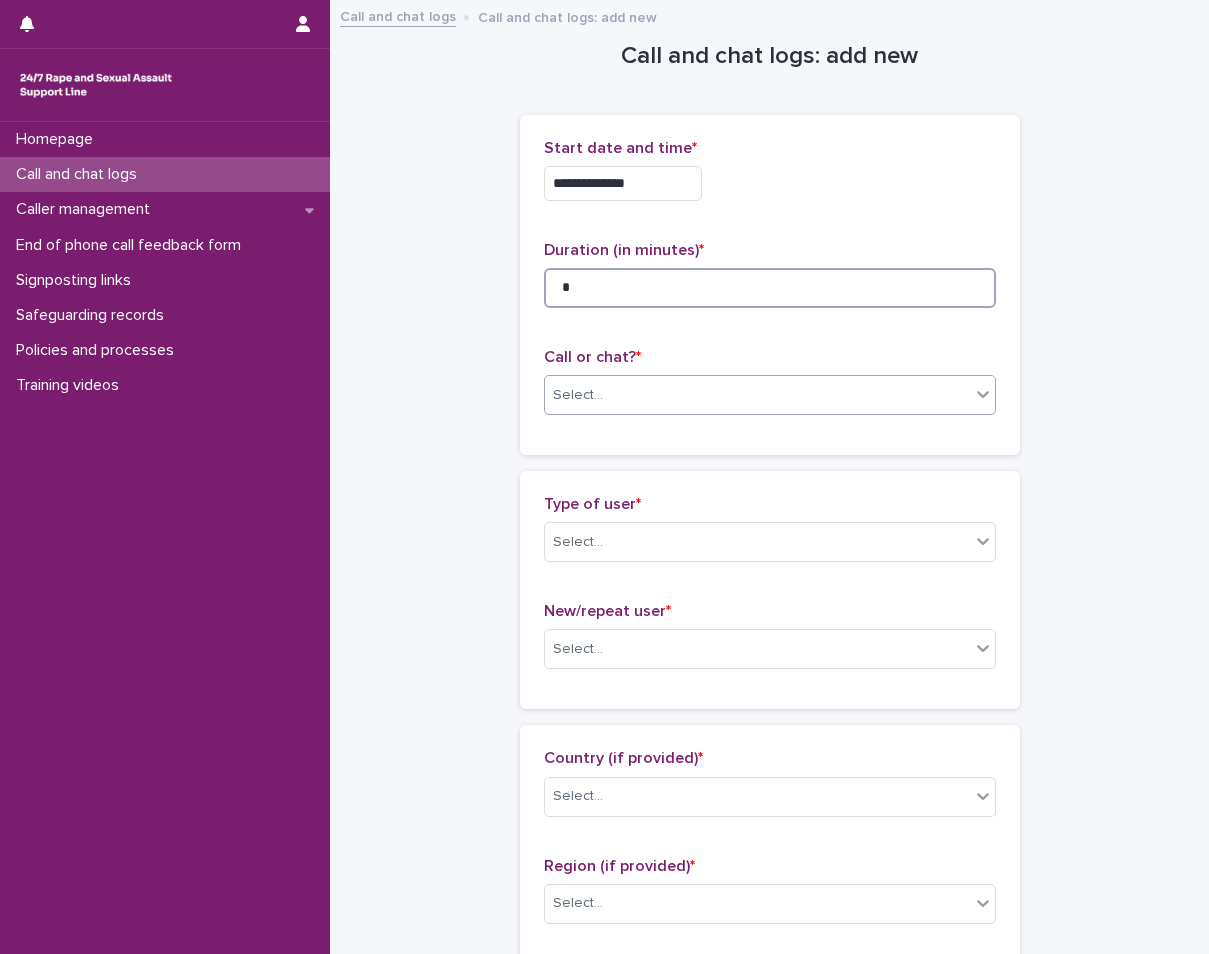 type on "*" 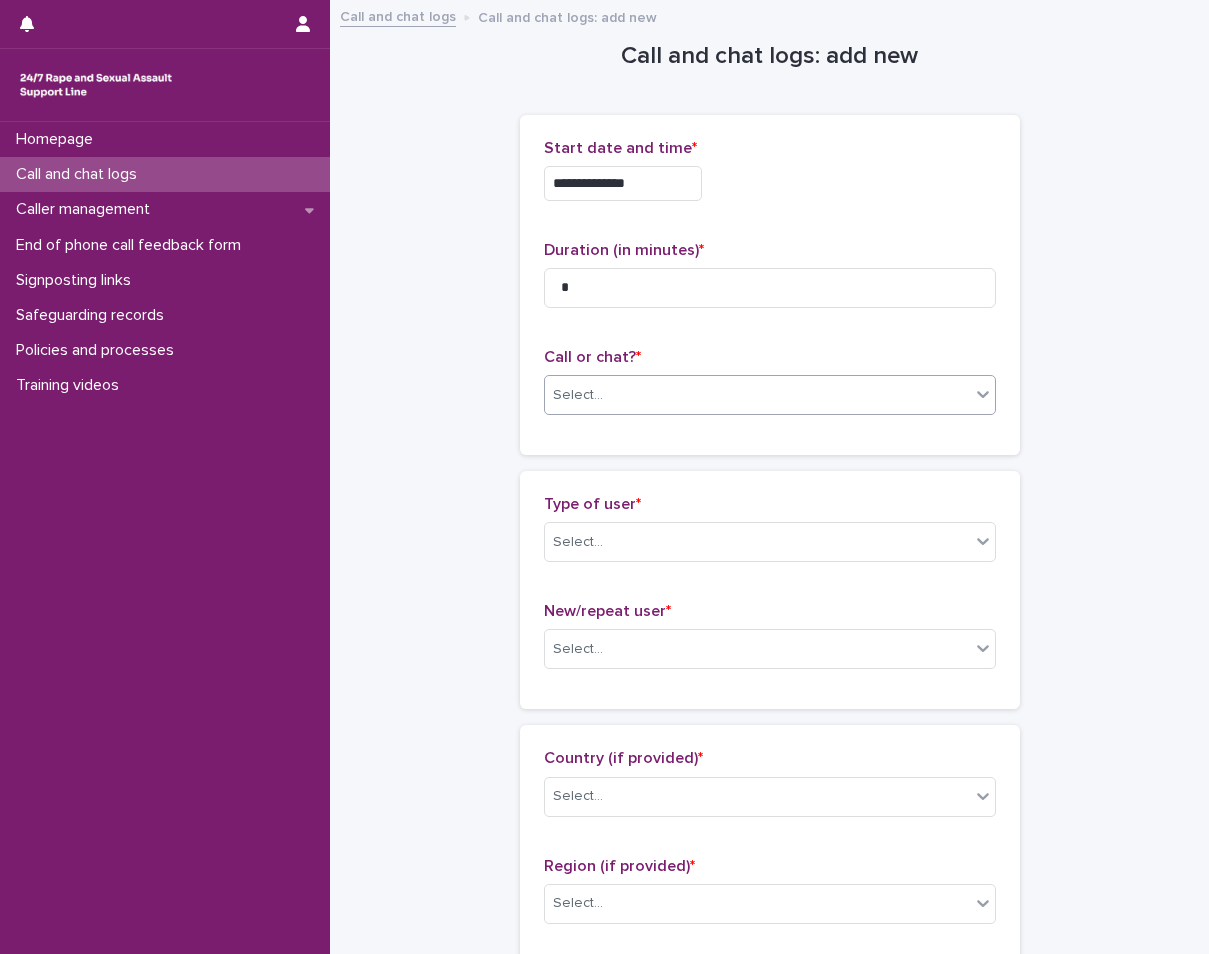 click on "Select..." at bounding box center (757, 395) 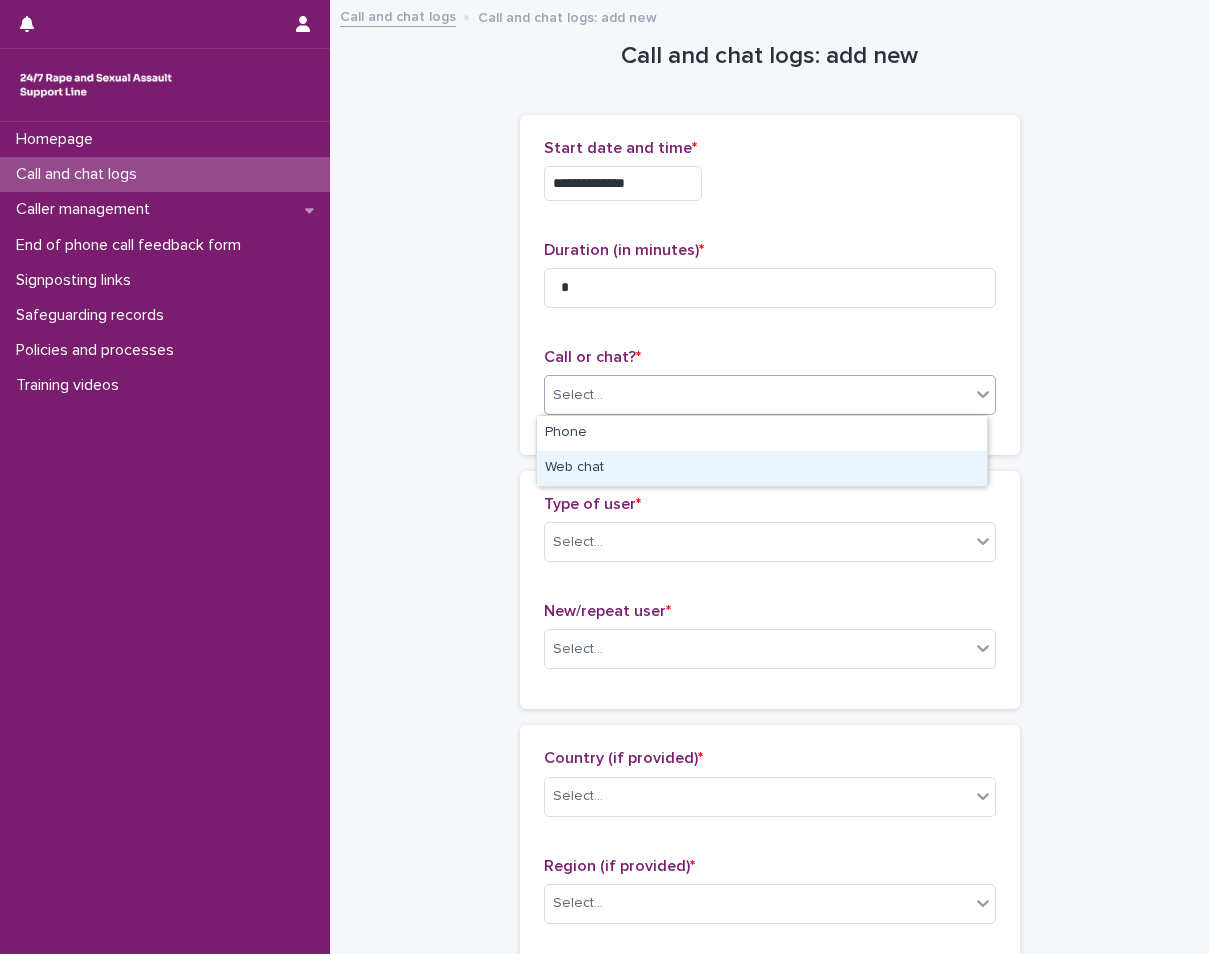 click on "Web chat" at bounding box center (762, 468) 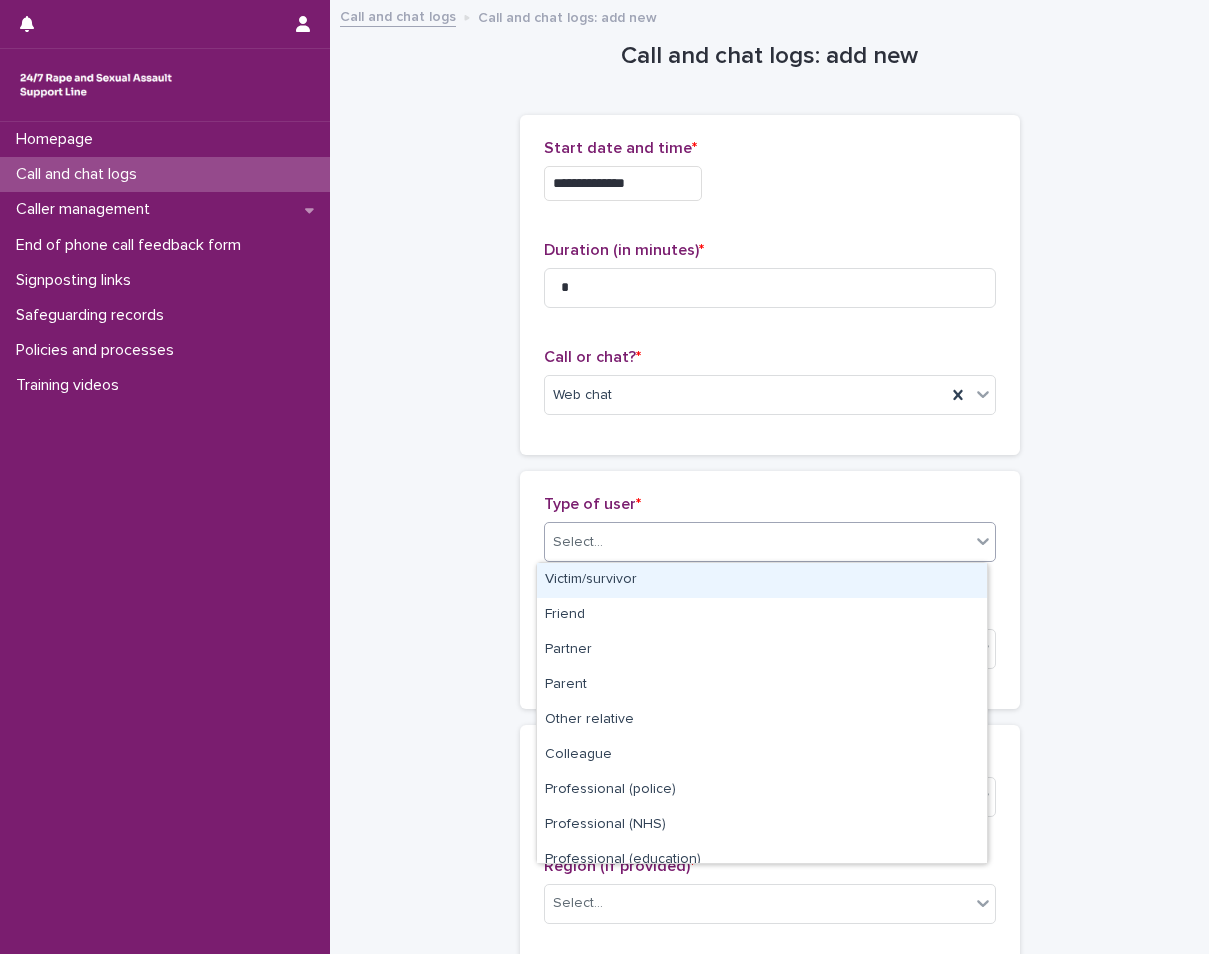 click on "Select..." at bounding box center (757, 542) 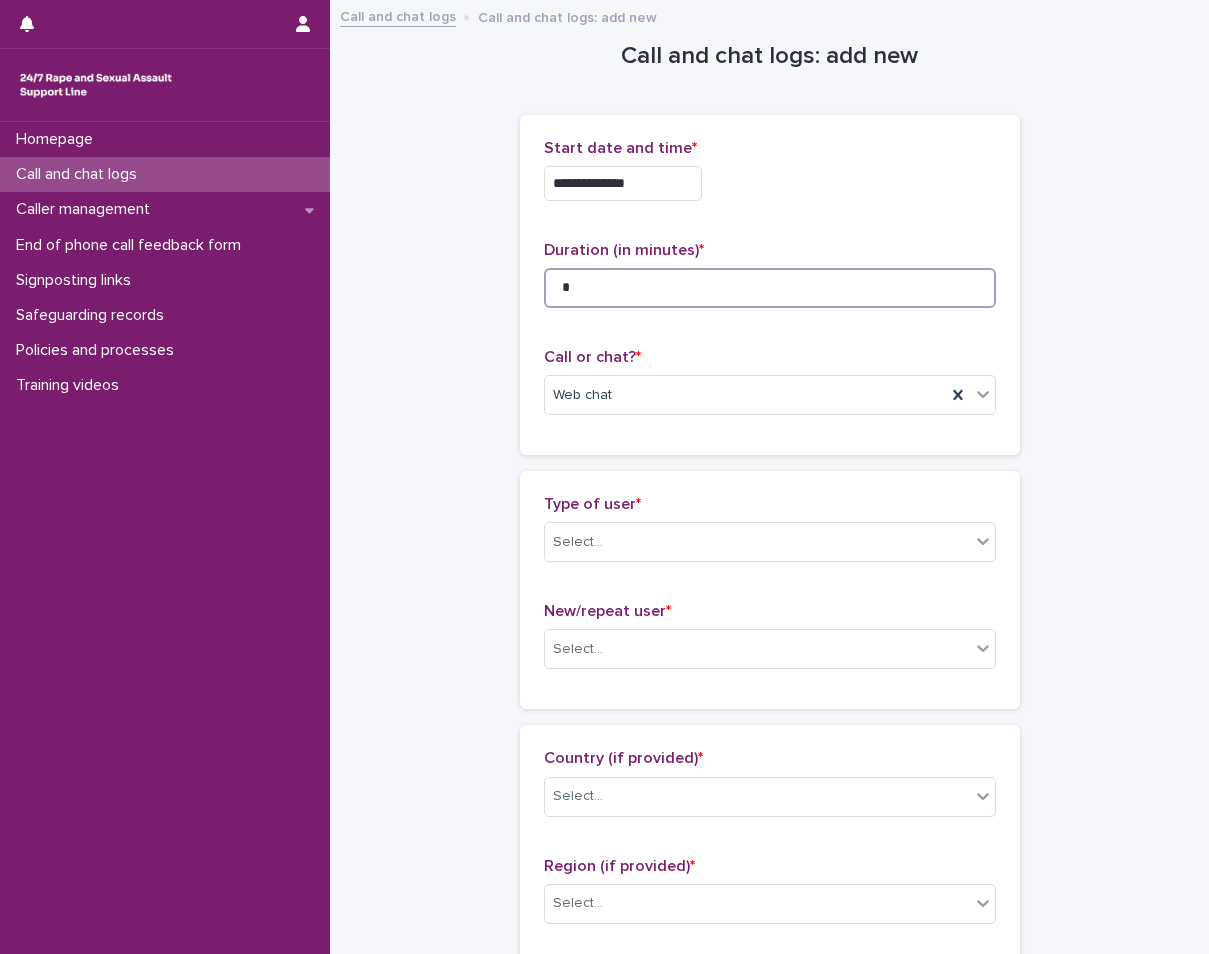 click on "*" at bounding box center [770, 288] 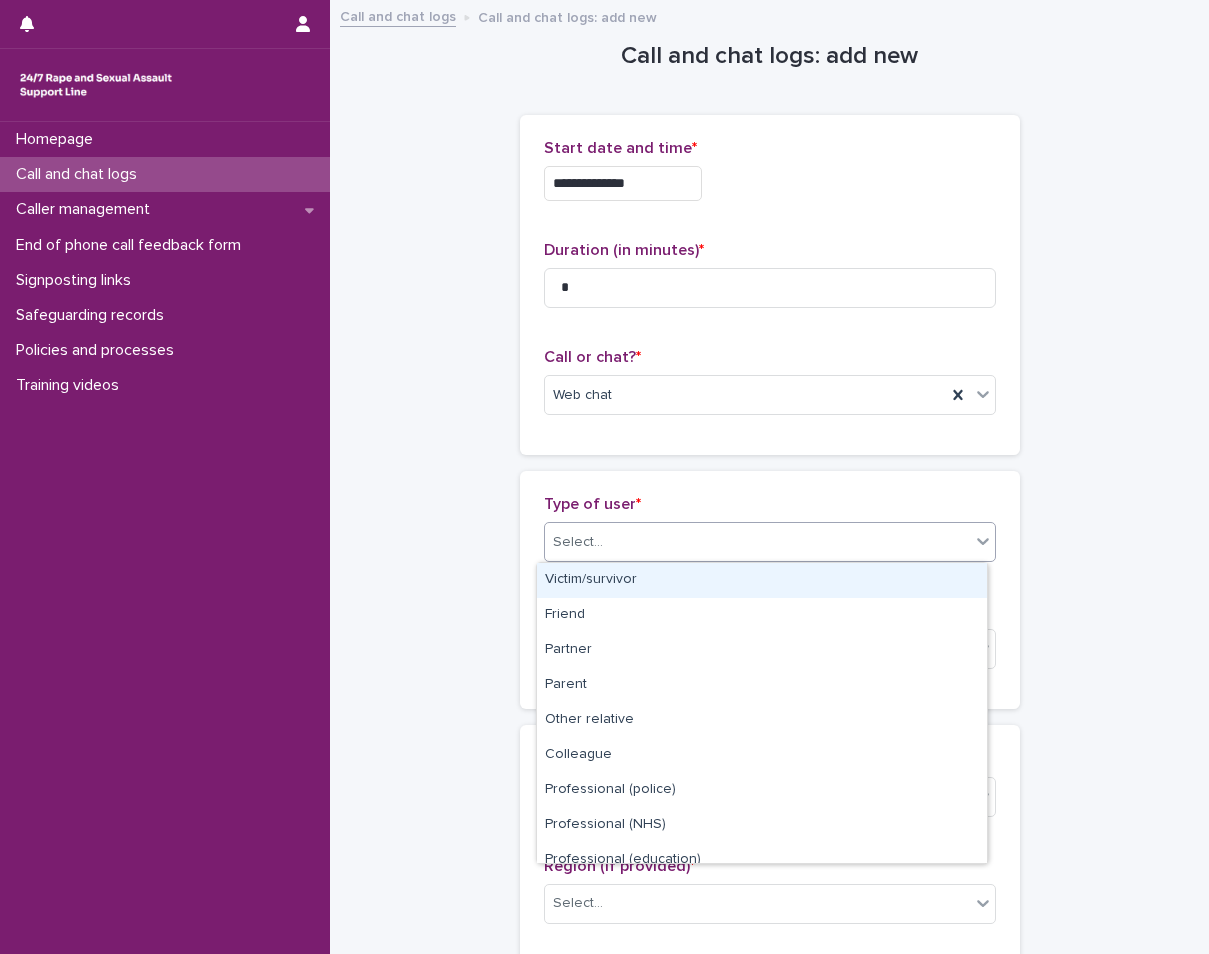 click on "Select..." at bounding box center [757, 542] 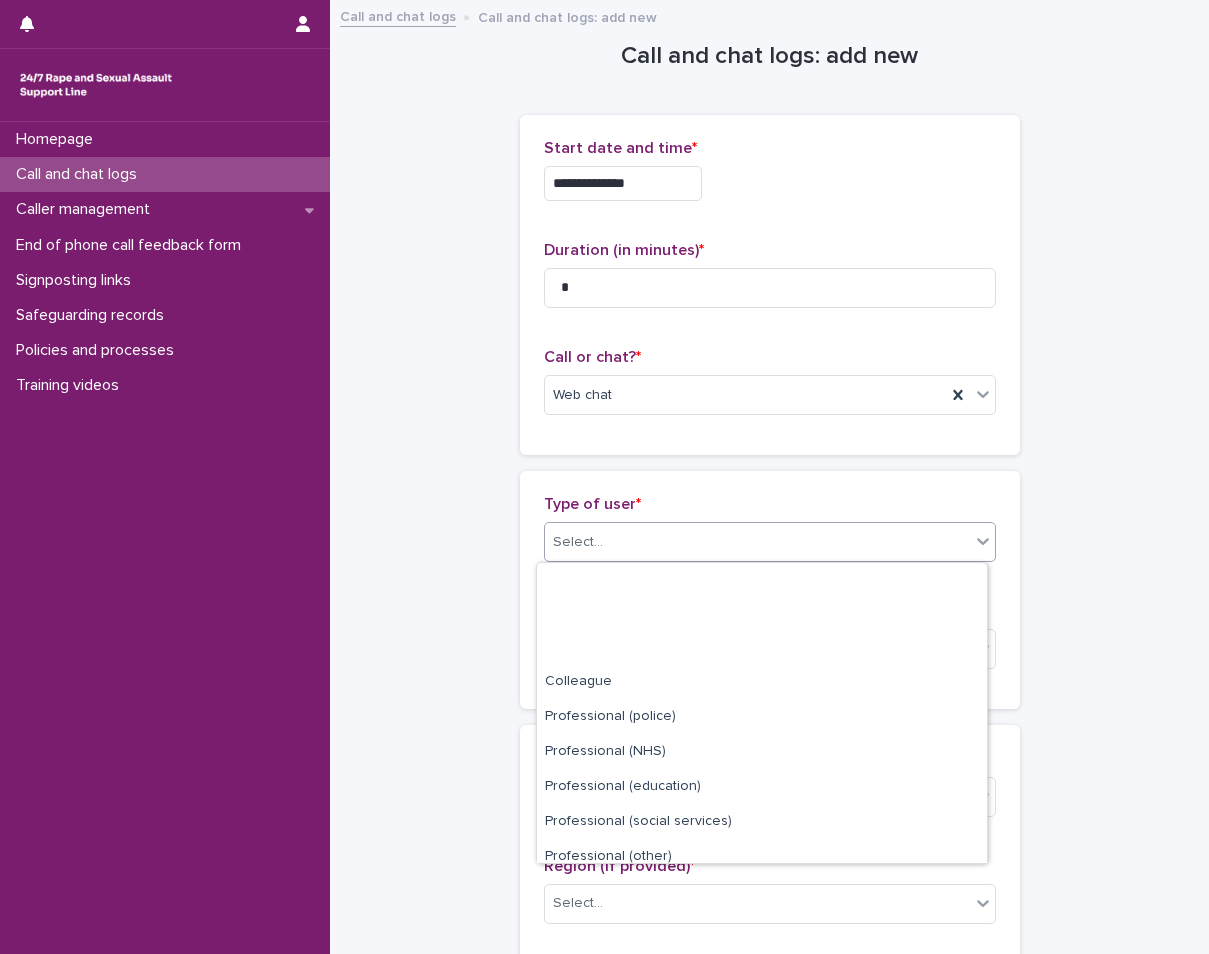 scroll, scrollTop: 225, scrollLeft: 0, axis: vertical 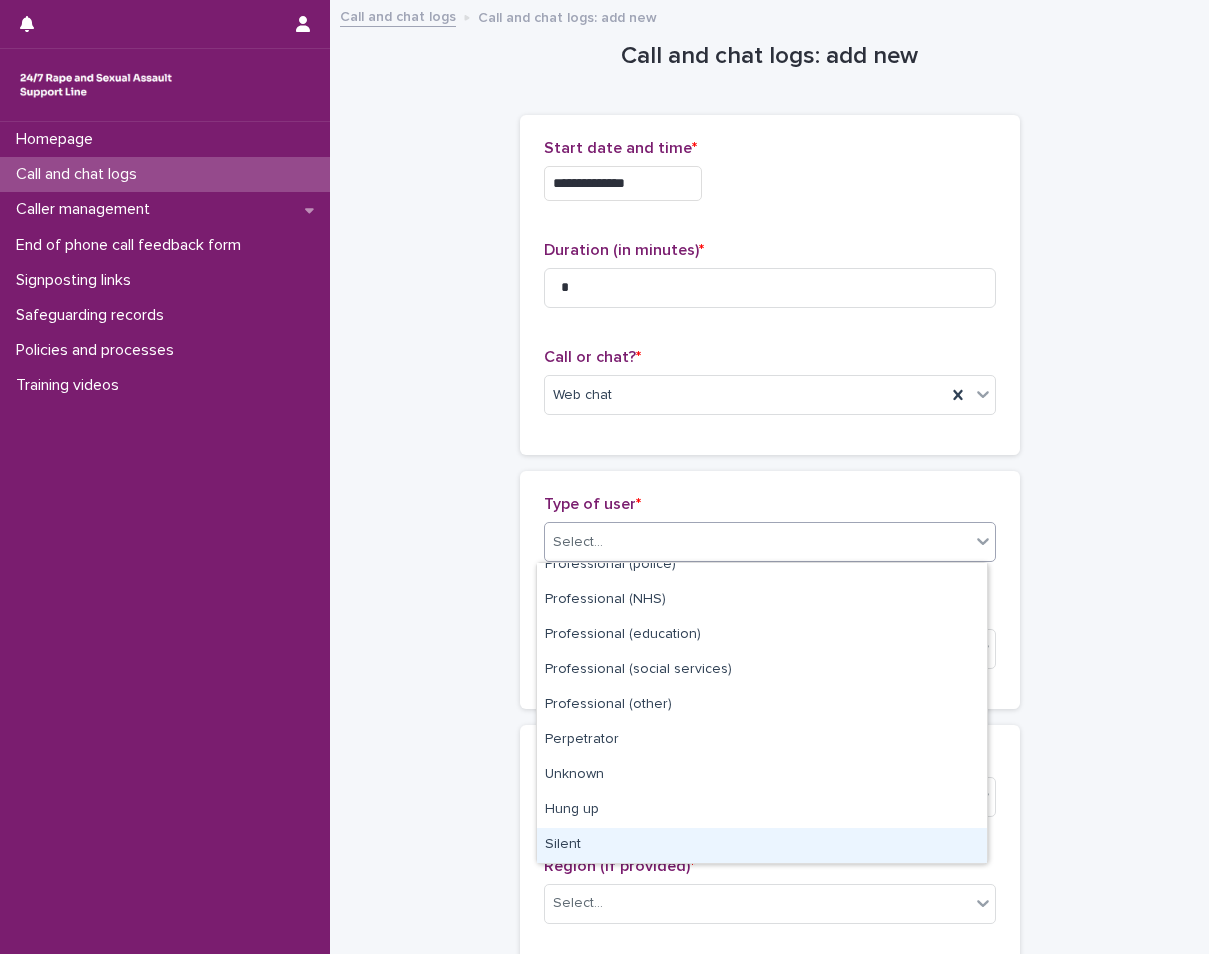 click on "Silent" at bounding box center (762, 845) 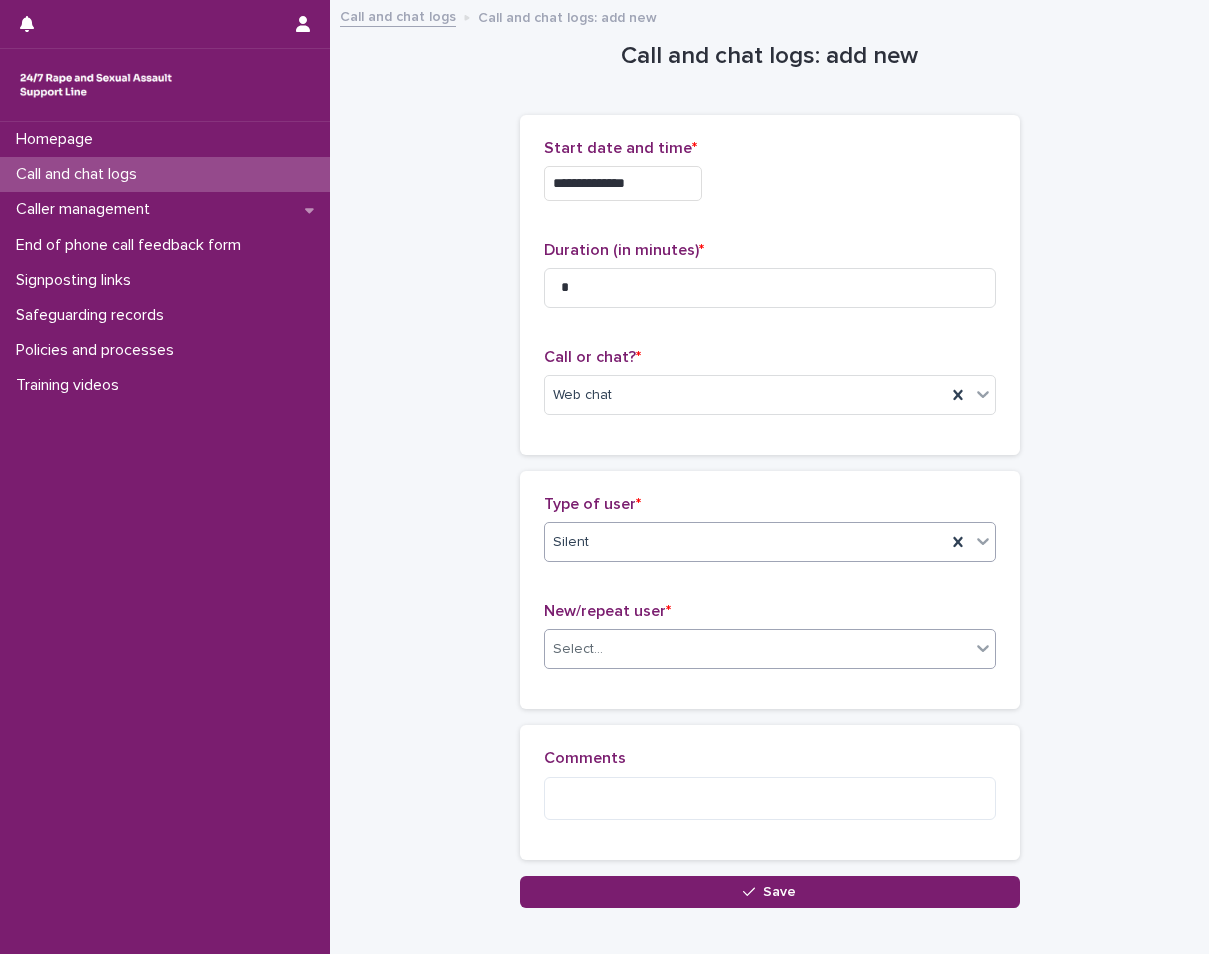 click on "Select..." at bounding box center [578, 649] 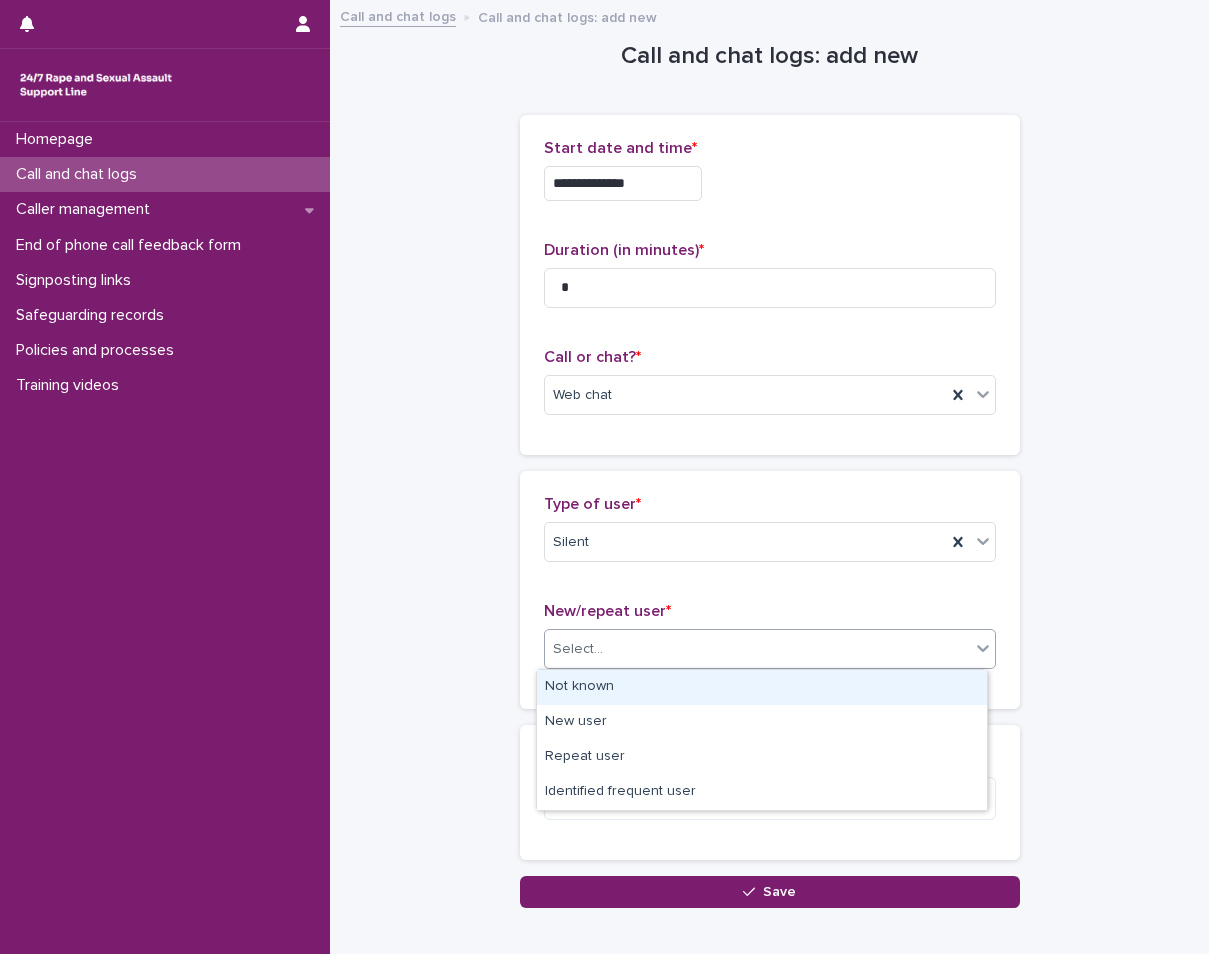 click on "Not known" at bounding box center (762, 687) 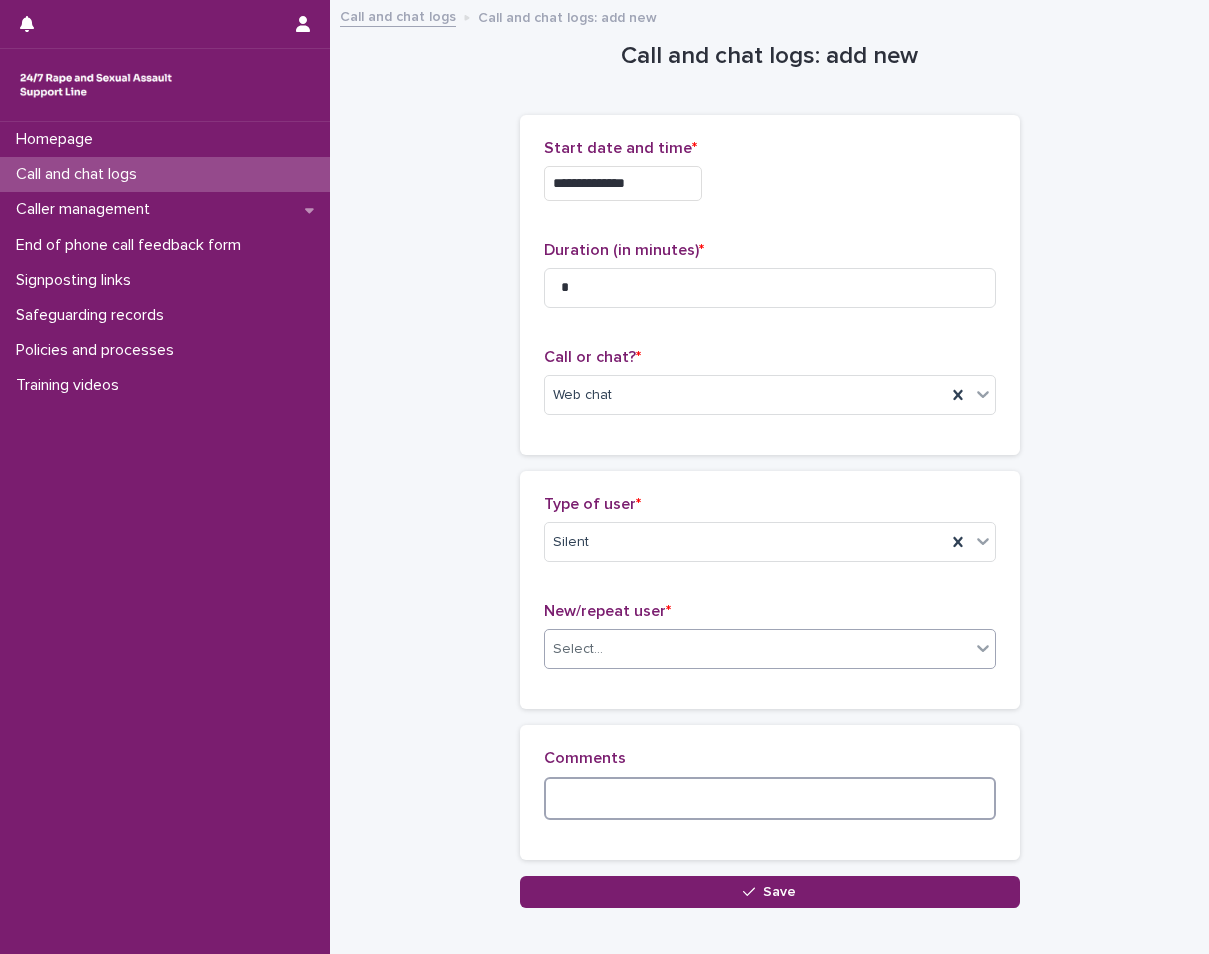 click at bounding box center [770, 798] 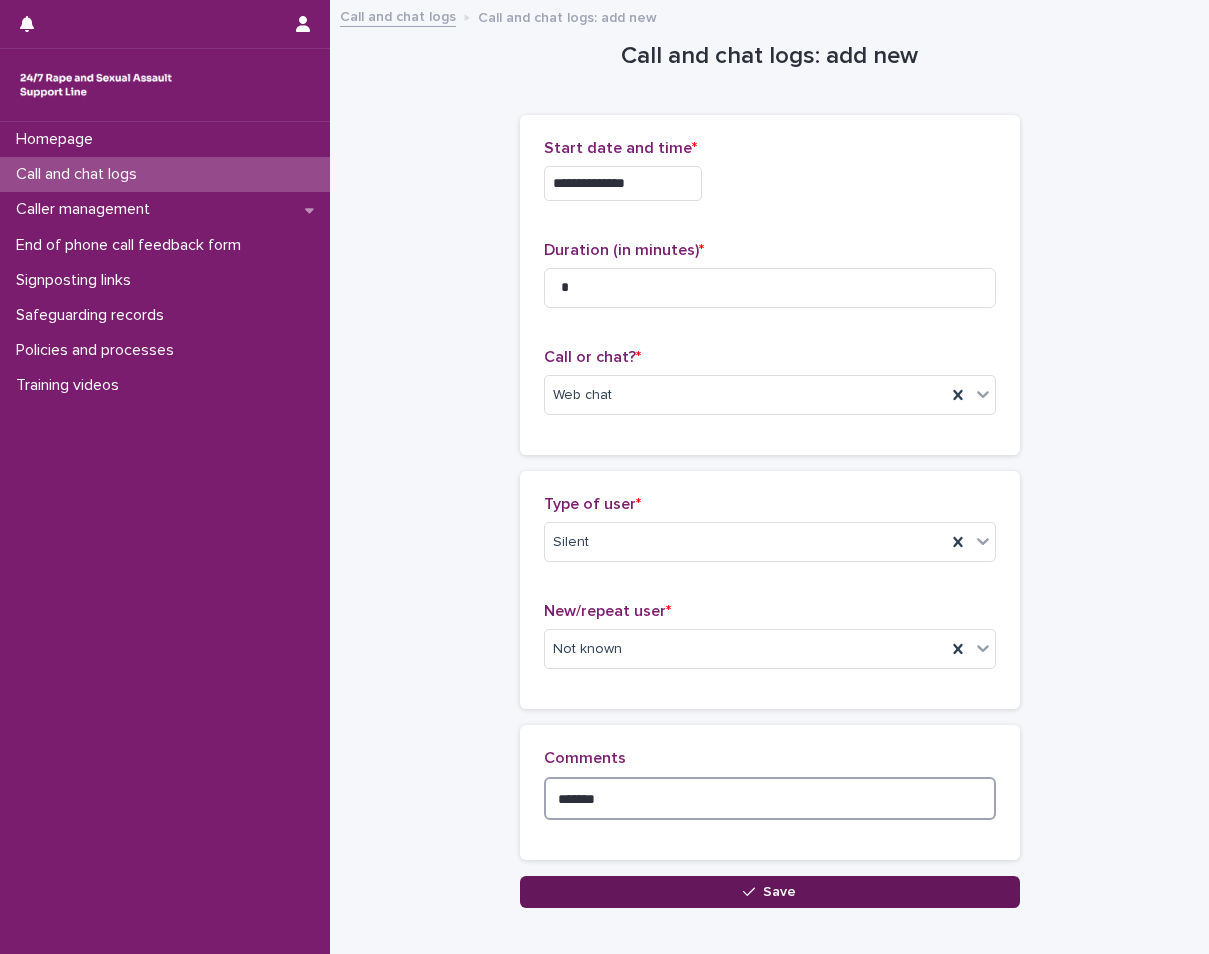 type on "******" 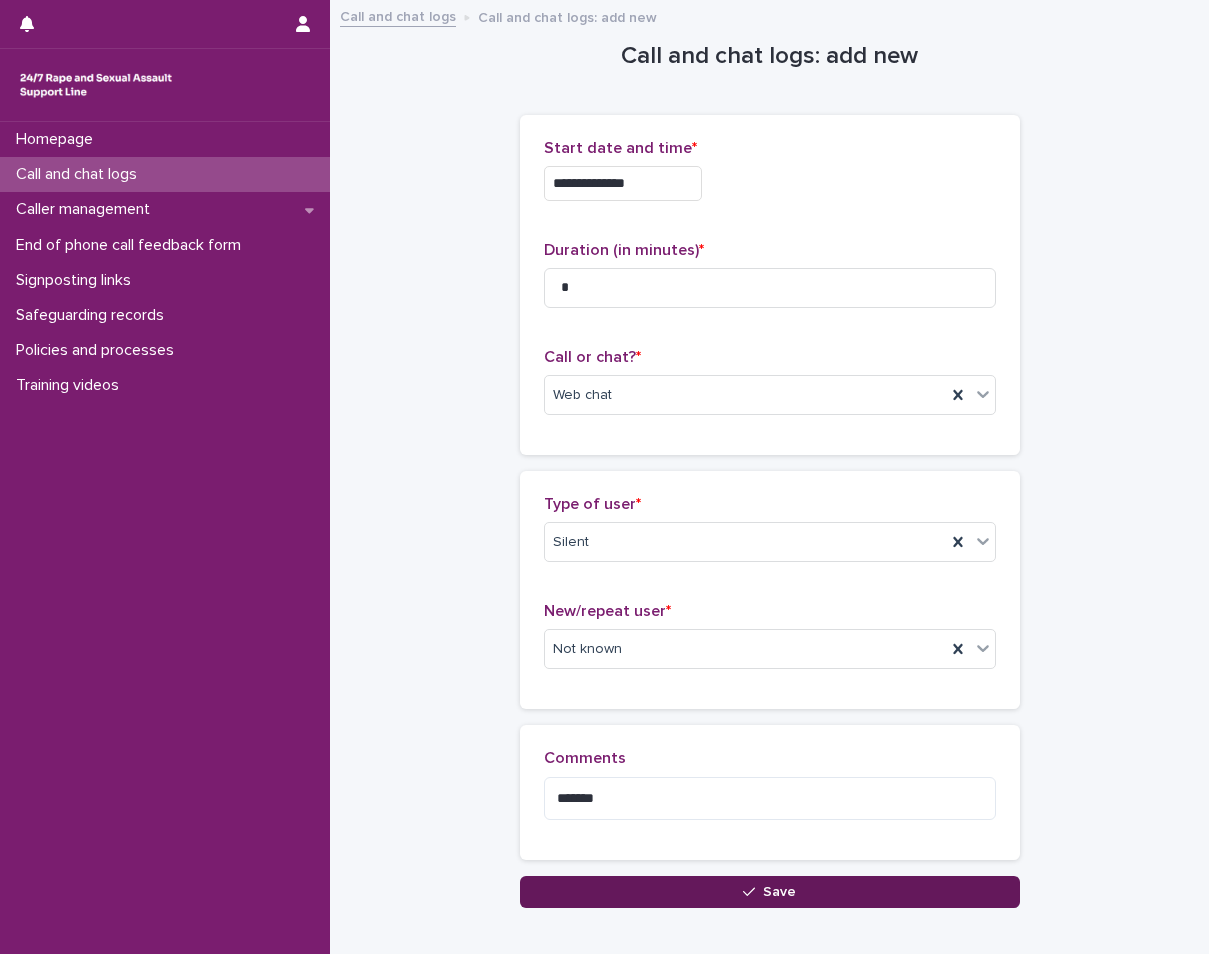 click on "Save" at bounding box center [770, 892] 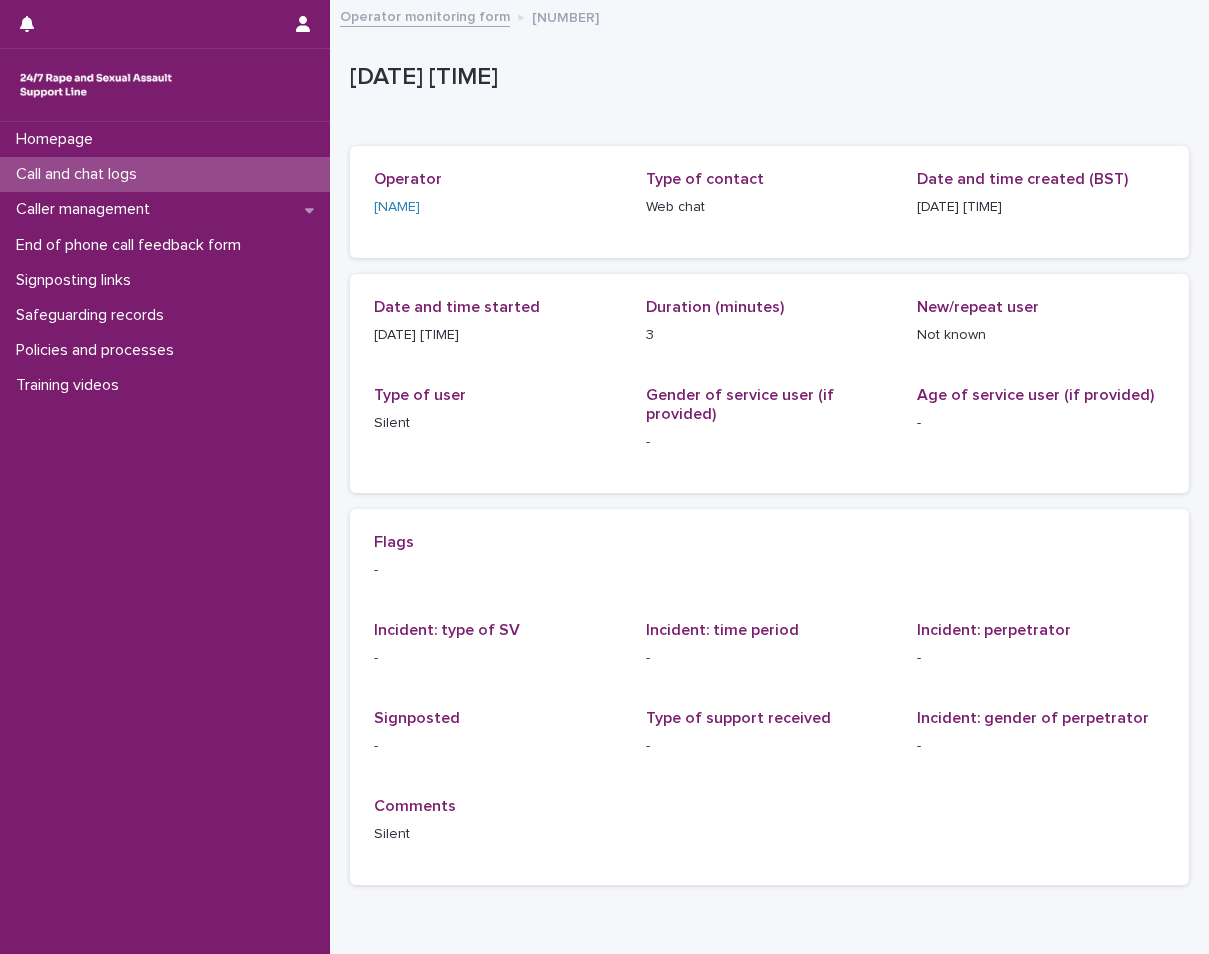 click on "Call and chat logs" at bounding box center [80, 174] 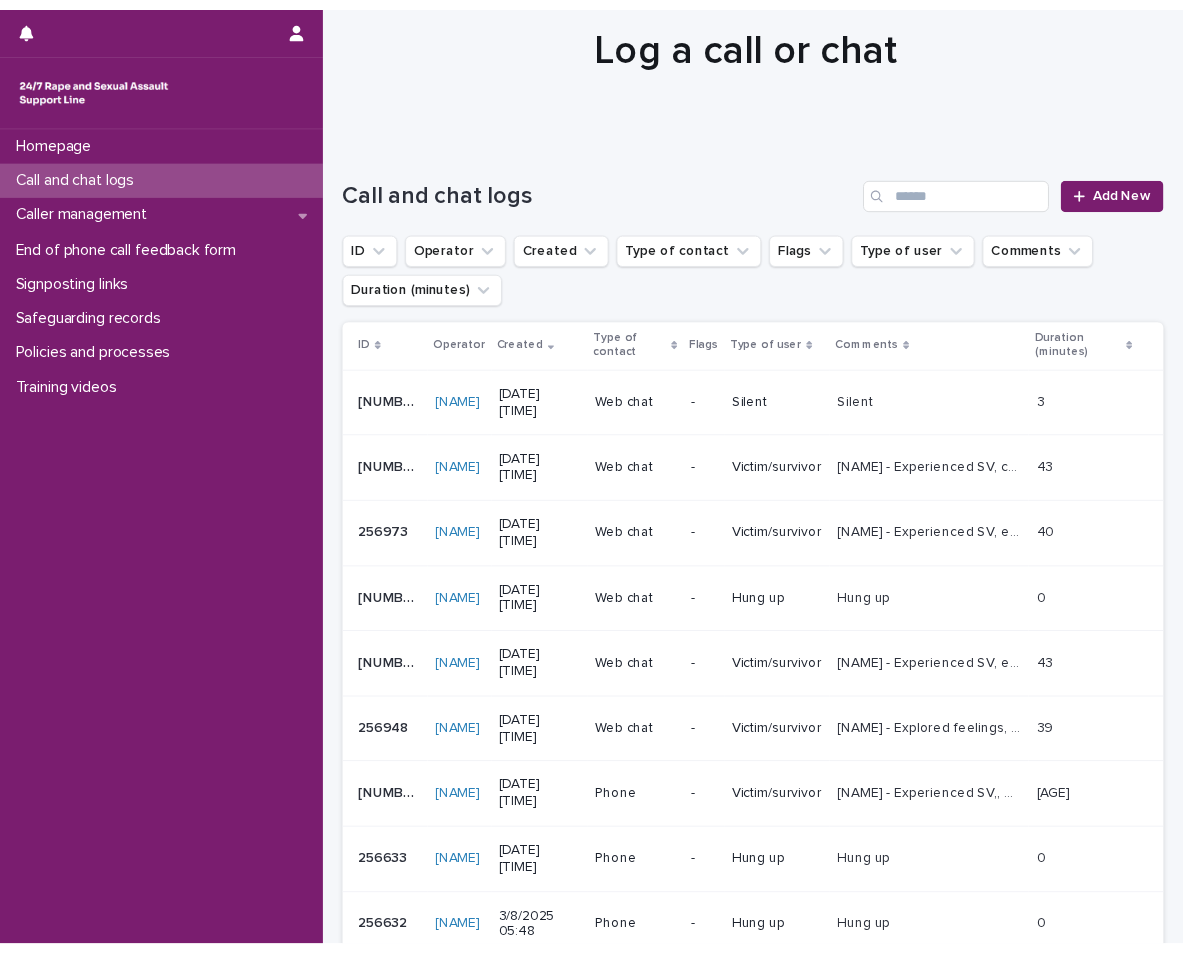 scroll, scrollTop: 100, scrollLeft: 0, axis: vertical 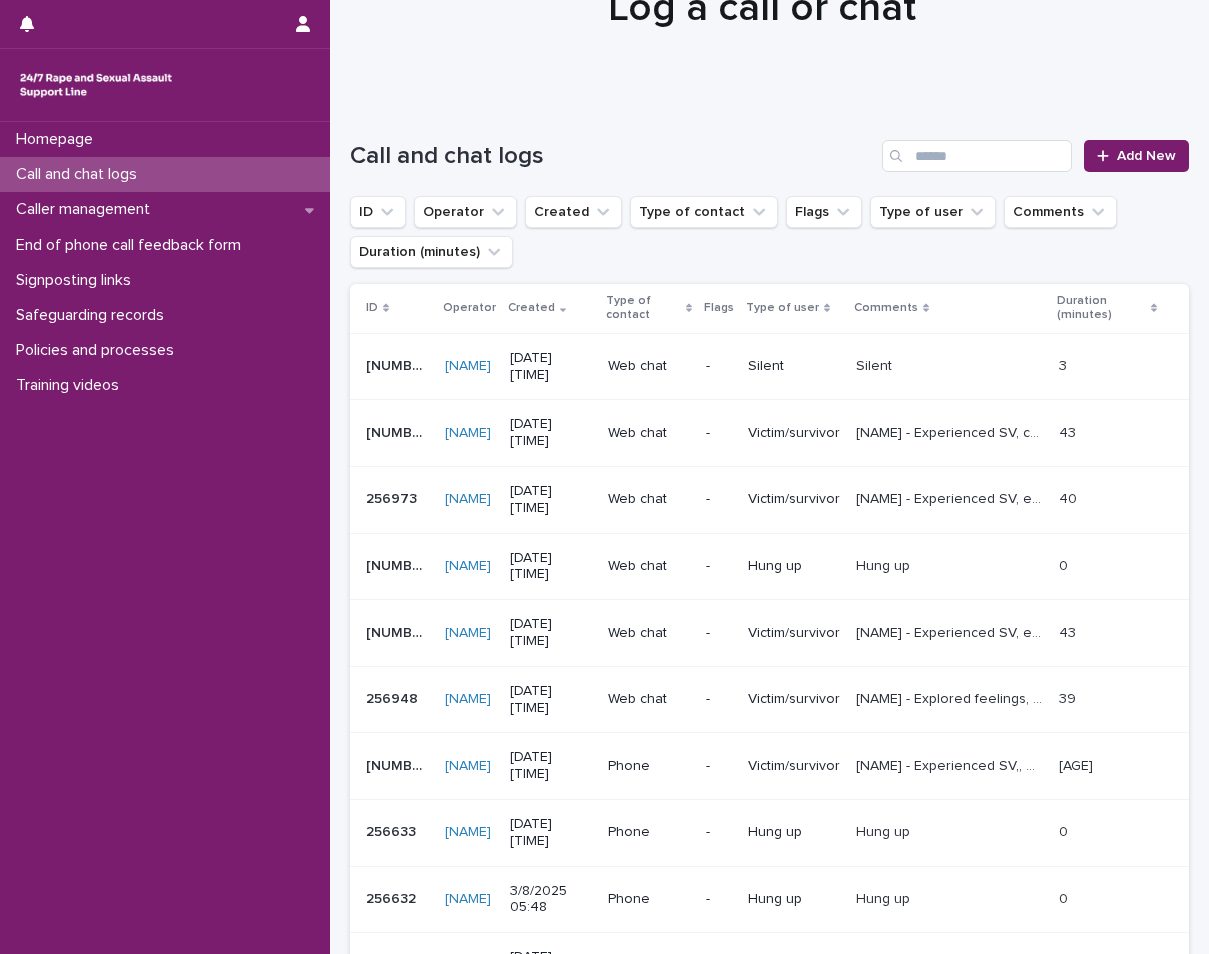 click on "Homepage Call and chat logs Caller management End of phone call feedback form Signposting links Safeguarding records Policies and processes Training videos" at bounding box center [165, 538] 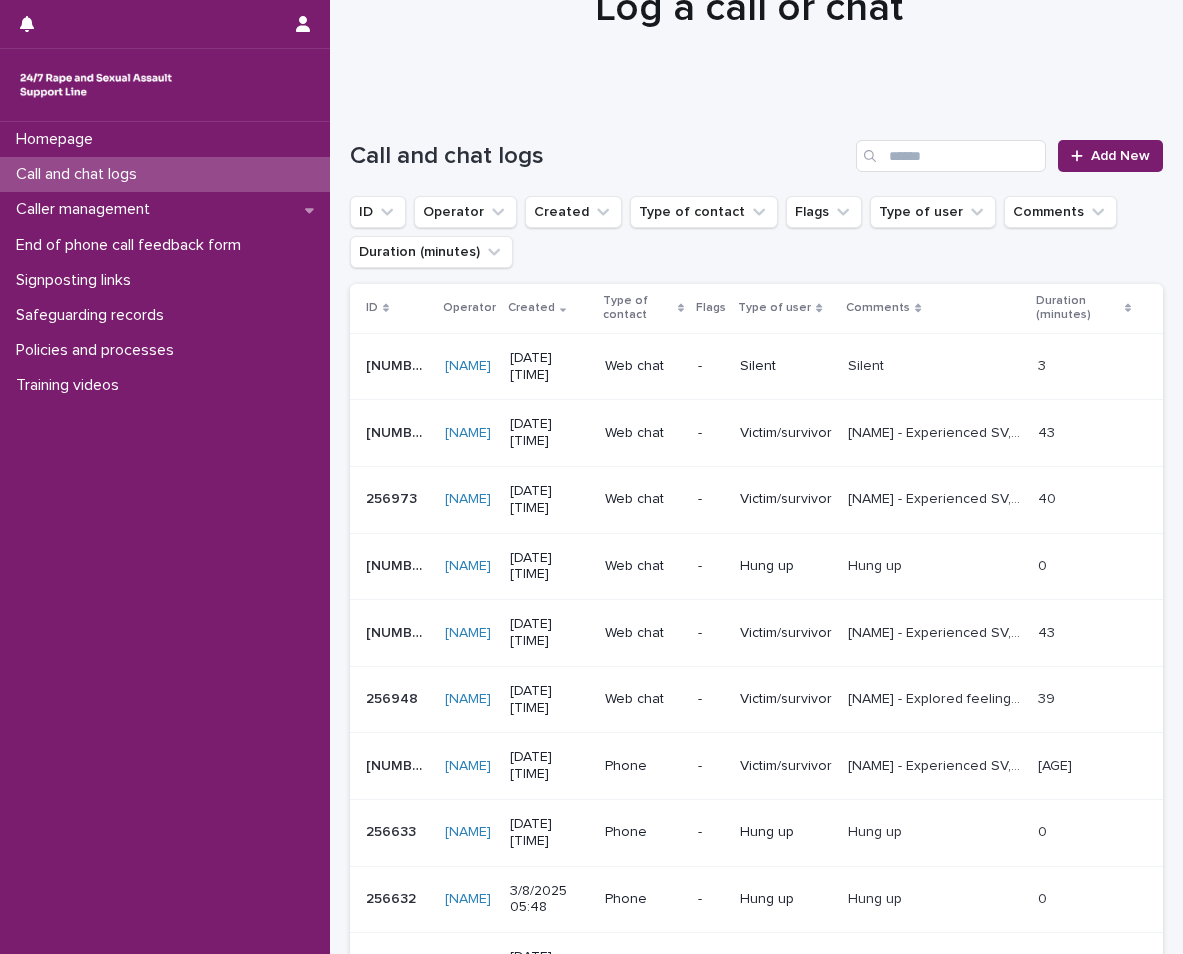 drag, startPoint x: 182, startPoint y: 180, endPoint x: 321, endPoint y: 179, distance: 139.0036 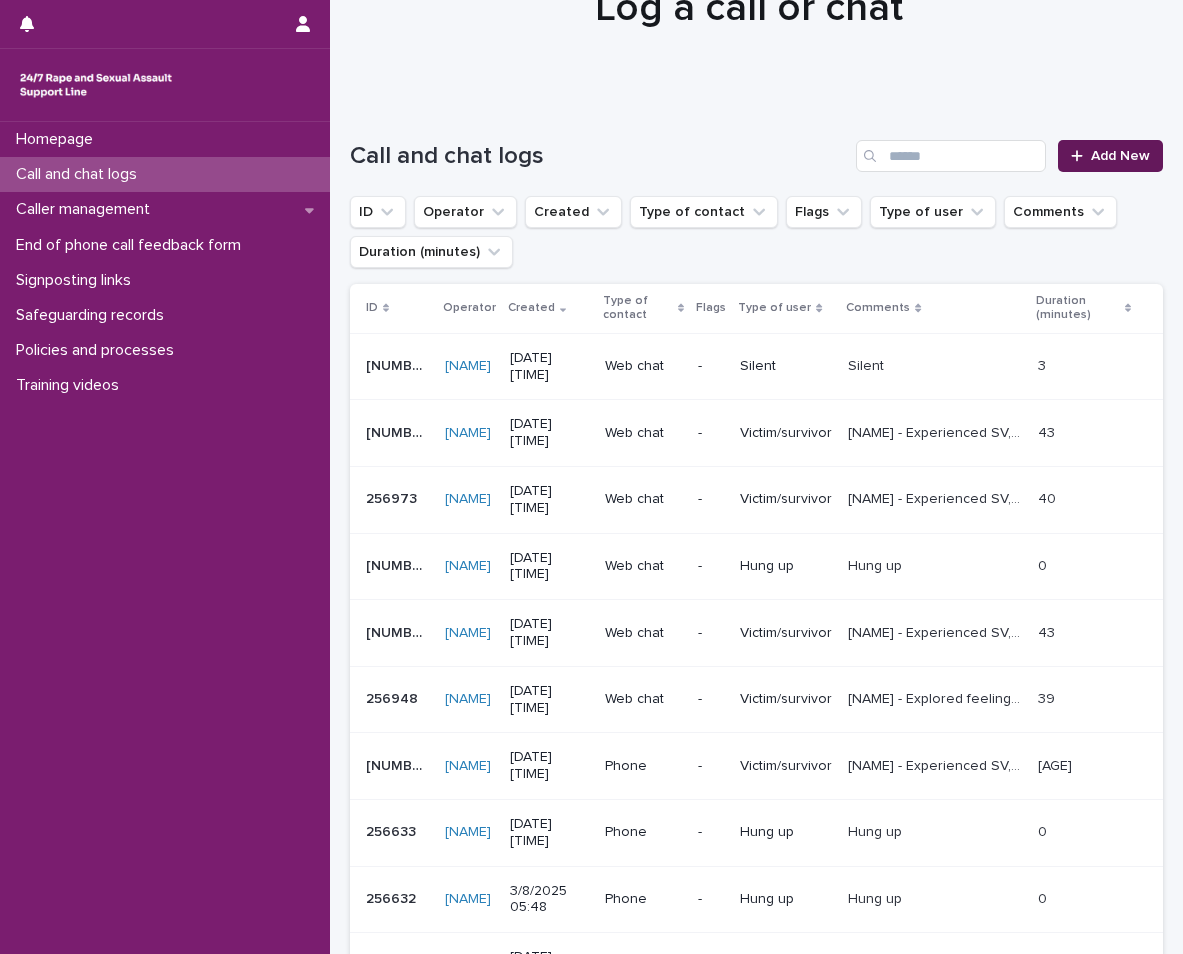 click on "Add New" at bounding box center (1120, 156) 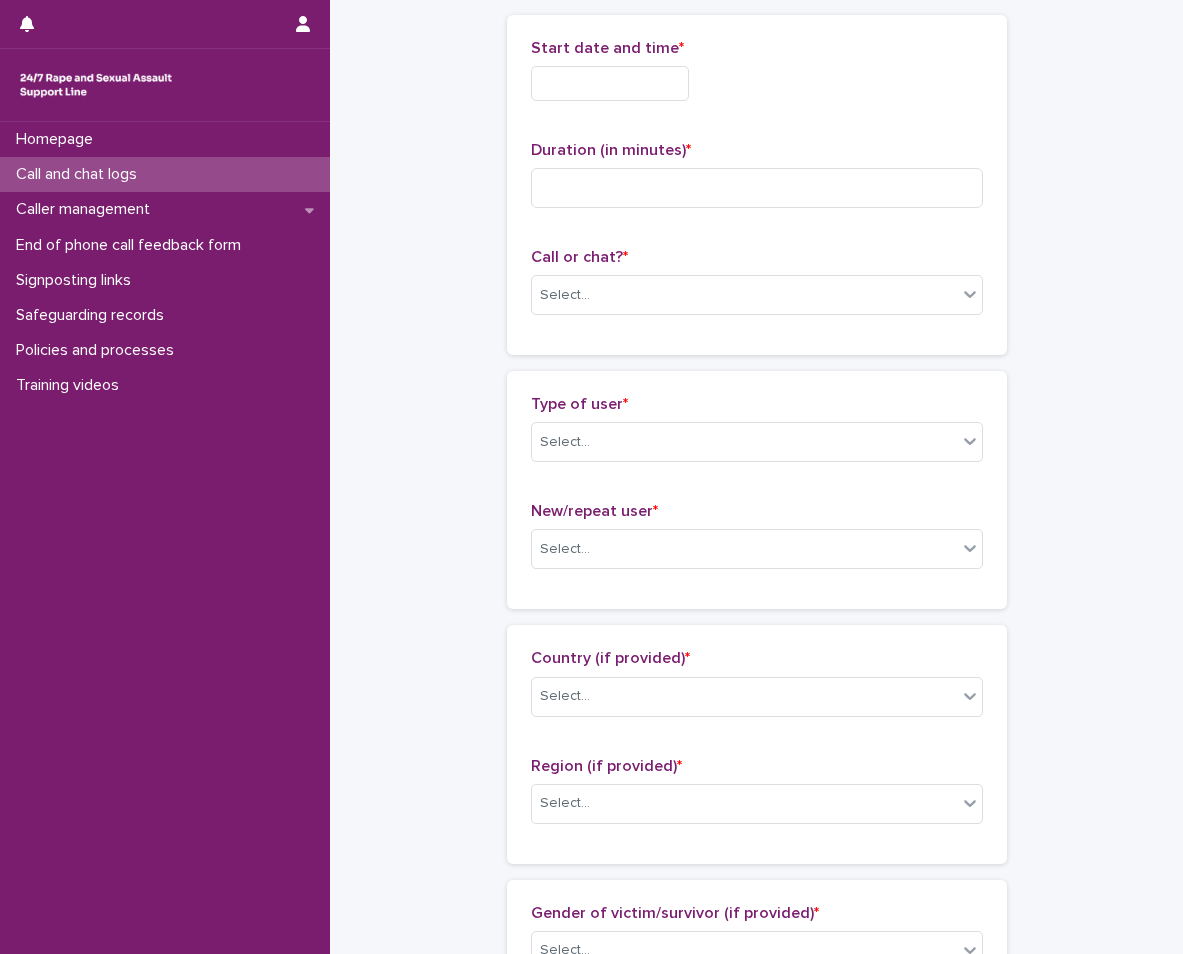 scroll, scrollTop: 102, scrollLeft: 0, axis: vertical 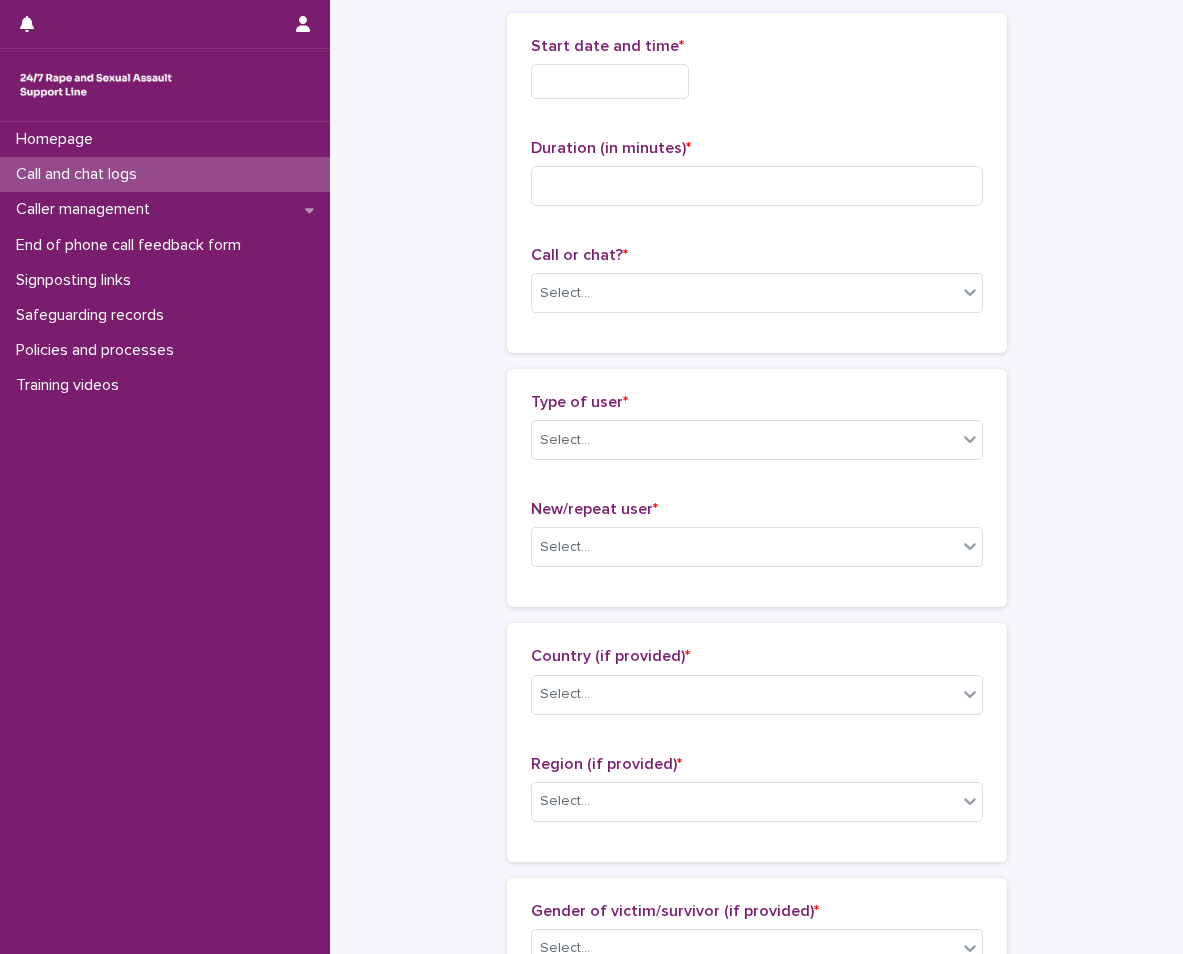click at bounding box center (610, 81) 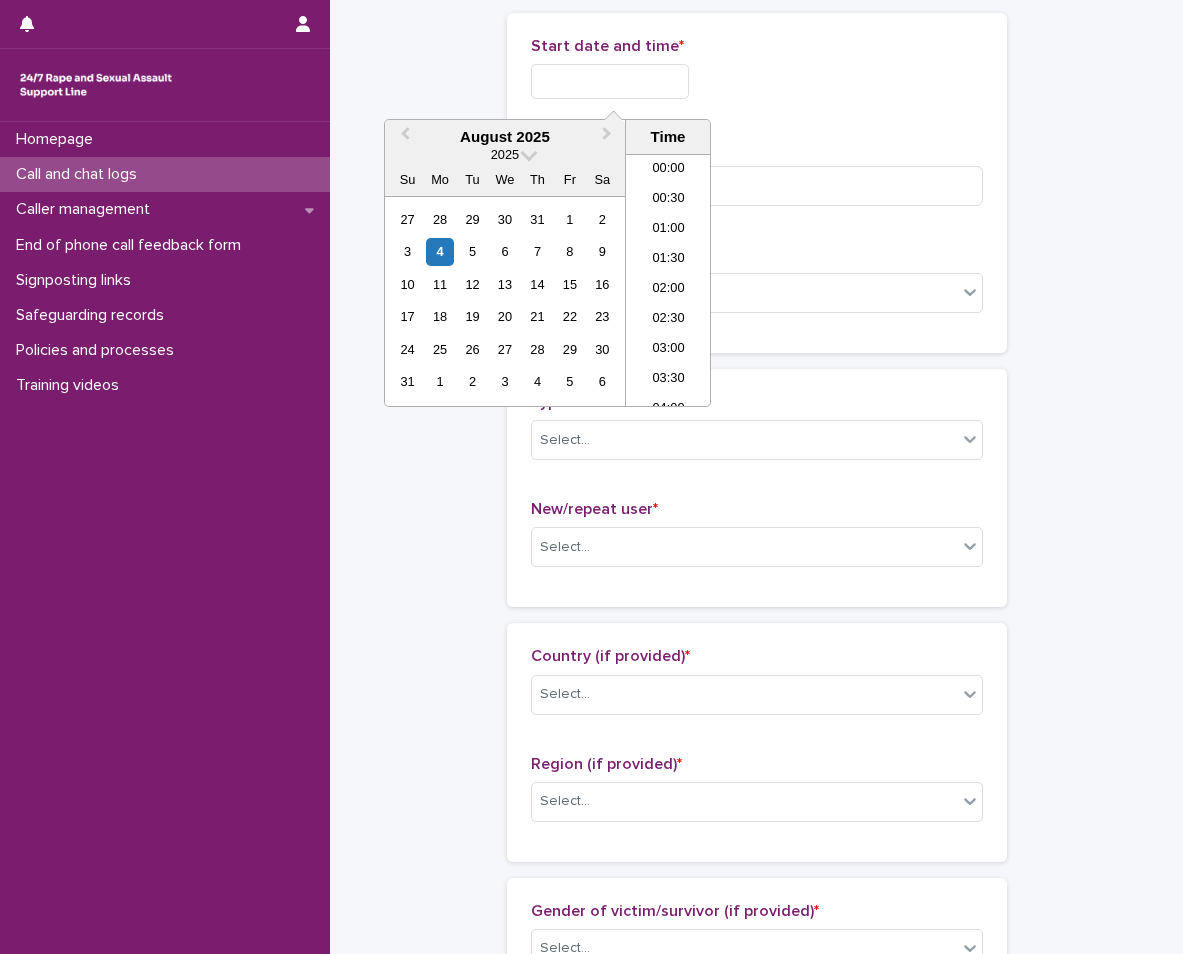 scroll, scrollTop: 1189, scrollLeft: 0, axis: vertical 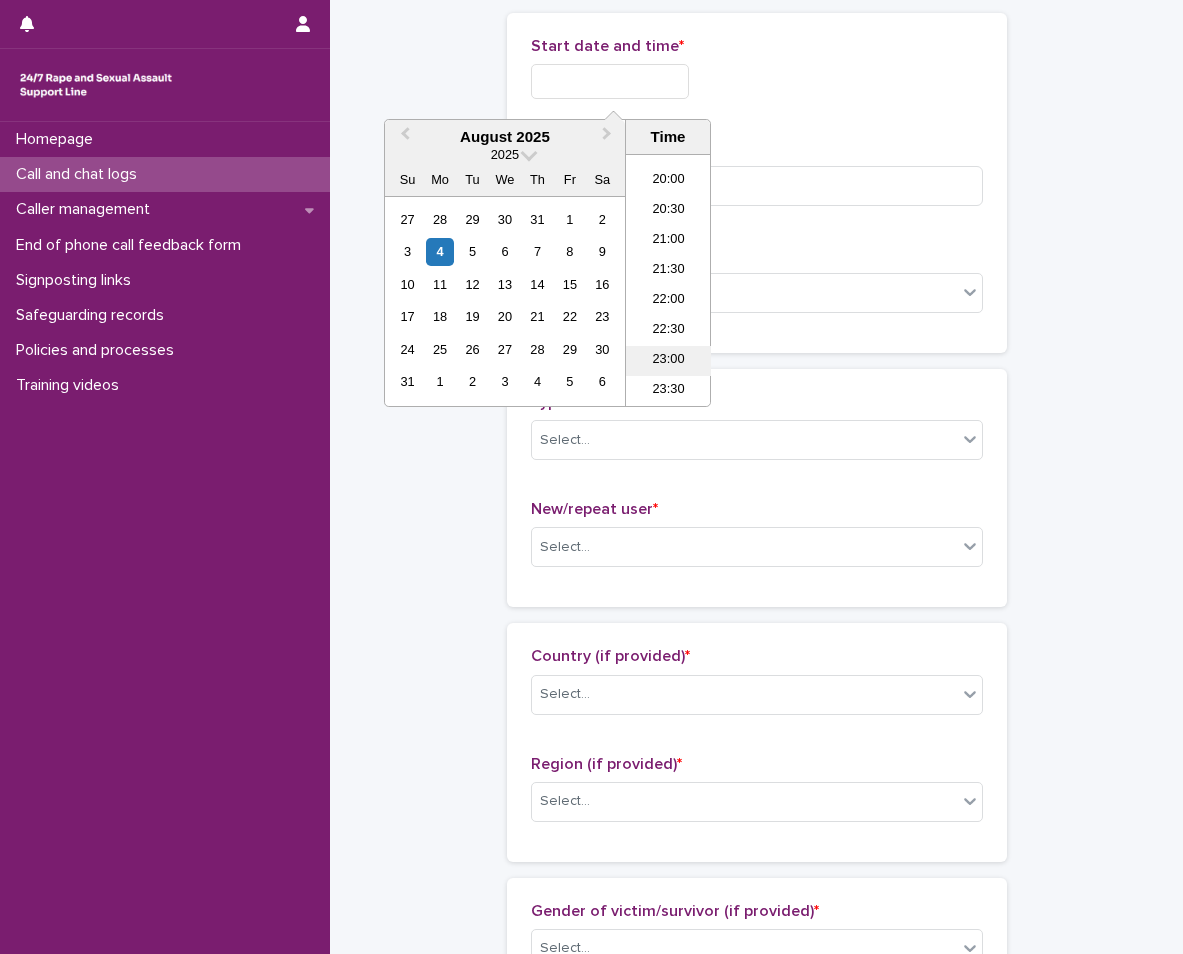 click on "23:00" at bounding box center [668, 361] 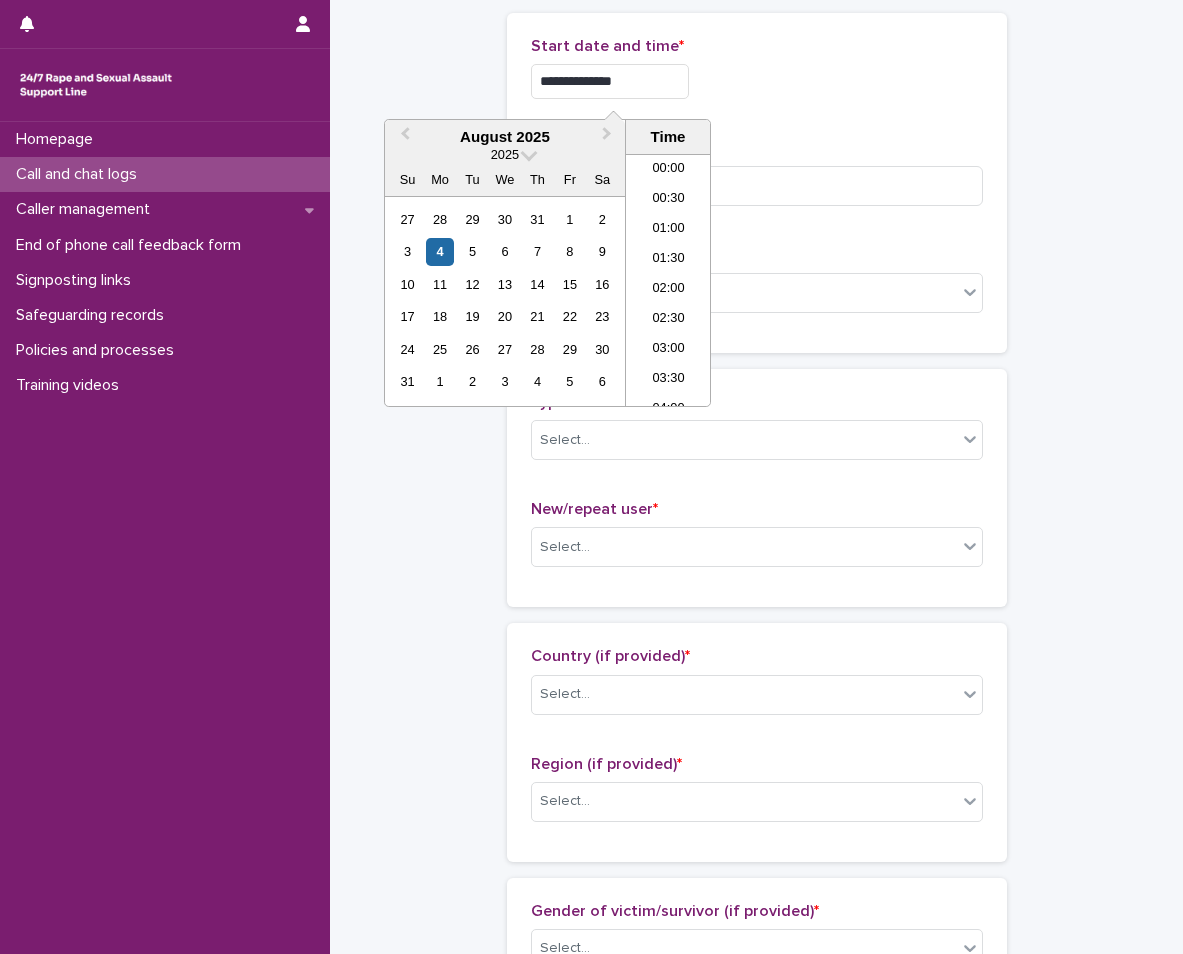 click on "**********" at bounding box center [610, 81] 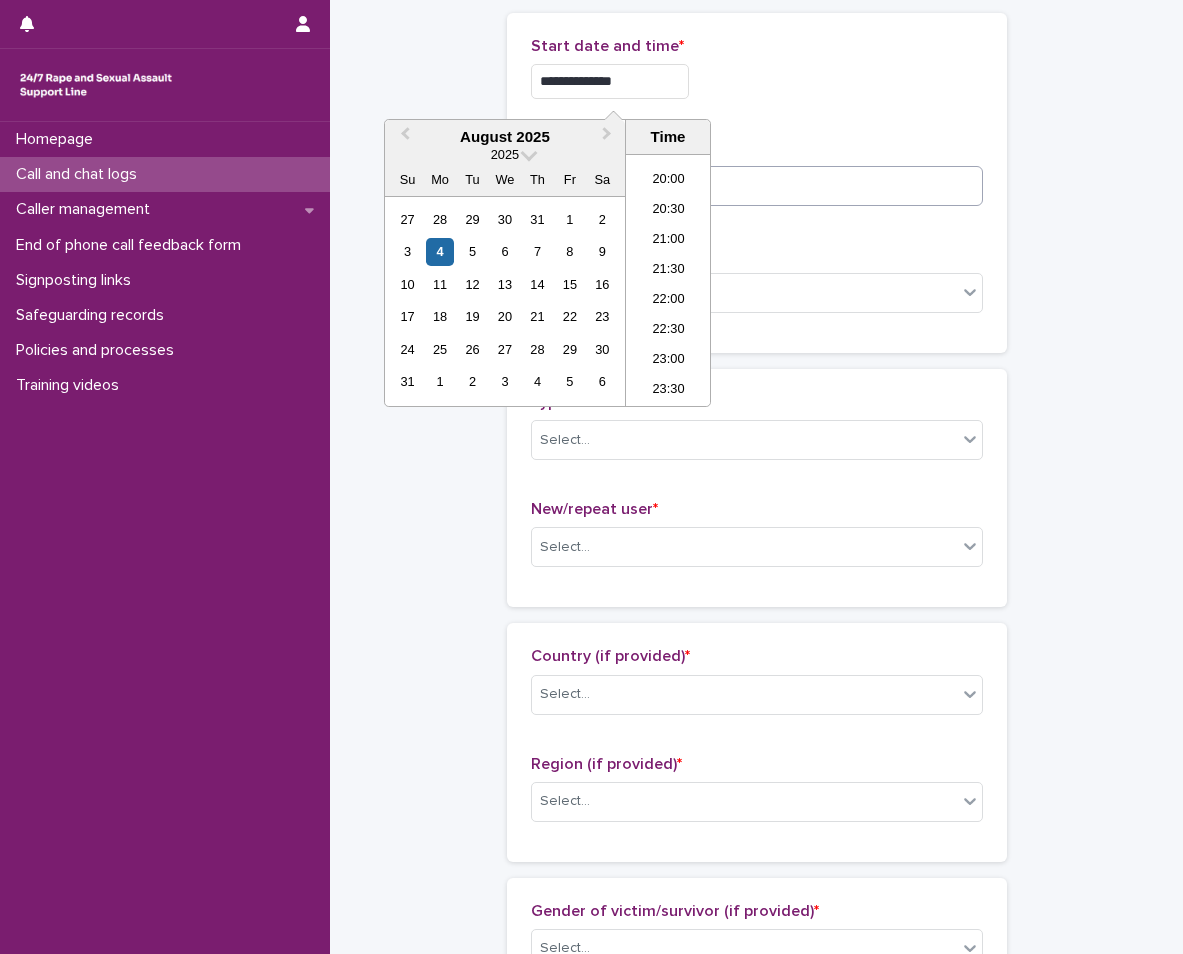 type on "**********" 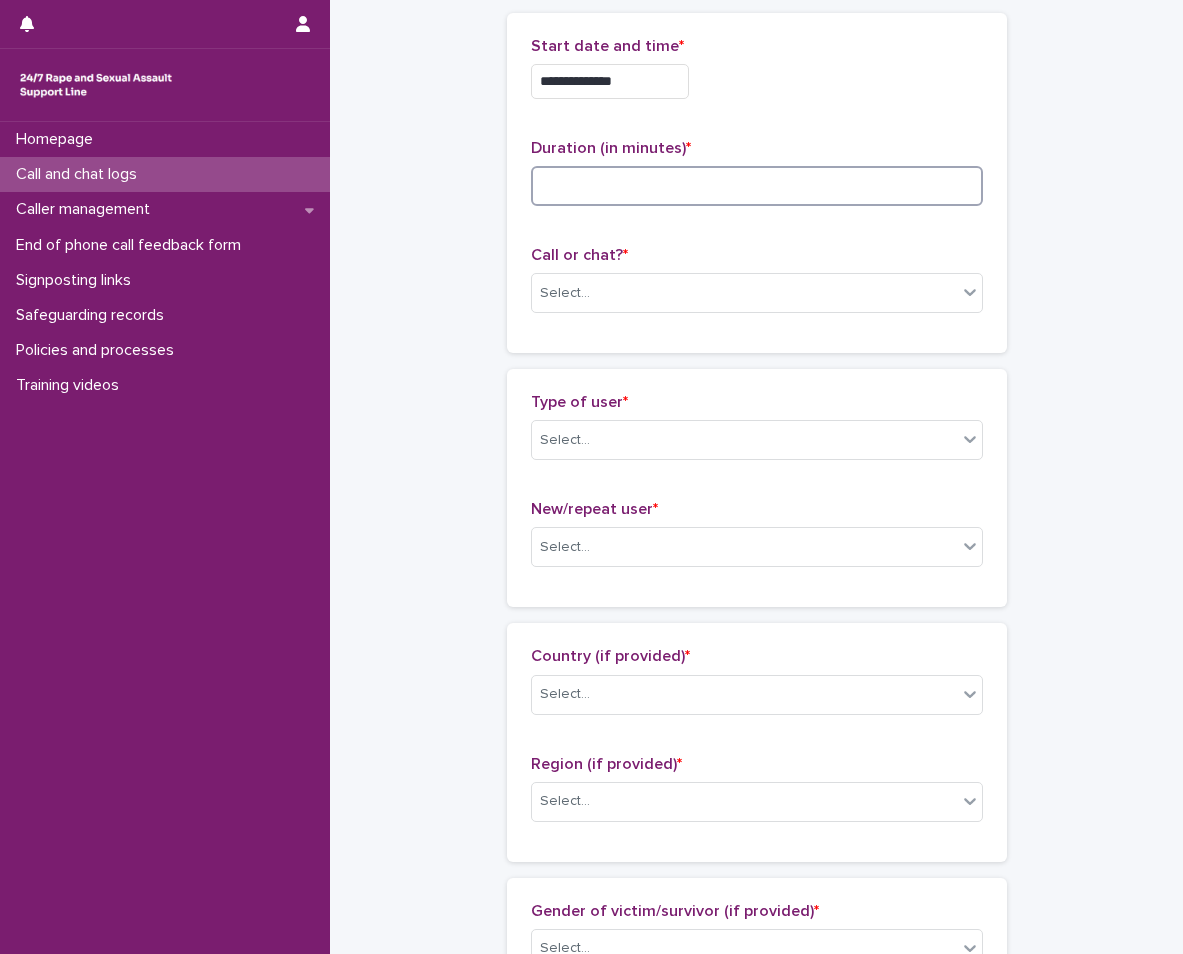 click at bounding box center [757, 186] 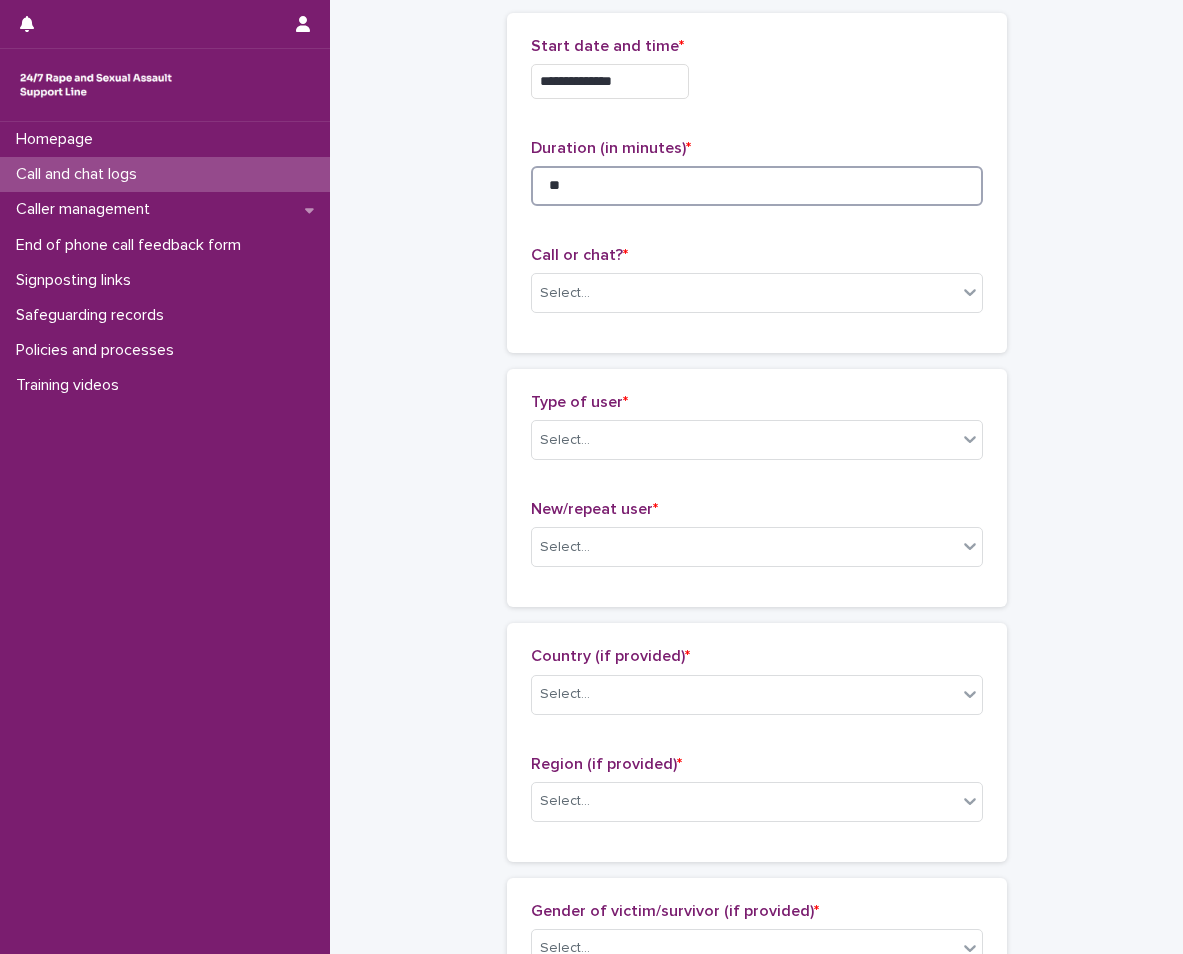 type on "*" 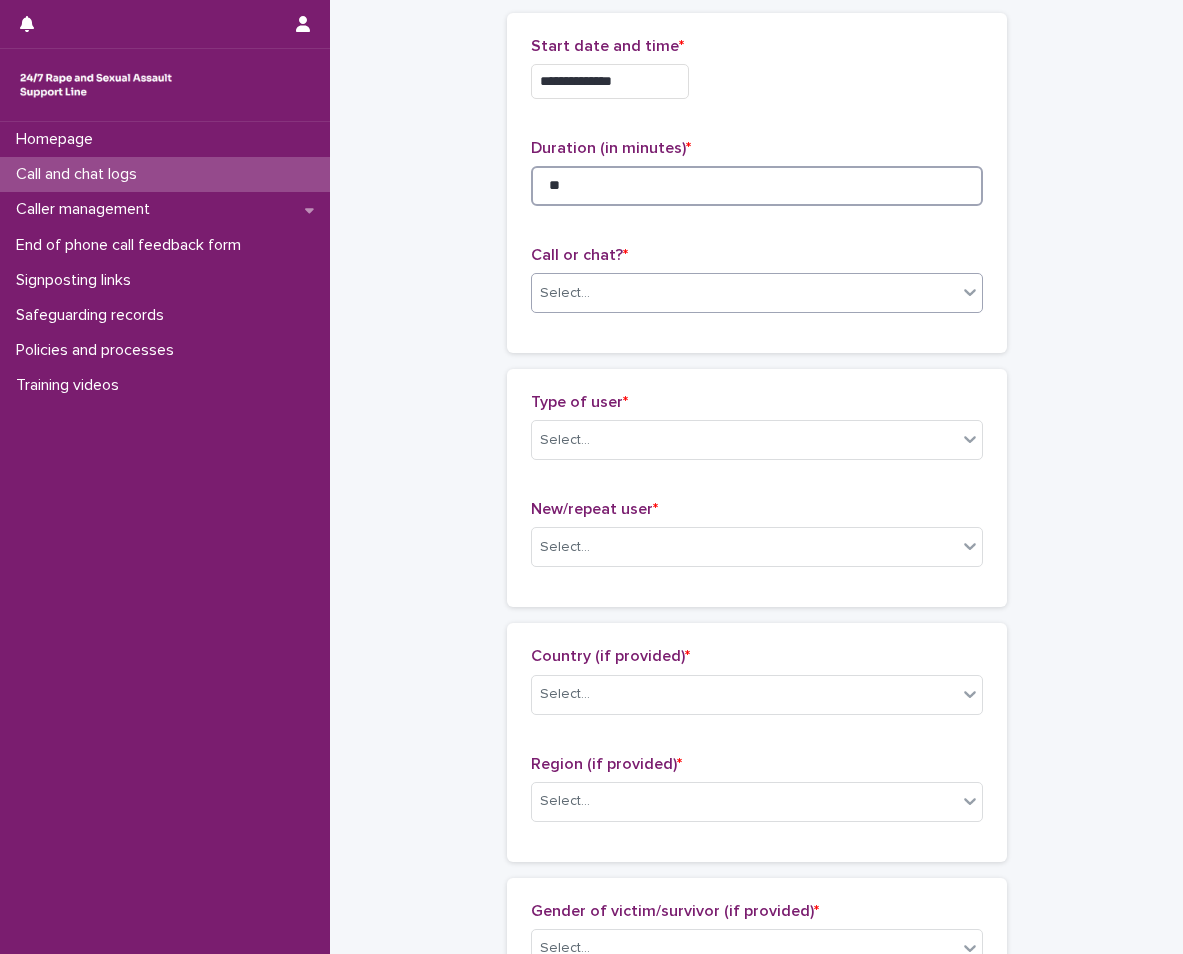 type on "**" 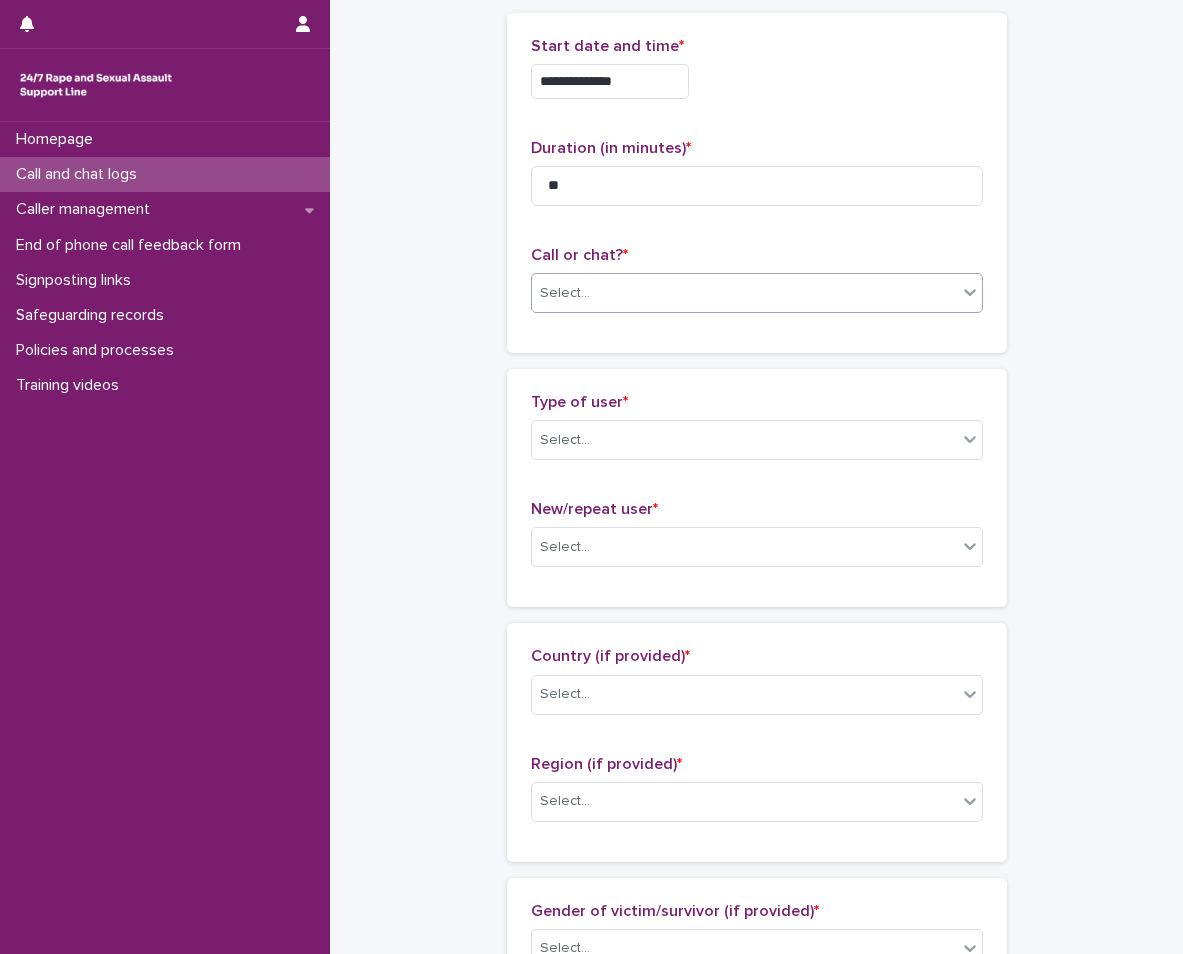 click on "Select..." at bounding box center (744, 293) 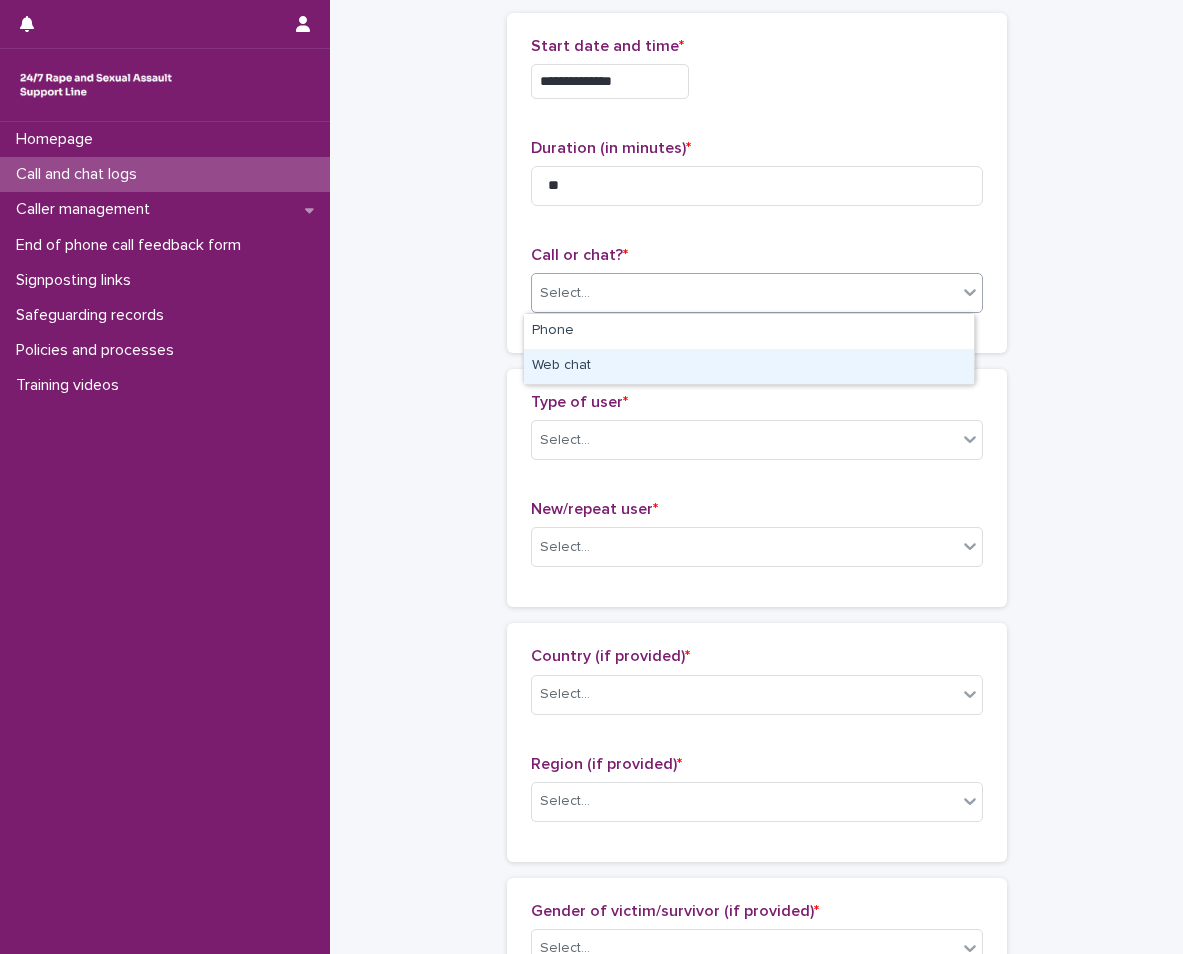 click on "Web chat" at bounding box center [749, 366] 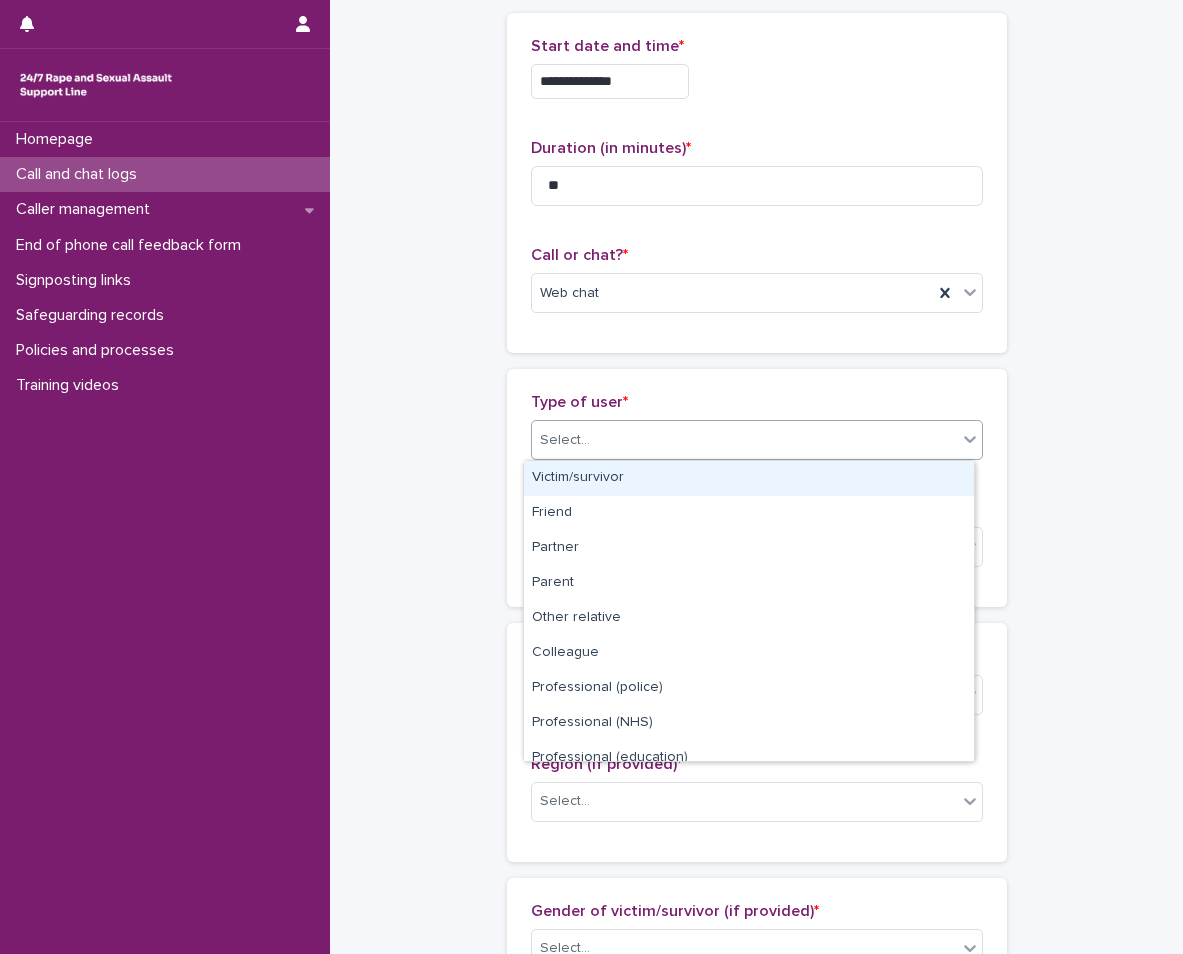 click on "Select..." at bounding box center [744, 440] 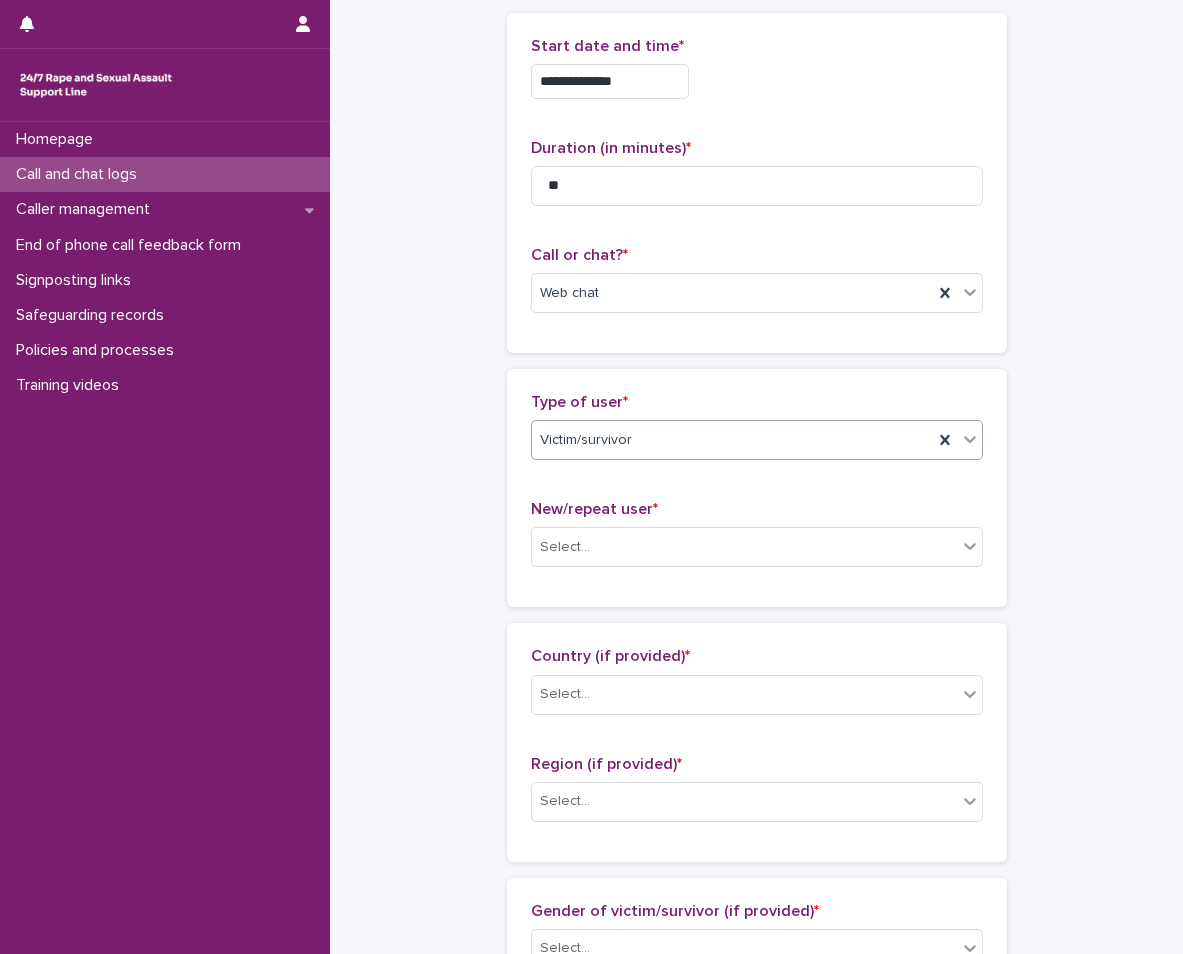 click on "New/repeat user * Select..." at bounding box center (757, 541) 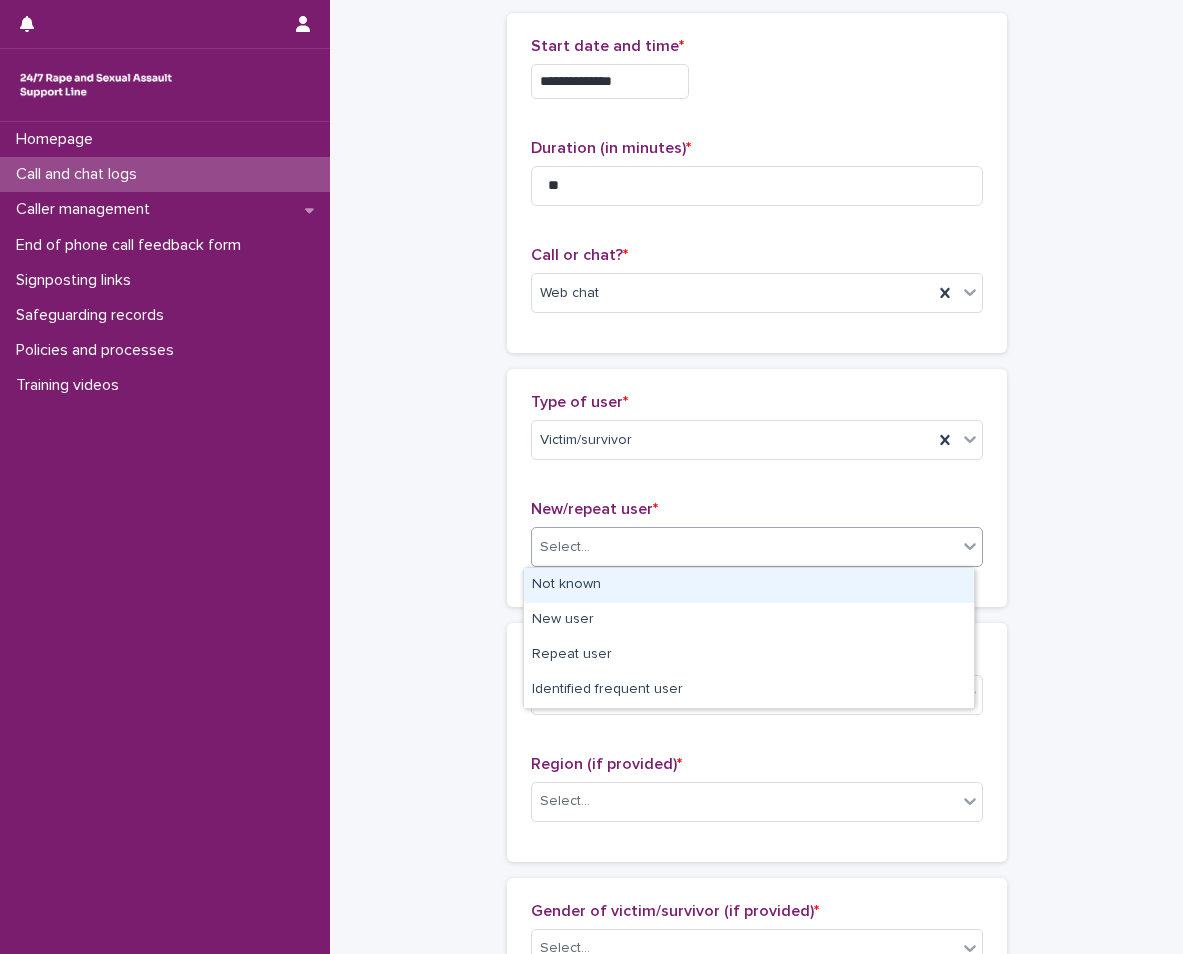 click on "Select..." at bounding box center (565, 547) 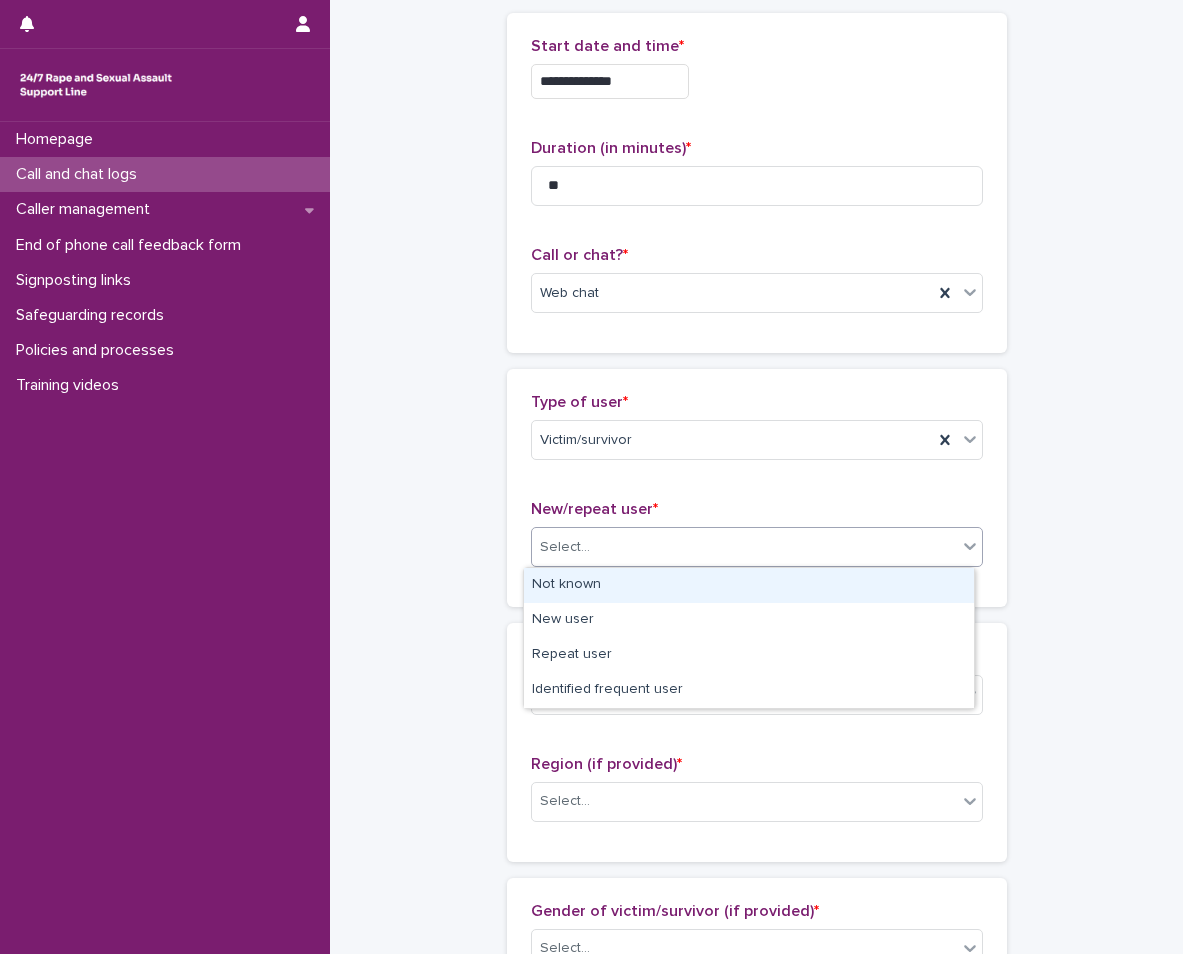 click on "Not known" at bounding box center (749, 585) 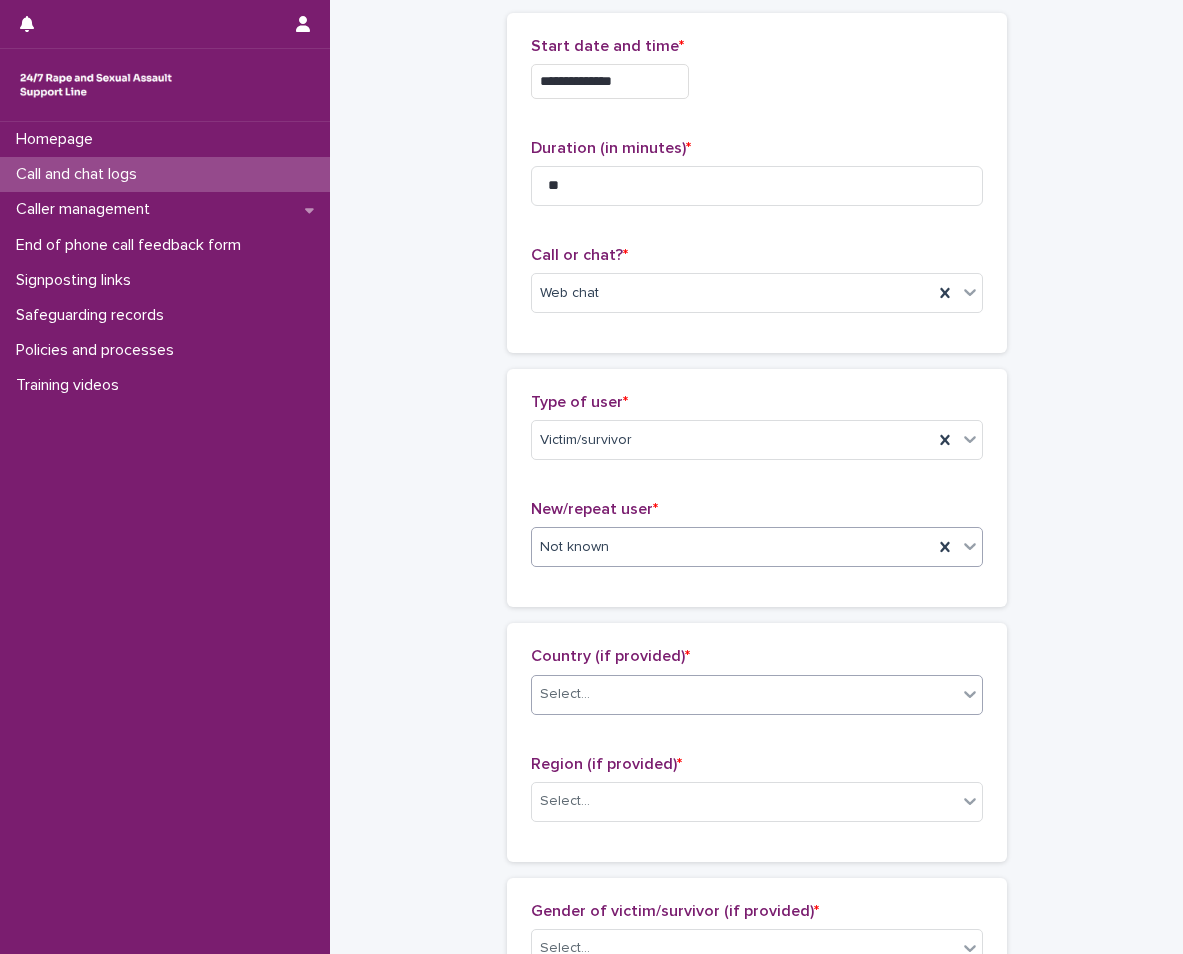 click on "Select..." at bounding box center [744, 694] 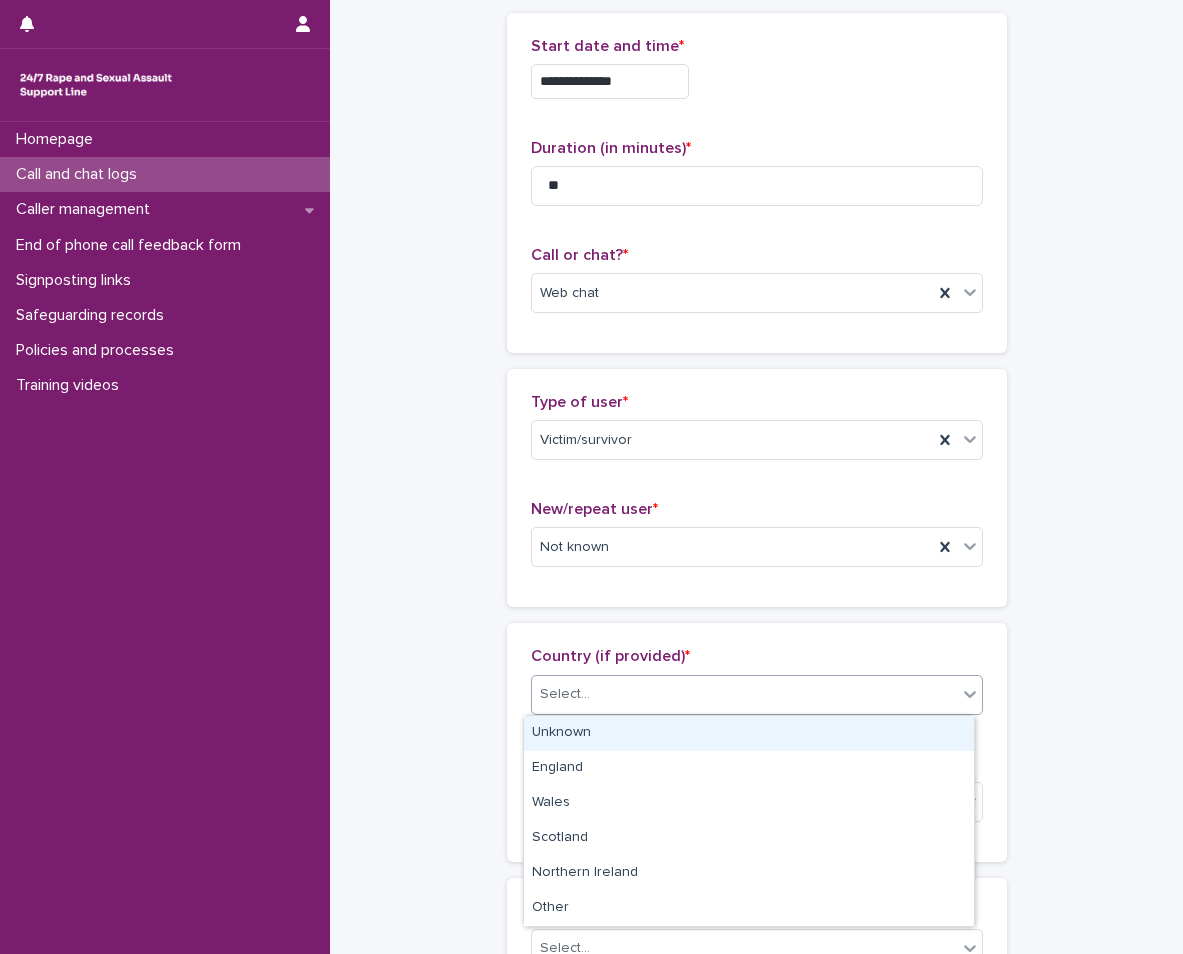click on "Unknown" at bounding box center (749, 733) 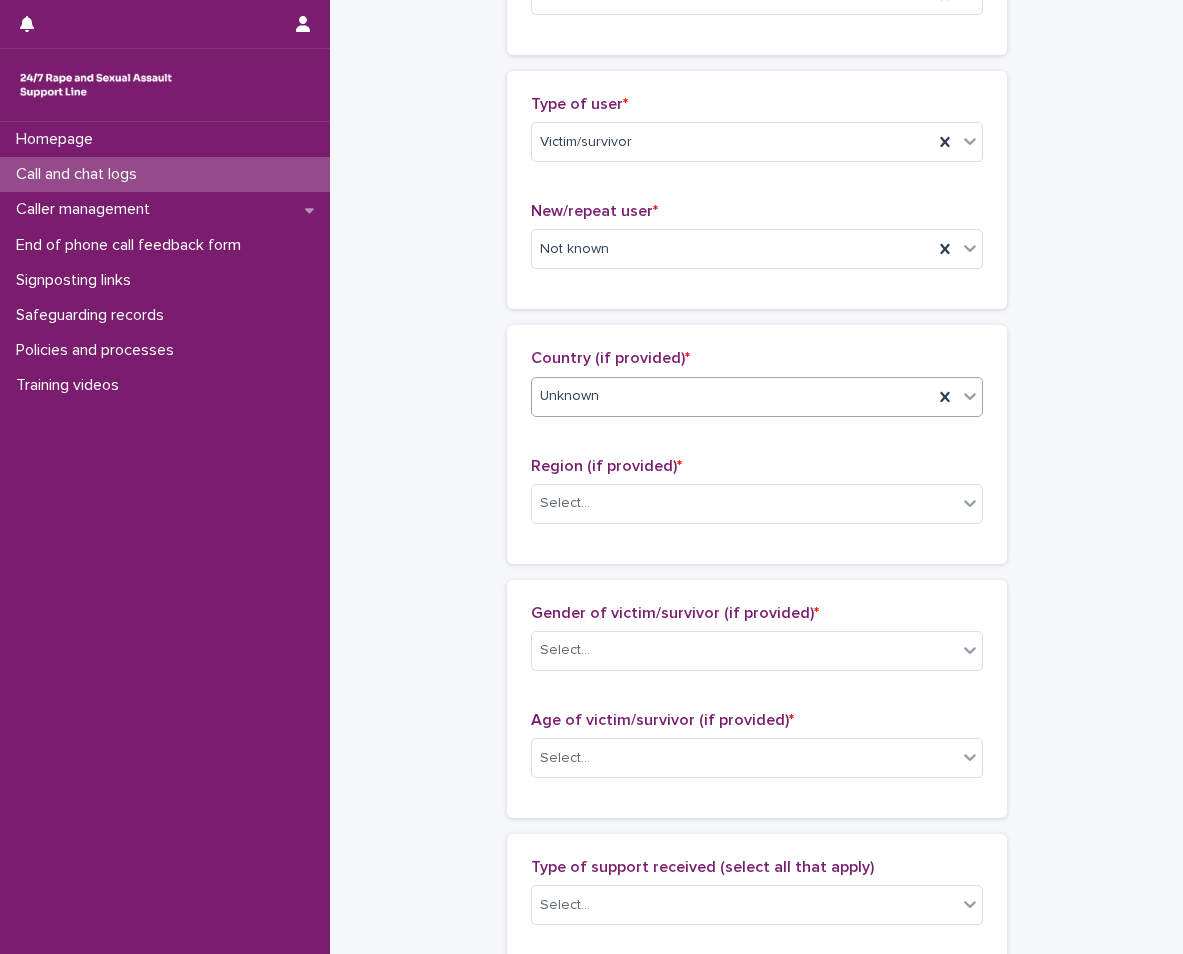 scroll, scrollTop: 402, scrollLeft: 0, axis: vertical 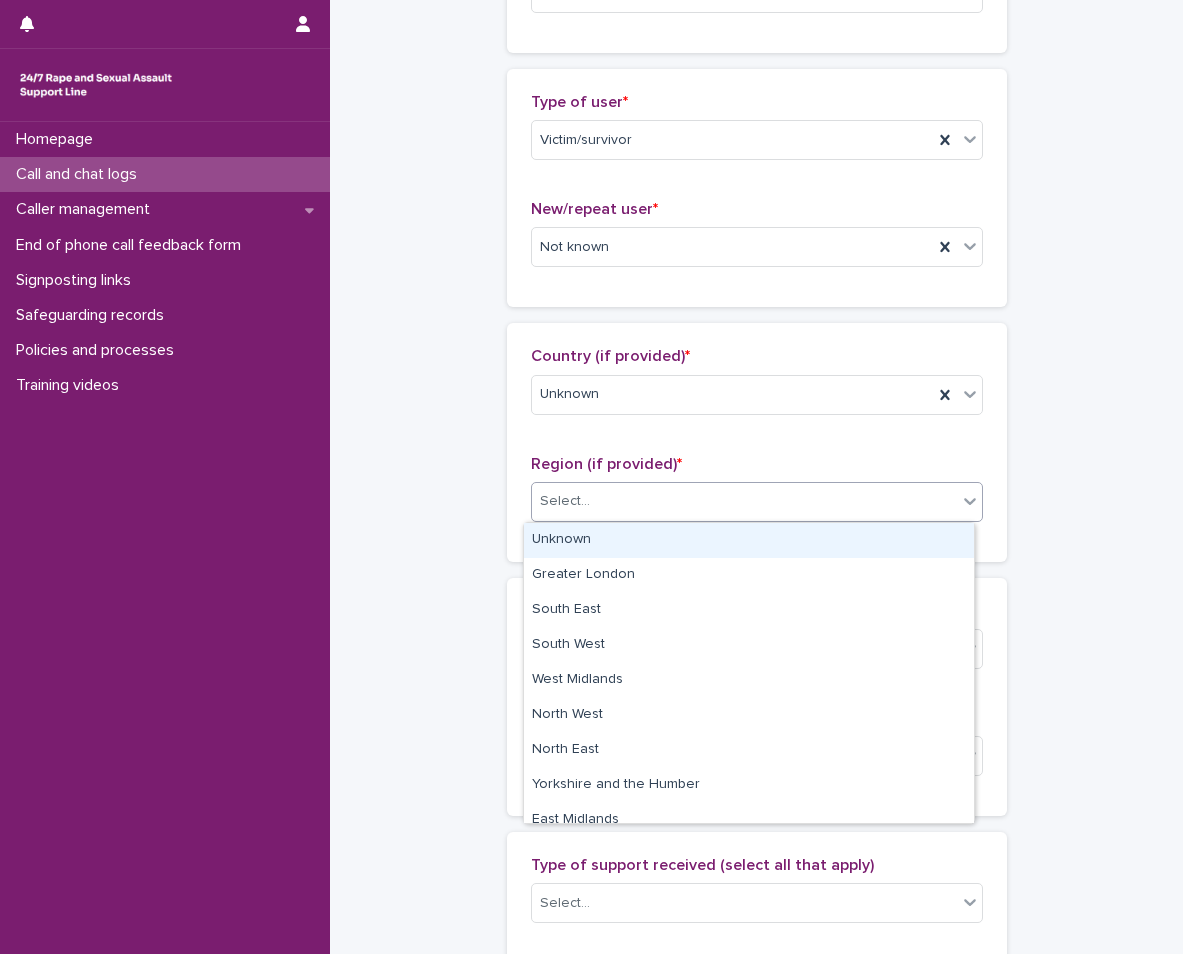 click on "Select..." at bounding box center [744, 501] 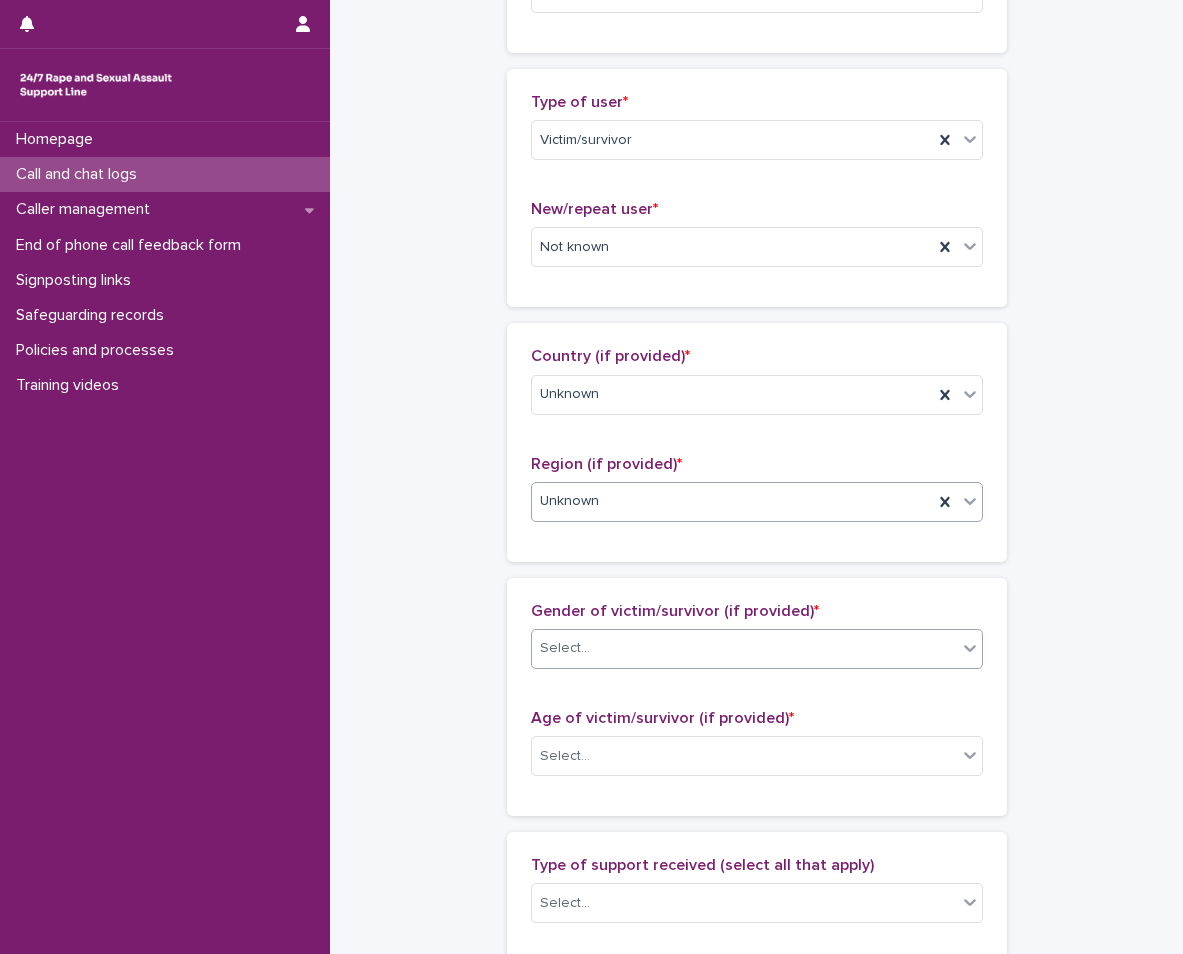 click on "Select..." at bounding box center (744, 648) 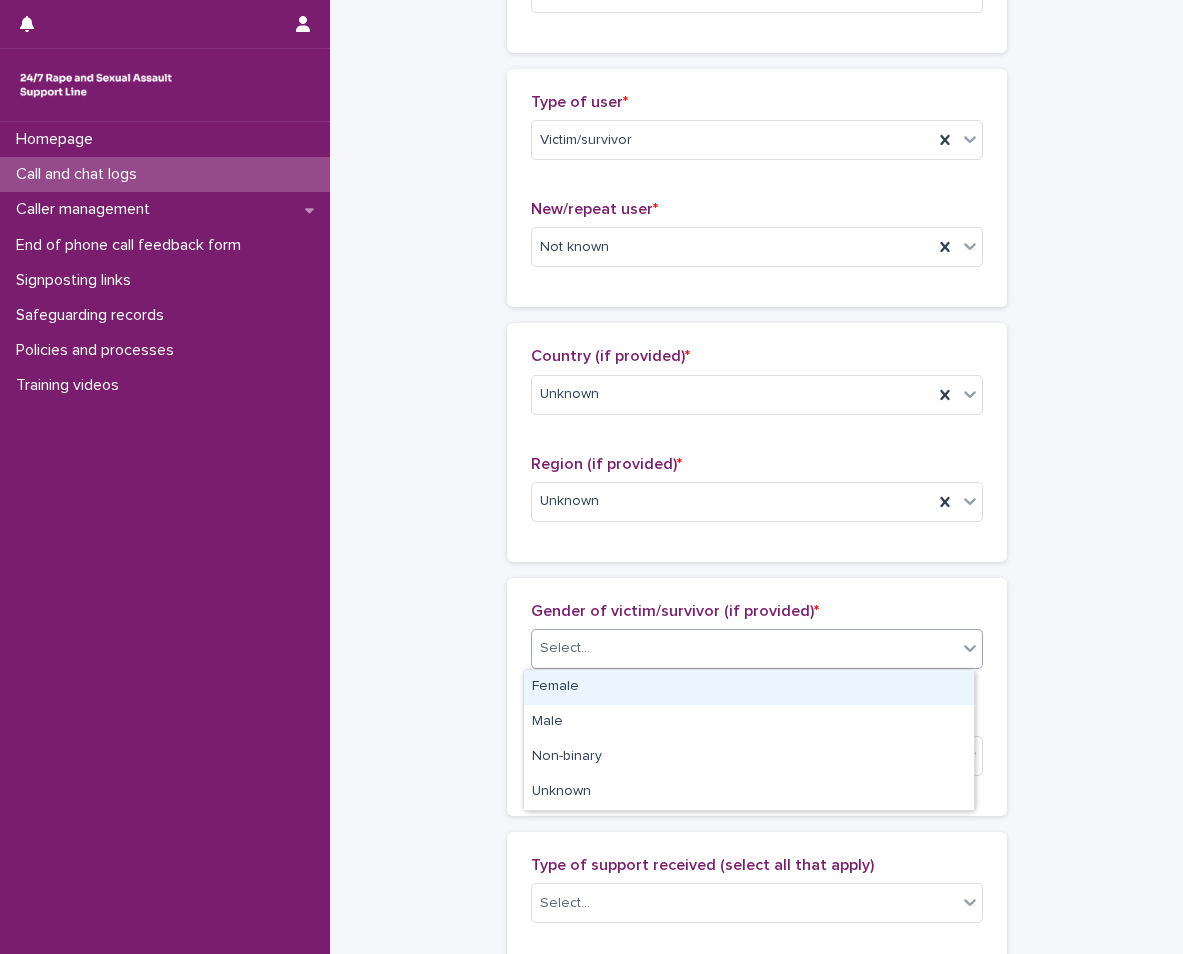 click on "Female" at bounding box center (749, 687) 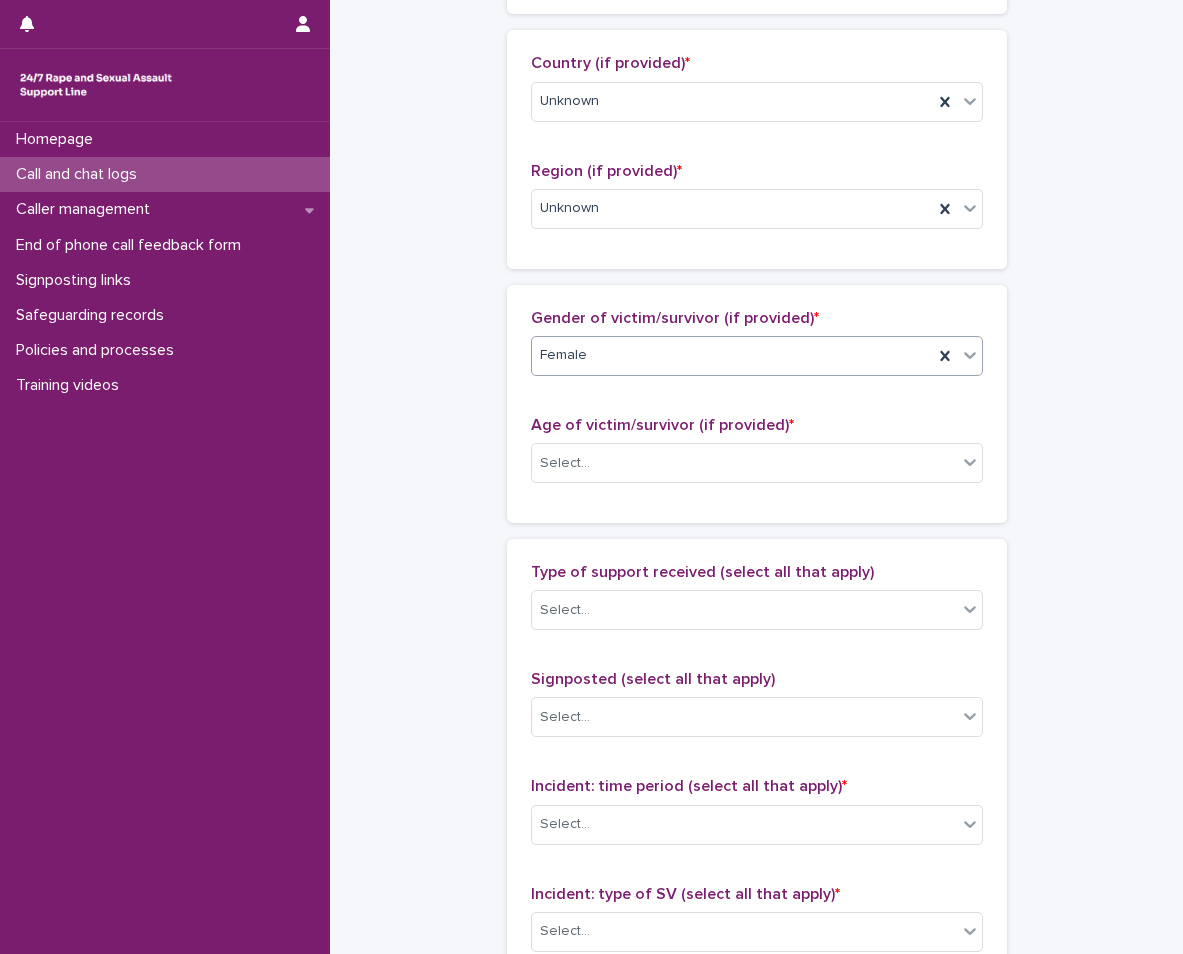 scroll, scrollTop: 702, scrollLeft: 0, axis: vertical 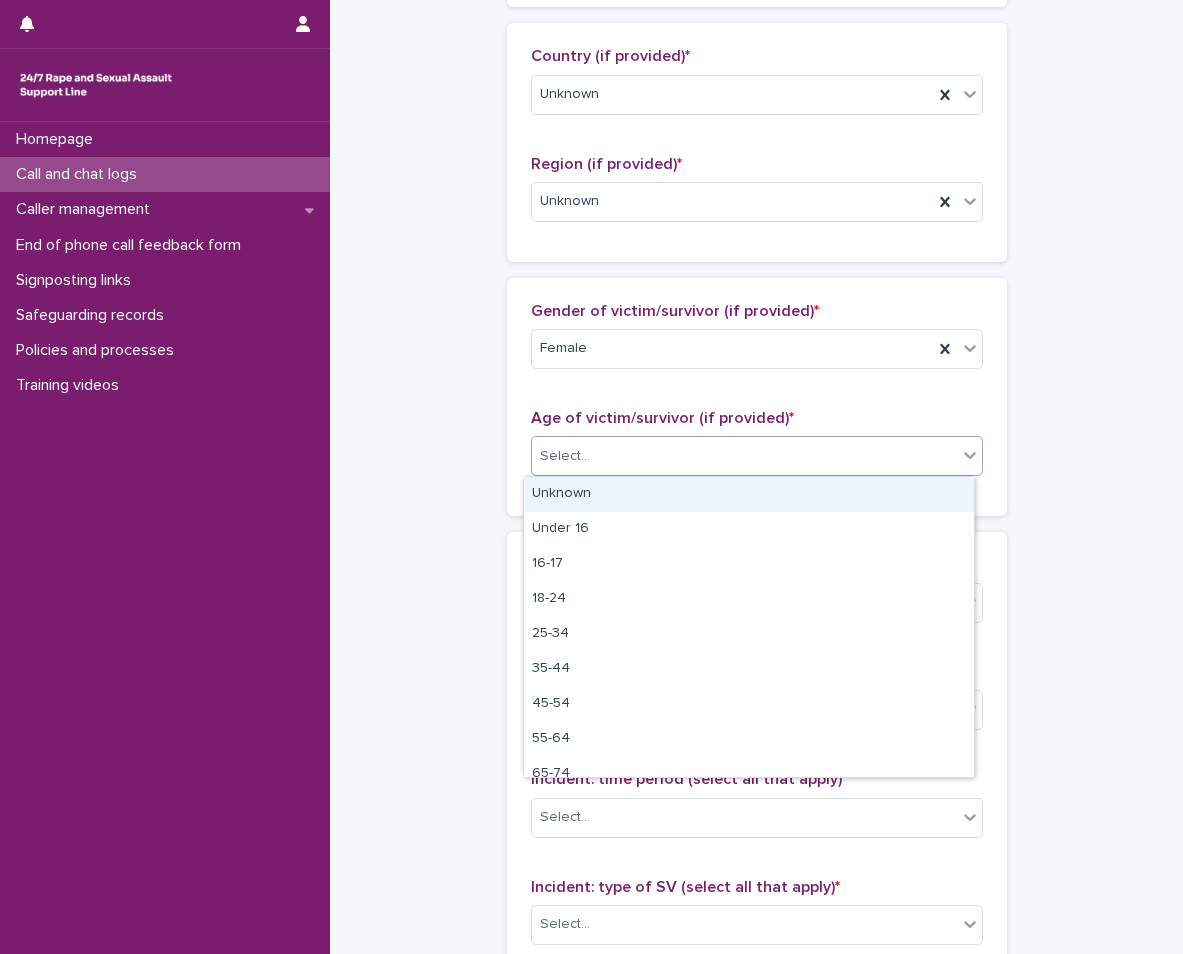 click on "Select..." at bounding box center (744, 456) 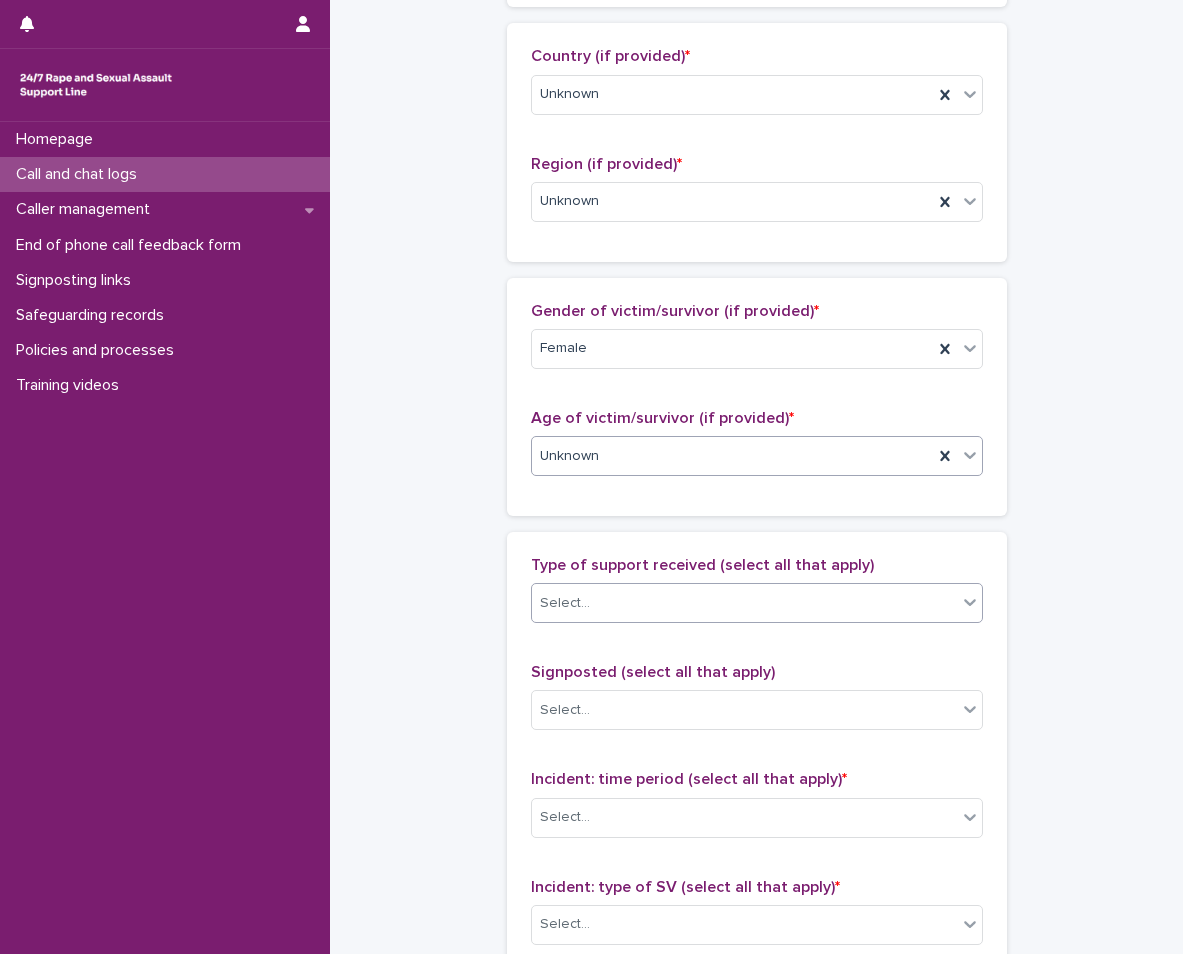 click on "Select..." at bounding box center [744, 603] 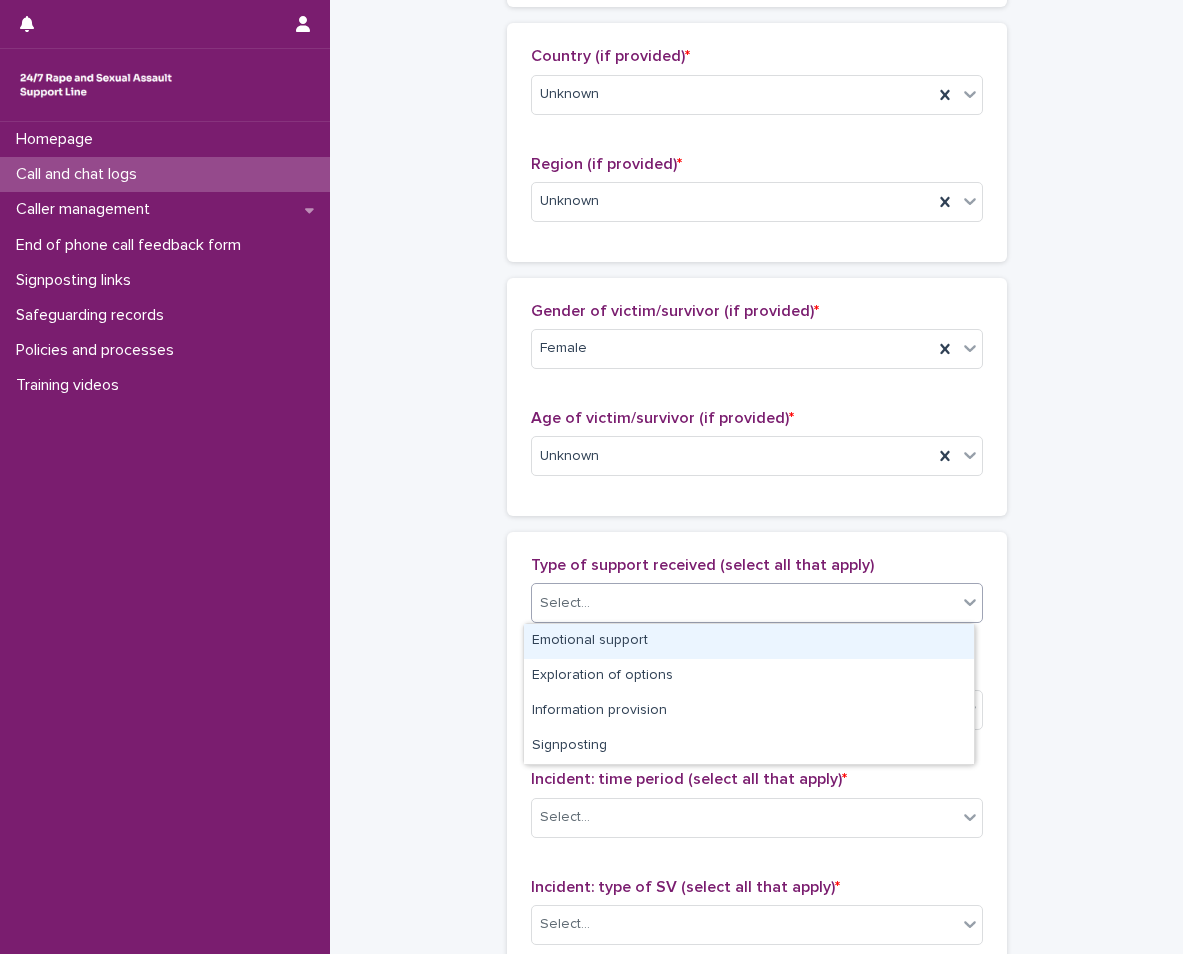 click on "Emotional support" at bounding box center (749, 641) 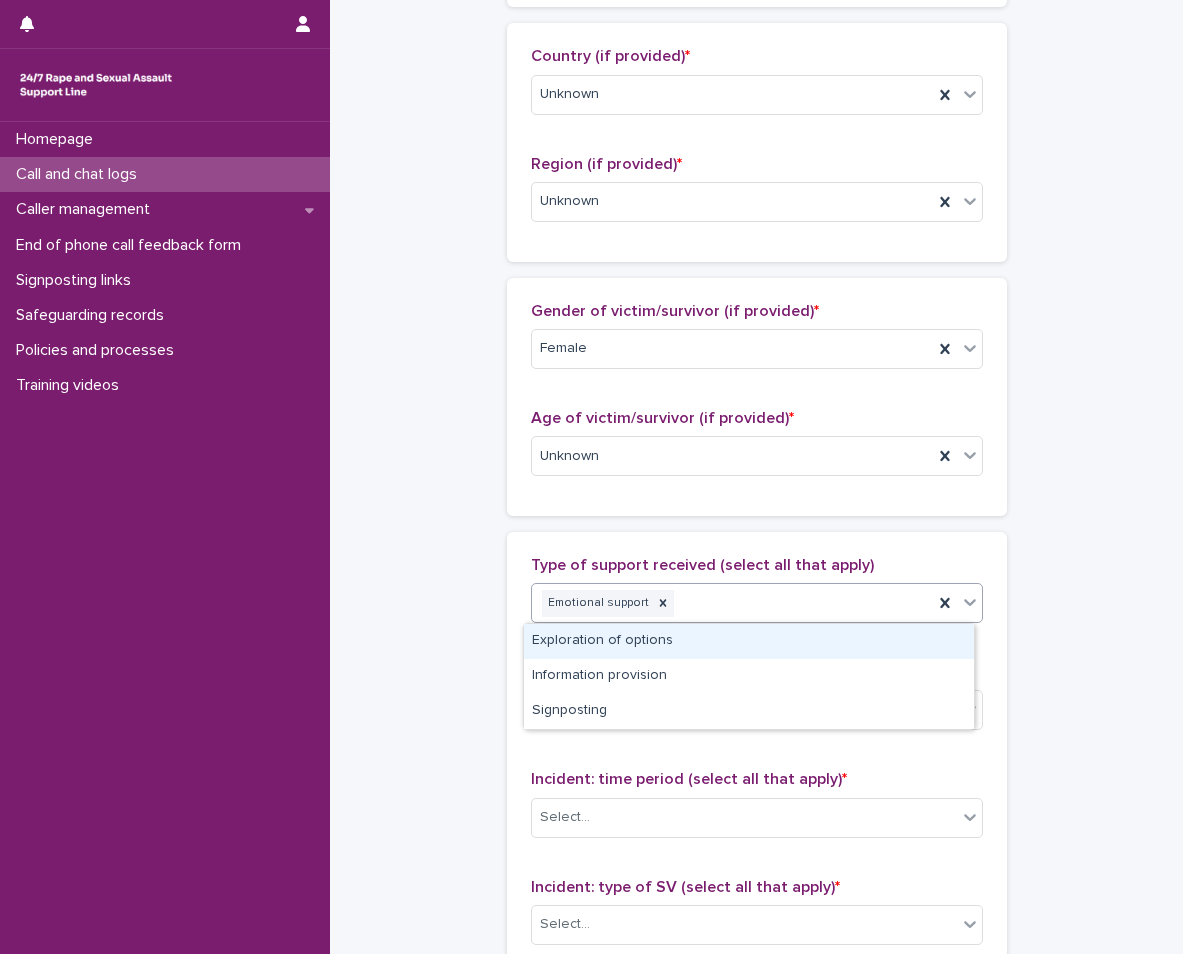 click 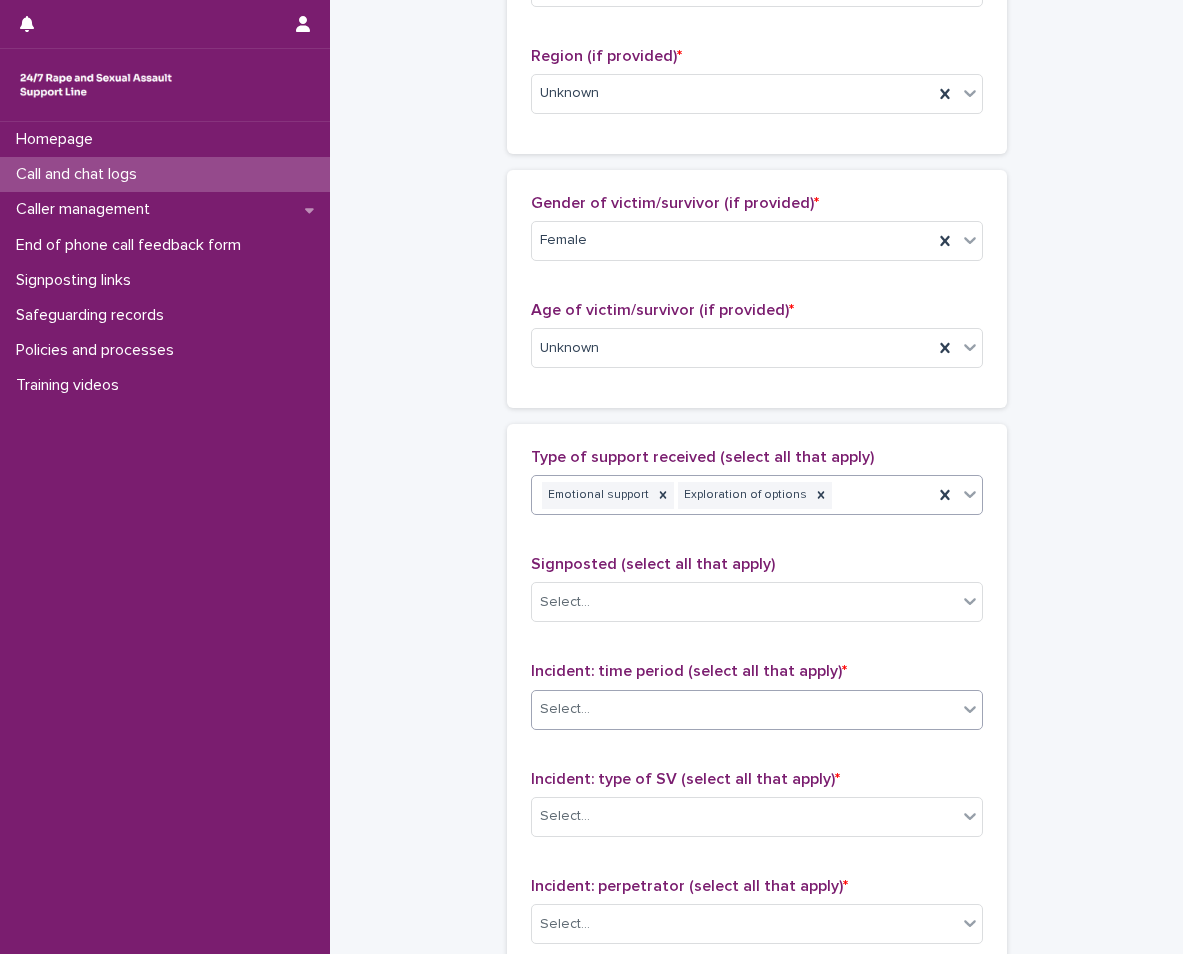 scroll, scrollTop: 902, scrollLeft: 0, axis: vertical 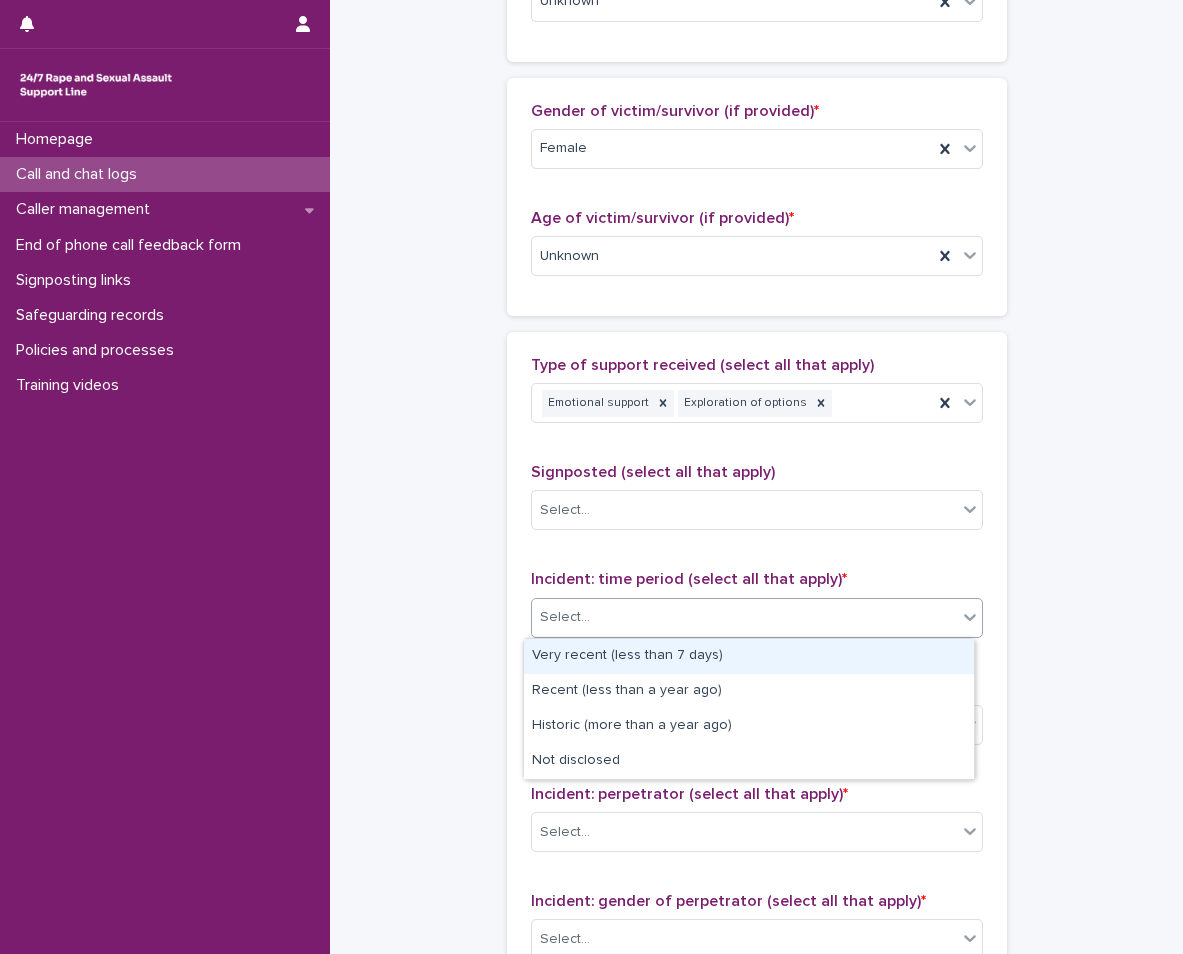 click on "Select..." at bounding box center [744, 617] 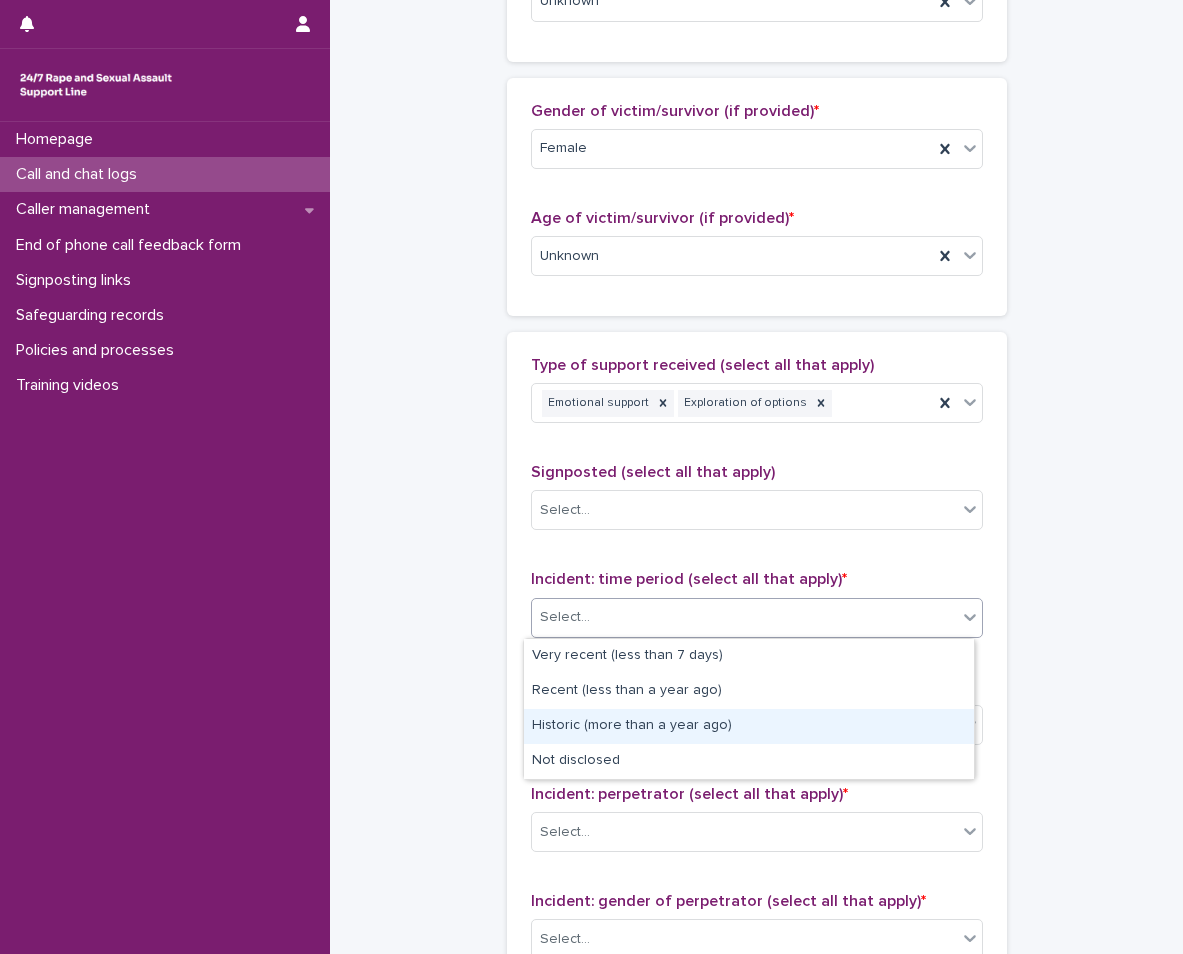 click on "Historic (more than a year ago)" at bounding box center (749, 726) 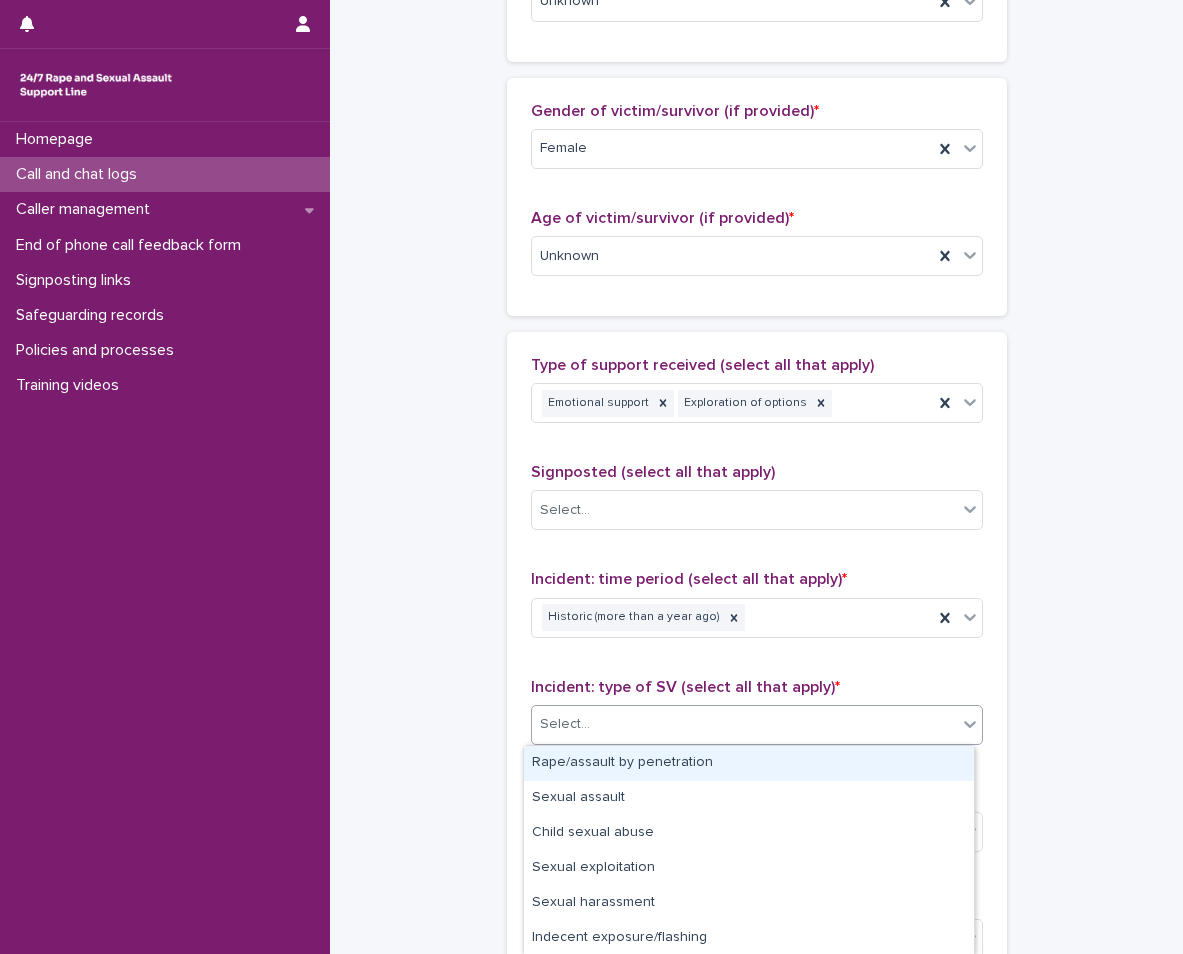 click on "**********" at bounding box center [591, 477] 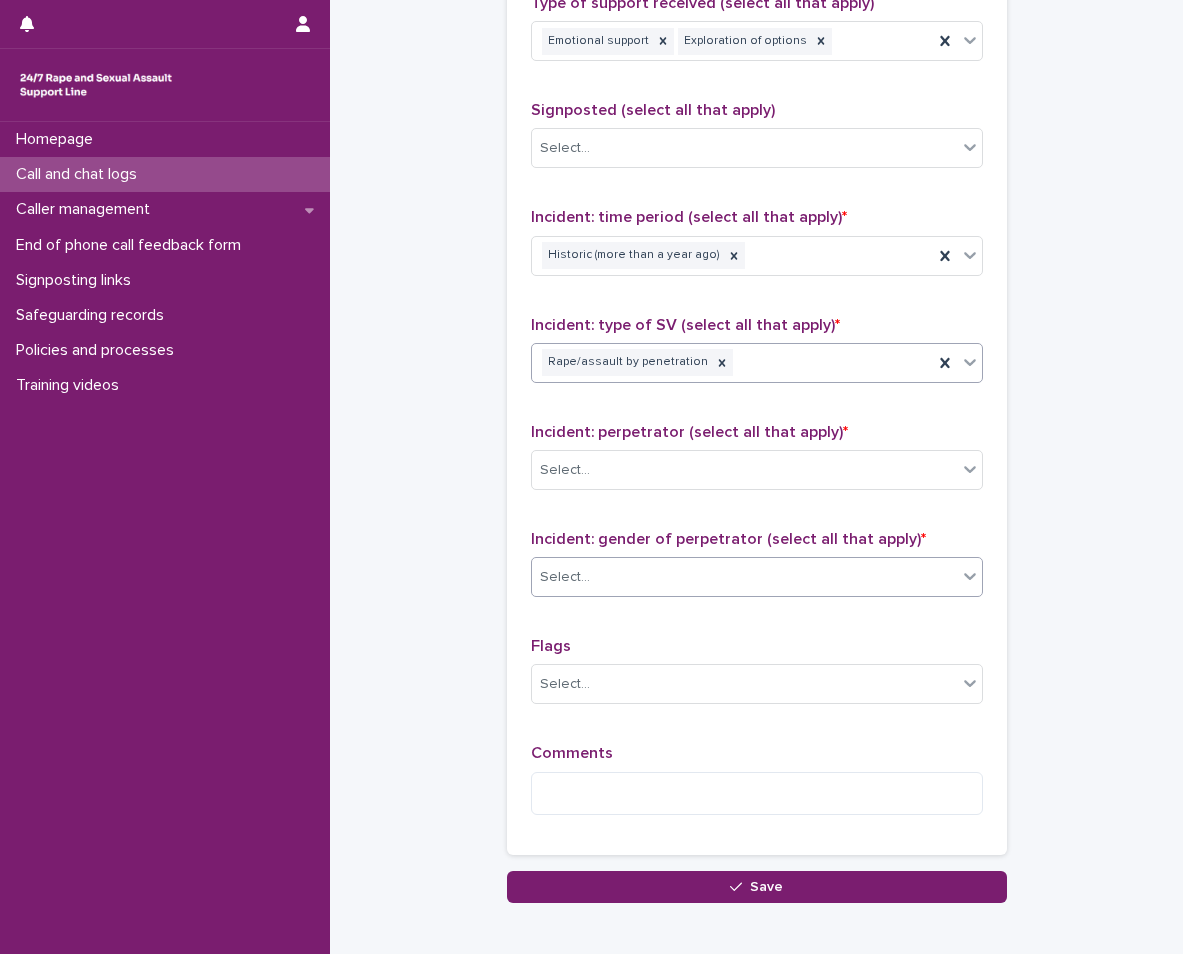 scroll, scrollTop: 1302, scrollLeft: 0, axis: vertical 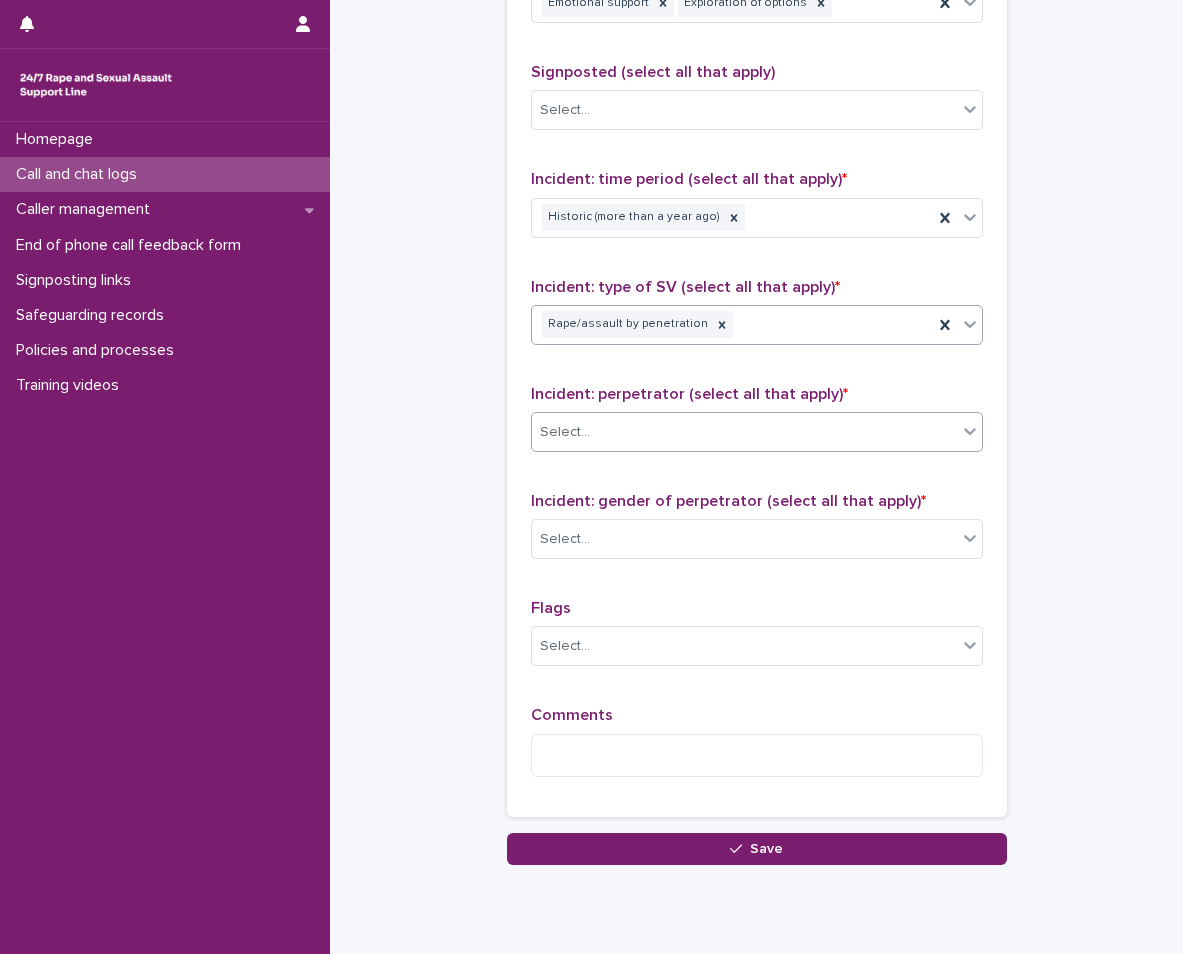 click on "Select..." at bounding box center [744, 432] 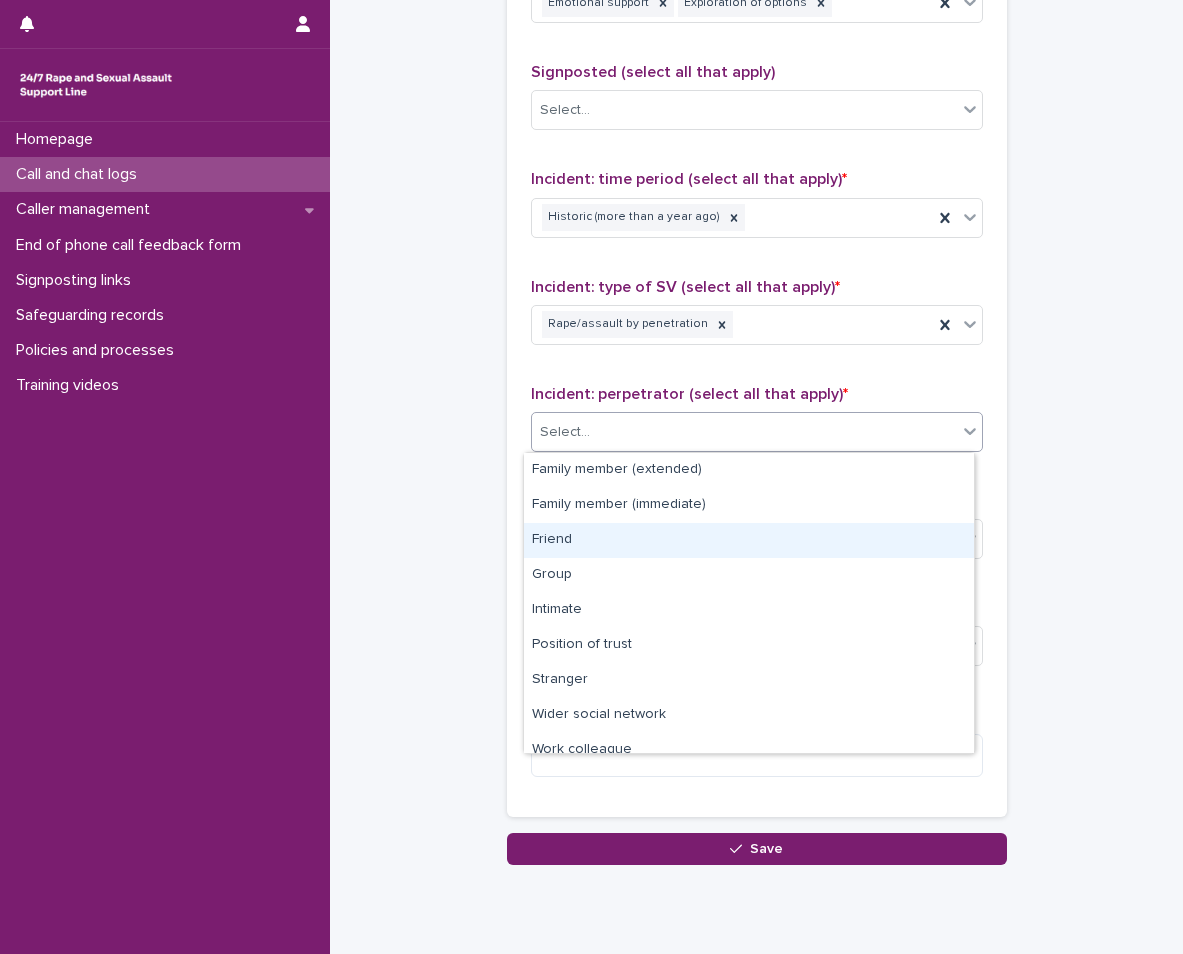 click on "Friend" at bounding box center (749, 540) 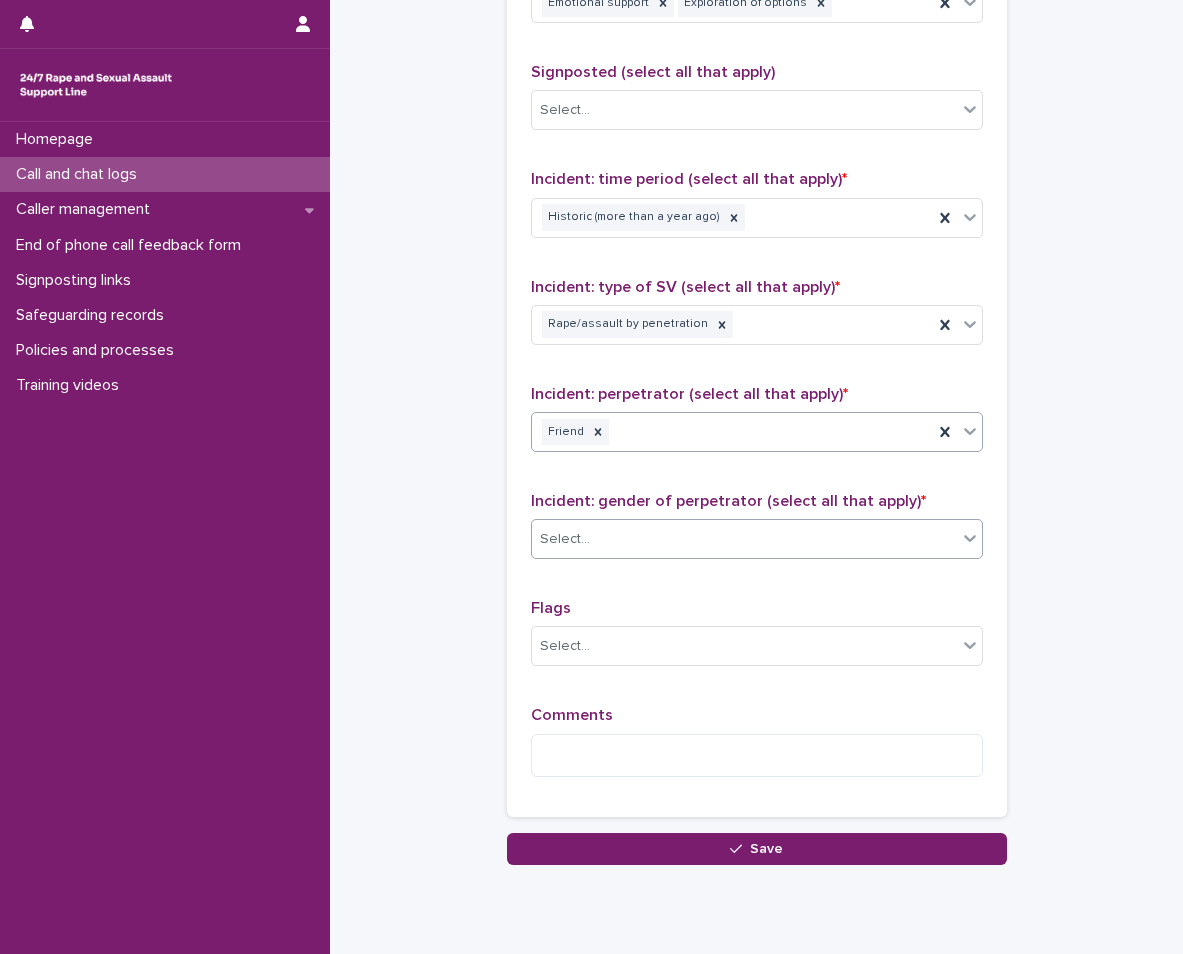 click on "Select..." at bounding box center [565, 539] 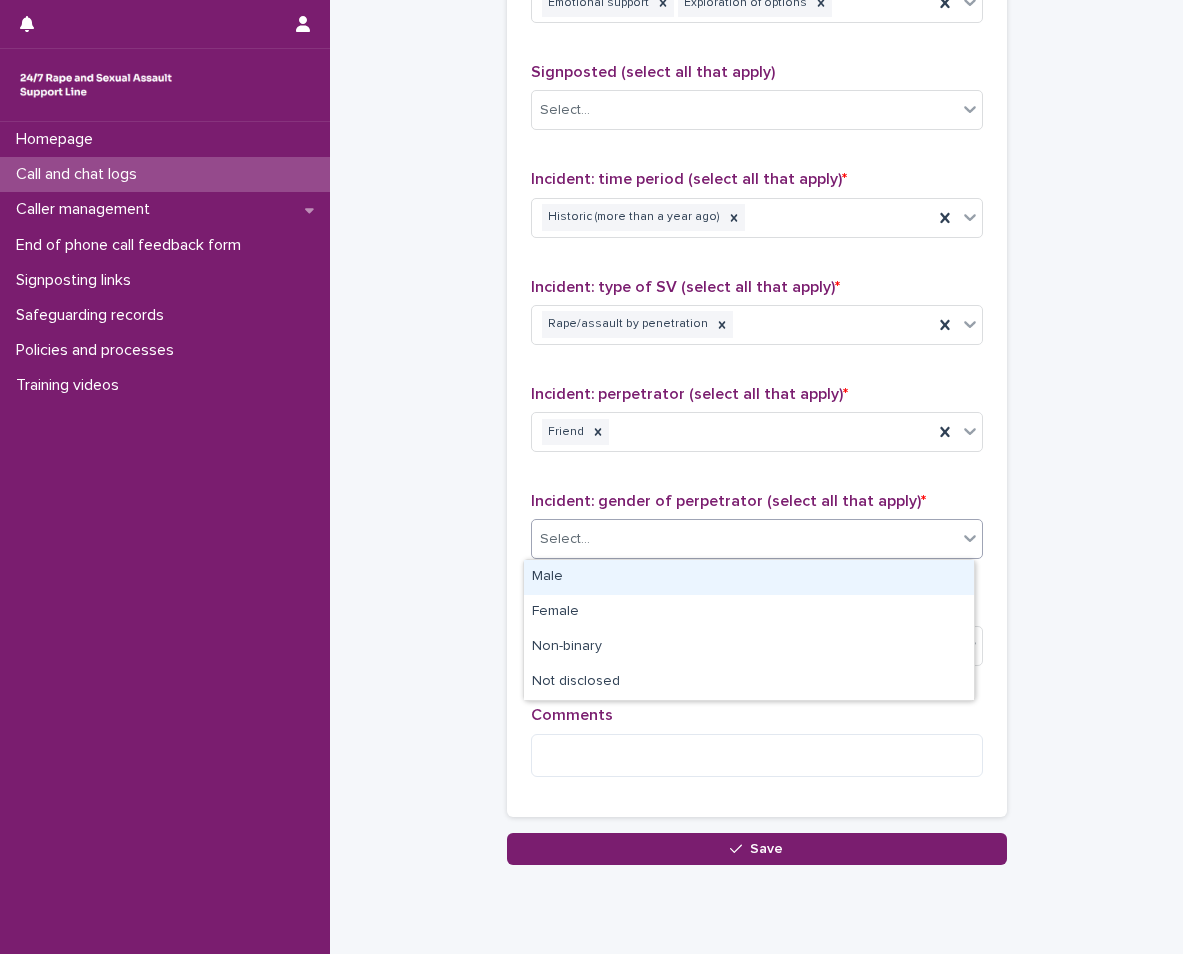 click on "Male" at bounding box center [749, 577] 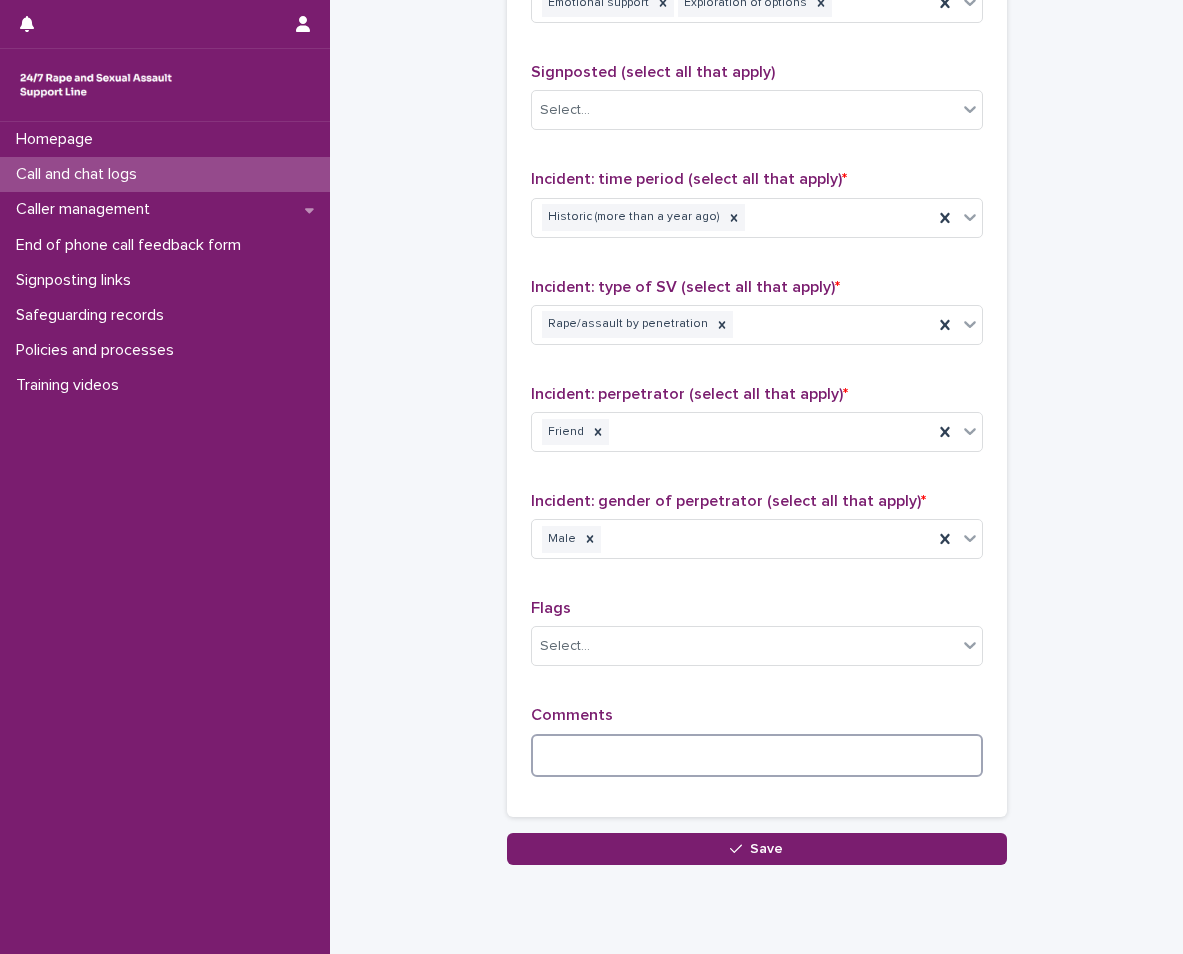 click at bounding box center (757, 755) 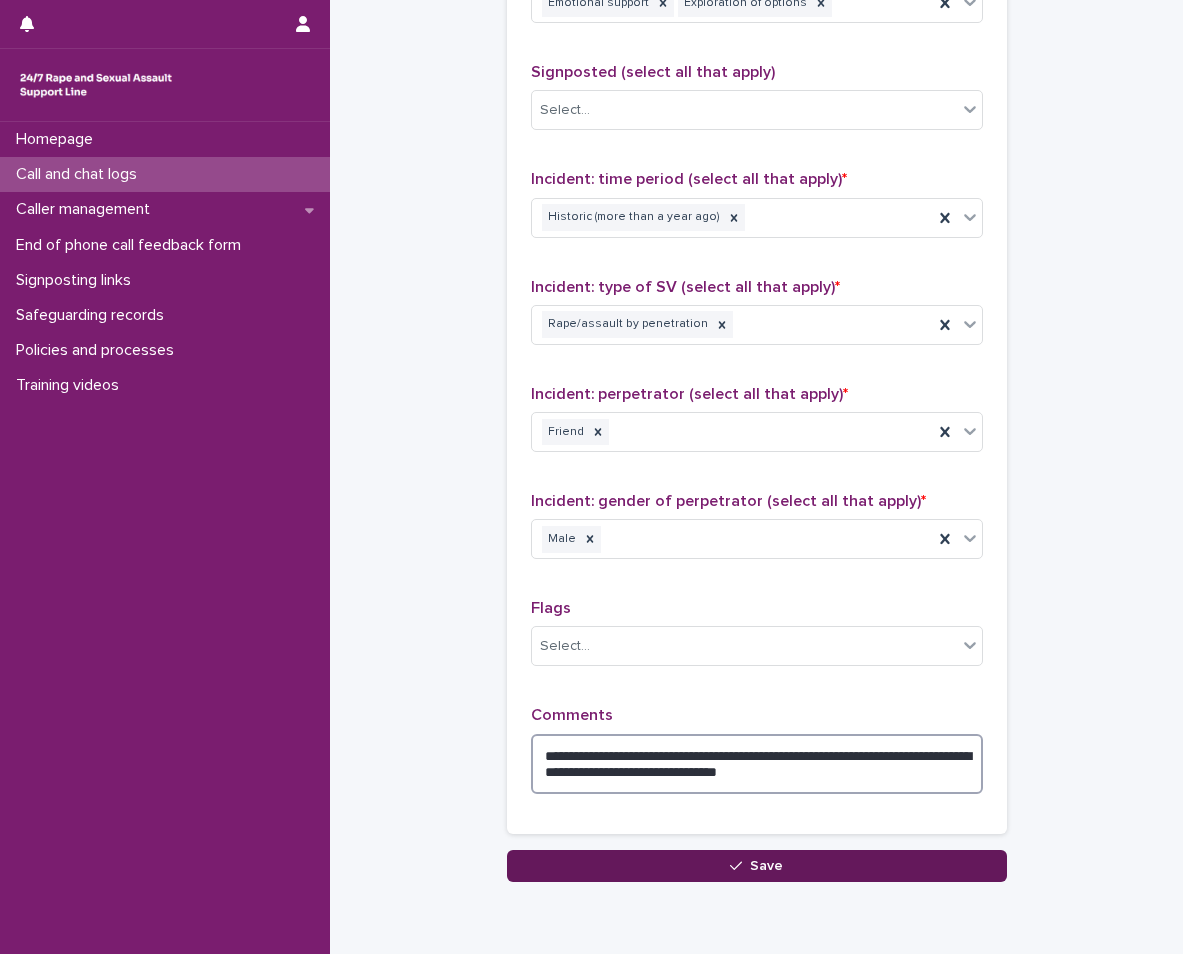 type on "**********" 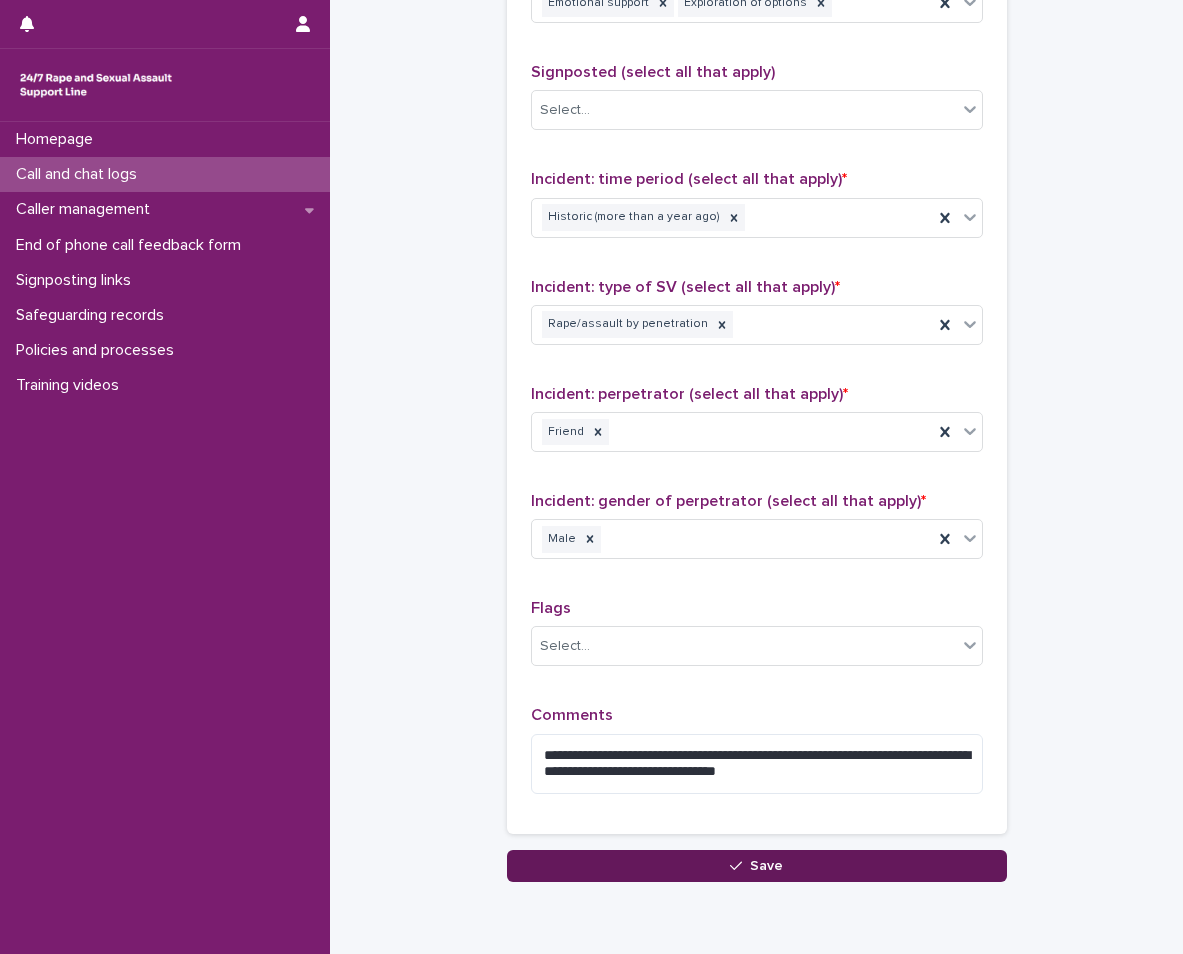 click on "Save" at bounding box center (766, 866) 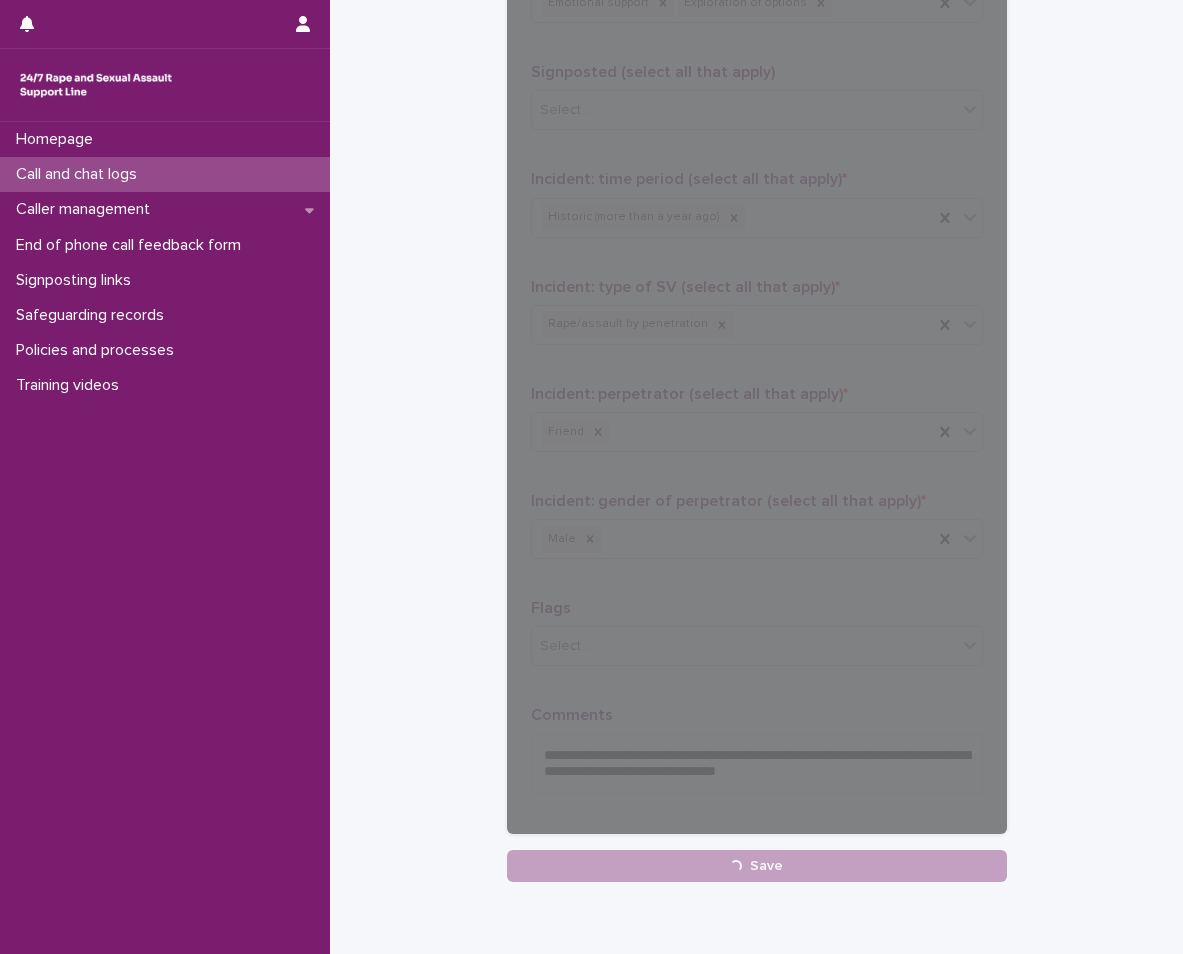 click on "Call and chat logs" at bounding box center (80, 174) 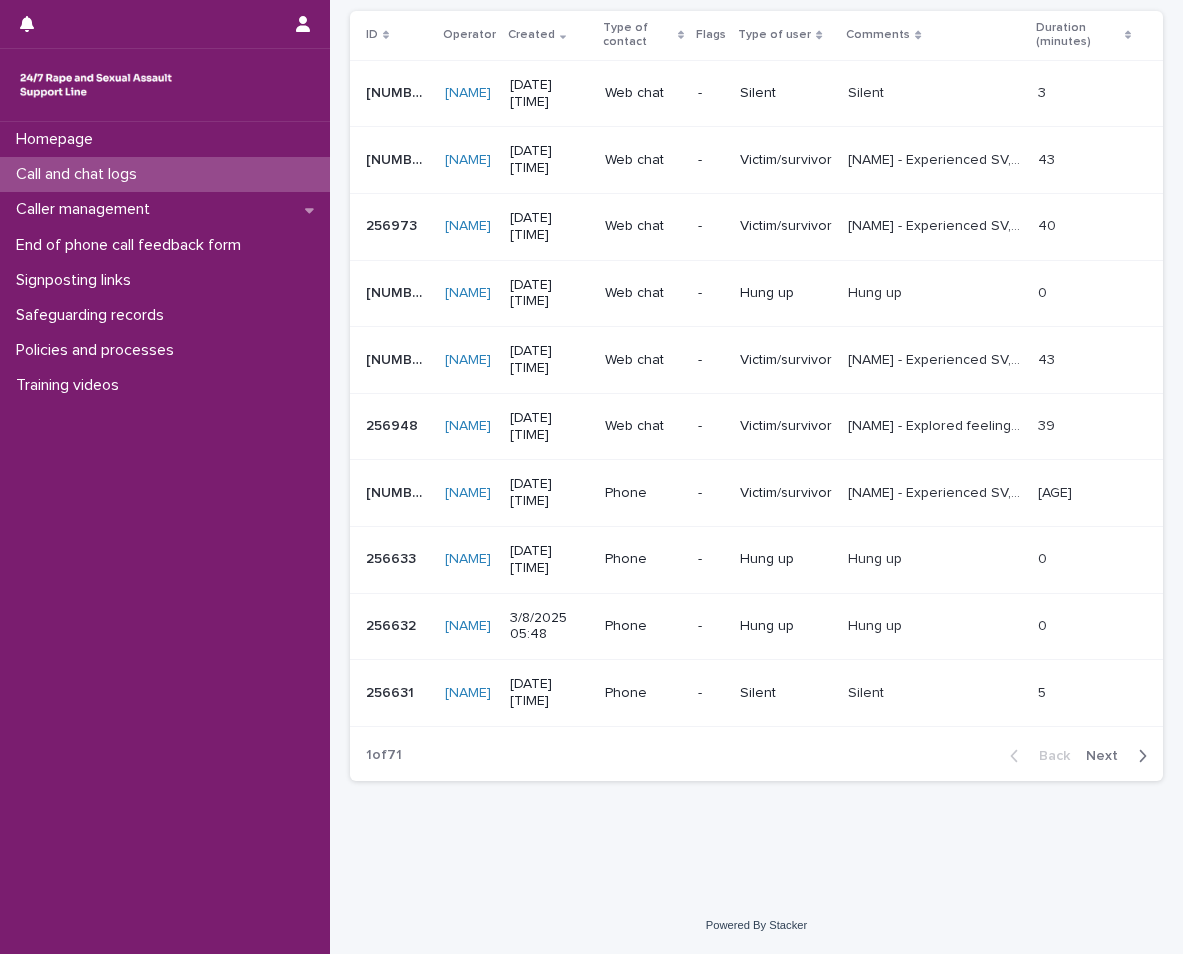 scroll, scrollTop: 0, scrollLeft: 0, axis: both 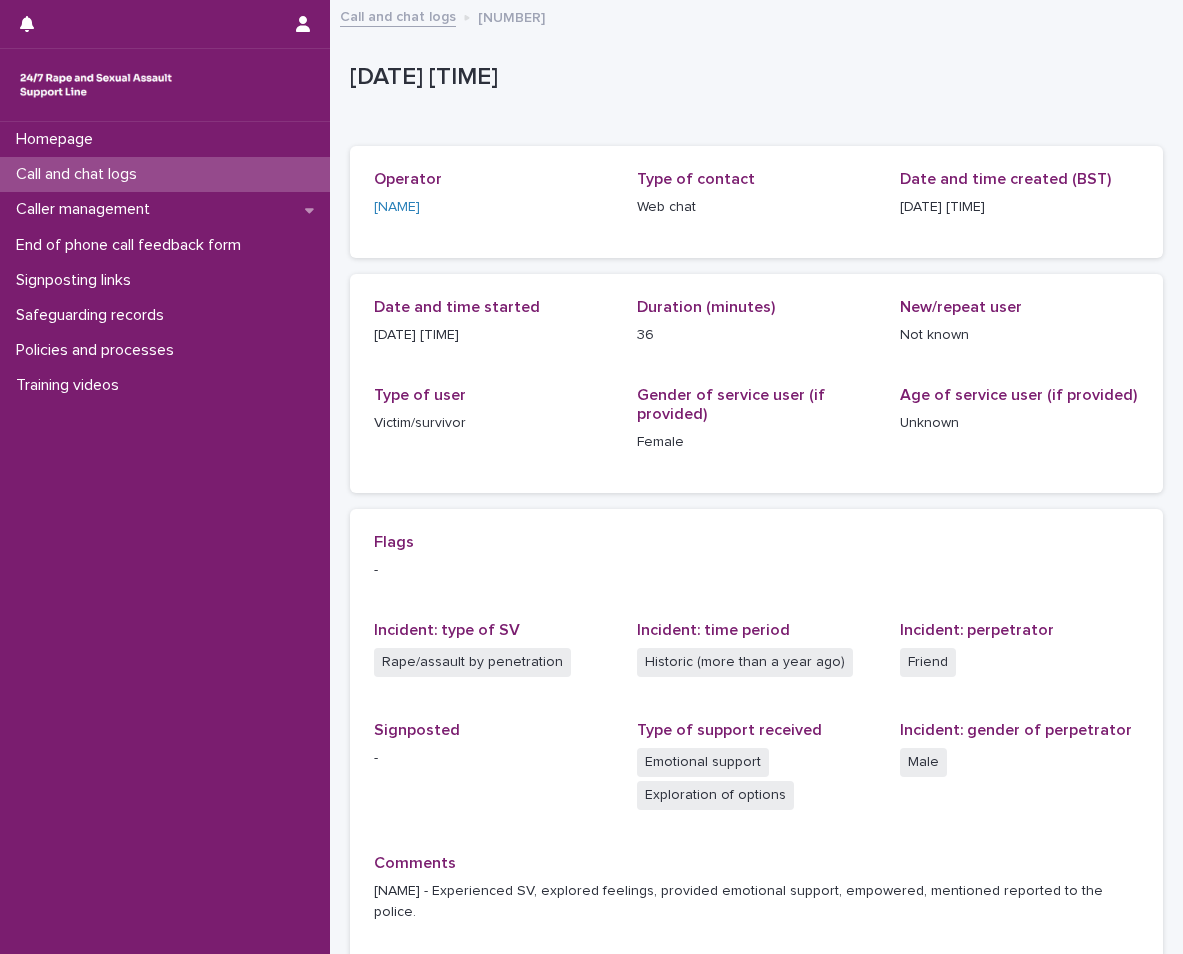 click on "Call and chat logs" at bounding box center (165, 174) 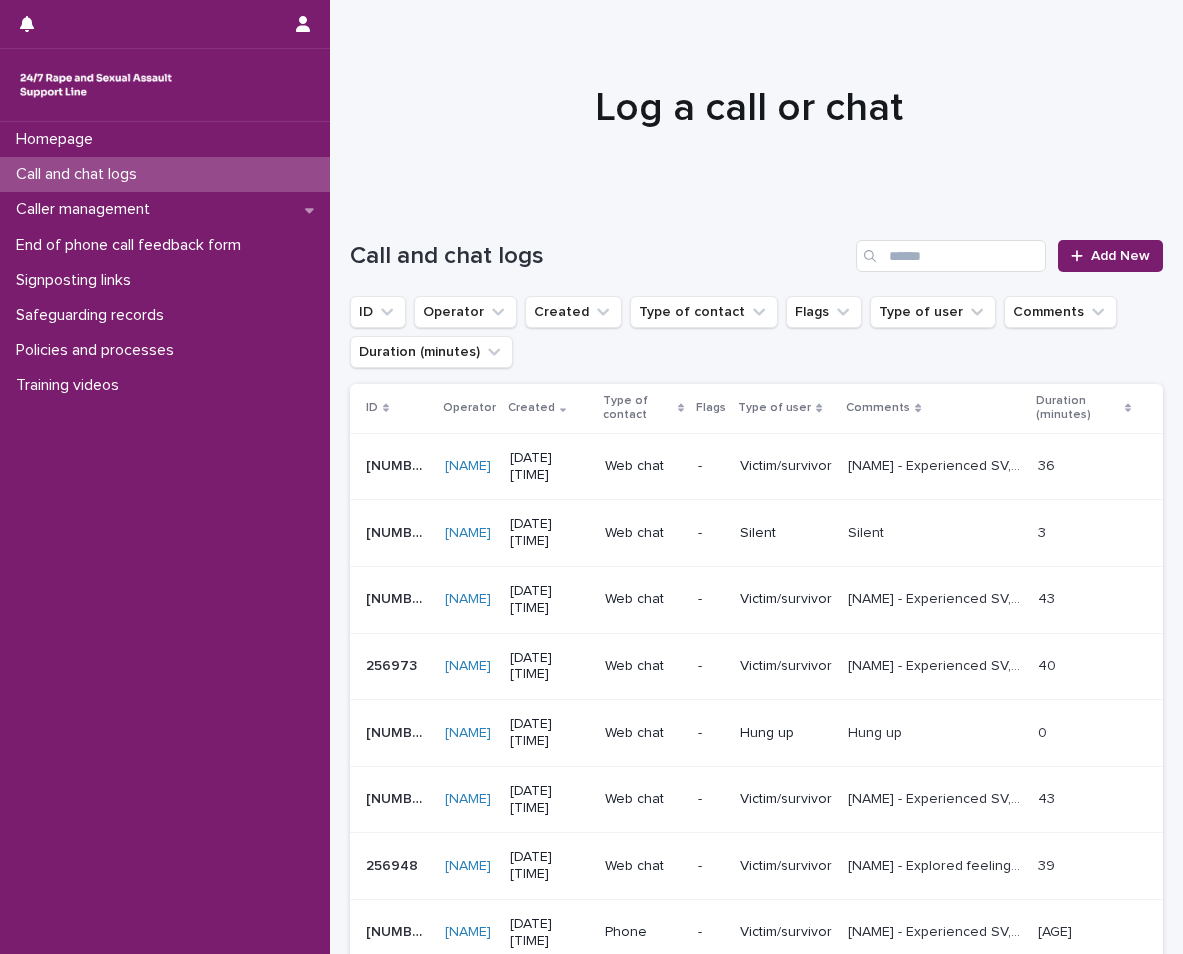 click on "[NAME] - Experienced SV, caller was in a flashback, explored some grounding techniques, breathing exercise. explored feelings, provided emotional support, empowered, explored options. [NAME] - Experienced SV, caller was in a flashback, explored some grounding techniques, breathing exercise. explored feelings, provided emotional support, empowered, explored options." at bounding box center [934, 599] 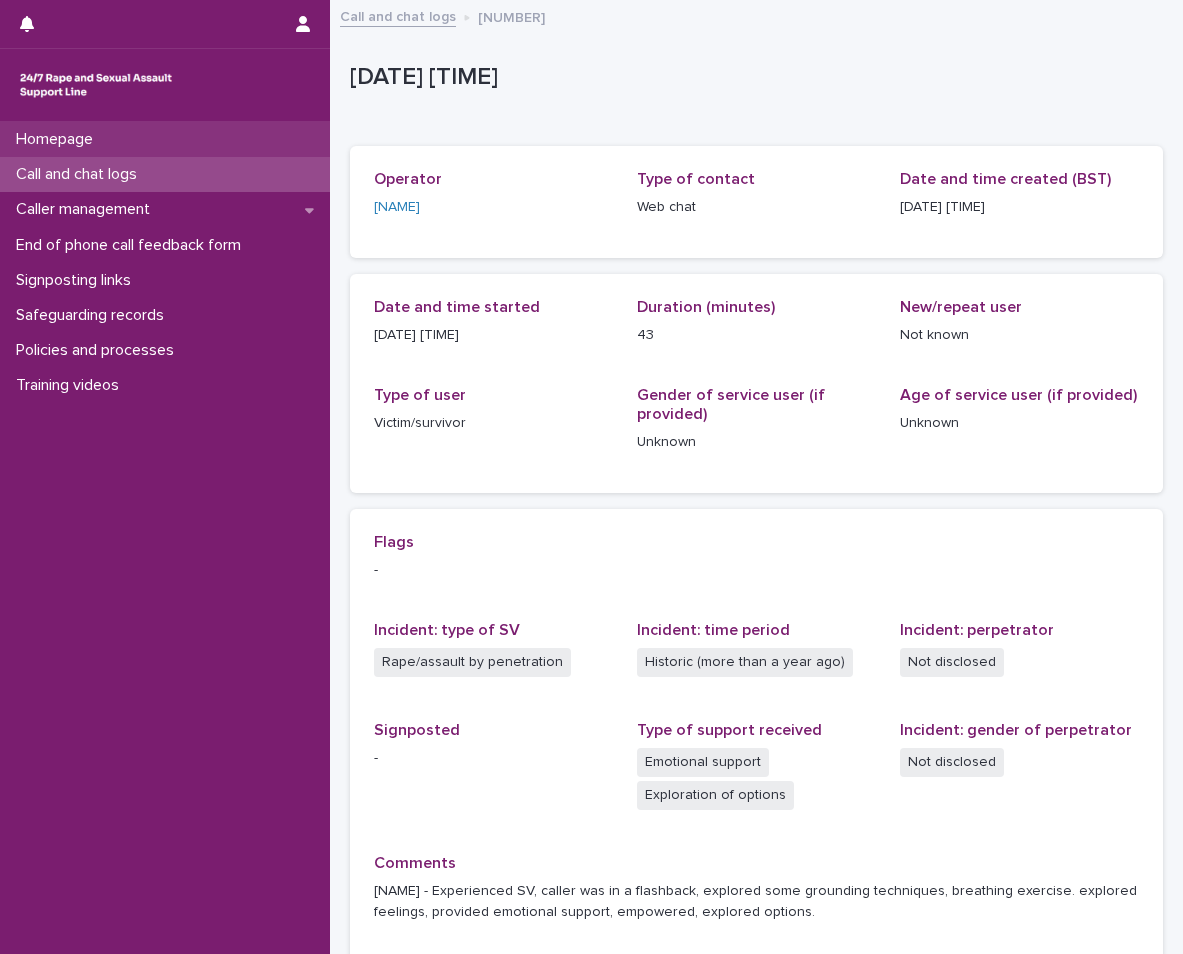click on "Homepage" at bounding box center [165, 139] 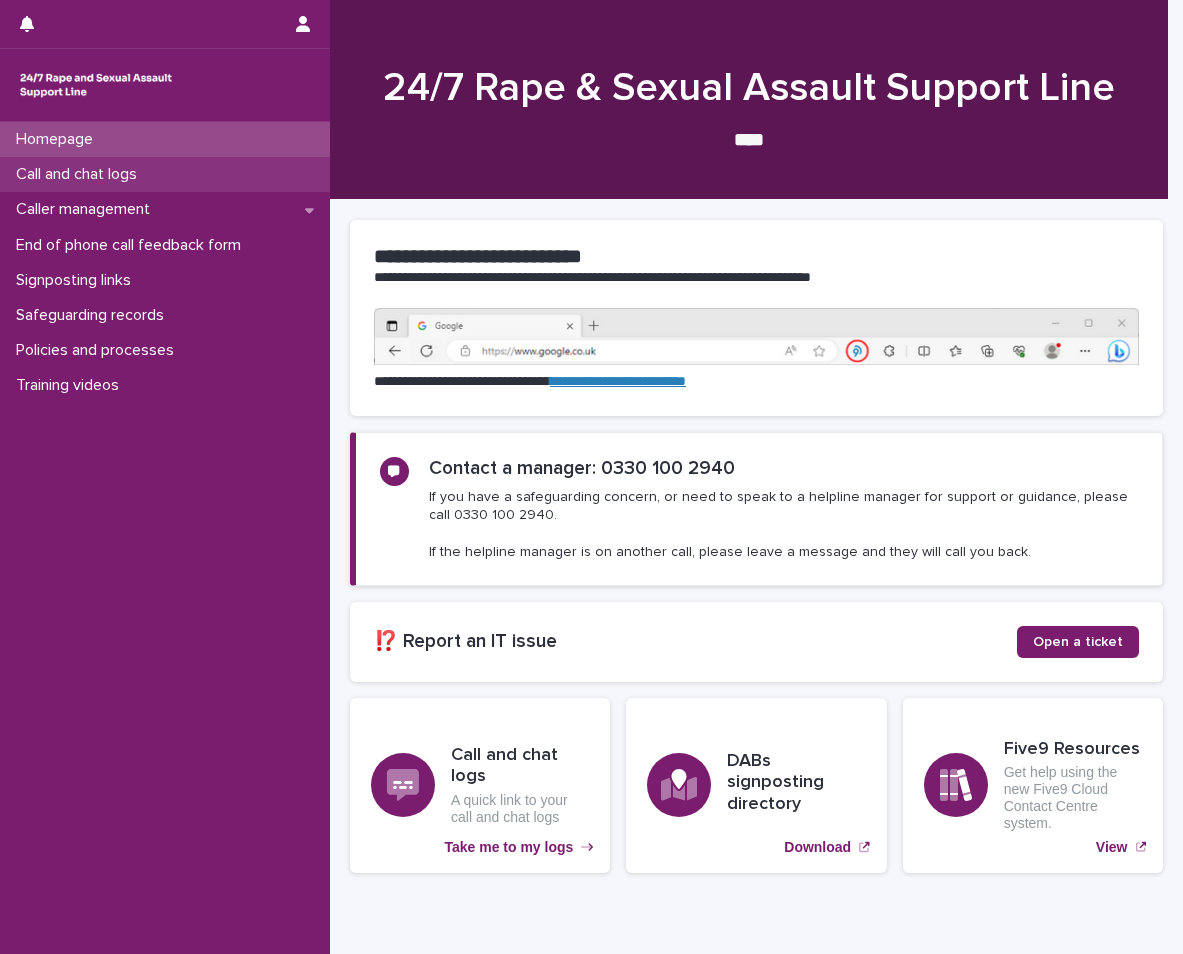 click on "Call and chat logs" at bounding box center (80, 174) 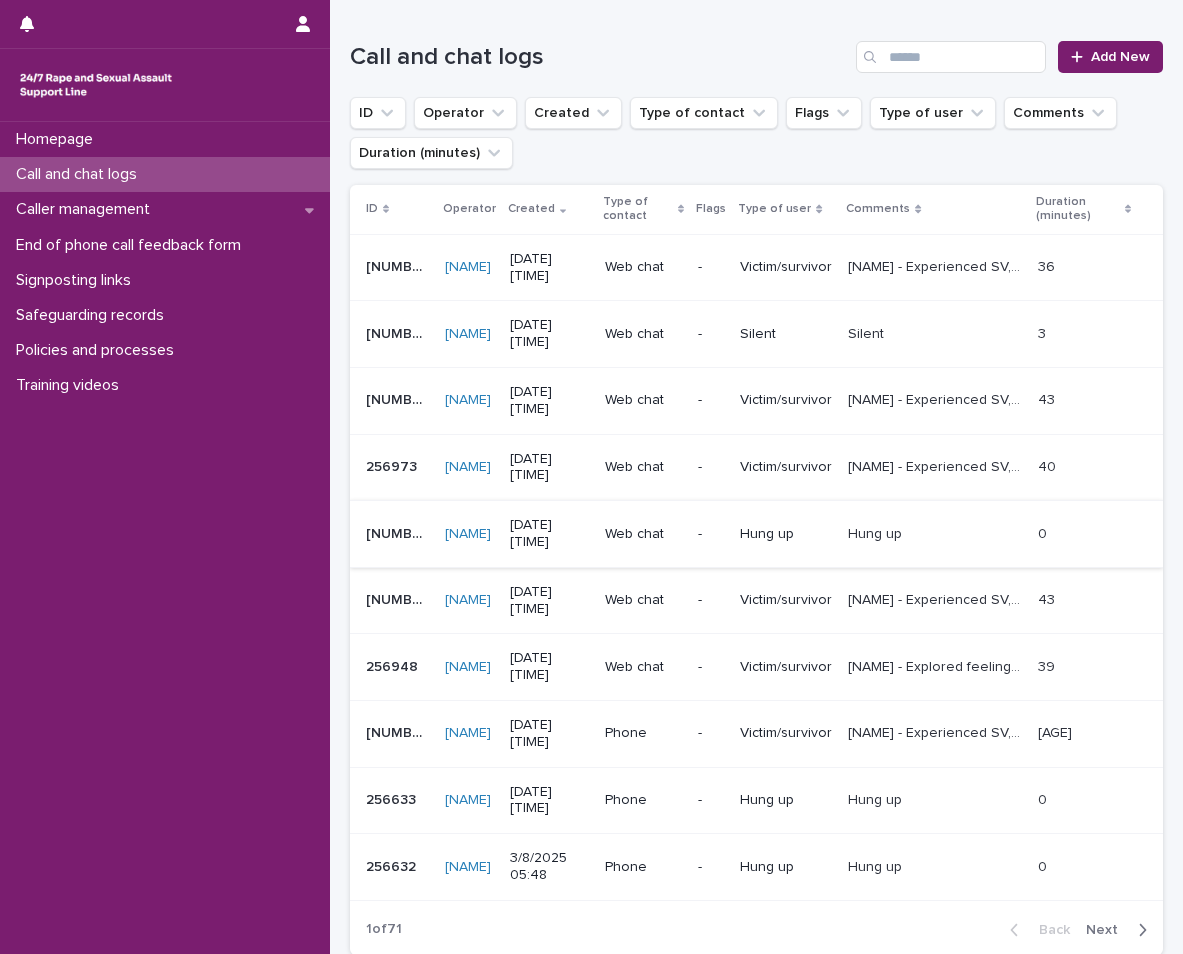 scroll, scrollTop: 200, scrollLeft: 0, axis: vertical 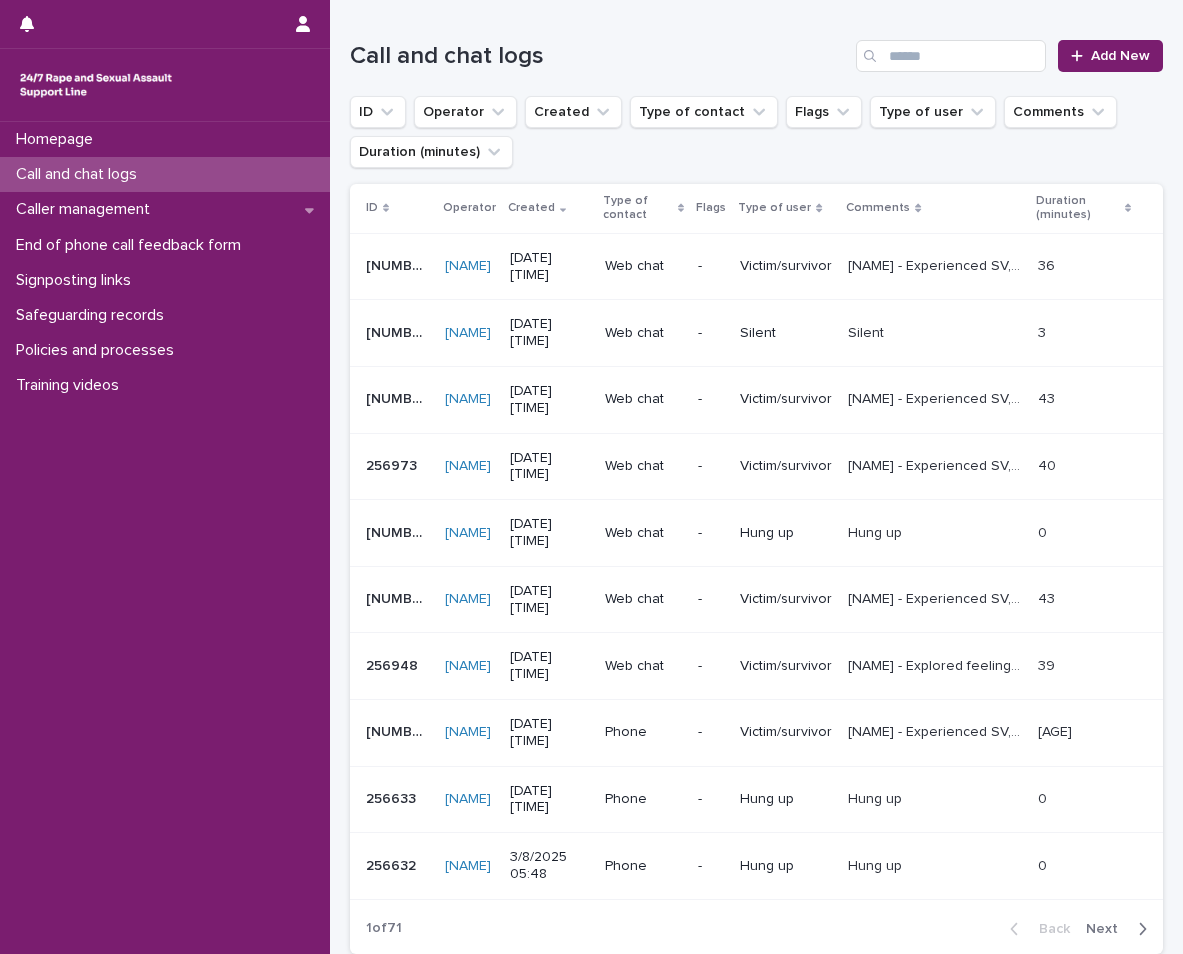 click on "Victim/survivor" at bounding box center [786, 666] 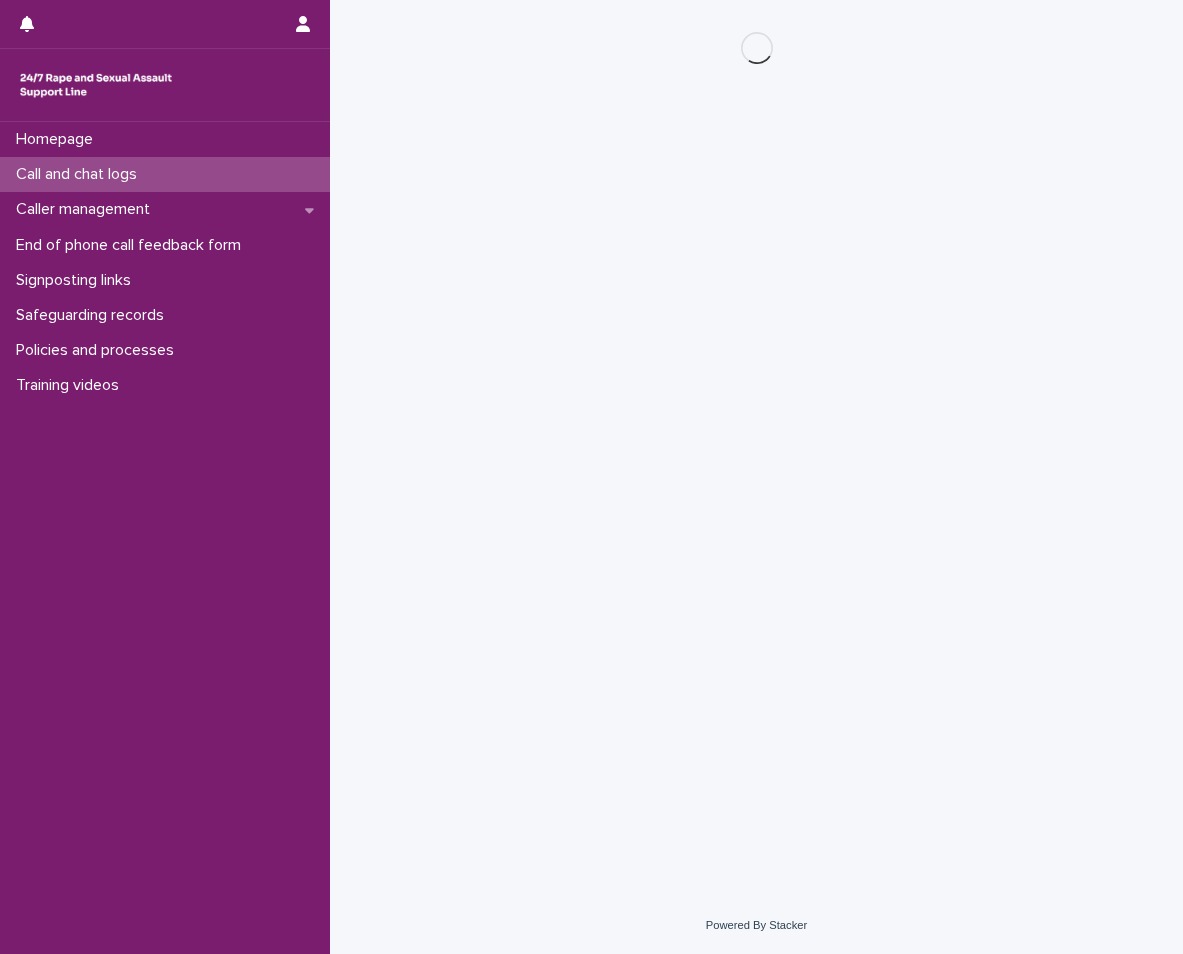 scroll, scrollTop: 0, scrollLeft: 0, axis: both 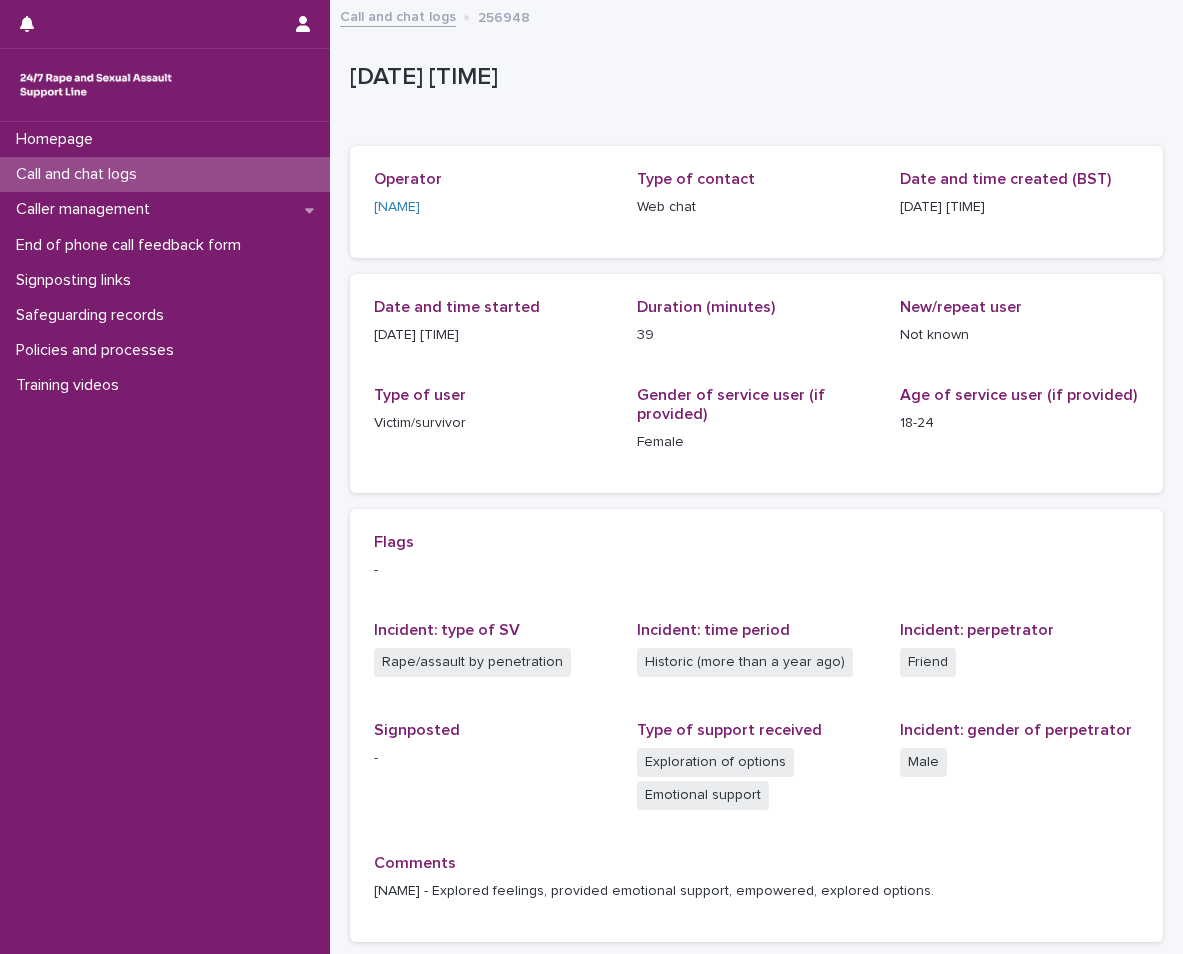 click on "Call and chat logs" at bounding box center [165, 174] 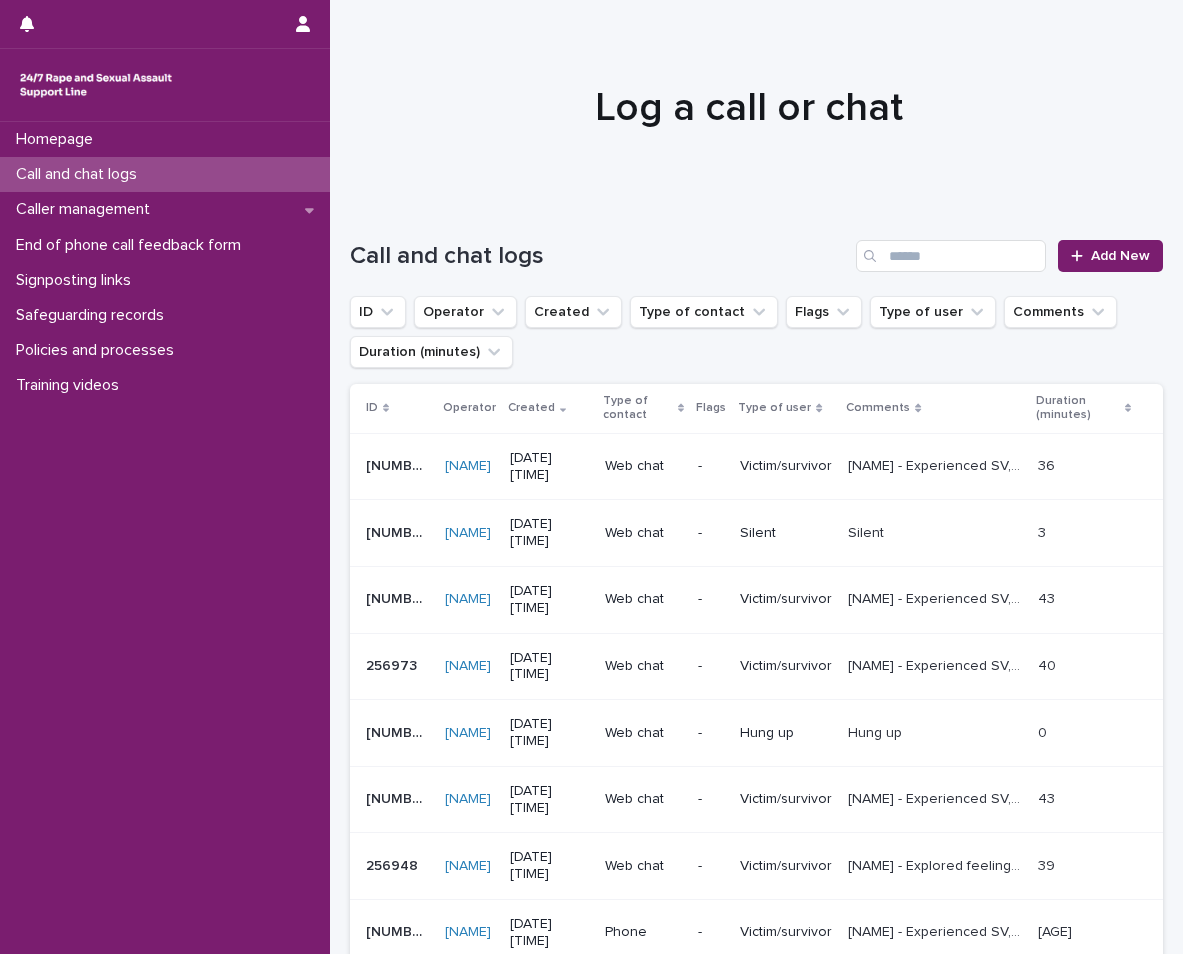 click on "Victim/survivor" at bounding box center (786, 666) 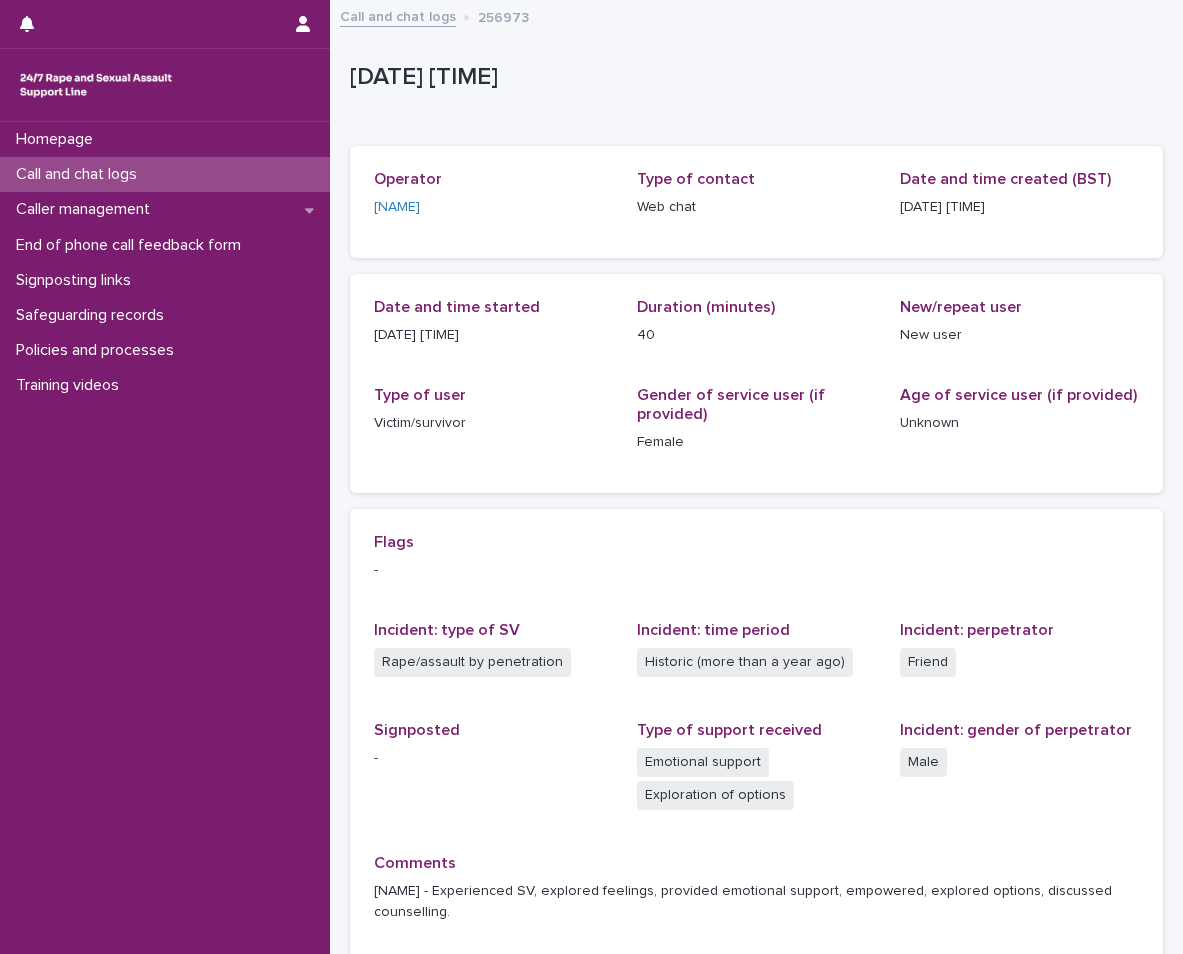 click on "Call and chat logs" at bounding box center [165, 174] 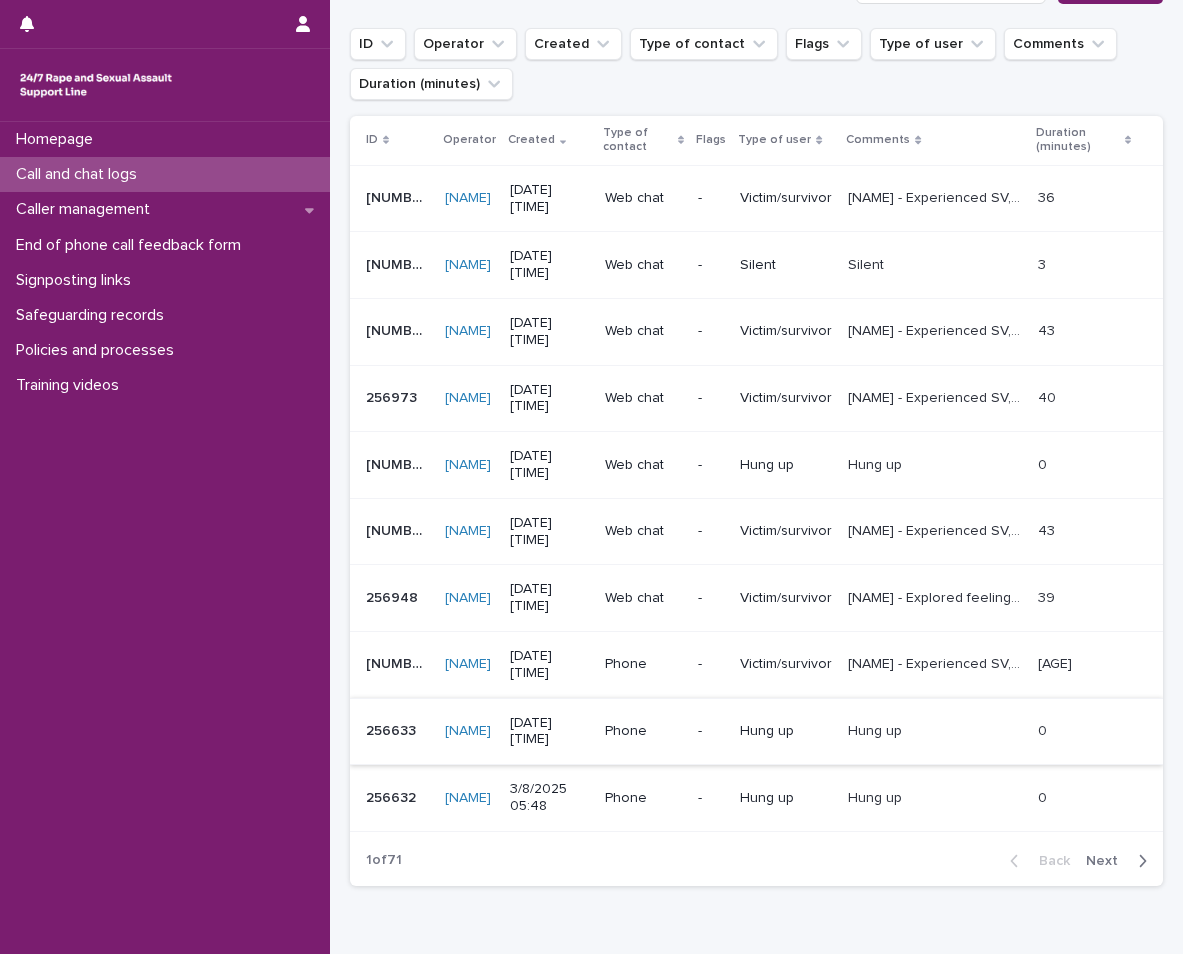 scroll, scrollTop: 300, scrollLeft: 0, axis: vertical 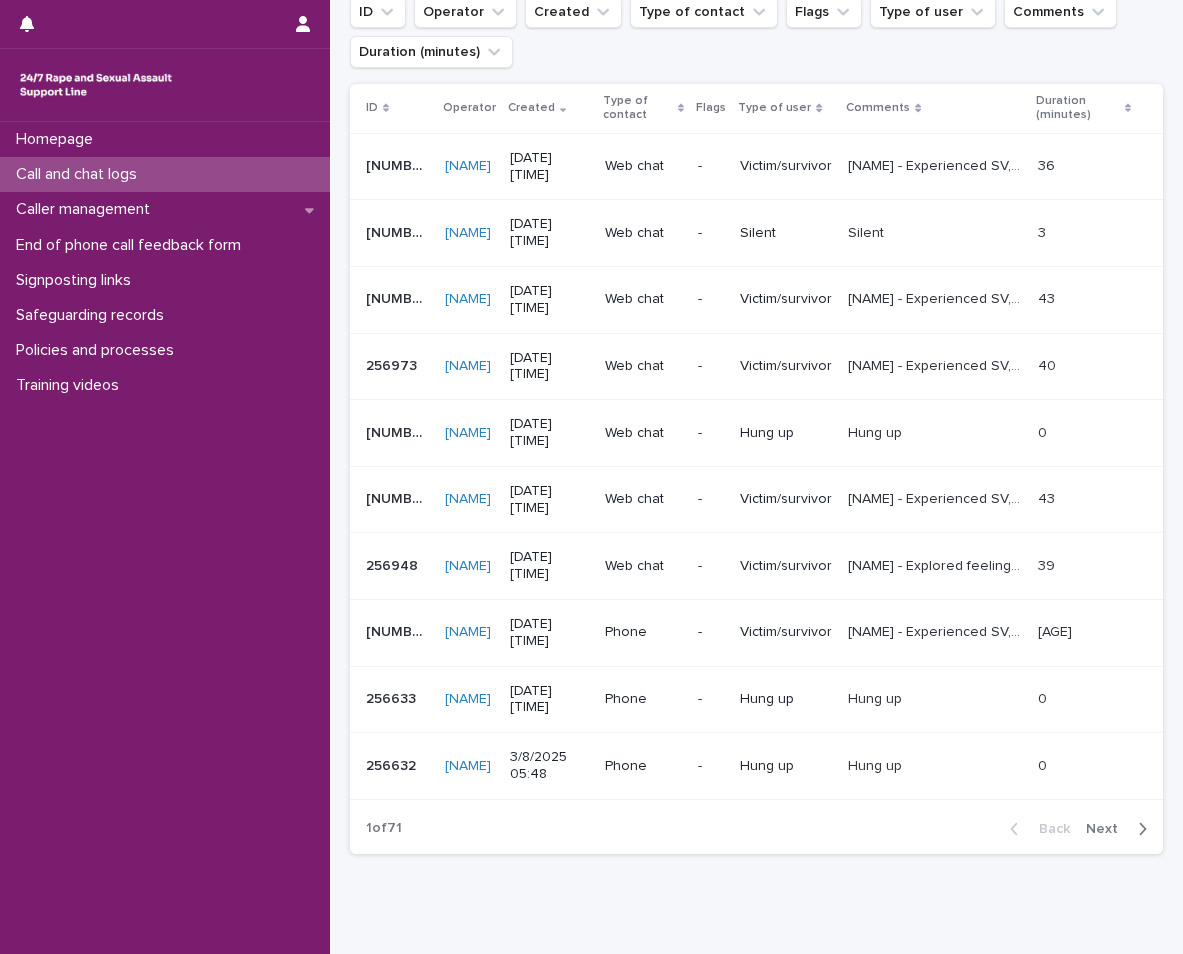 click on "Victim/survivor" at bounding box center (786, 632) 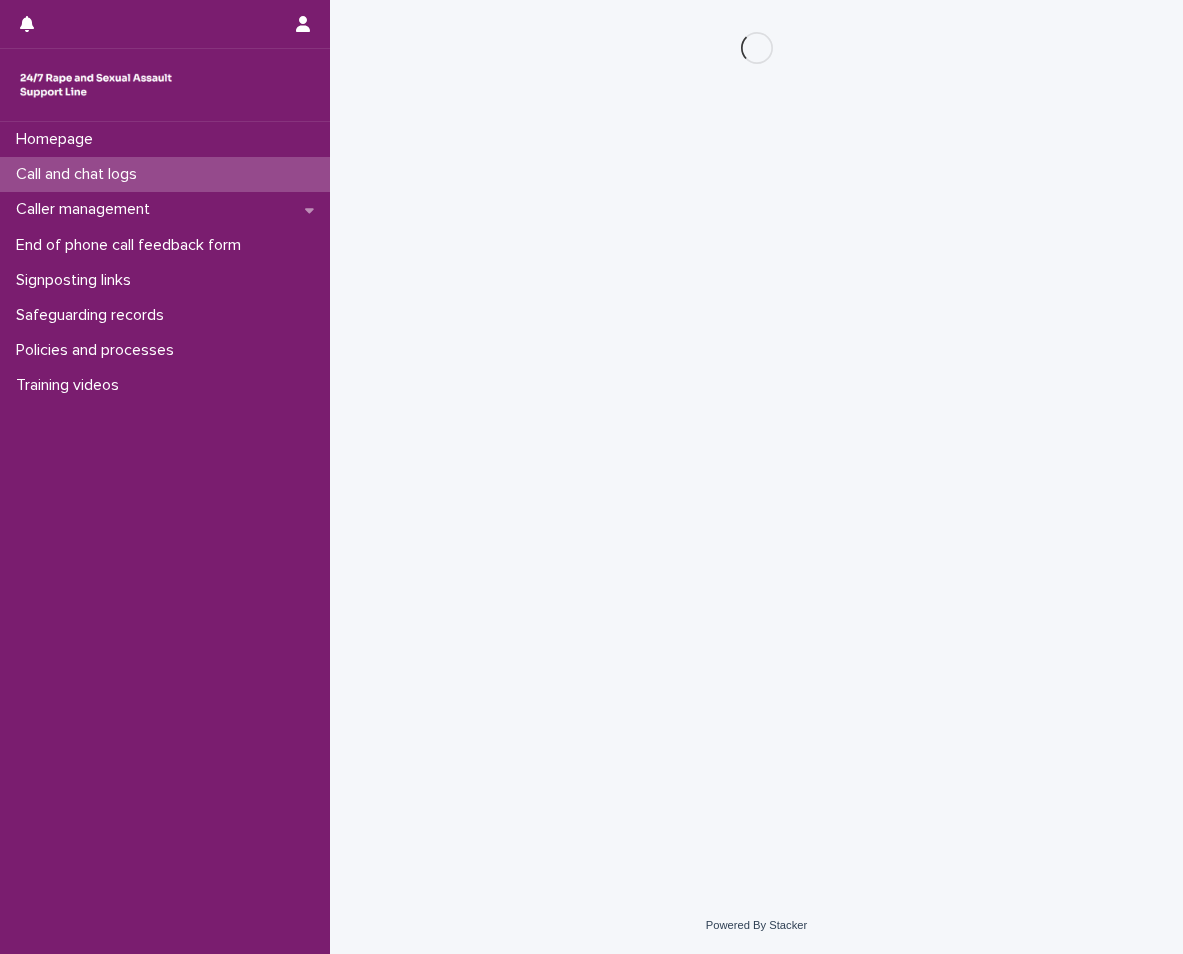 scroll, scrollTop: 0, scrollLeft: 0, axis: both 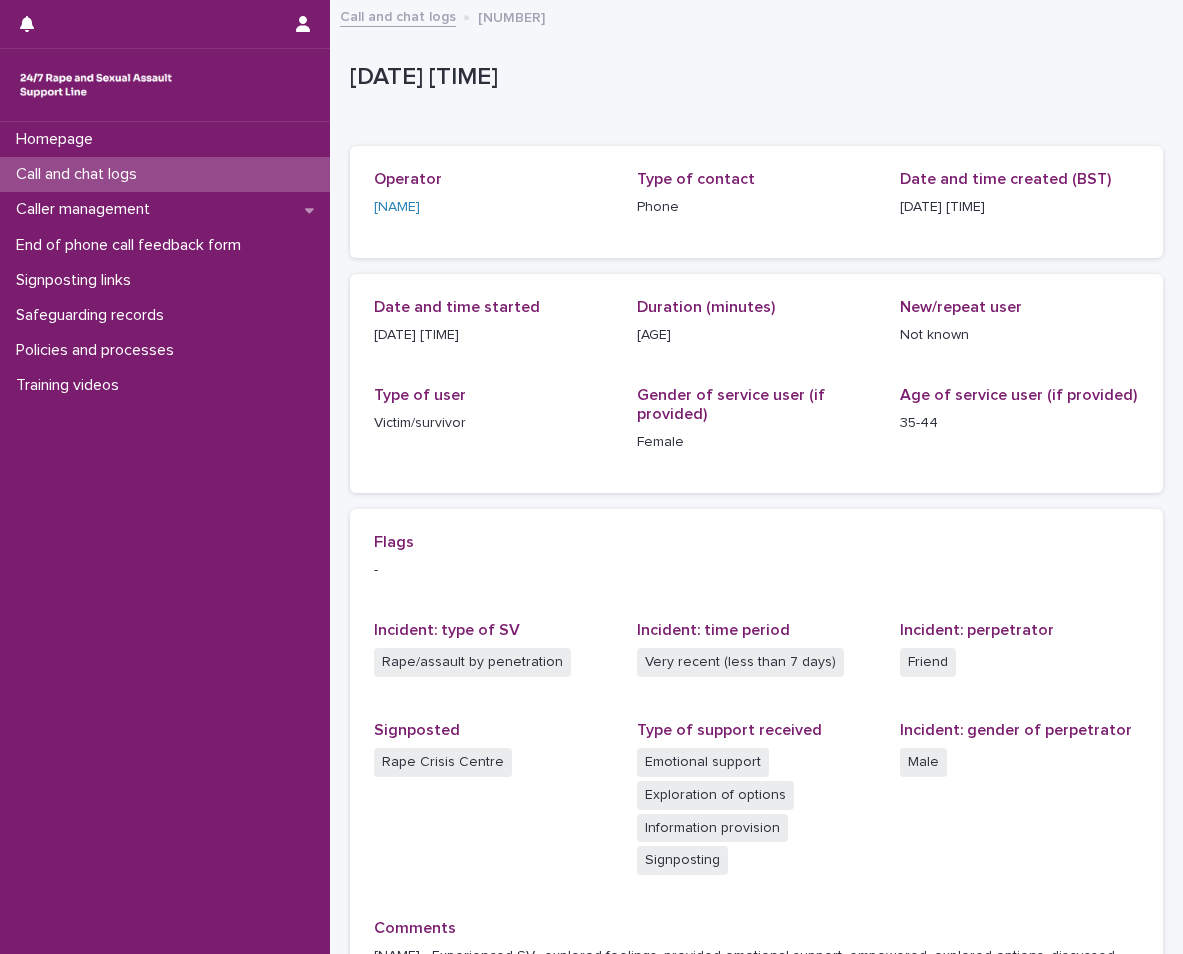click on "Call and chat logs" at bounding box center [165, 174] 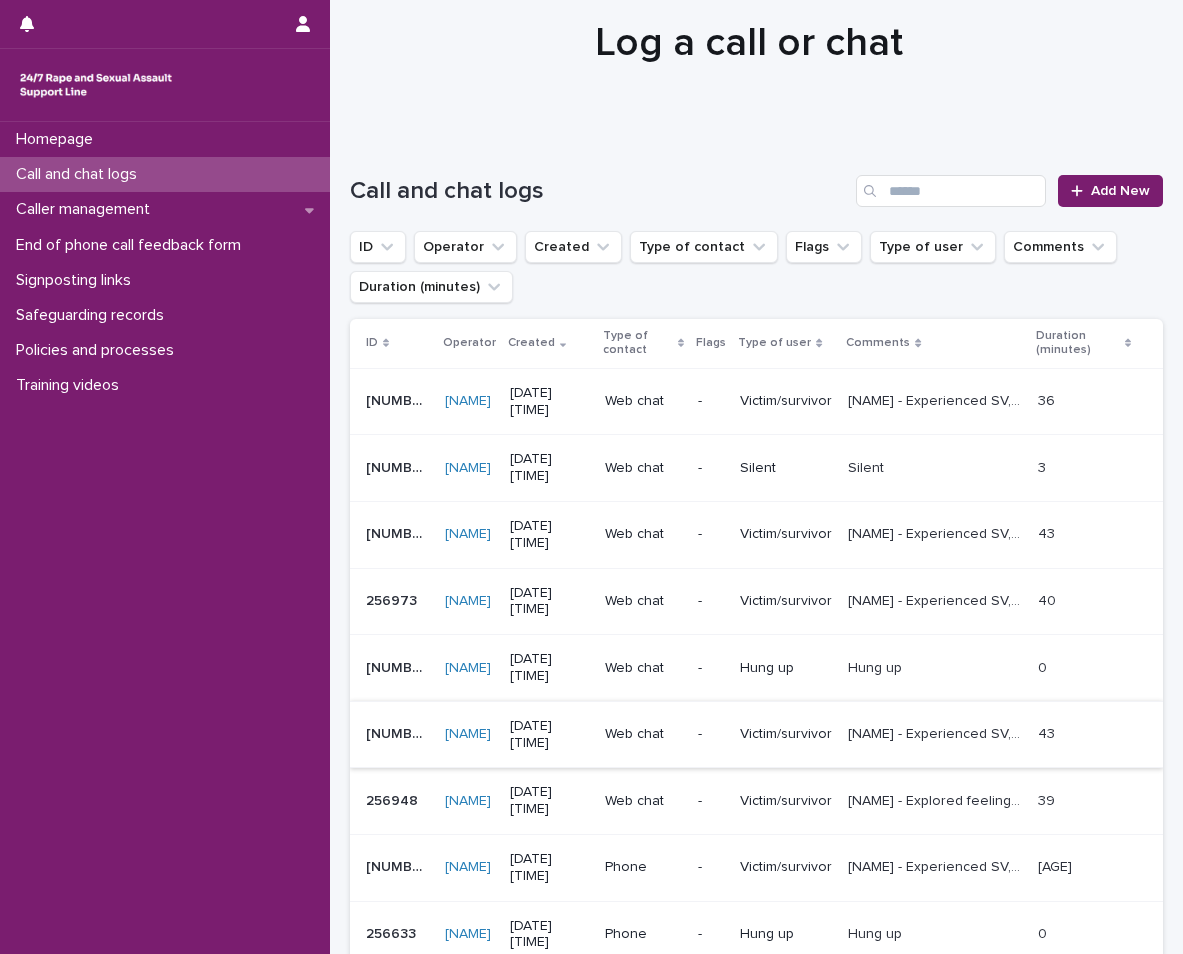 scroll, scrollTop: 100, scrollLeft: 0, axis: vertical 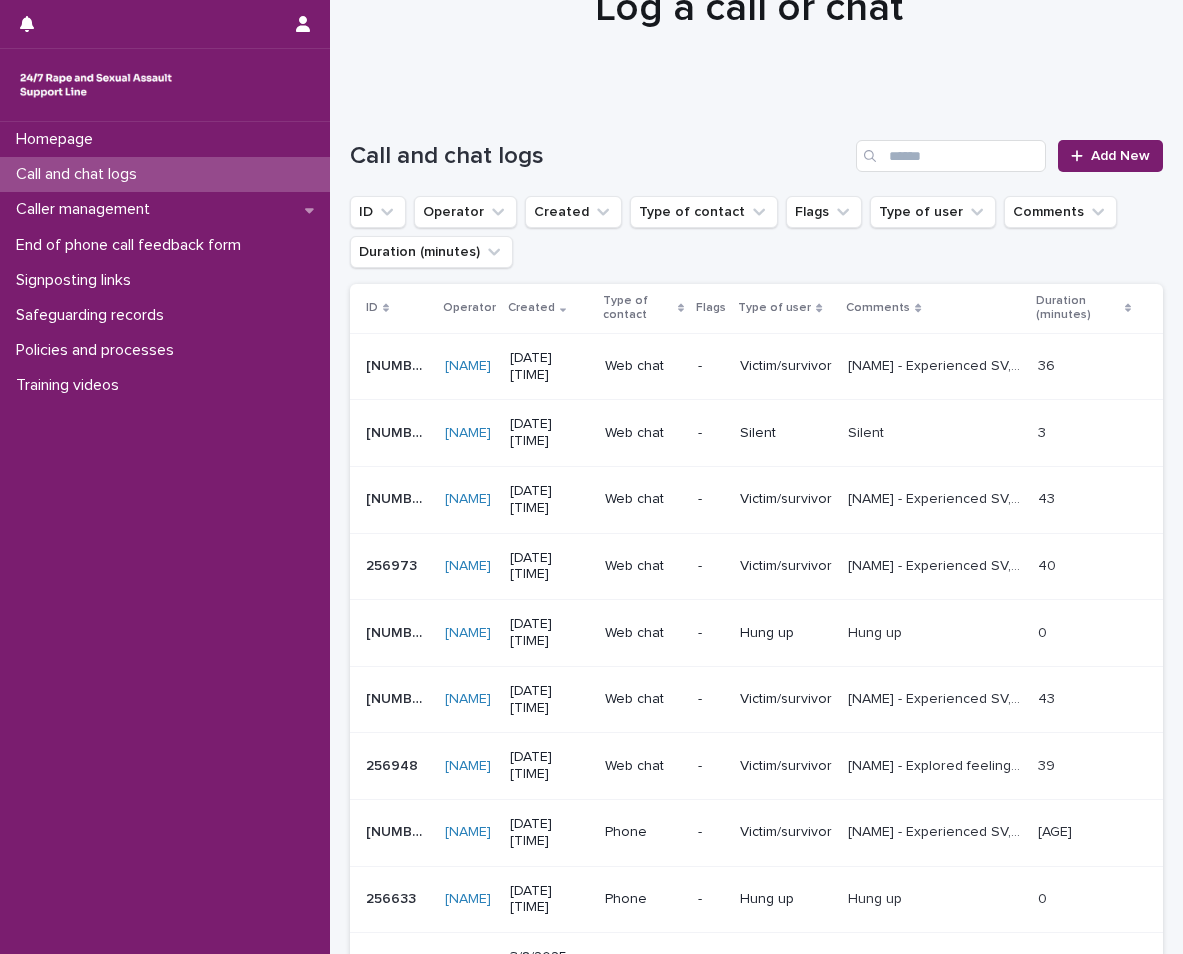 click on "Victim/survivor" at bounding box center (786, 699) 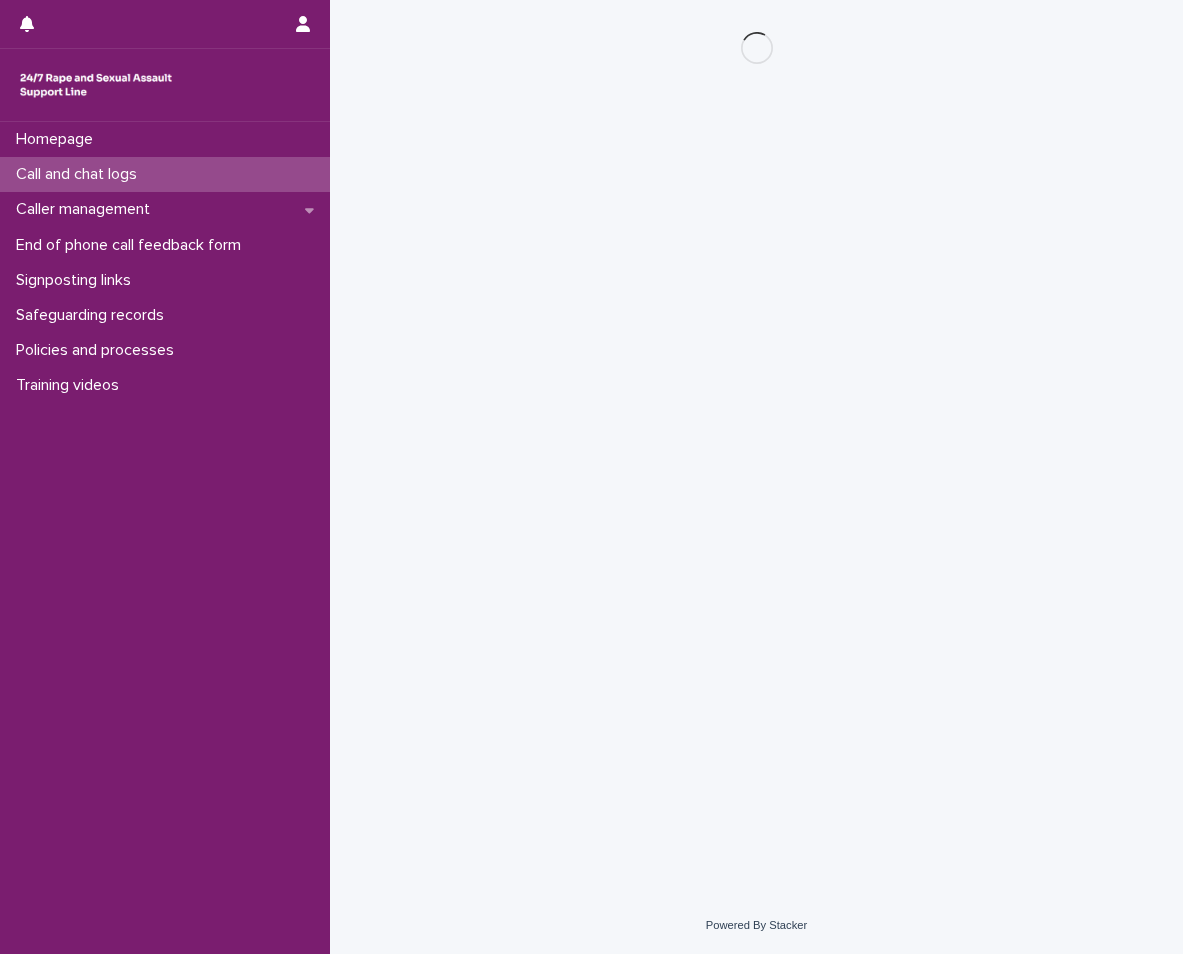scroll, scrollTop: 0, scrollLeft: 0, axis: both 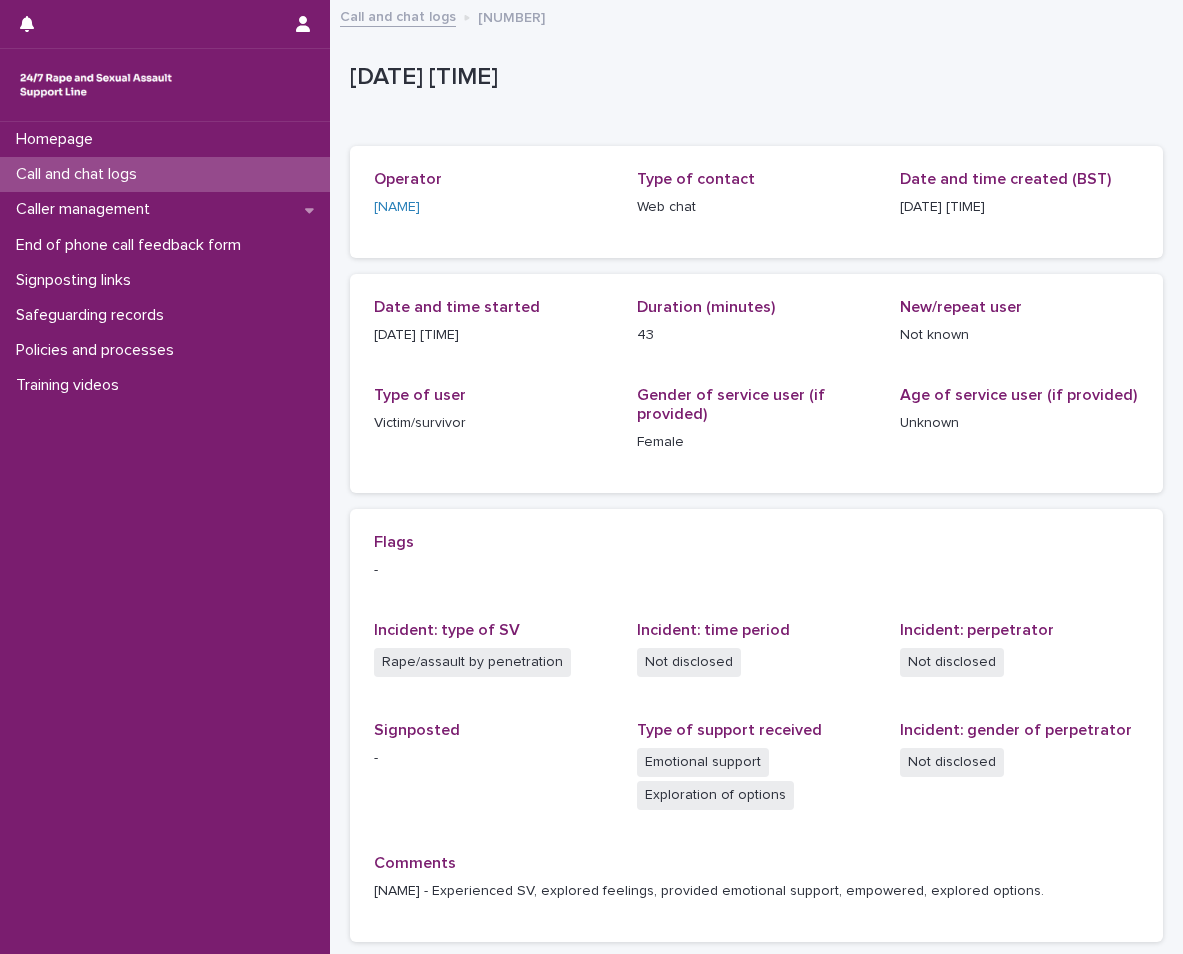 click on "Call and chat logs" at bounding box center [80, 174] 